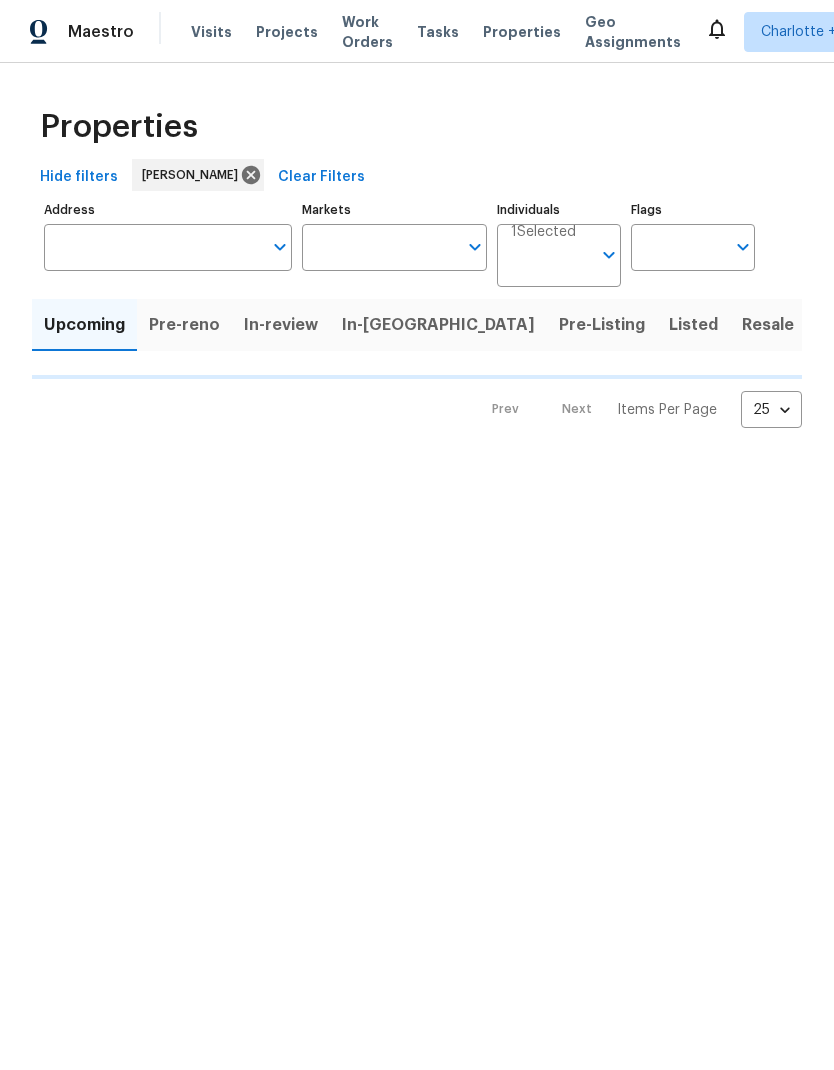 scroll, scrollTop: 0, scrollLeft: 0, axis: both 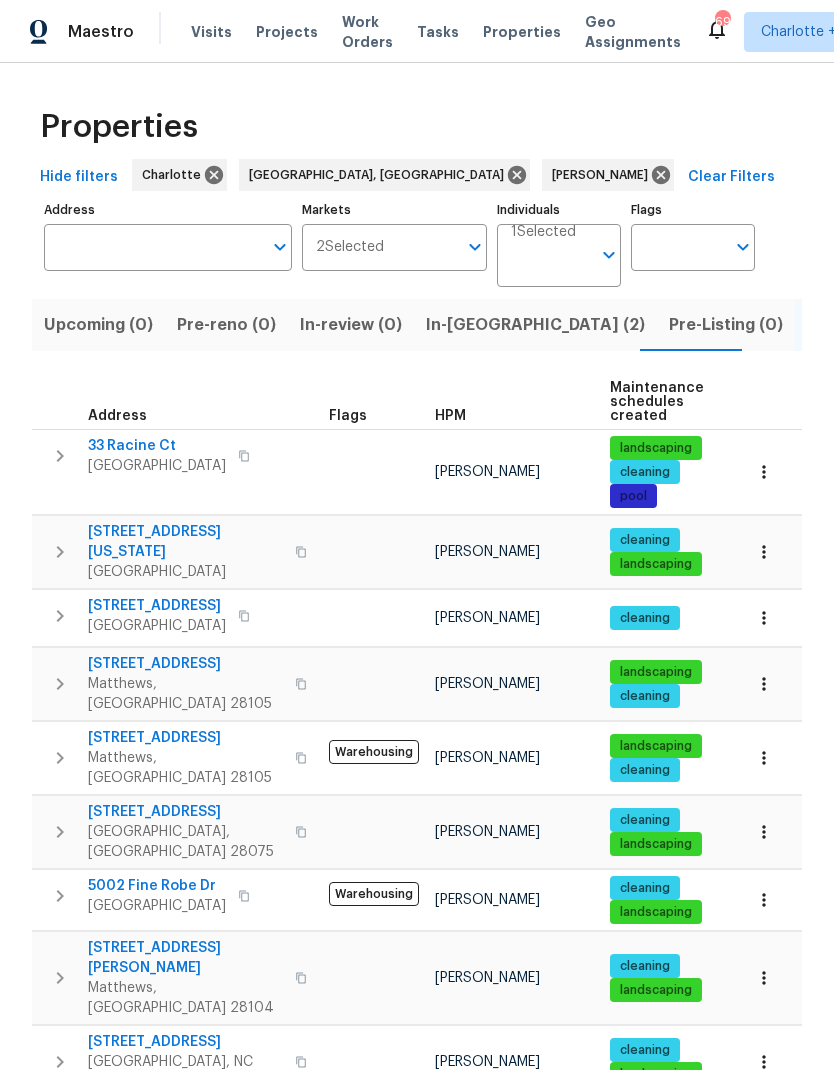 click on "Resale (8)" at bounding box center [952, 325] 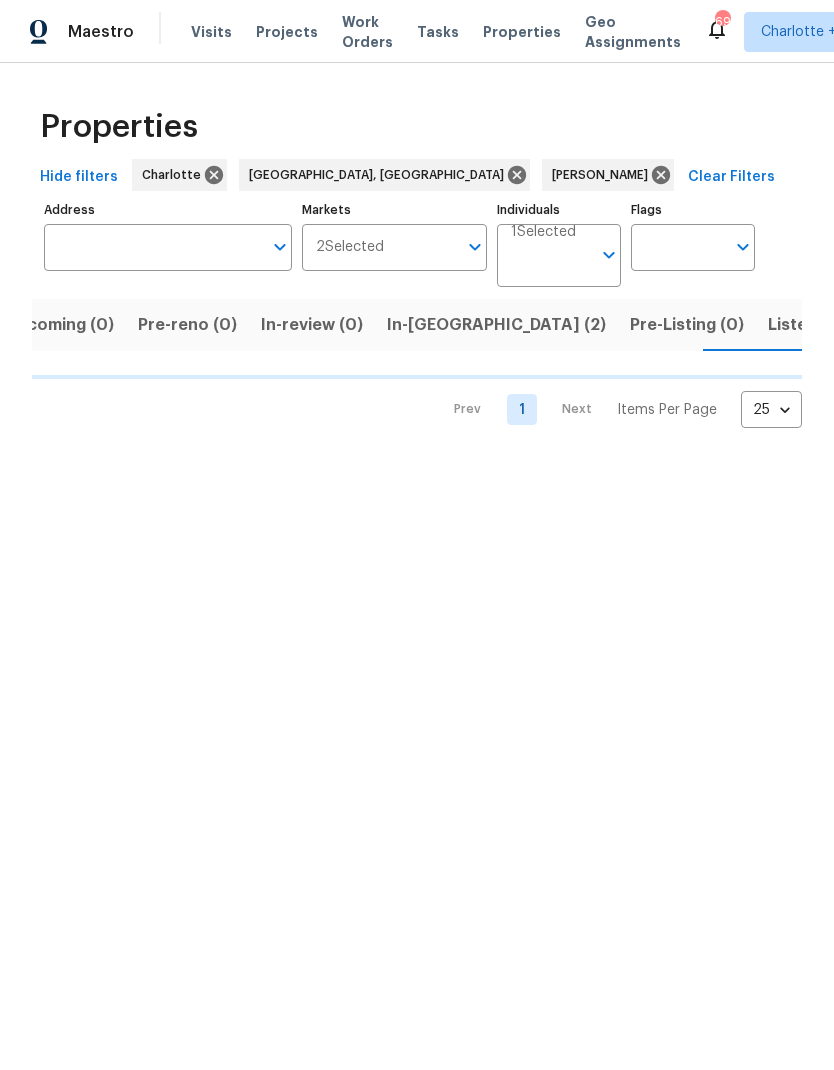 scroll, scrollTop: 0, scrollLeft: 39, axis: horizontal 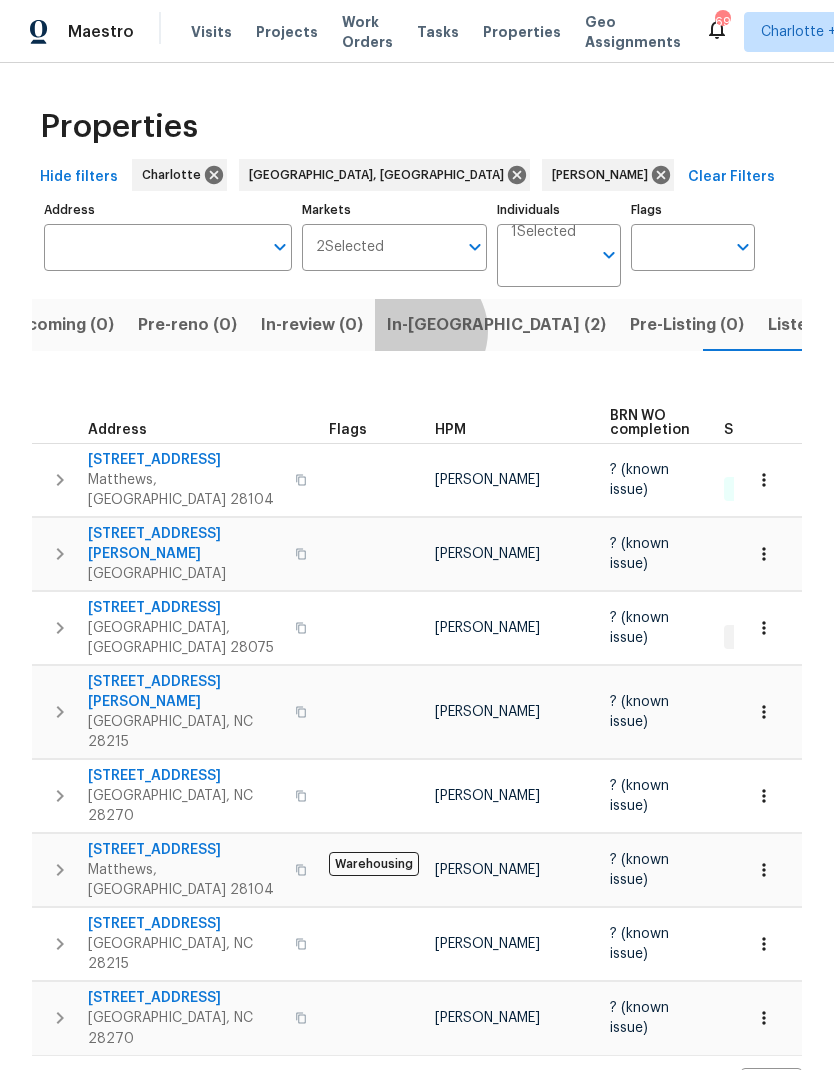 click on "In-reno (2)" at bounding box center [496, 325] 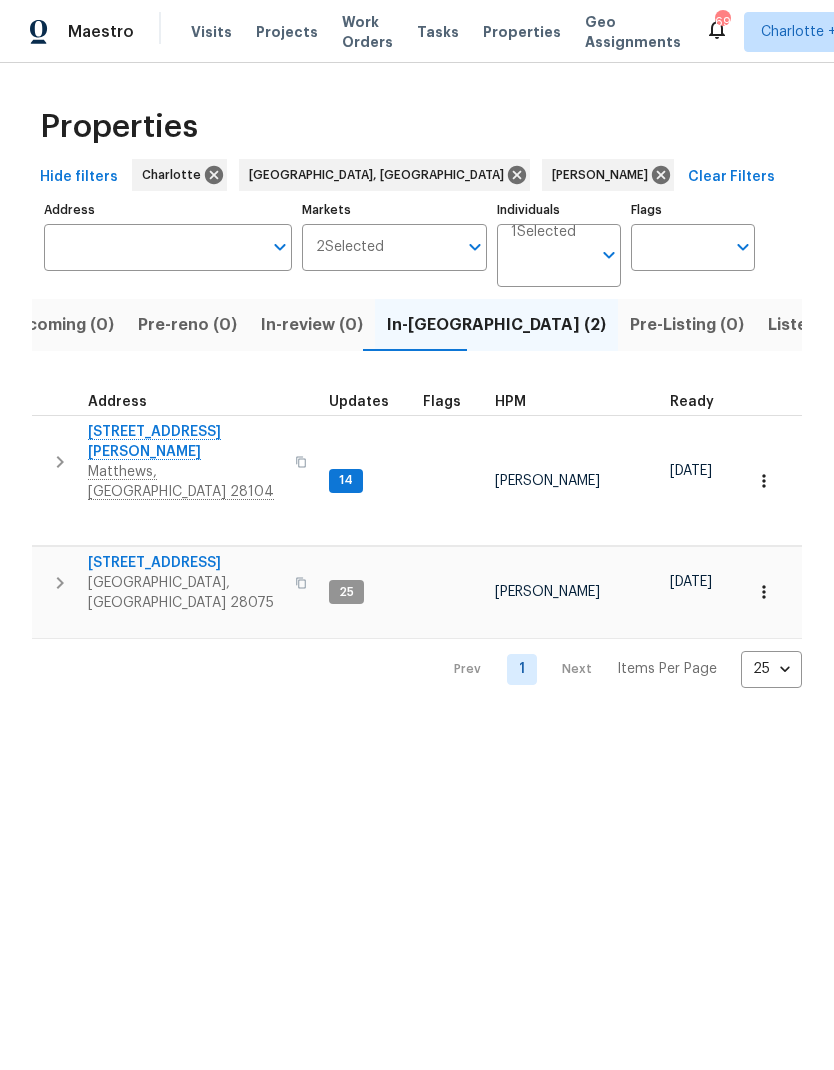 click 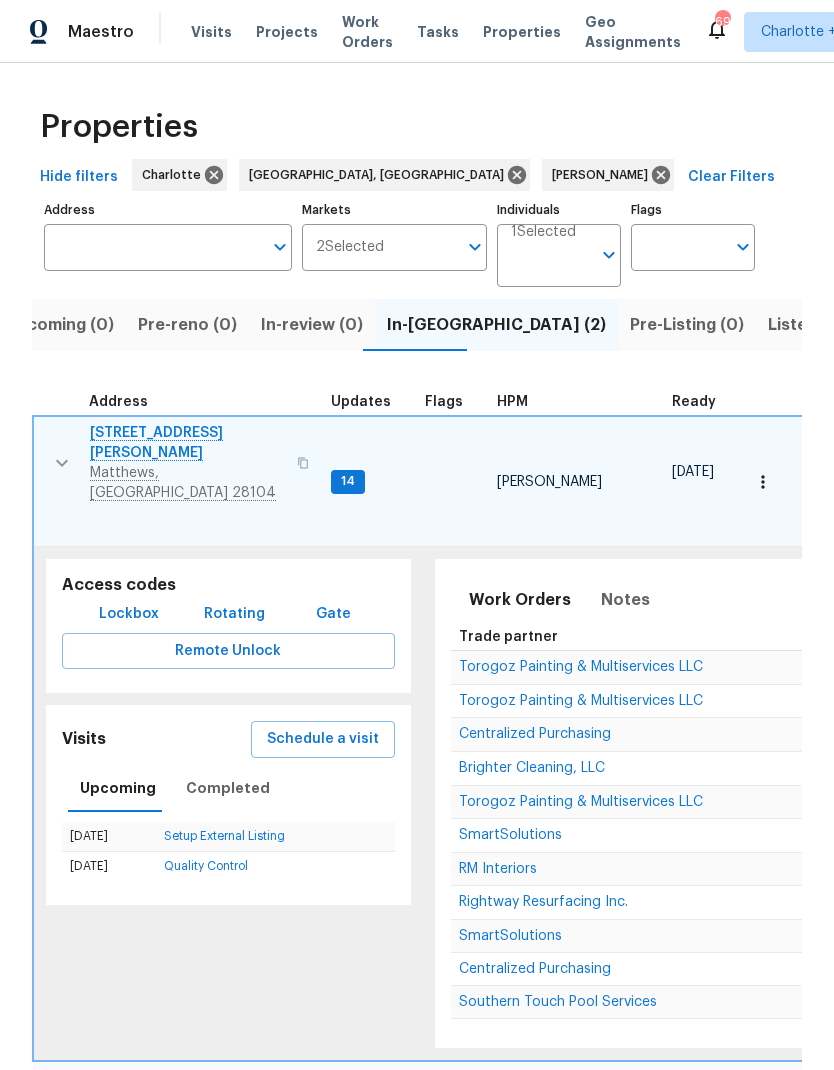 scroll, scrollTop: 16, scrollLeft: 0, axis: vertical 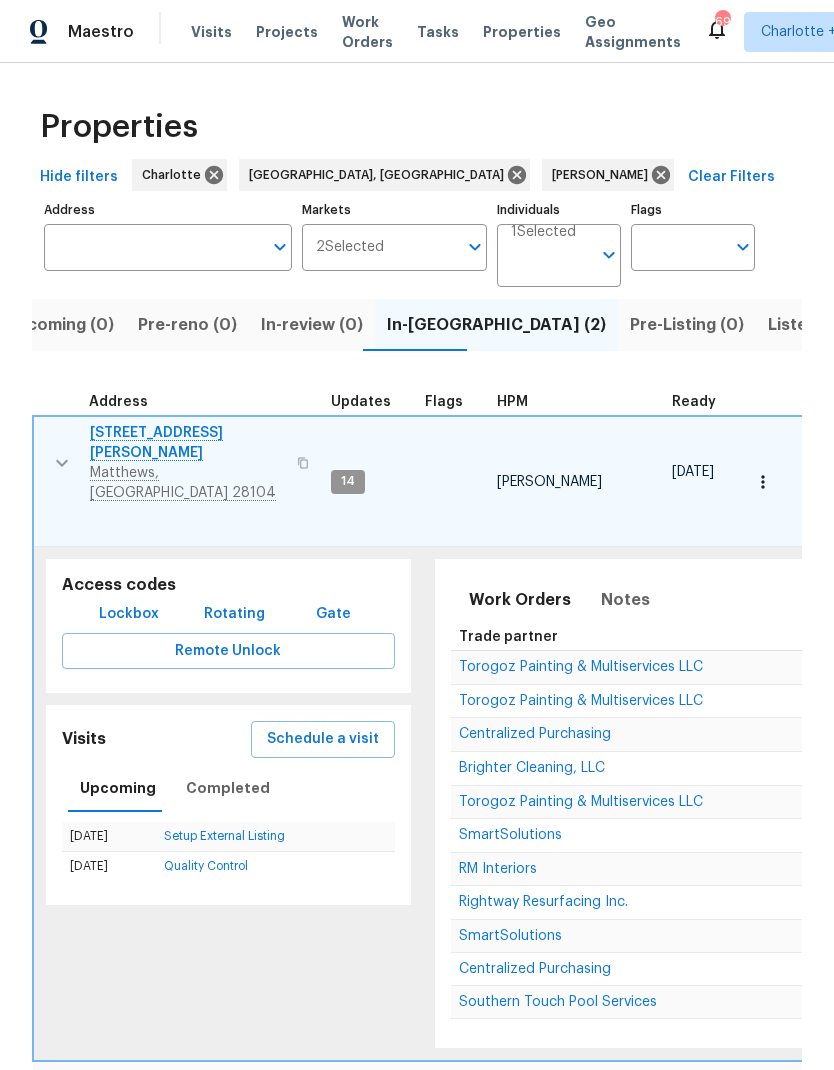 click on "8117 Shannon Woods Ln Matthews, NC 28104" at bounding box center [178, 463] 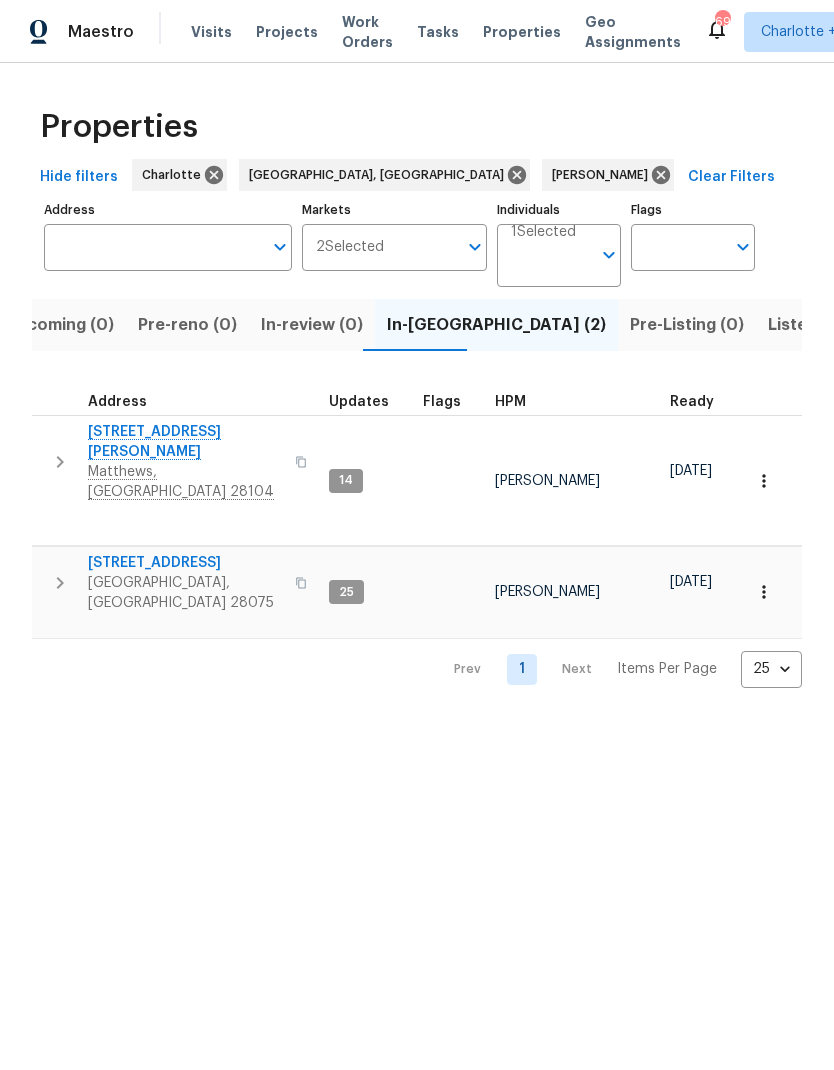 scroll, scrollTop: 0, scrollLeft: 0, axis: both 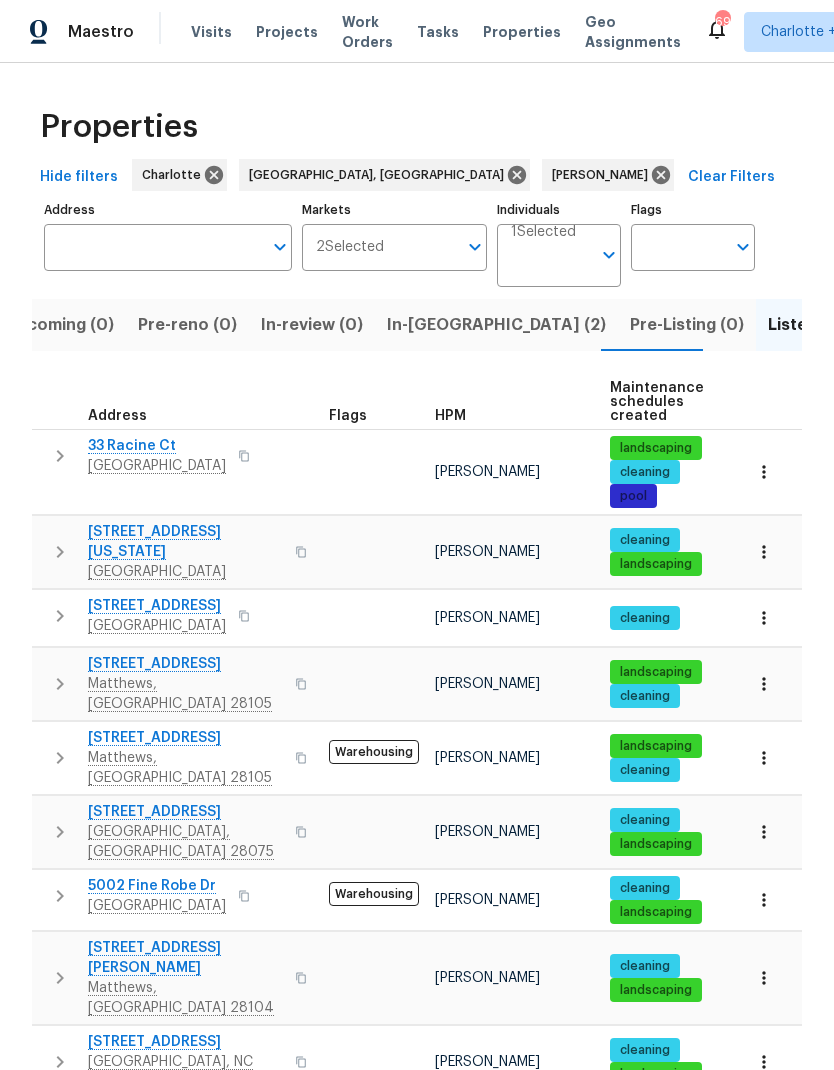 click on "In-reno (2)" at bounding box center (496, 325) 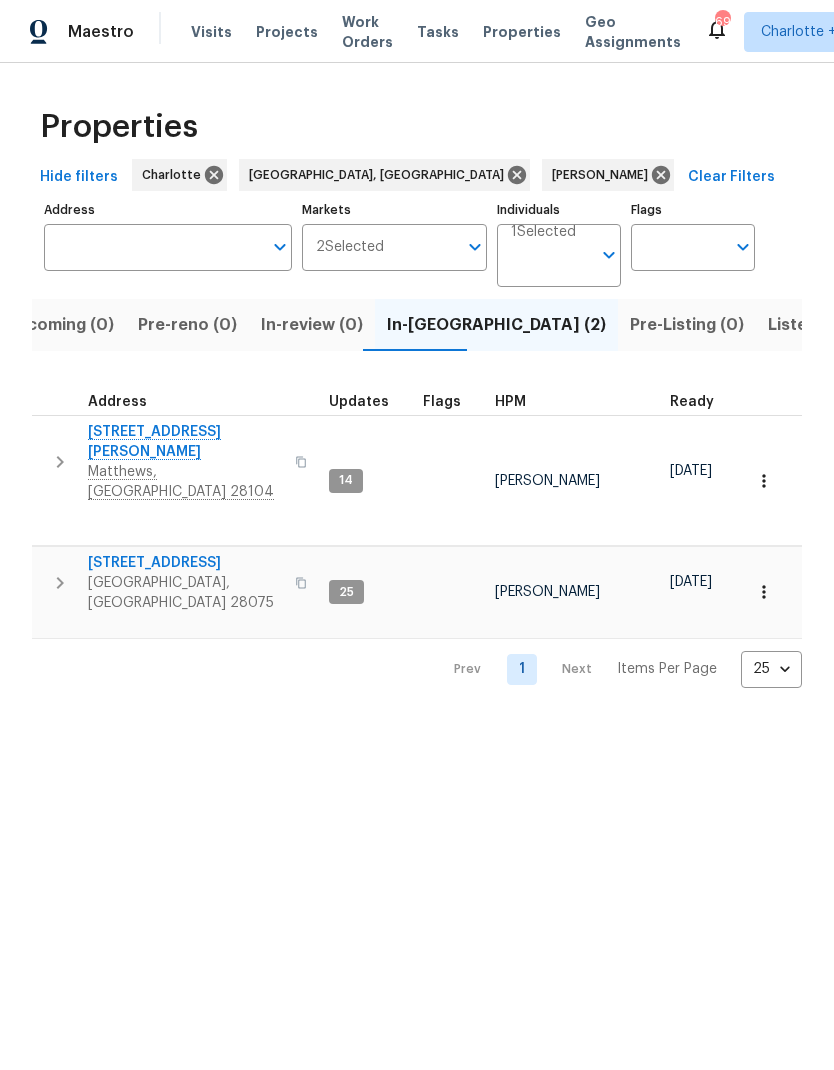 click on "[STREET_ADDRESS]" at bounding box center [185, 563] 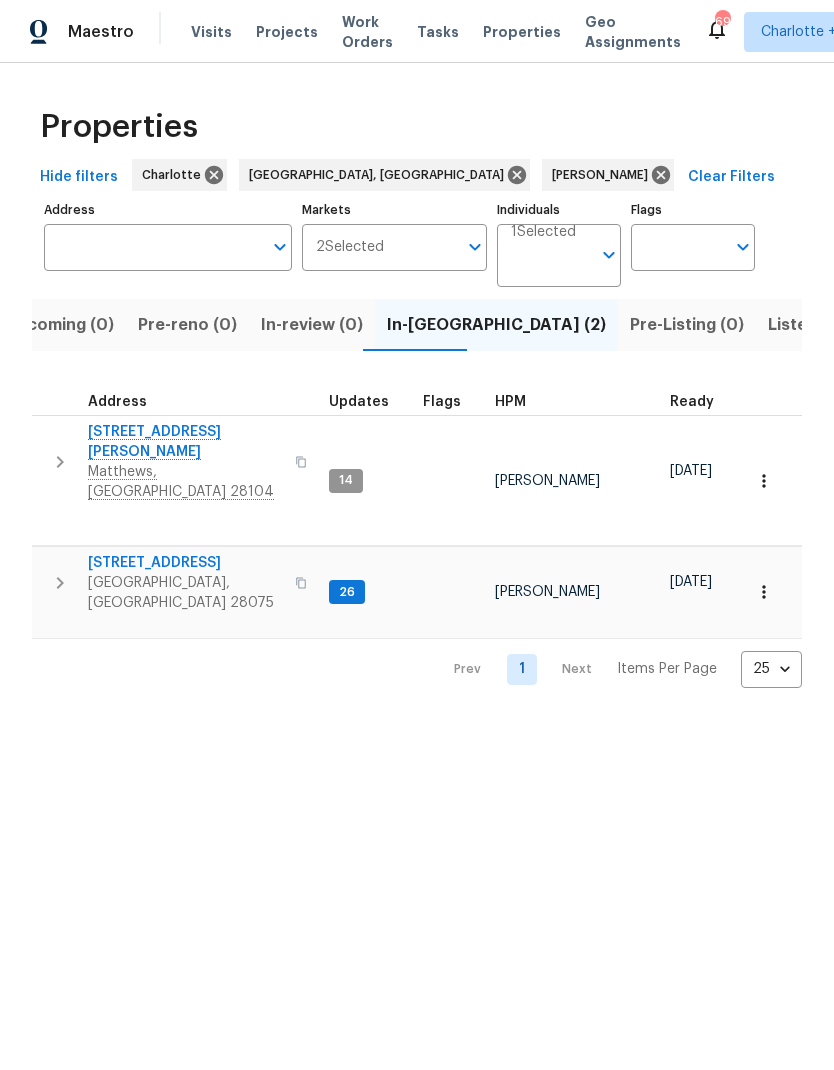 click 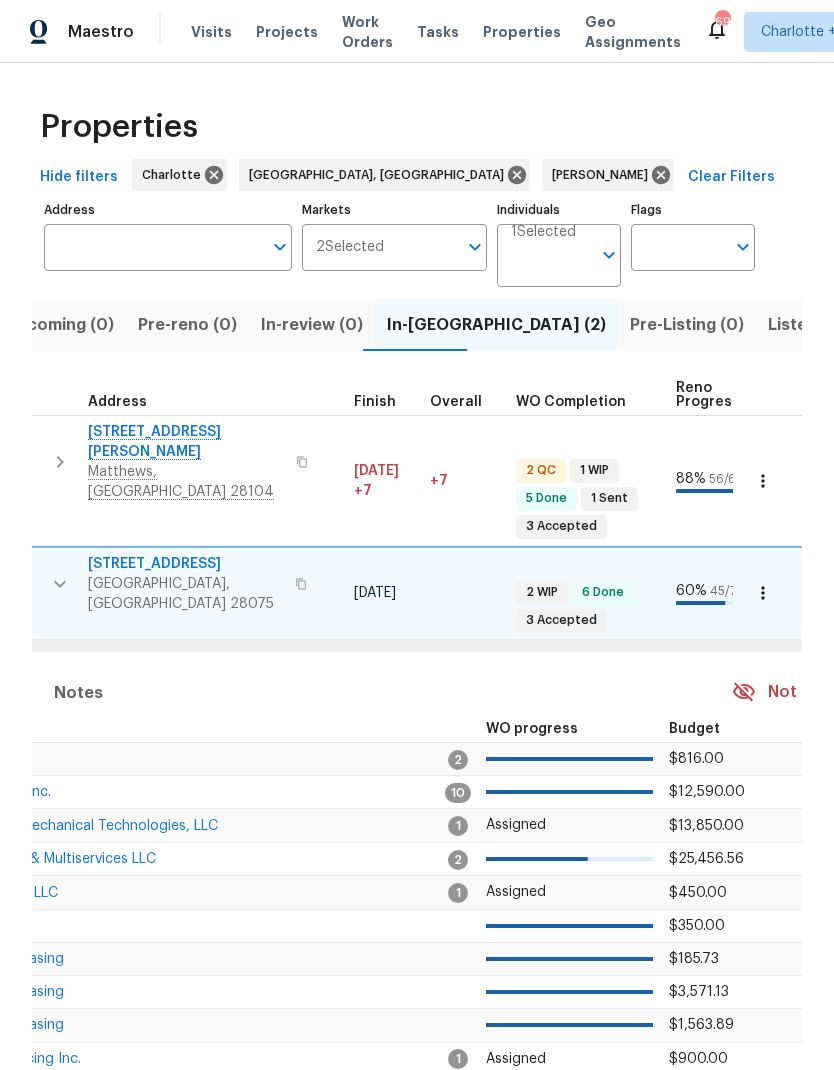 scroll, scrollTop: 0, scrollLeft: 536, axis: horizontal 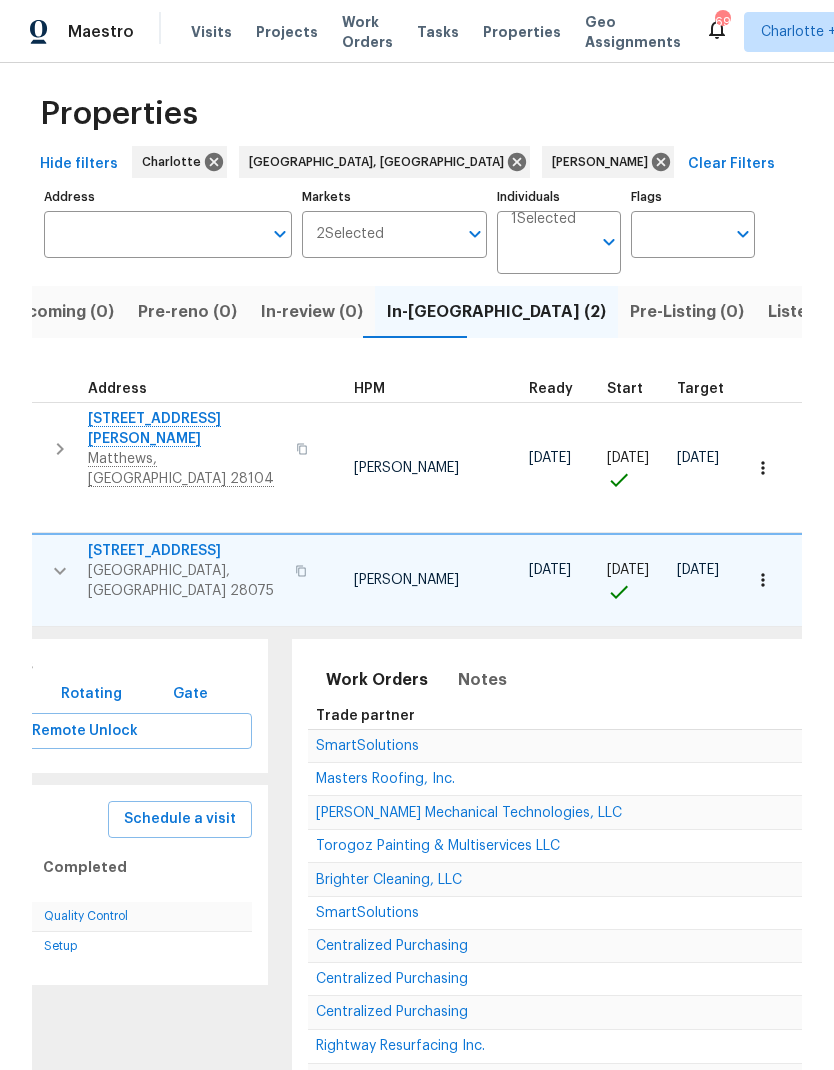 click on "Empire Flooring" at bounding box center (367, 1080) 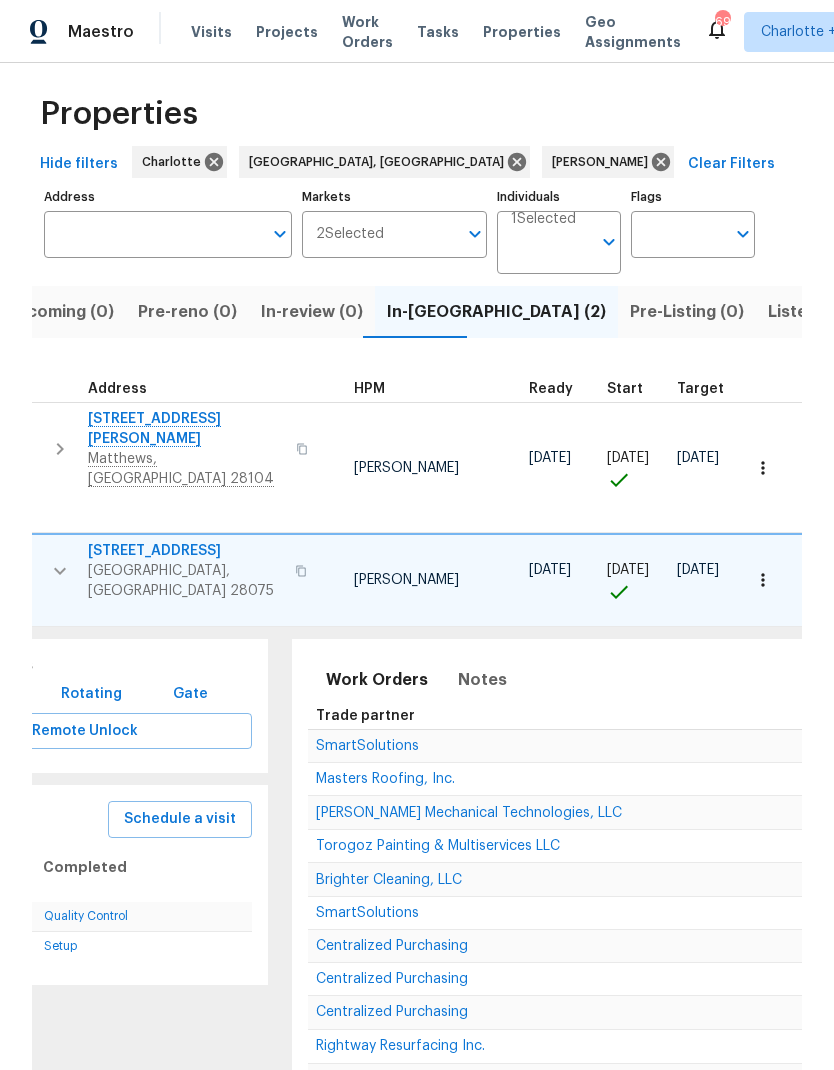 click on "Empire Flooring" at bounding box center [367, 1080] 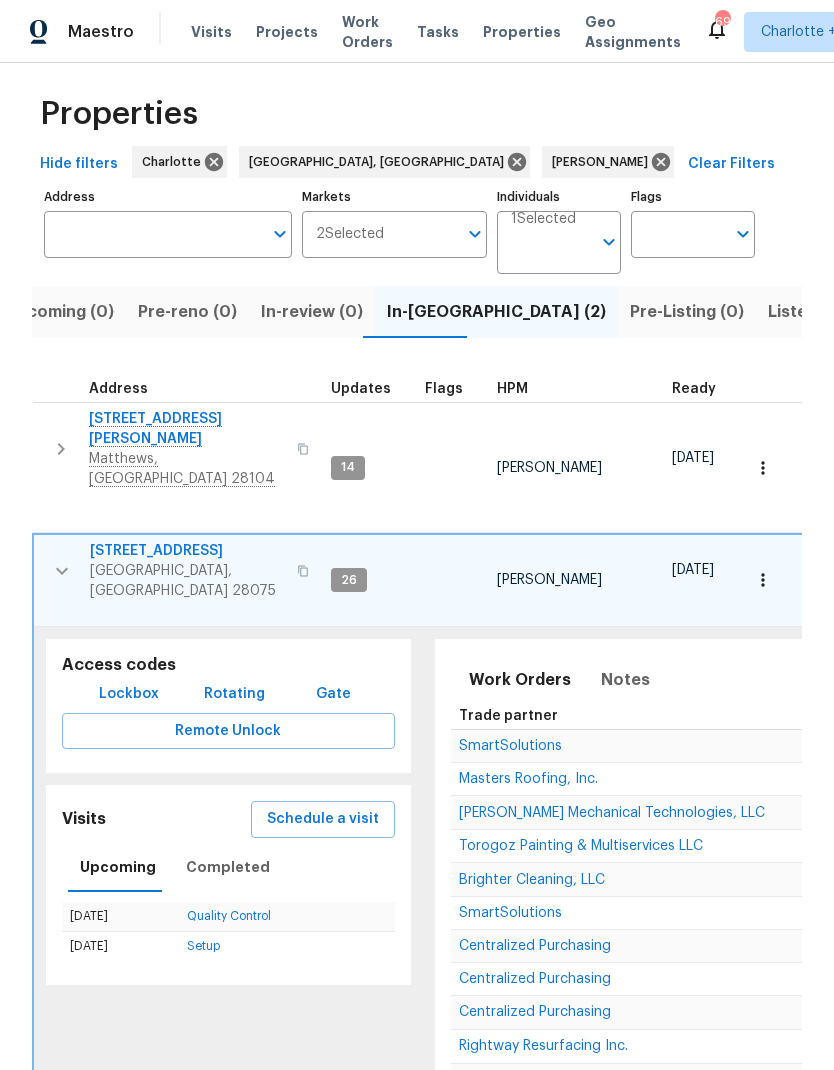 scroll, scrollTop: 0, scrollLeft: 0, axis: both 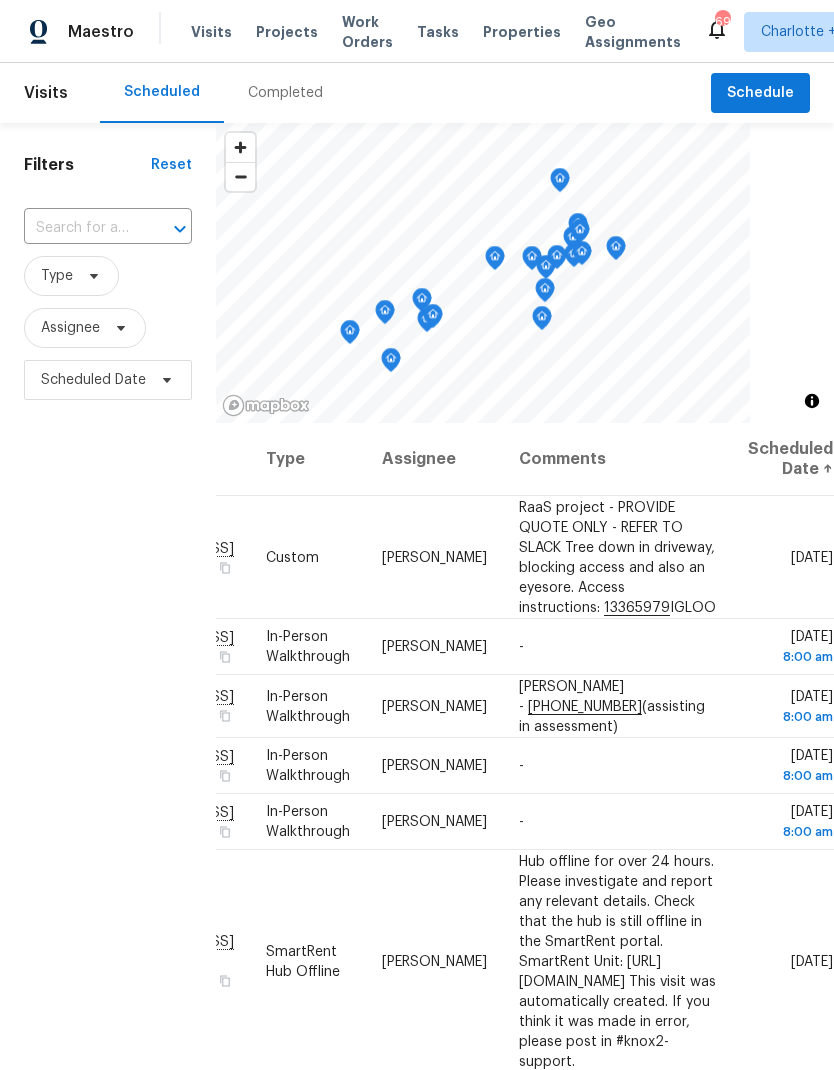 click on "Projects" at bounding box center [287, 32] 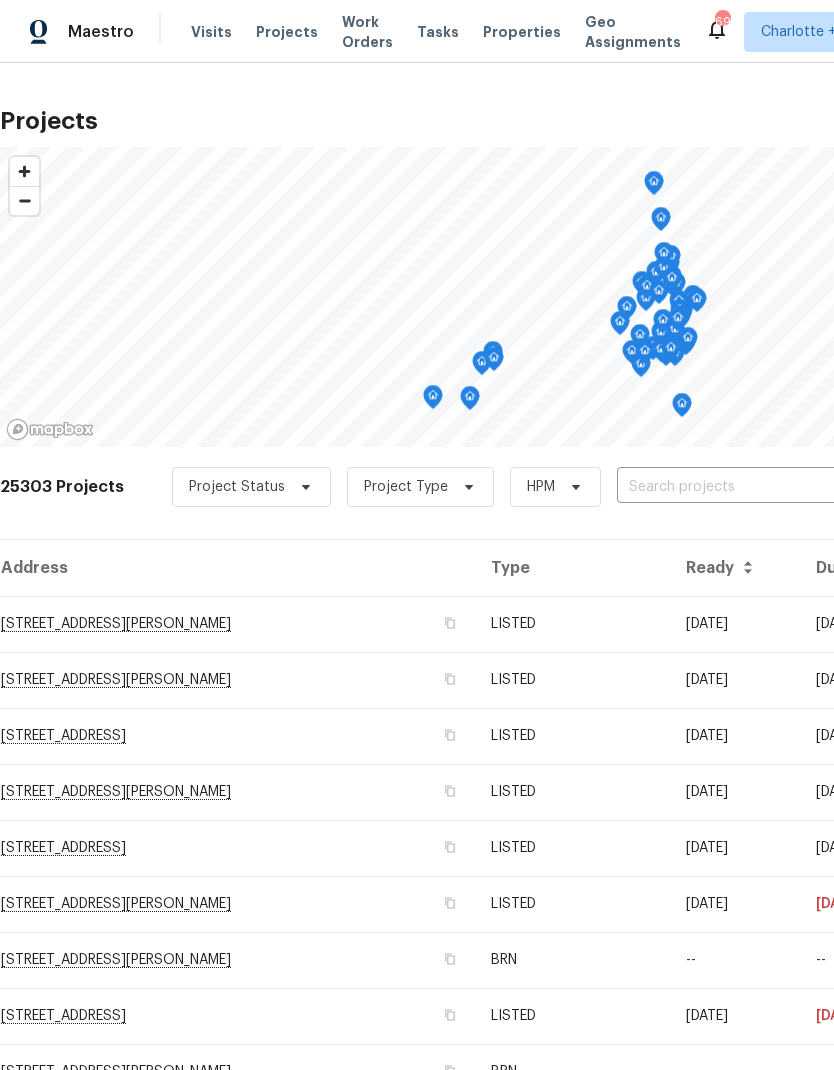 click at bounding box center (731, 487) 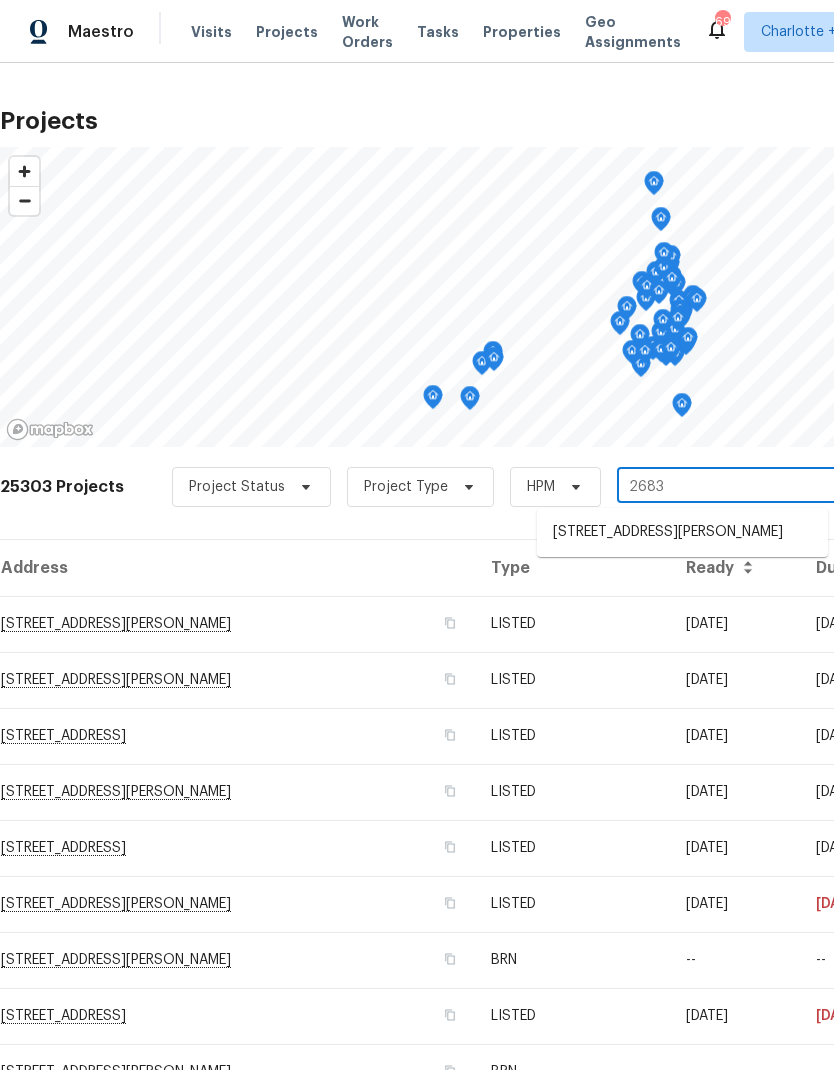 type on "2683 b" 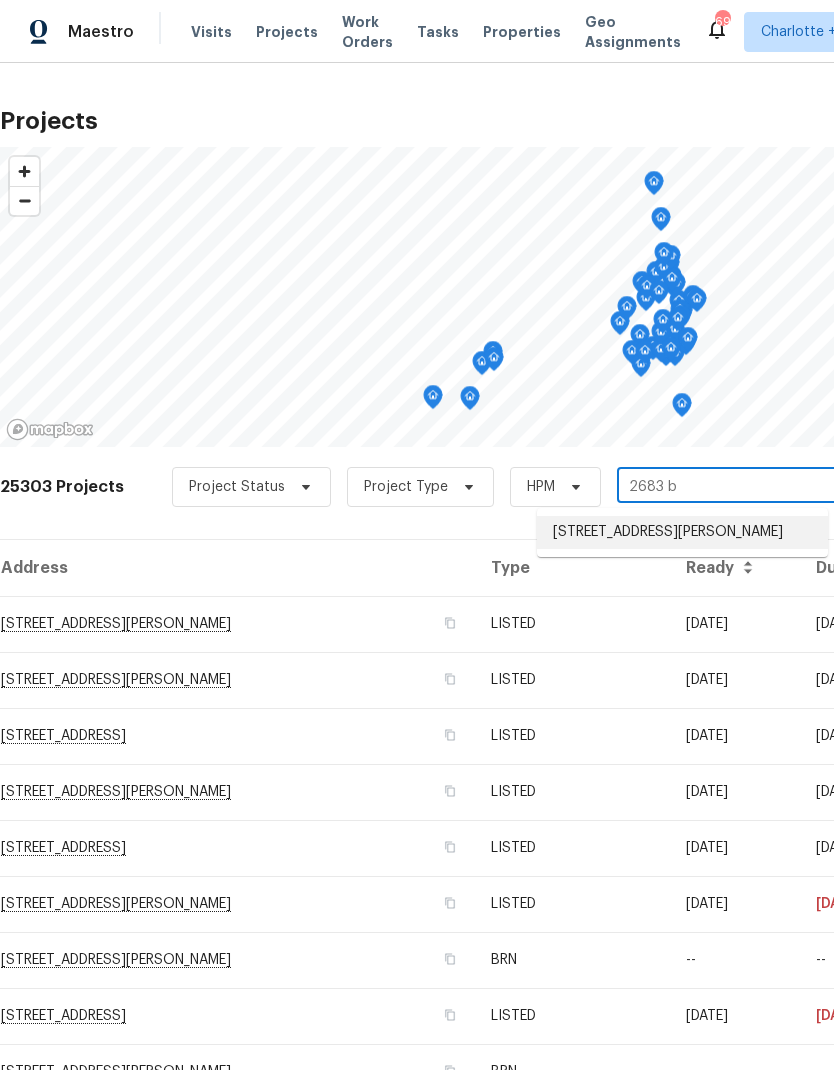 click on "2683 Beulah Church Rd, Matthews, NC 28104" at bounding box center (682, 532) 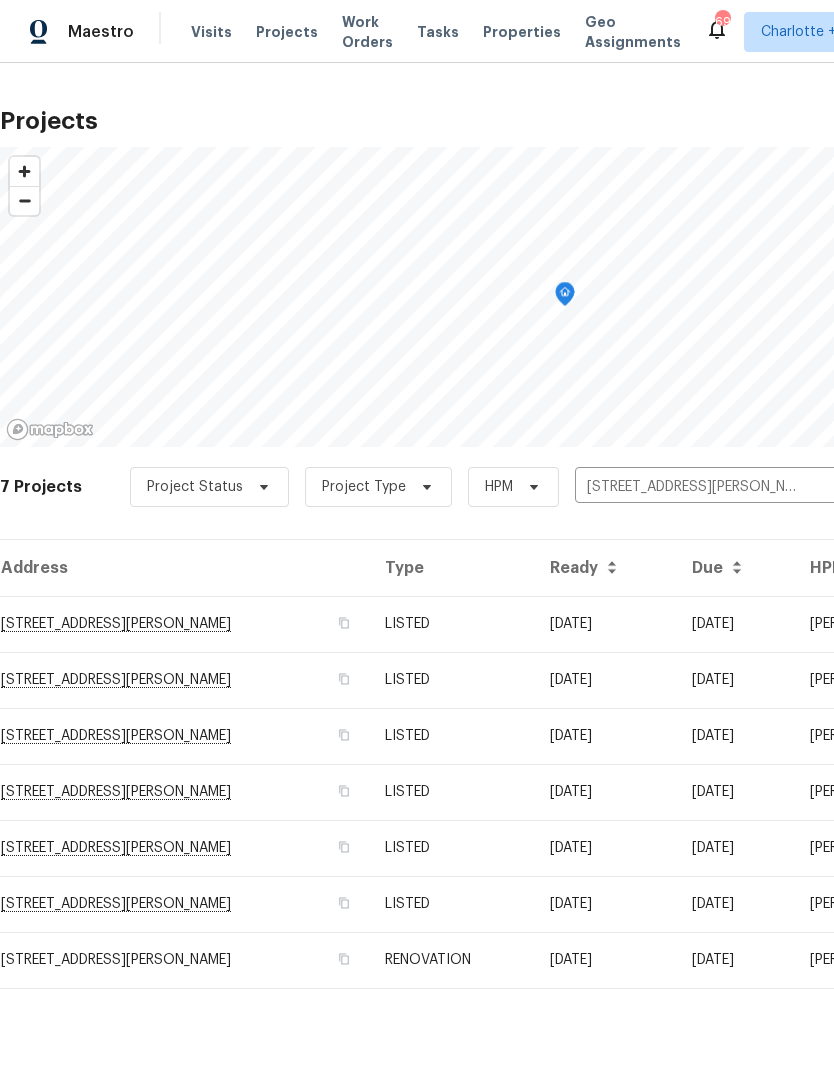 click on "2683 Beulah Church Rd, Matthews, NC 28104" at bounding box center [184, 624] 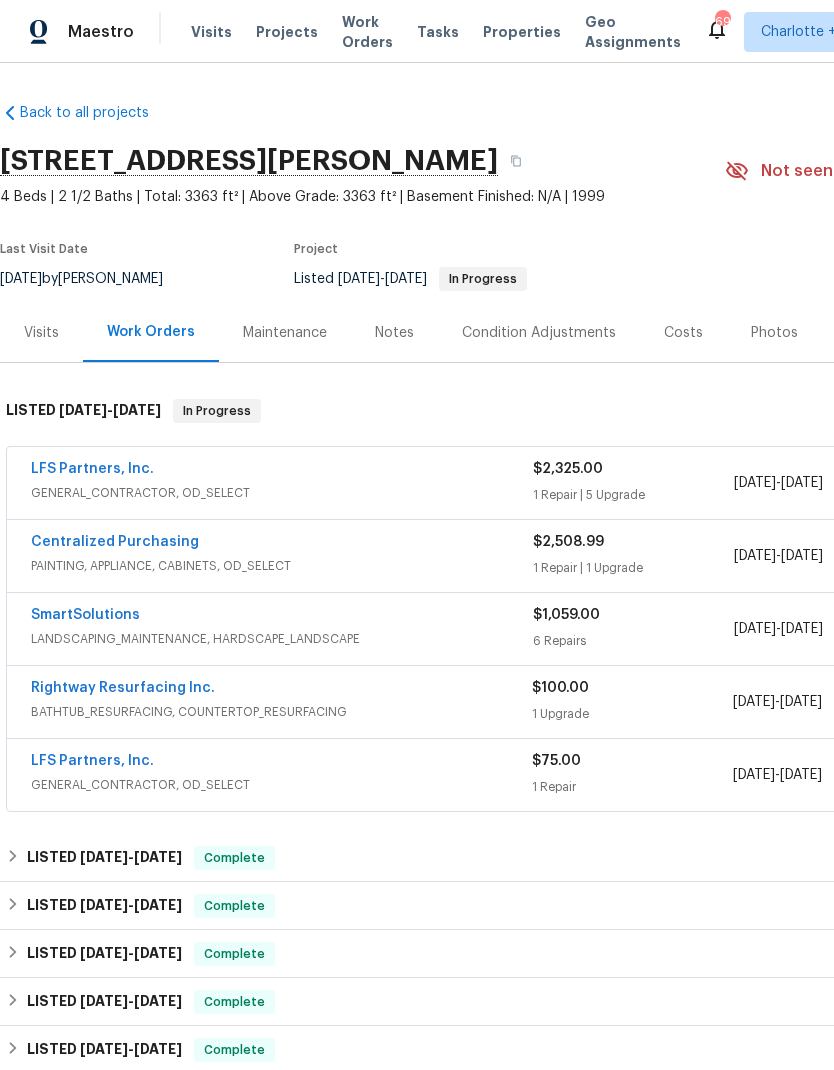 click on "Notes" at bounding box center [394, 332] 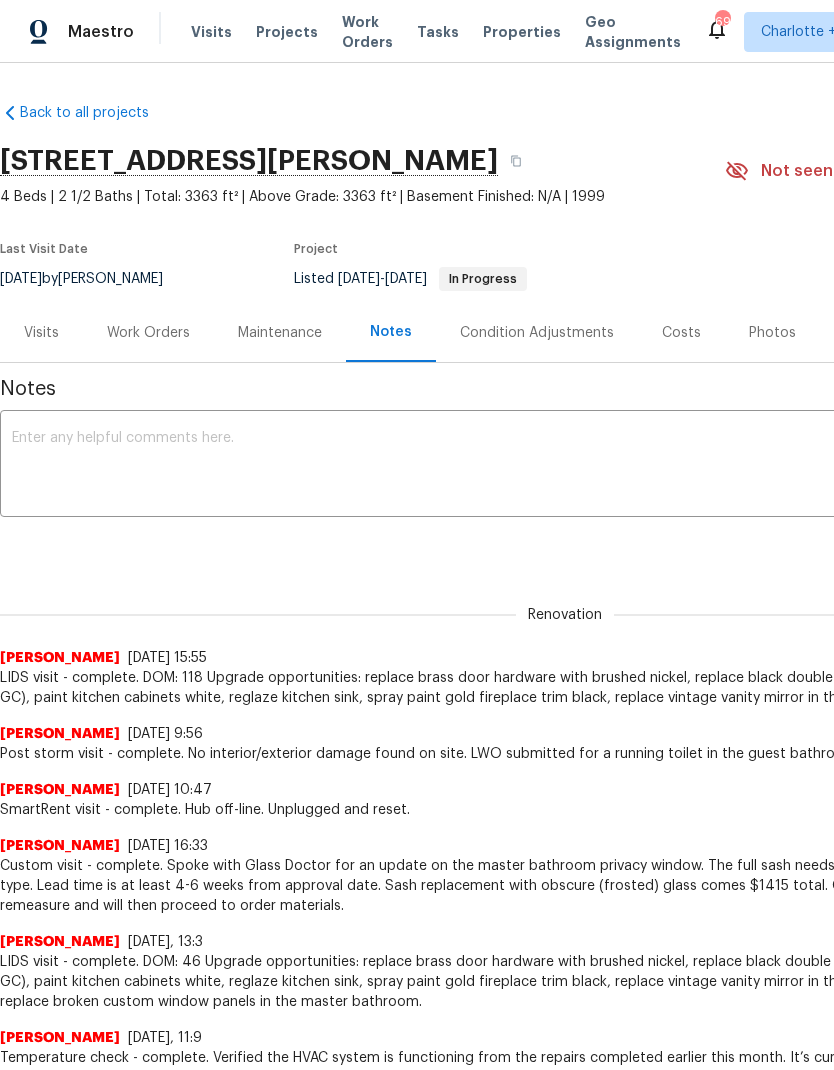 scroll, scrollTop: 0, scrollLeft: 0, axis: both 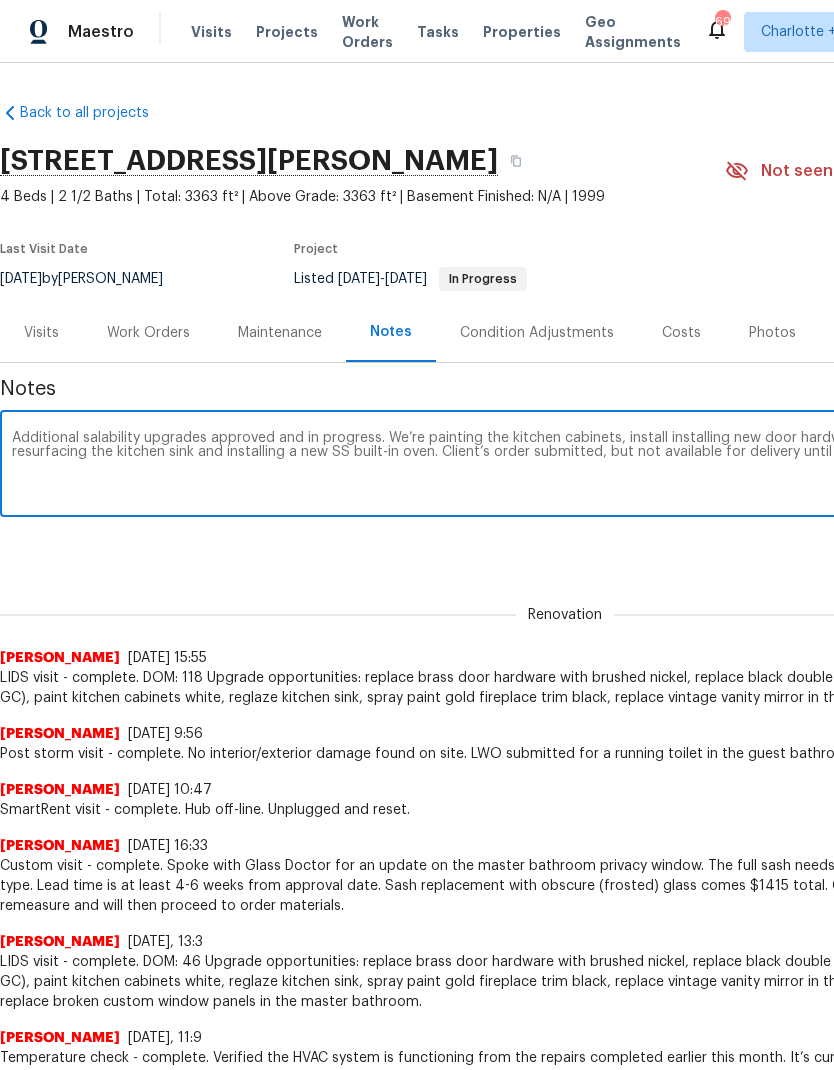 click on "Additional salability upgrades approved and in progress. We’re painting the kitchen cabinets, install installing new door hardware, painting the fireplace trim, resurfacing the kitchen sink and installing a new SS built-in oven. Client’s order submitted, but not available for delivery until 7/25." at bounding box center (565, 466) 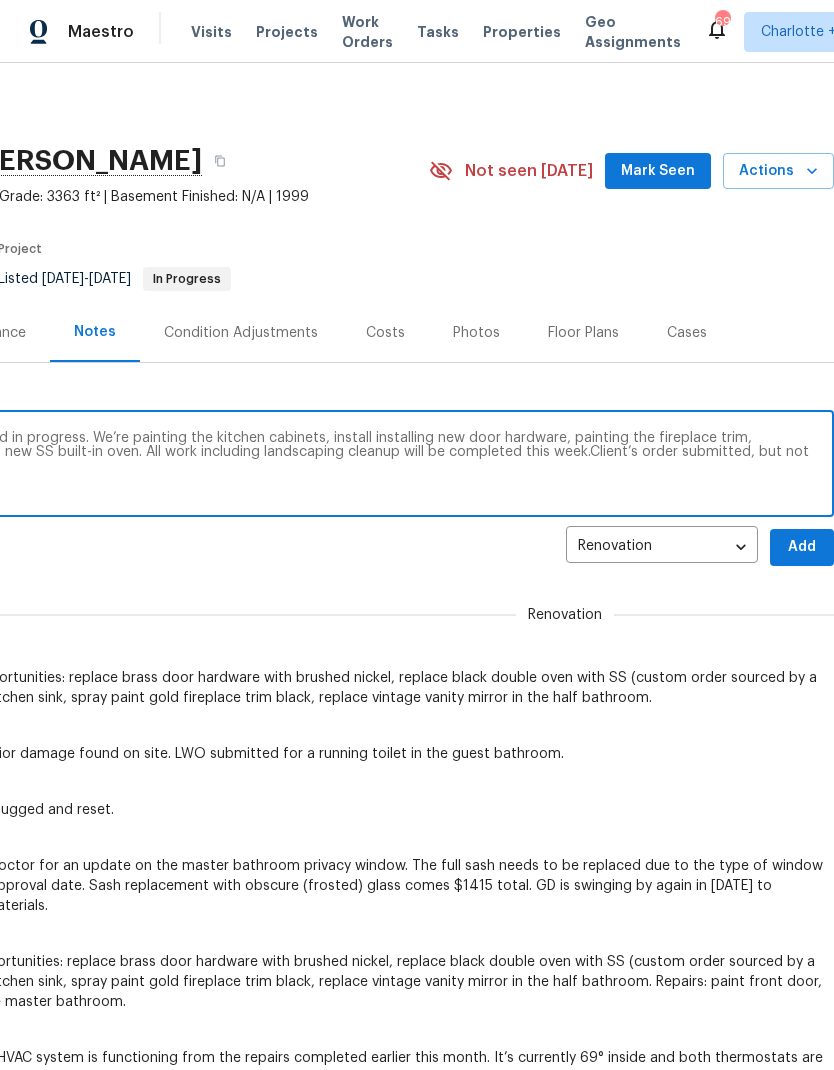 scroll, scrollTop: 0, scrollLeft: 296, axis: horizontal 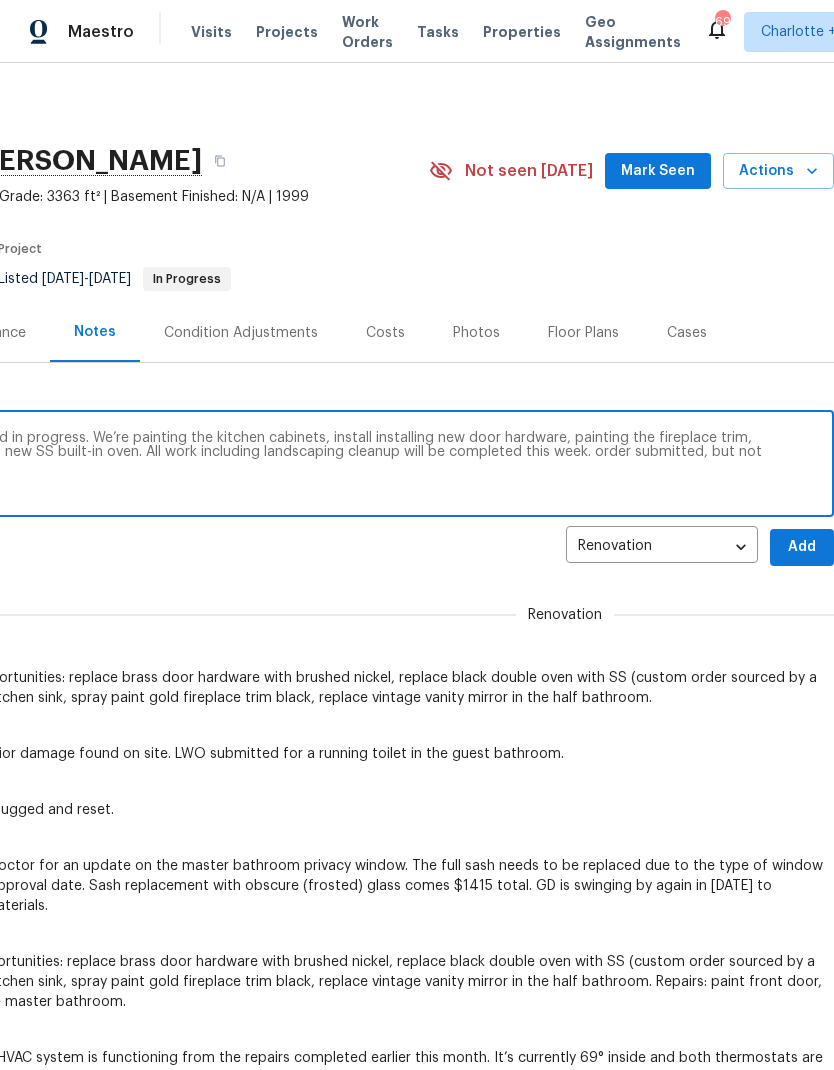 click on "Additional salability upgrades approved and in progress. We’re painting the kitchen cabinets, install installing new door hardware, painting the fireplace trim, resurfacing the kitchen sink and installing a new SS built-in oven. All work including landscaping cleanup will be completed this week. order submitted, but not available for delivery until 7/25." at bounding box center (269, 466) 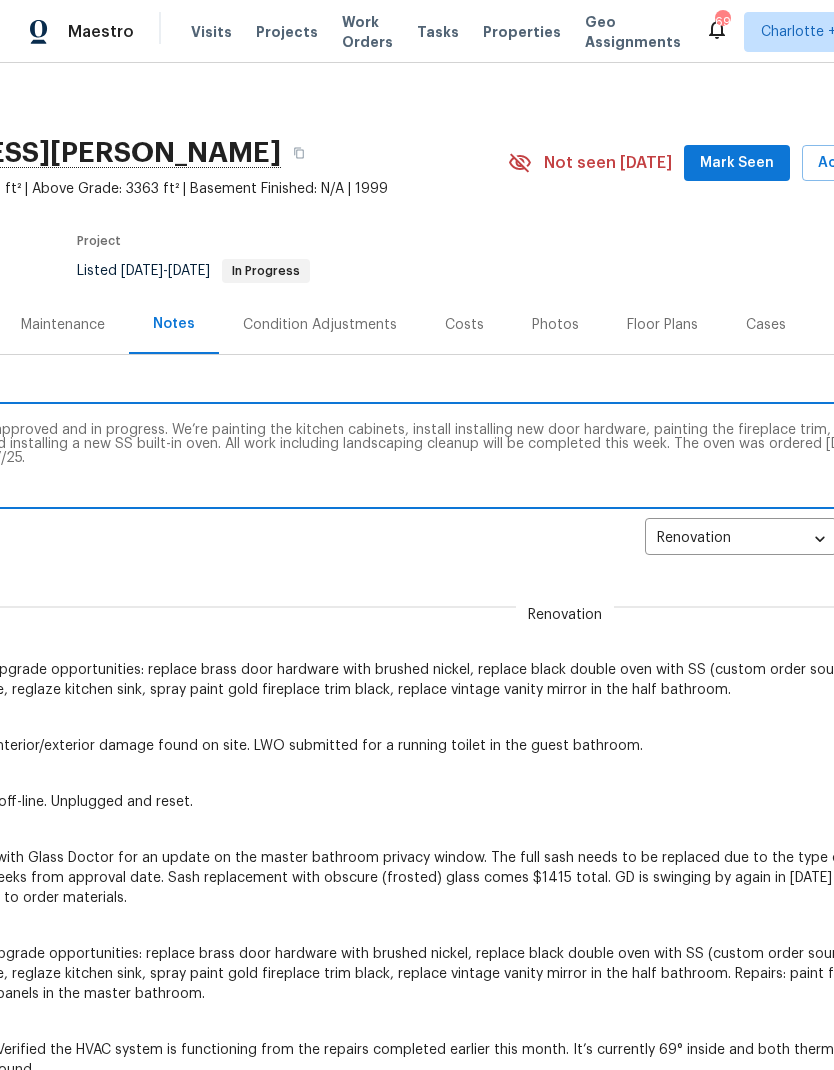 scroll, scrollTop: 6, scrollLeft: 233, axis: both 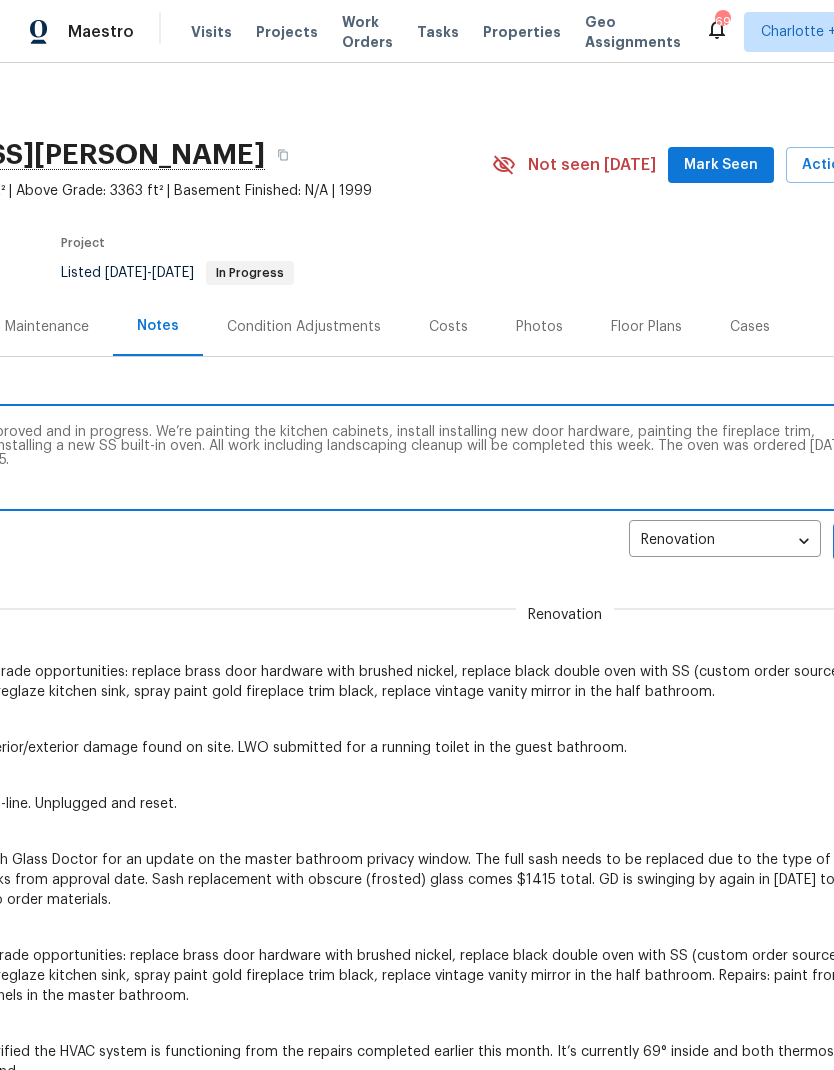 click on "Additional salability upgrades approved and in progress. We’re painting the kitchen cabinets, install installing new door hardware, painting the fireplace trim, resurfacing the kitchen sink and installing a new SS built-in oven. All work including landscaping cleanup will be completed this week. The oven was ordered today, but not available for delivery until 7/25." at bounding box center (332, 460) 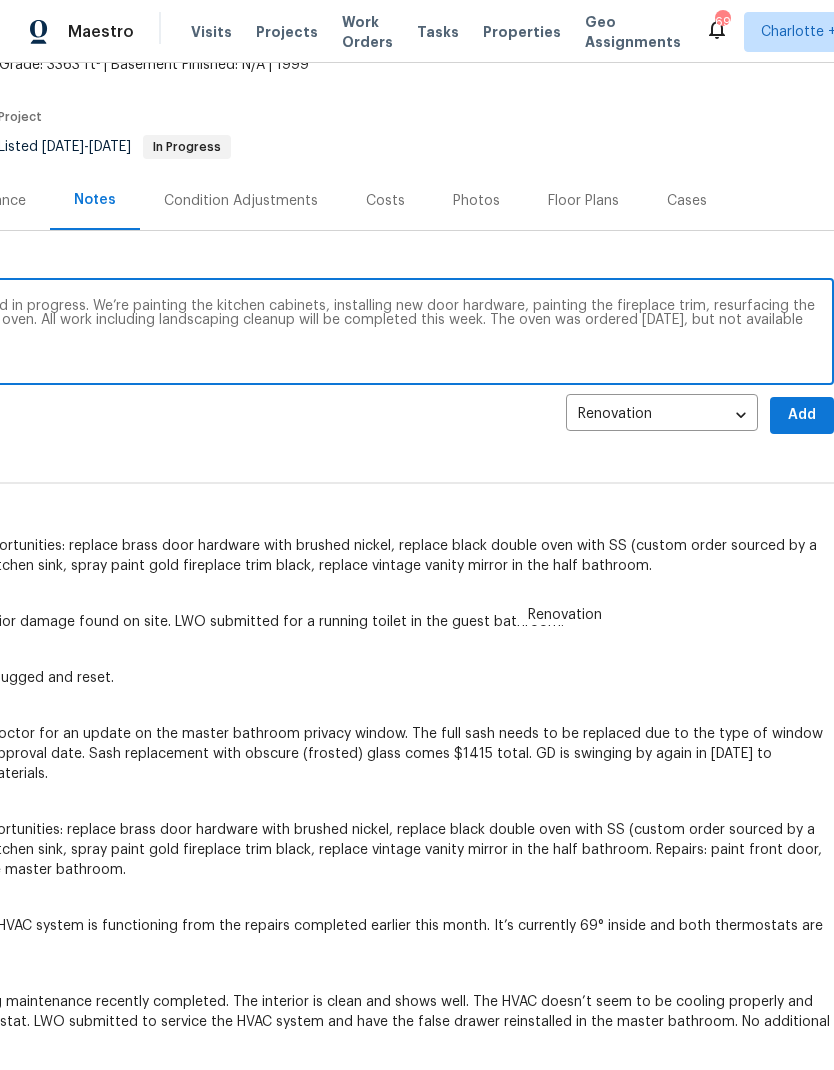 scroll, scrollTop: 132, scrollLeft: 296, axis: both 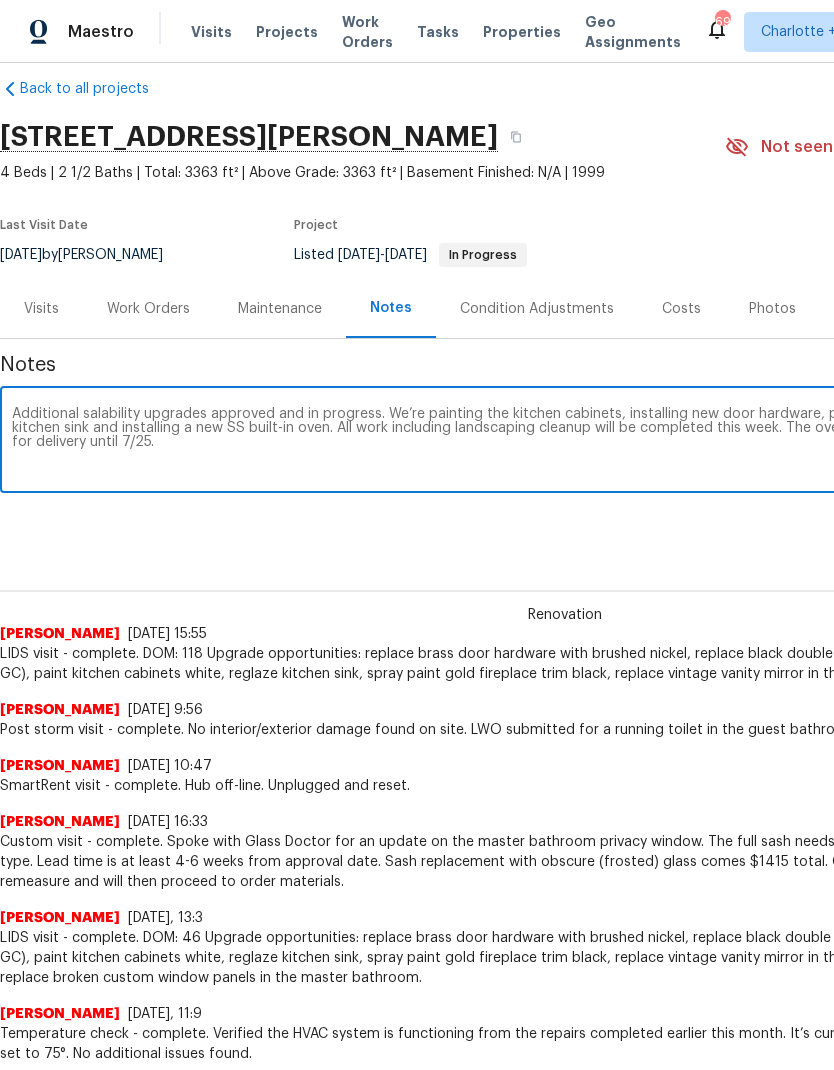 click on "Additional salability upgrades approved and in progress. We’re painting the kitchen cabinets, installing new door hardware, painting the fireplace trim, resurfacing the kitchen sink and installing a new SS built-in oven. All work including landscaping cleanup will be completed this week. The oven was ordered today, but isn’t available for delivery until 7/25." at bounding box center (565, 442) 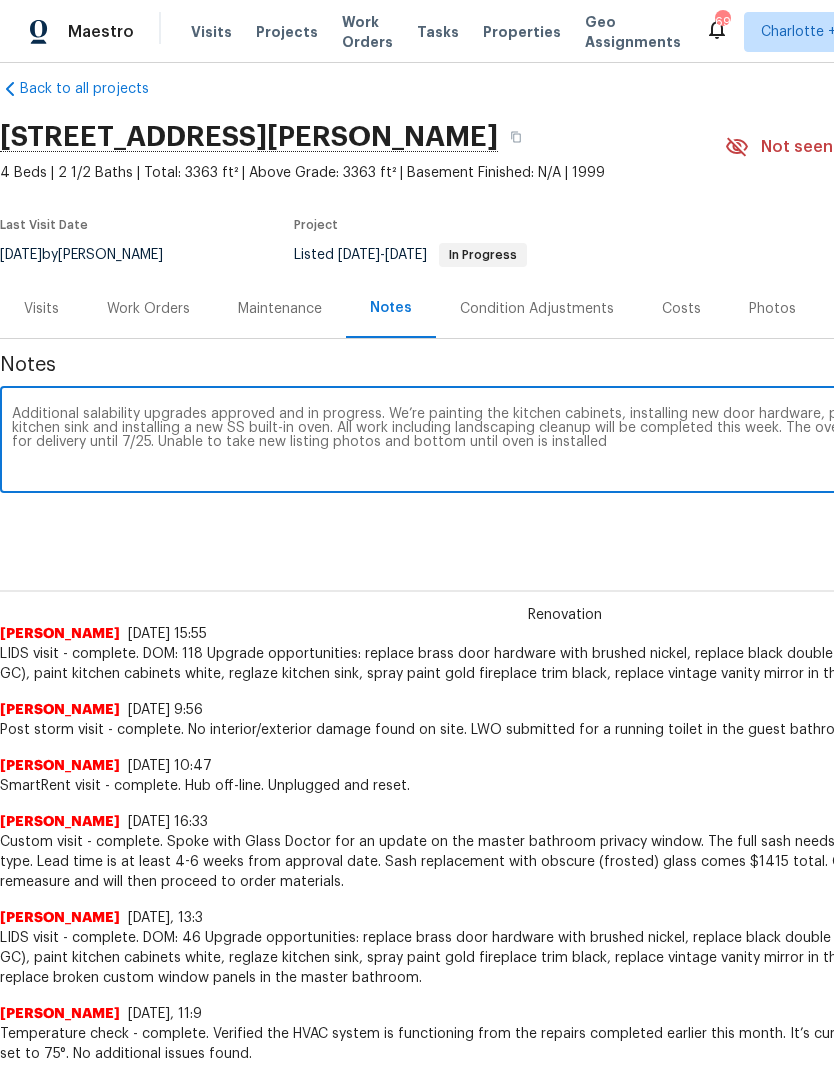 click on "Additional salability upgrades approved and in progress. We’re painting the kitchen cabinets, installing new door hardware, painting the fireplace trim, resurfacing the kitchen sink and installing a new SS built-in oven. All work including landscaping cleanup will be completed this week. The oven was ordered today, but isn’t available for delivery until 7/25. Unable to take new listing photos and bottom until oven is installed" at bounding box center (565, 442) 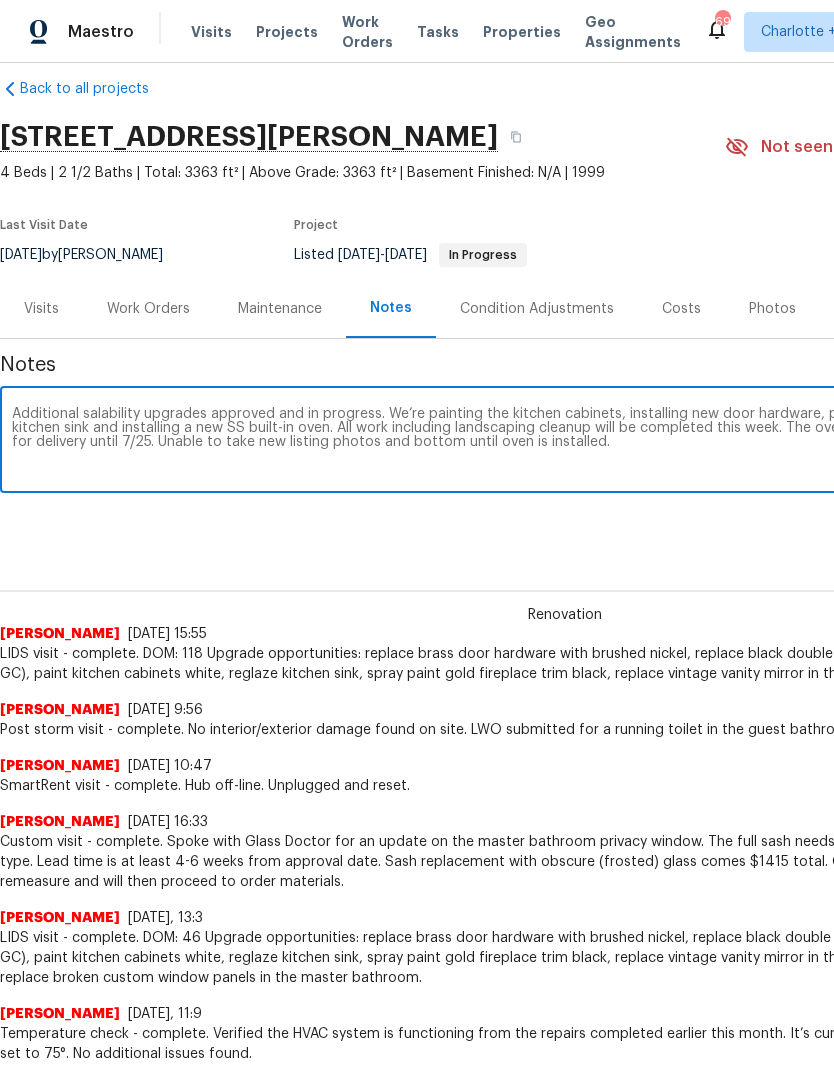 click on "Additional salability upgrades approved and in progress. We’re painting the kitchen cabinets, installing new door hardware, painting the fireplace trim, resurfacing the kitchen sink and installing a new SS built-in oven. All work including landscaping cleanup will be completed this week. The oven was ordered today, but isn’t available for delivery until 7/25. Unable to take new listing photos and bottom until oven is installed." at bounding box center [565, 442] 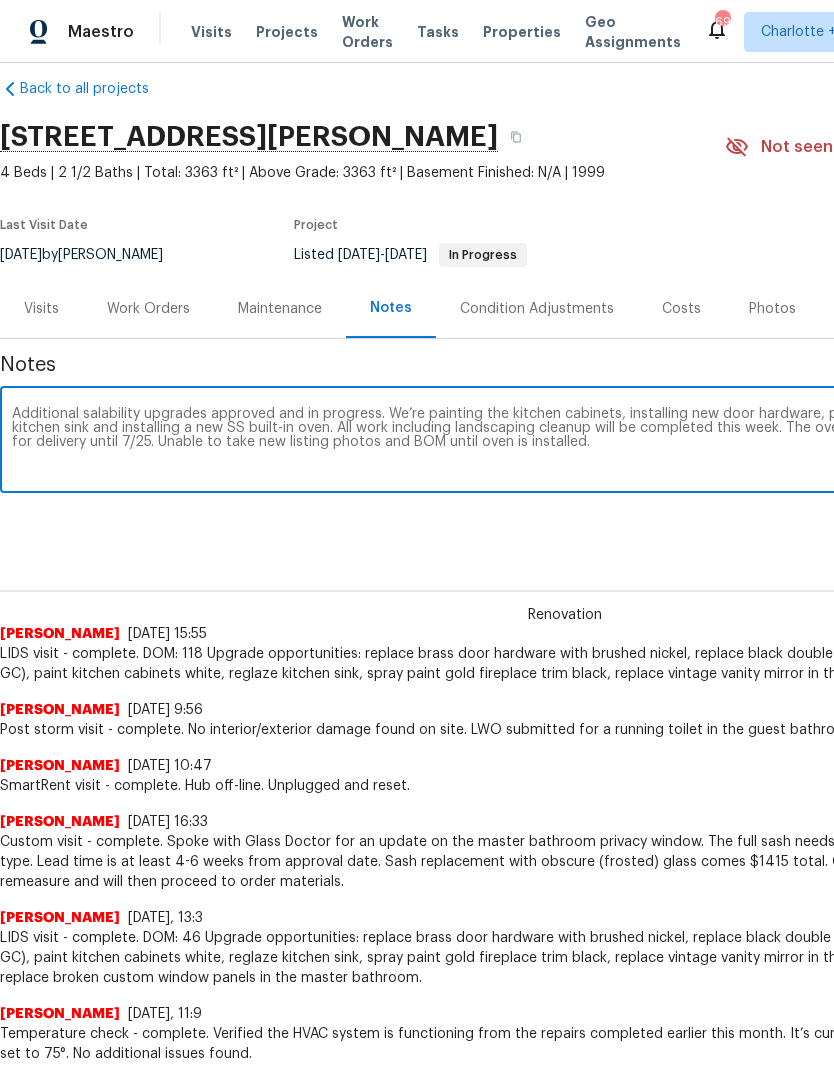 click on "Ryan Craven 4/28/25, 11:9" at bounding box center [565, 1014] 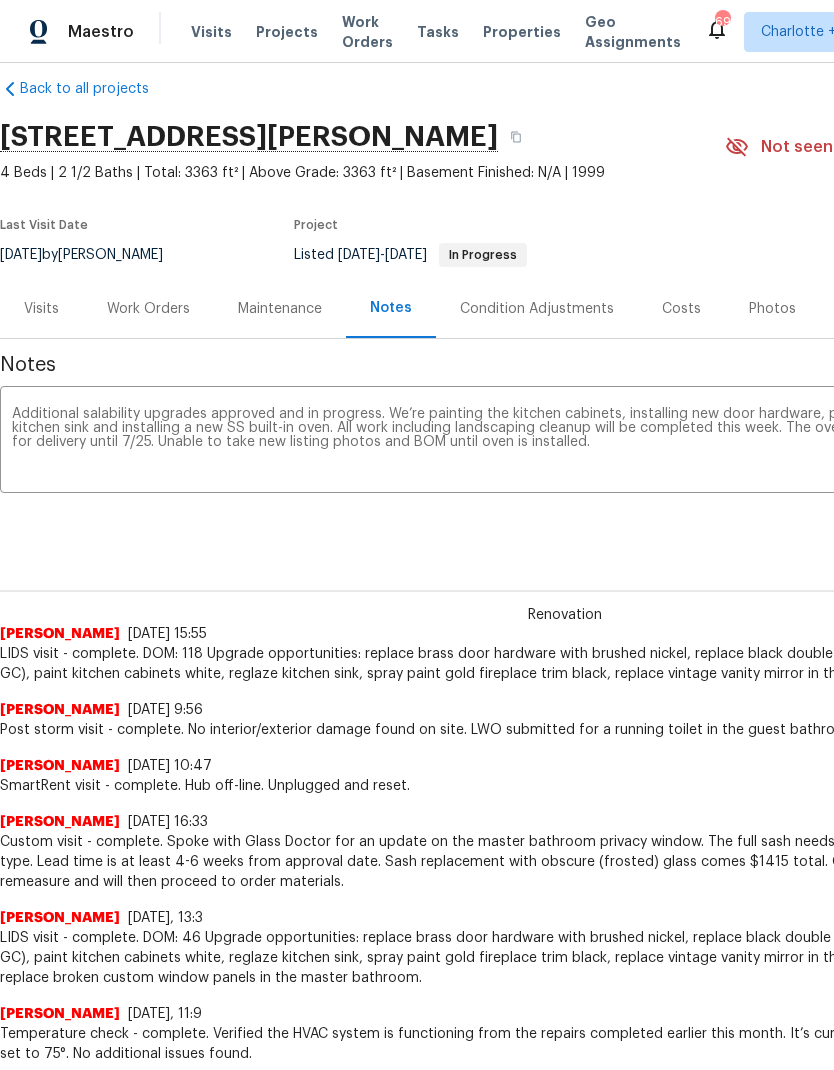 click on "Additional salability upgrades approved and in progress. We’re painting the kitchen cabinets, installing new door hardware, painting the fireplace trim, resurfacing the kitchen sink and installing a new SS built-in oven. All work including landscaping cleanup will be completed this week. The oven was ordered today, but isn’t available for delivery until 7/25. Unable to take new listing photos and BOM until oven is installed." at bounding box center (565, 442) 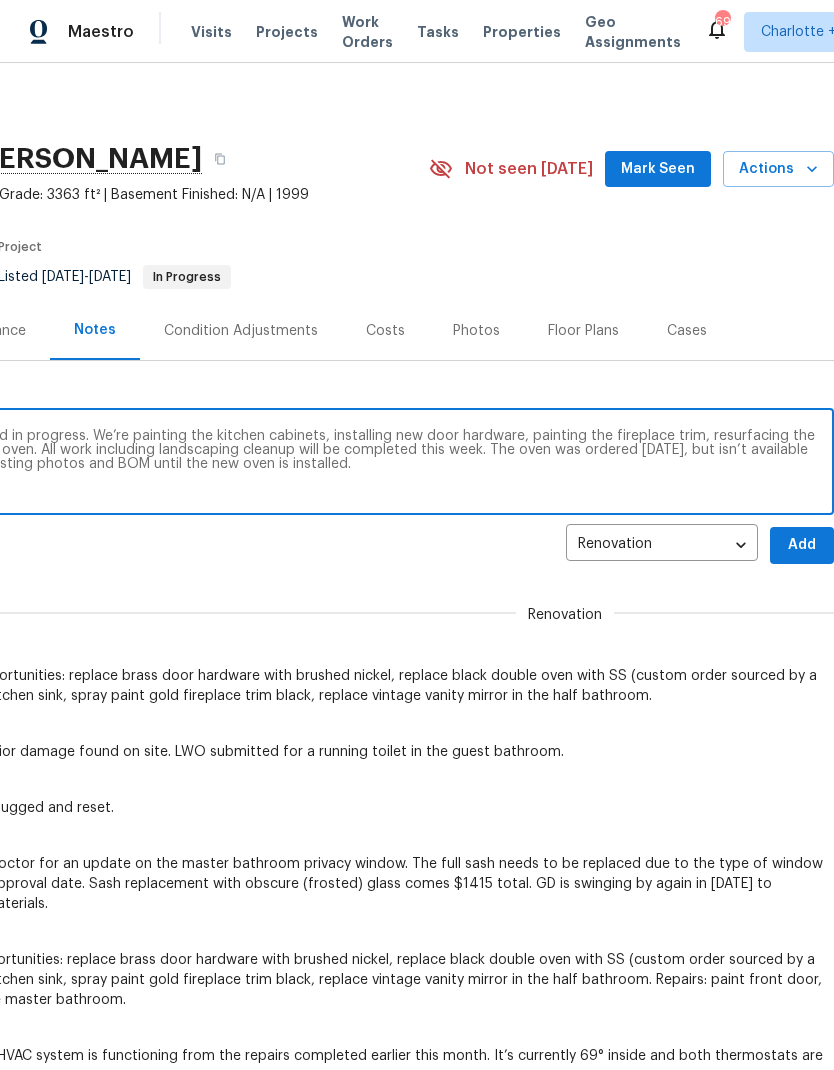 scroll, scrollTop: 2, scrollLeft: 296, axis: both 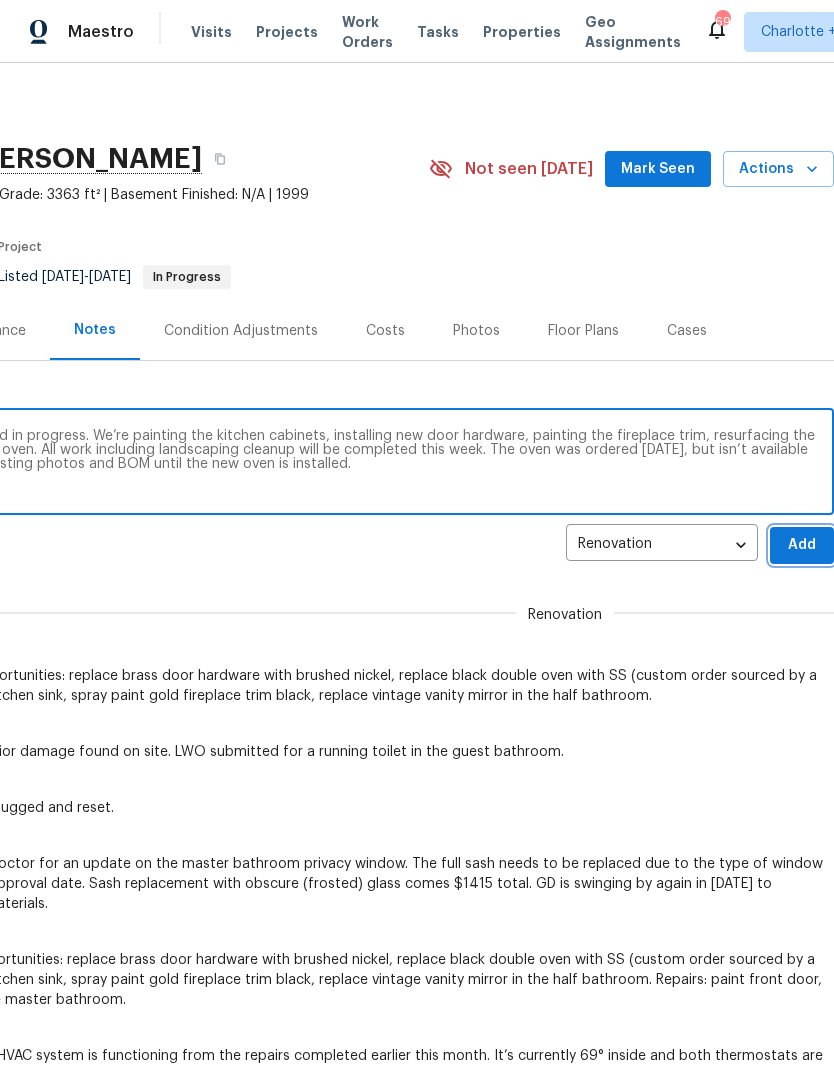 click on "Add" at bounding box center [802, 545] 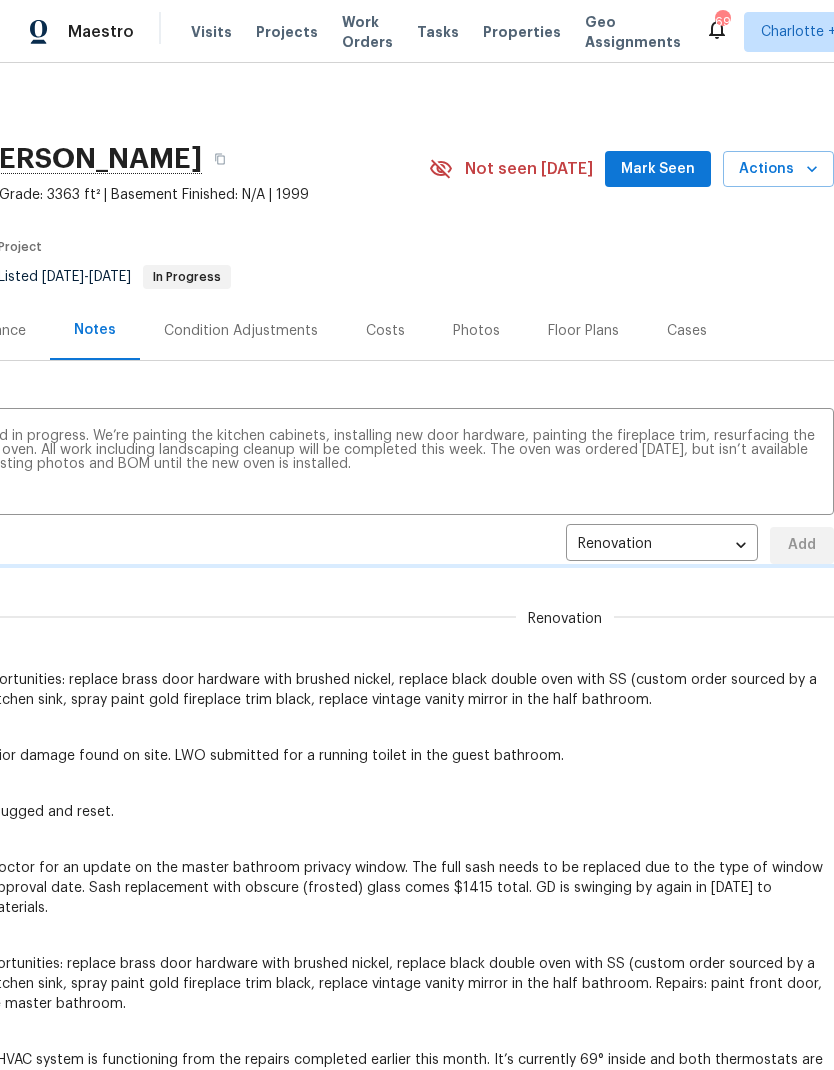 type 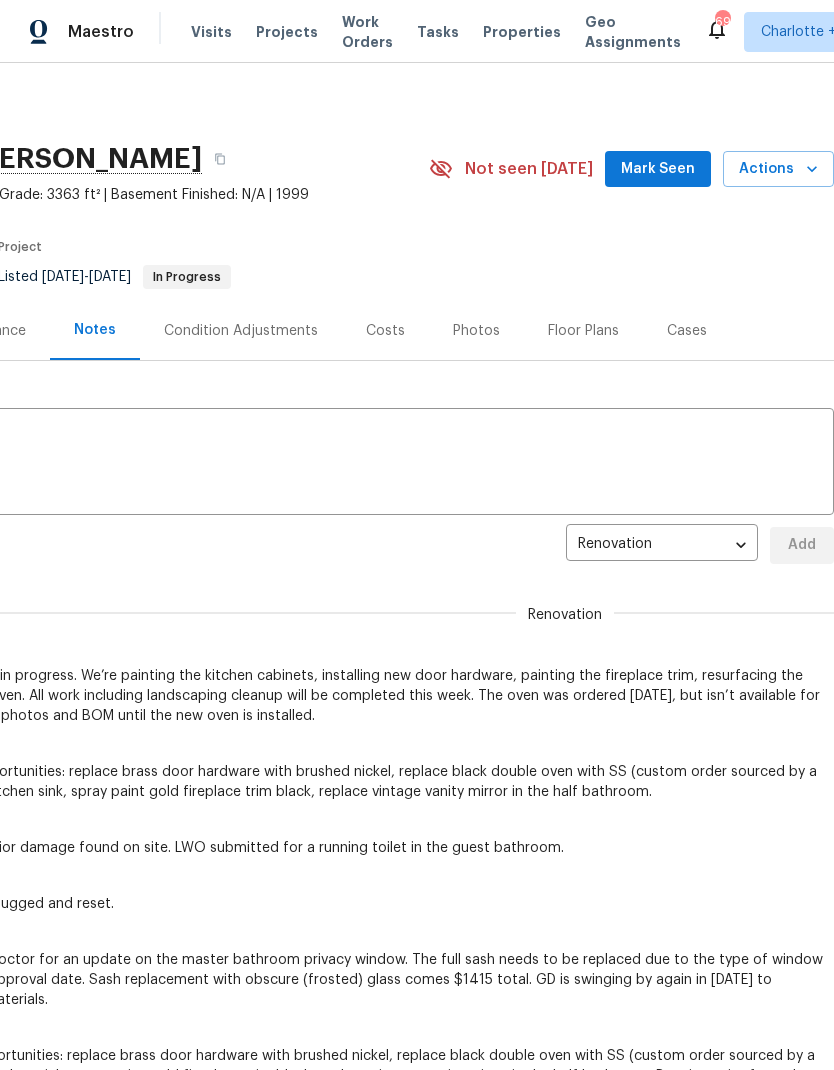 click on "Mark Seen" at bounding box center (658, 169) 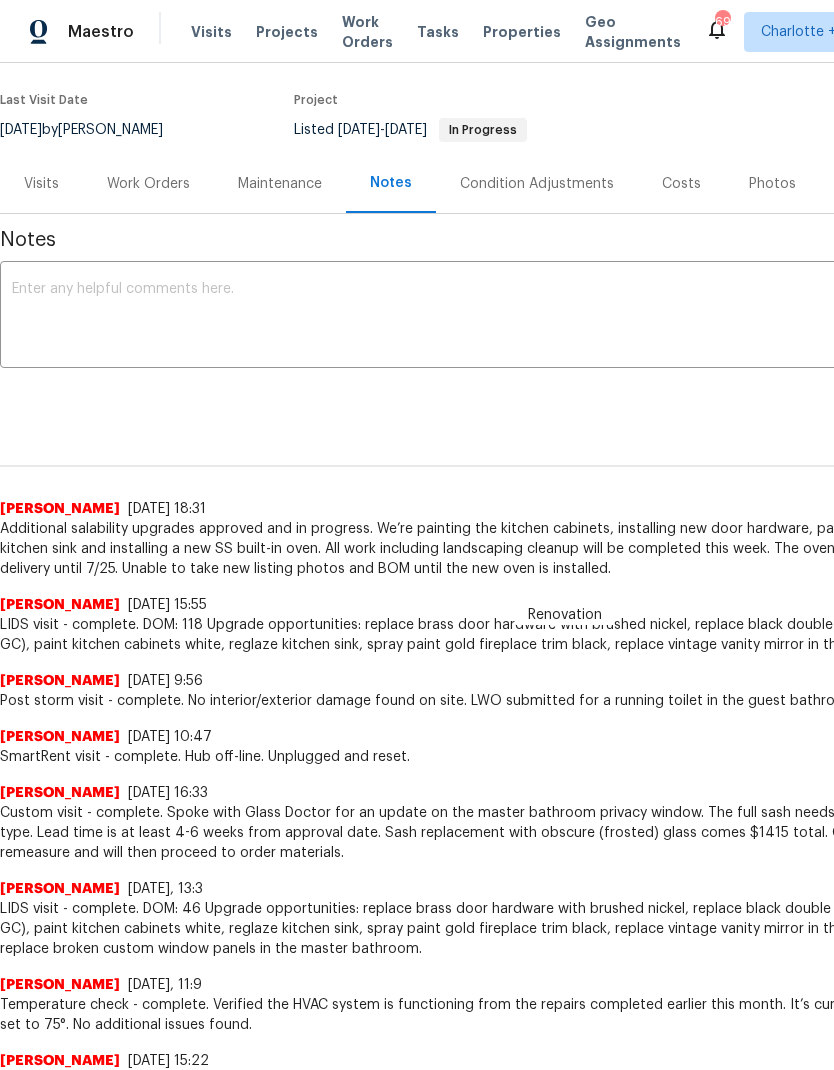 scroll, scrollTop: 150, scrollLeft: 0, axis: vertical 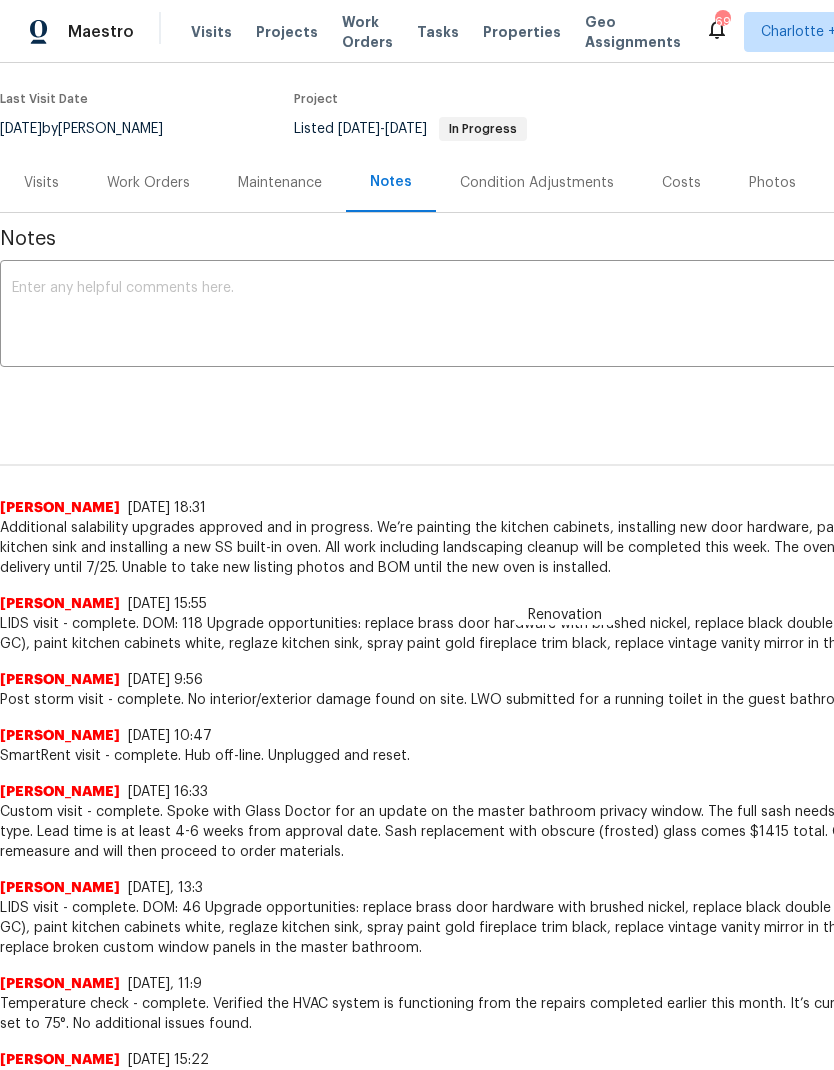 click on "Work Orders" at bounding box center [148, 183] 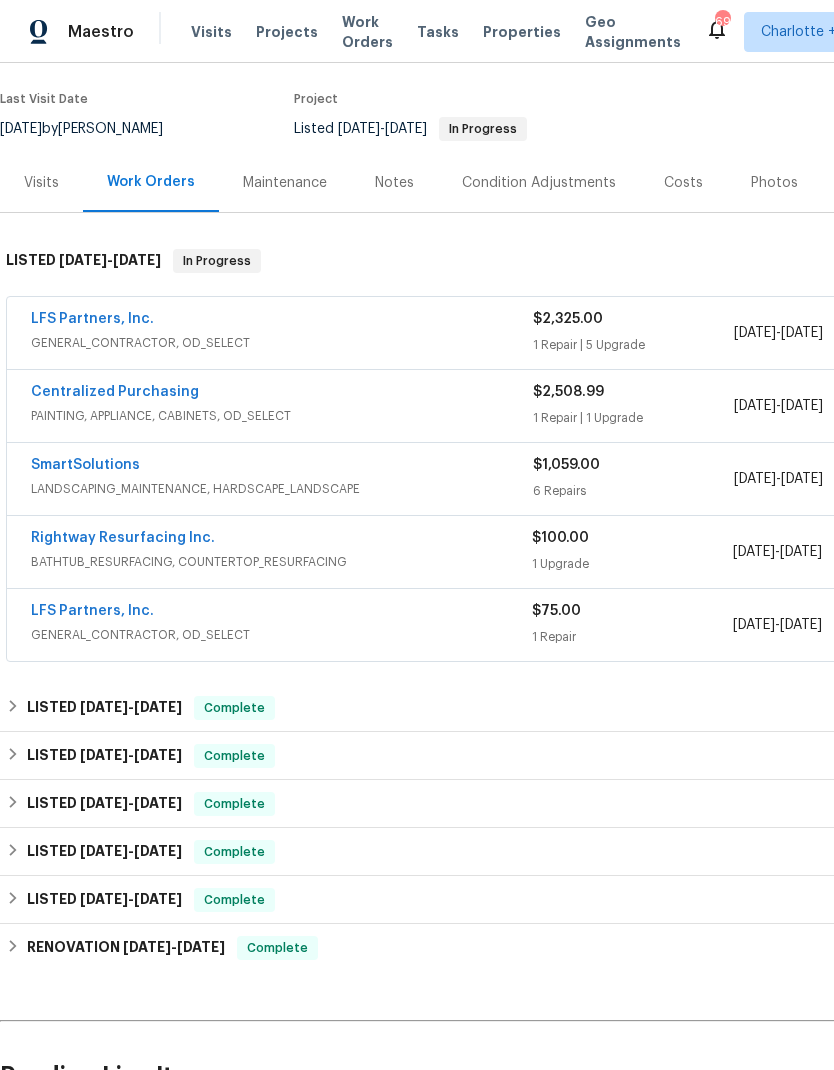 click on "SmartSolutions" at bounding box center [85, 465] 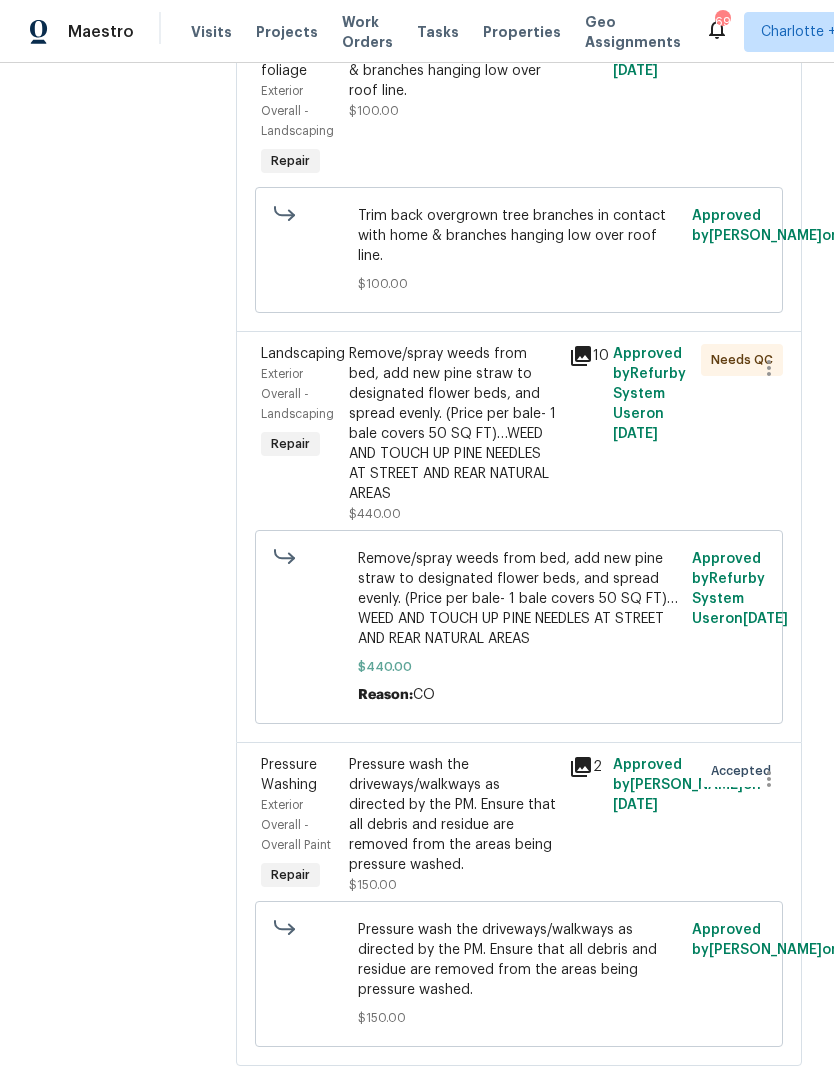 scroll, scrollTop: 1498, scrollLeft: 0, axis: vertical 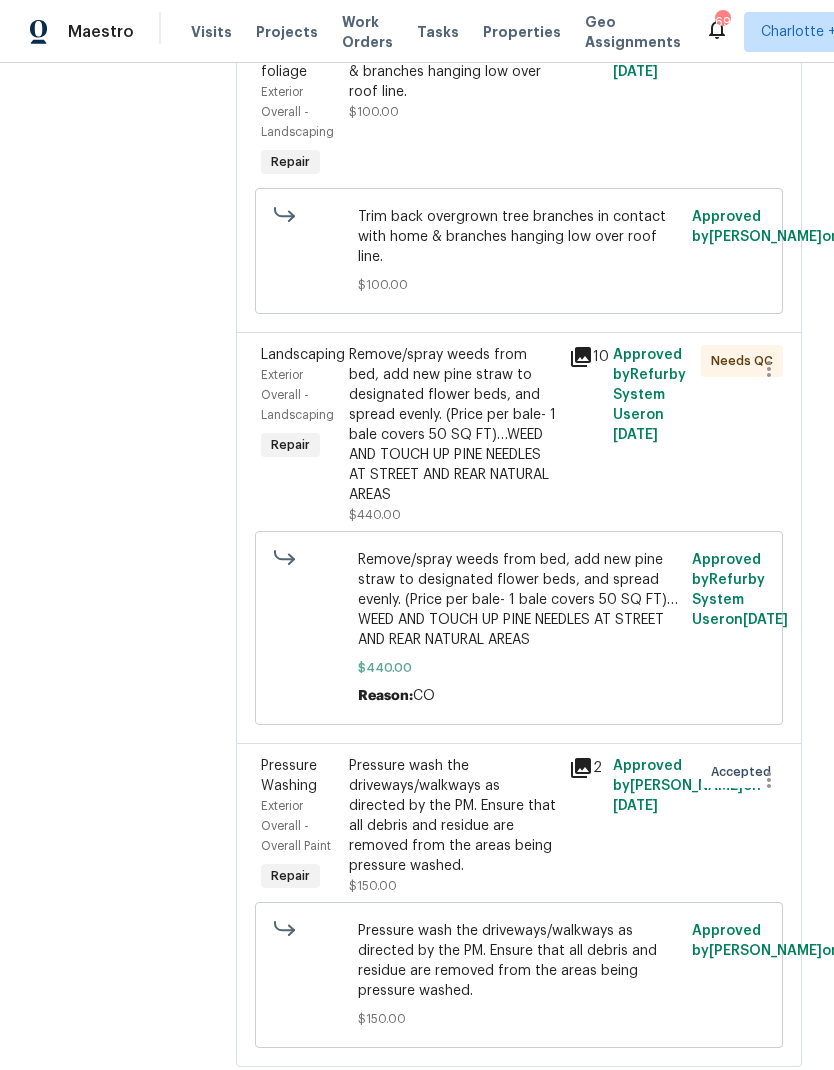 click on "Pressure wash the driveways/walkways as directed by the PM. Ensure that all debris and residue are removed from the areas being pressure washed." at bounding box center [453, 816] 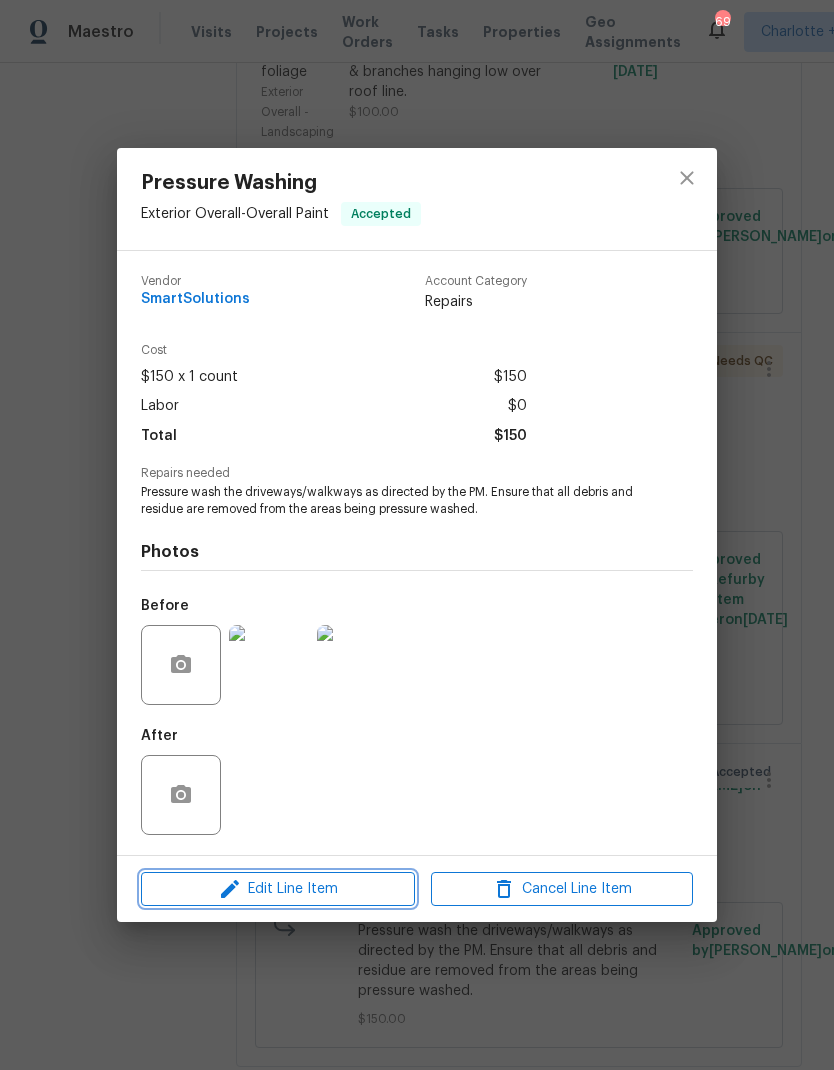 click on "Edit Line Item" at bounding box center [278, 889] 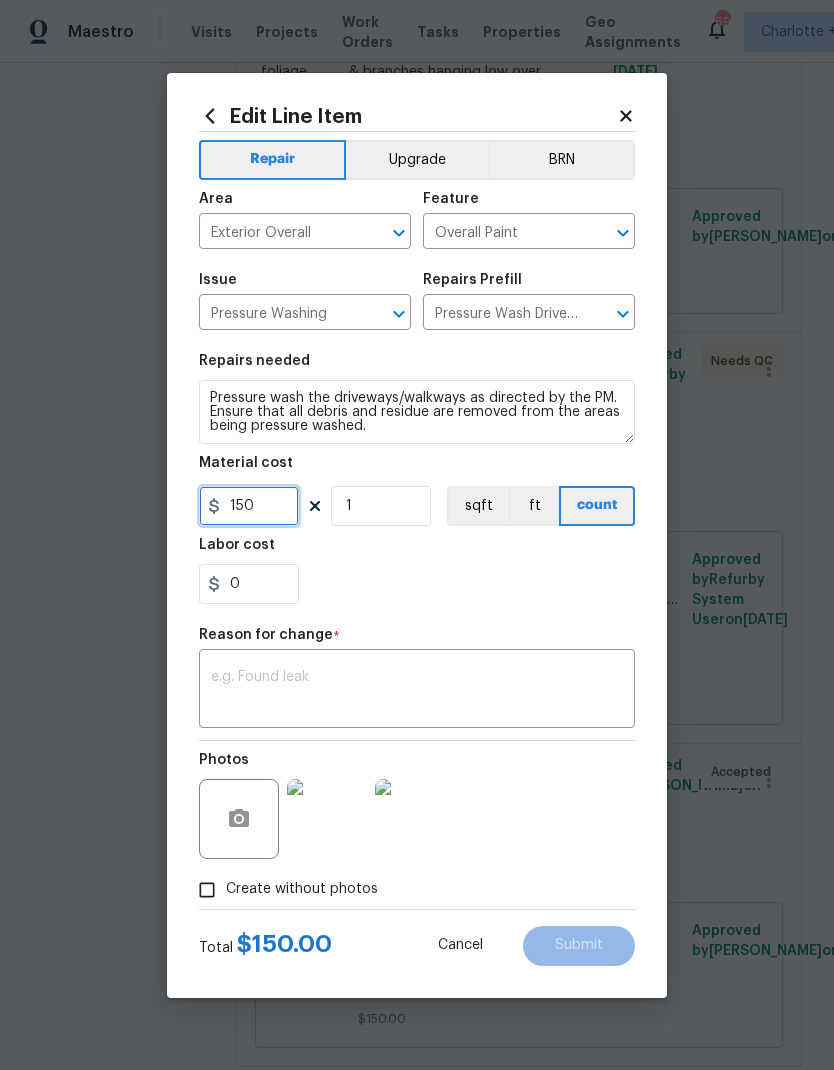 click on "150" at bounding box center (249, 506) 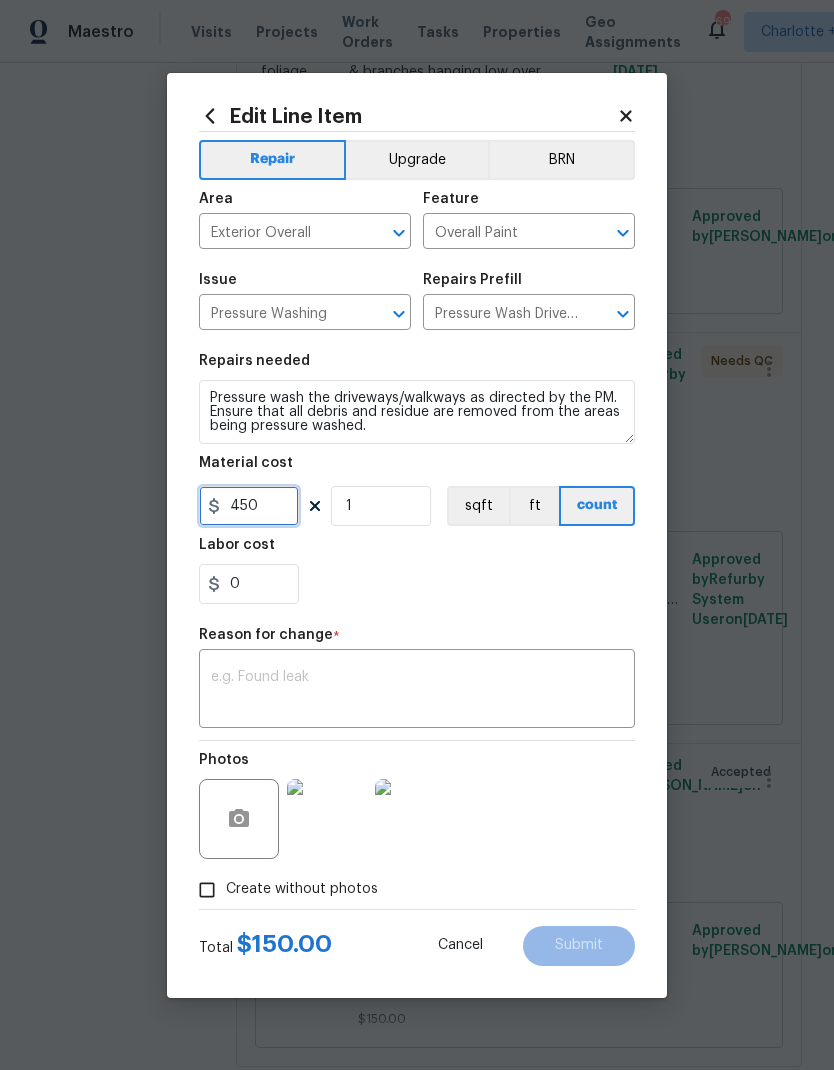 type on "450" 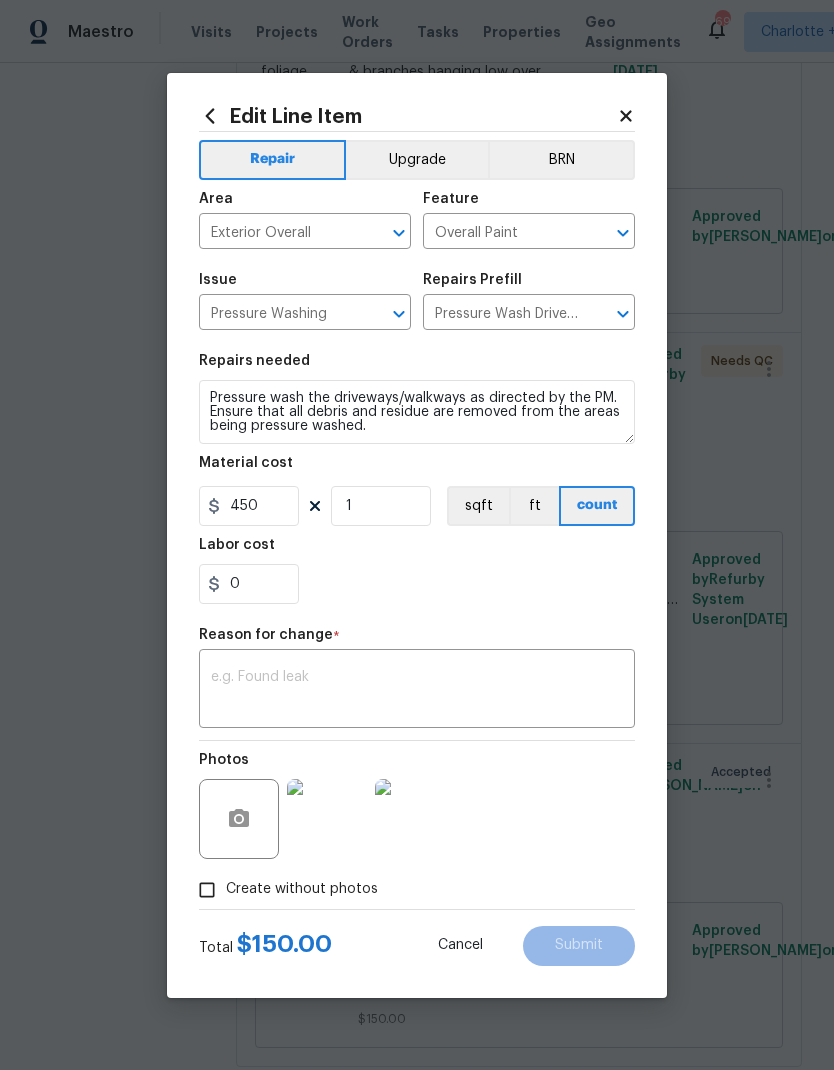 click at bounding box center (417, 691) 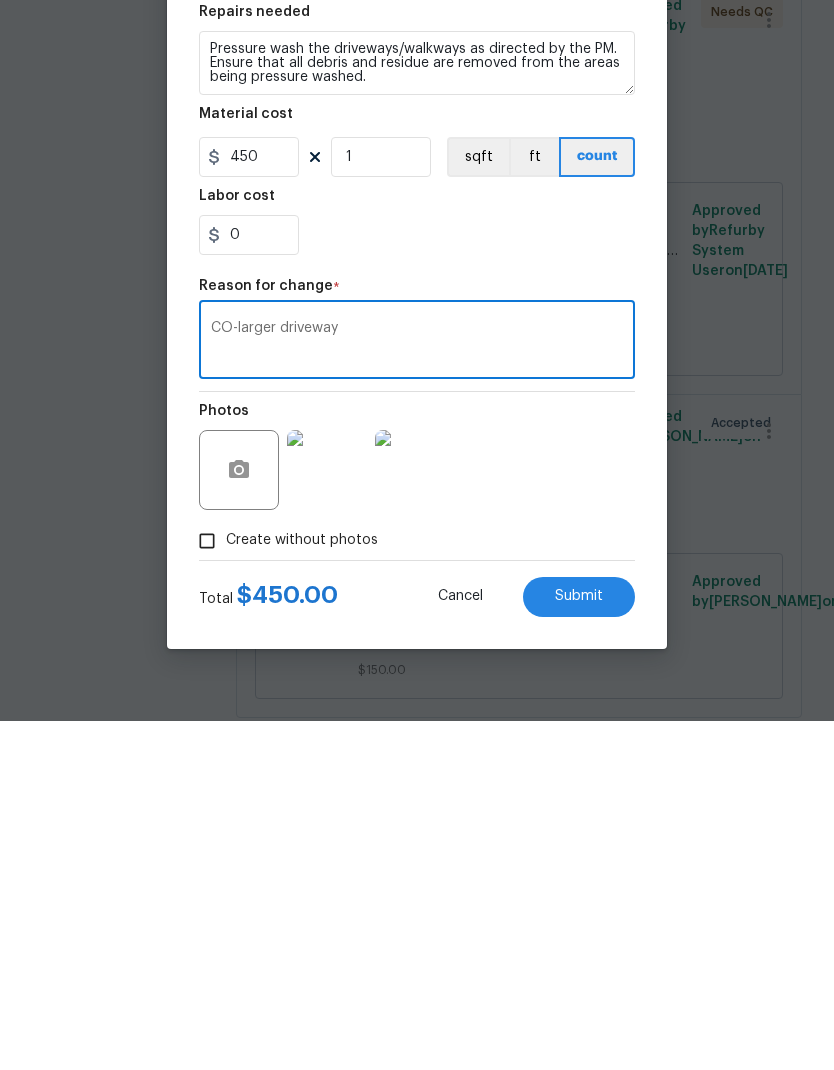 scroll, scrollTop: 80, scrollLeft: 0, axis: vertical 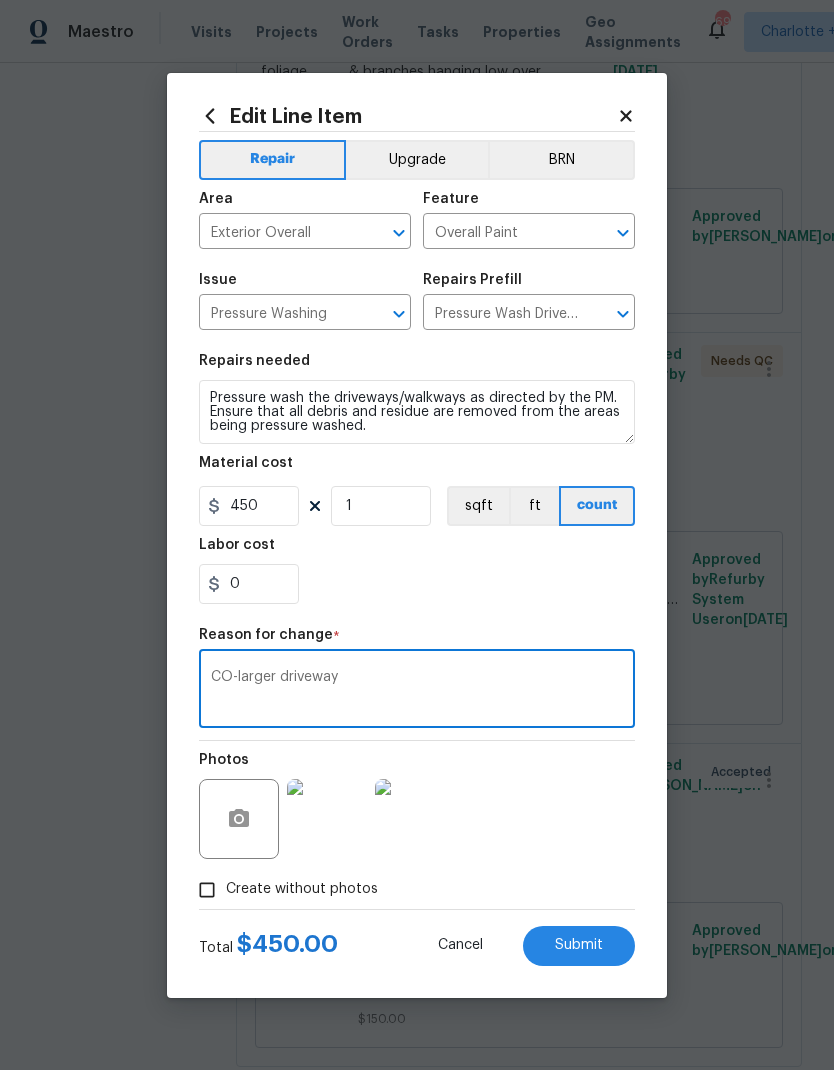 type on "CO-larger driveway" 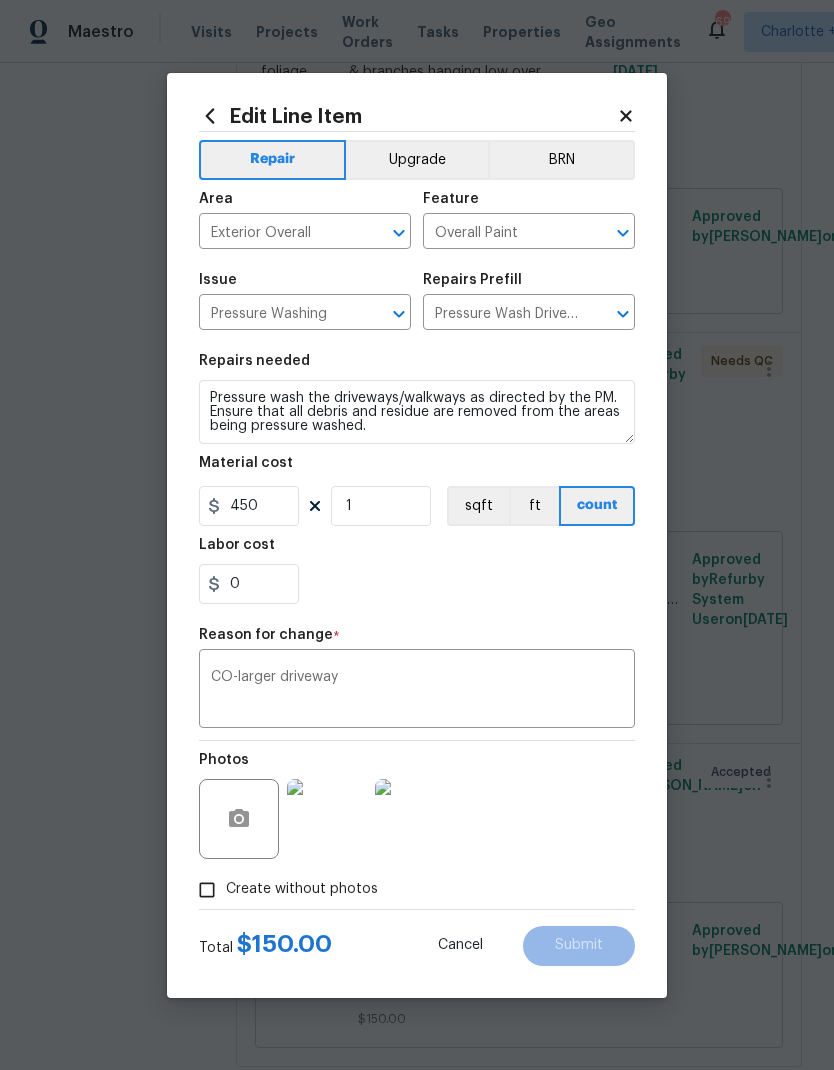 type on "150" 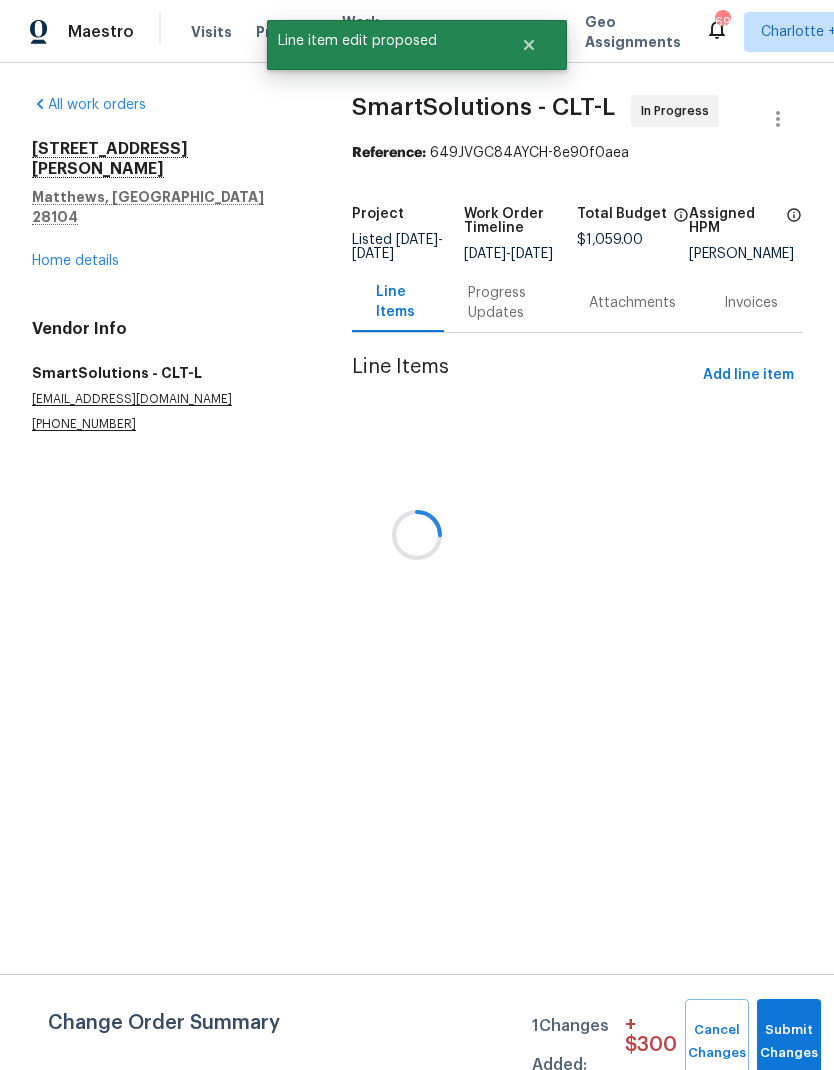 scroll, scrollTop: 0, scrollLeft: 0, axis: both 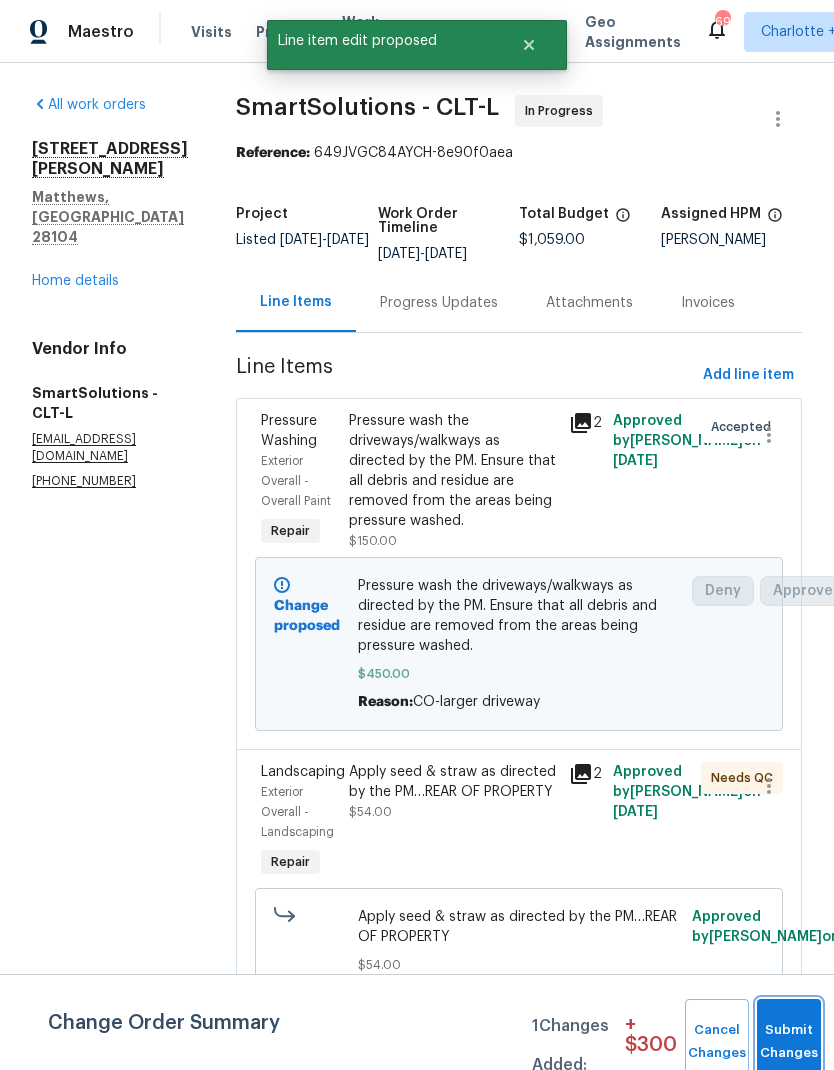 click on "Submit Changes" at bounding box center [789, 1042] 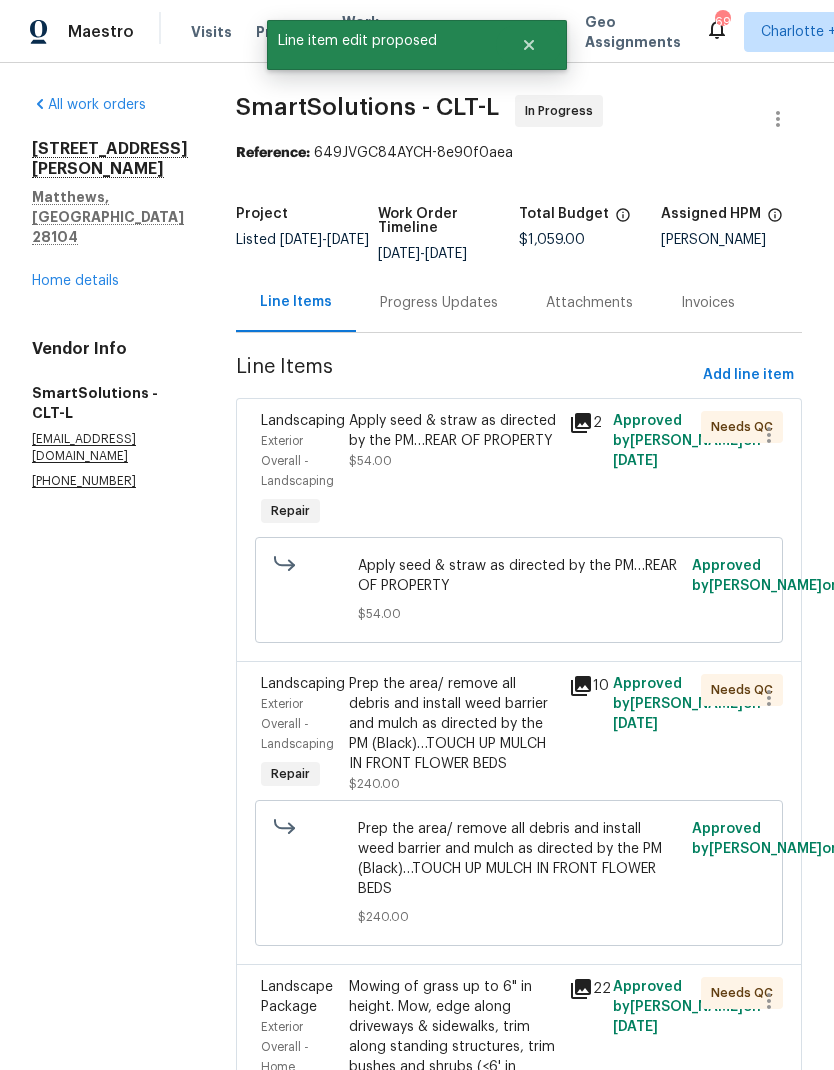 click on "Apply seed & straw as directed by the PM…REAR OF PROPERTY" at bounding box center [453, 431] 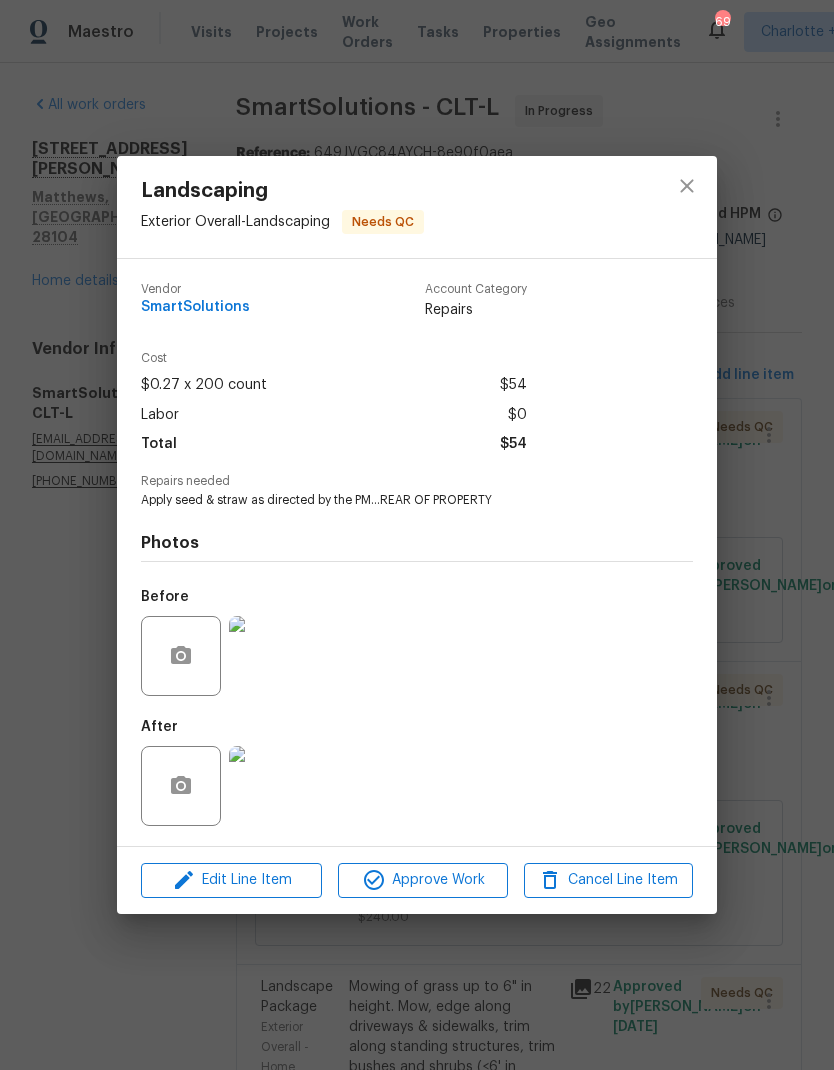 click at bounding box center (269, 786) 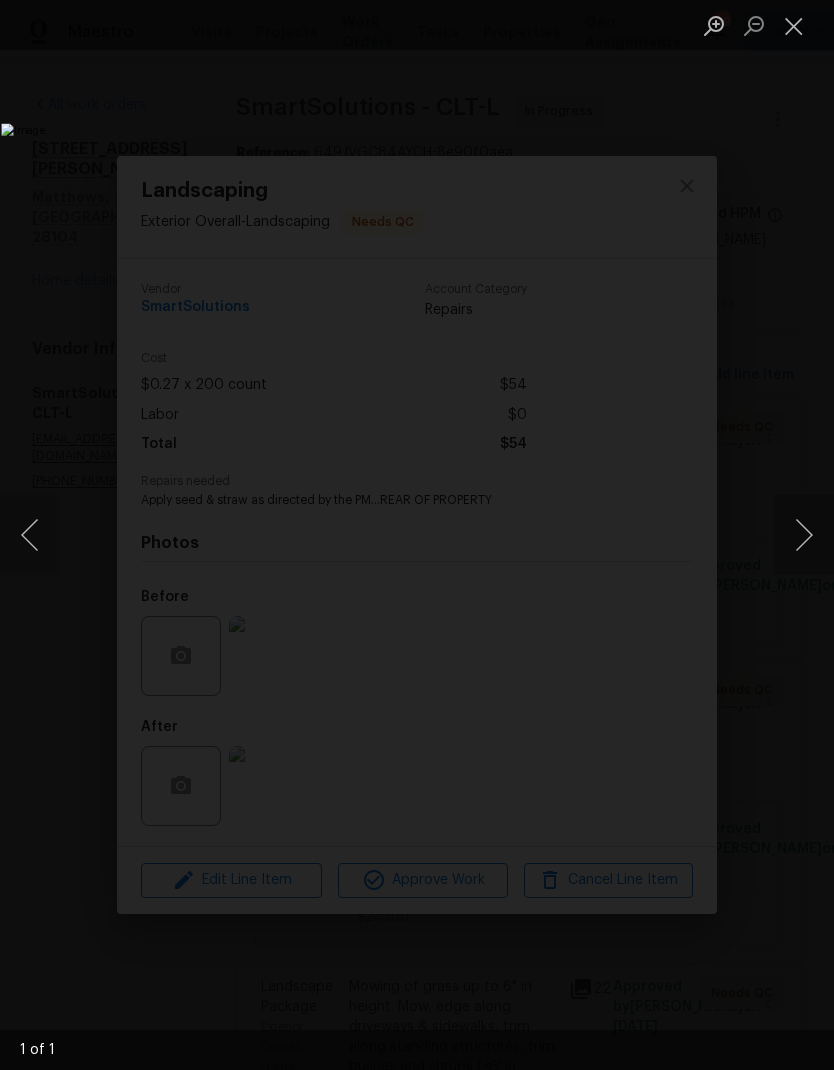 click at bounding box center (794, 25) 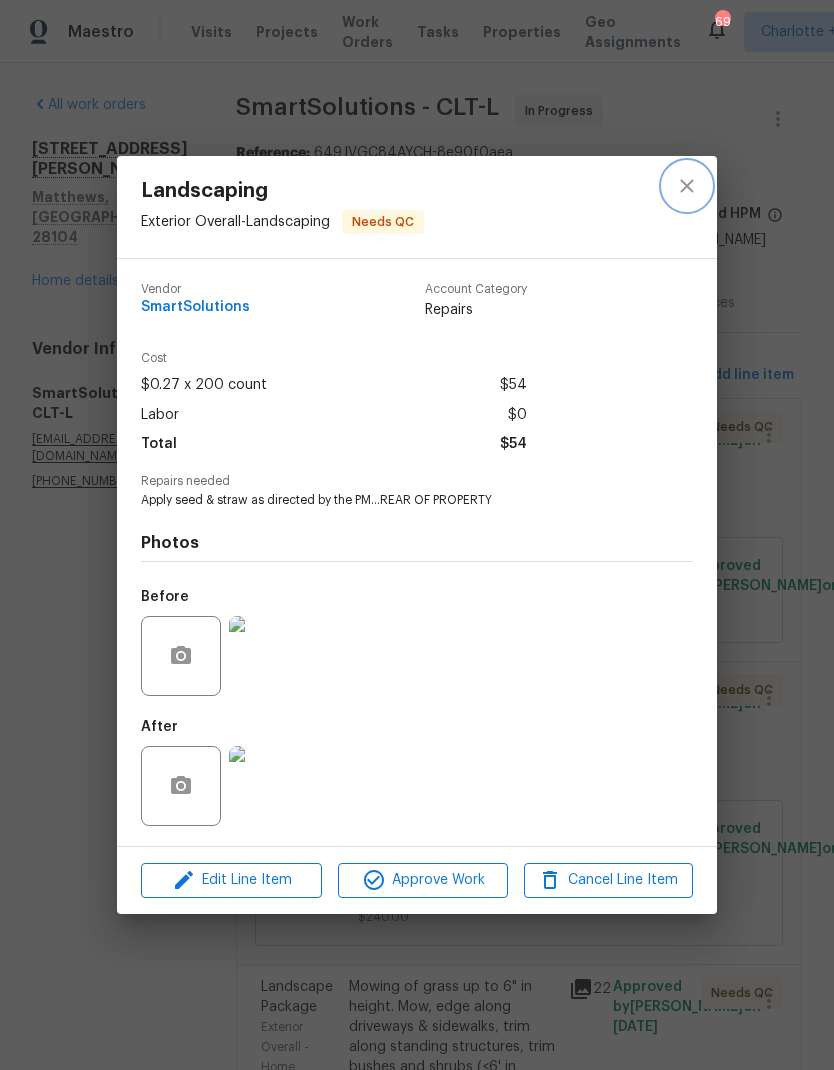 click at bounding box center [687, 186] 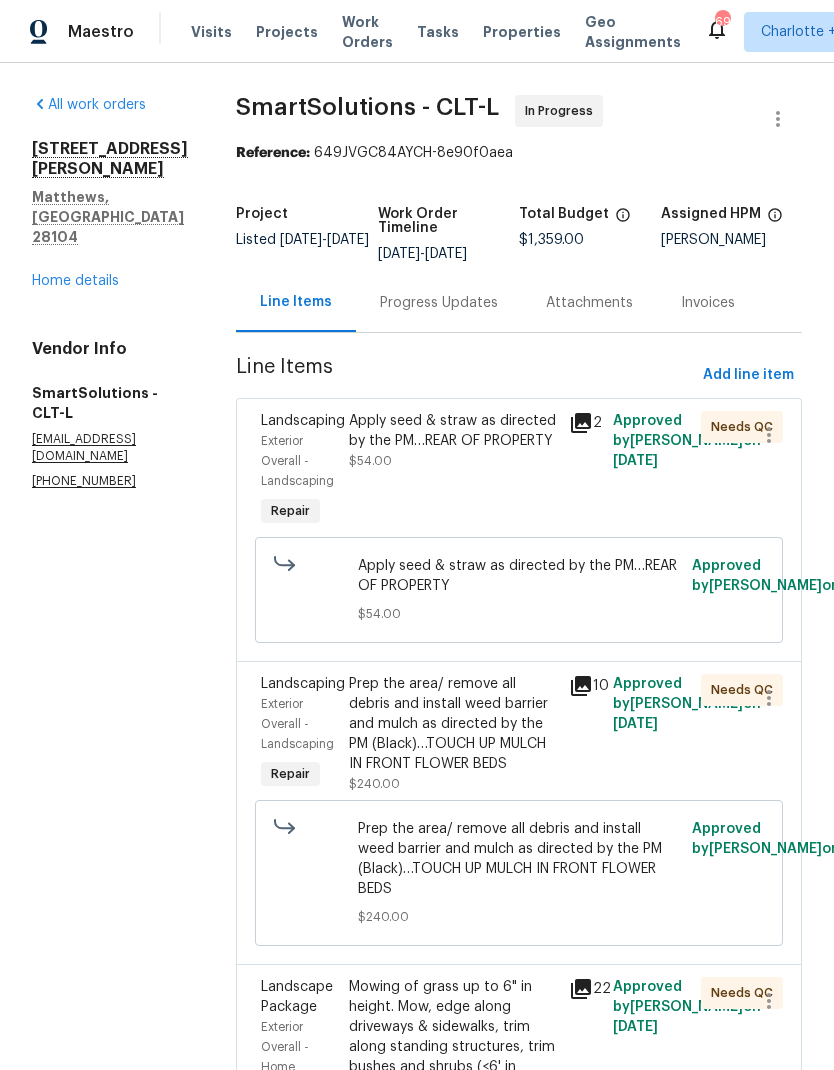 click on "Apply seed & straw as directed by the PM…REAR OF PROPERTY" at bounding box center [453, 431] 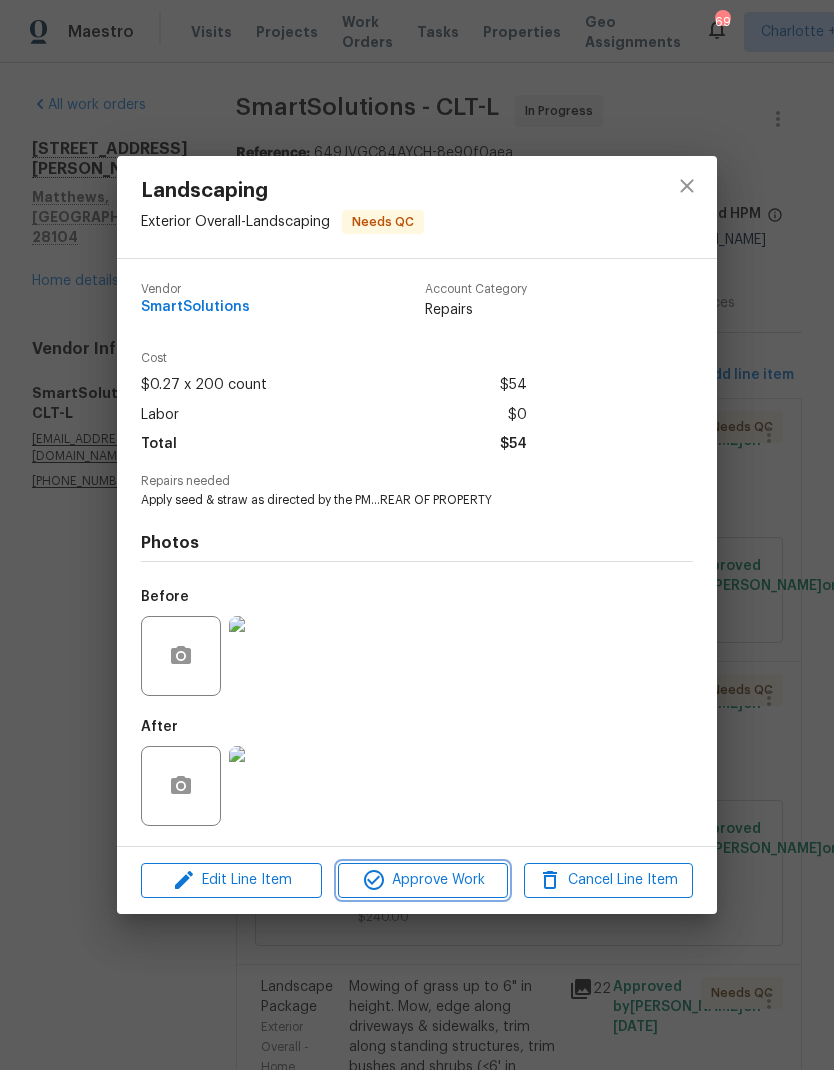 click on "Approve Work" at bounding box center (422, 880) 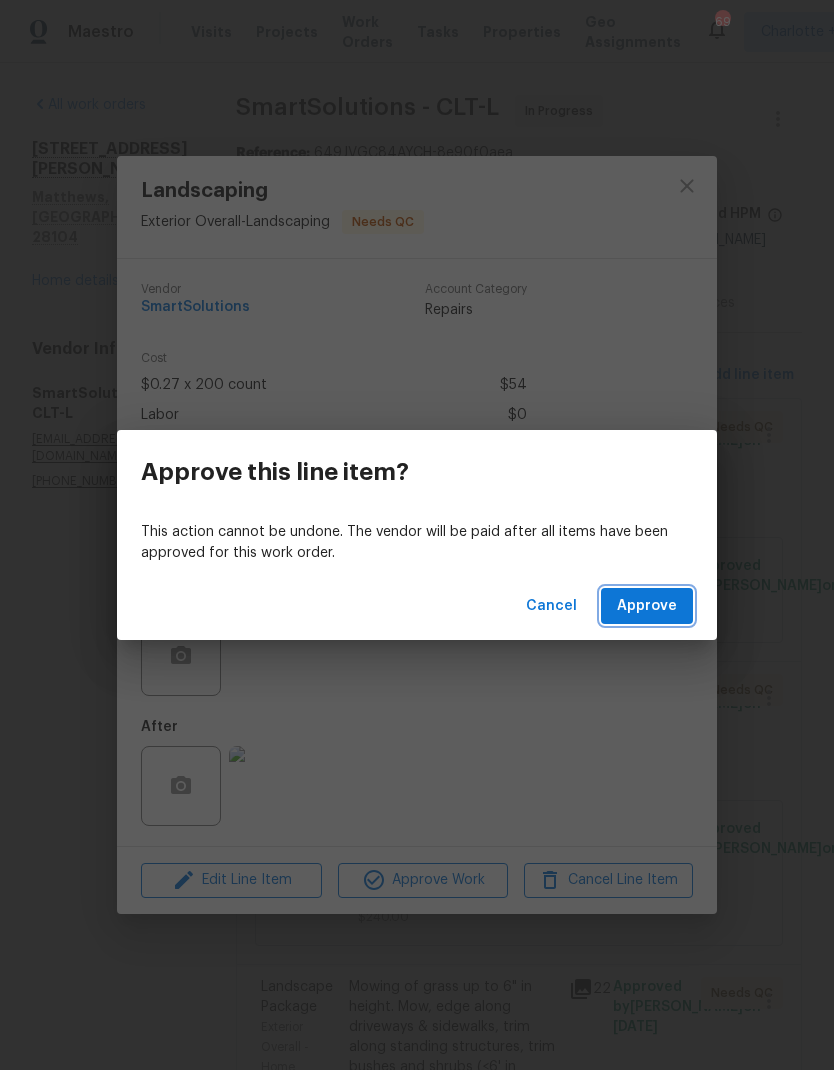 click on "Approve" at bounding box center (647, 606) 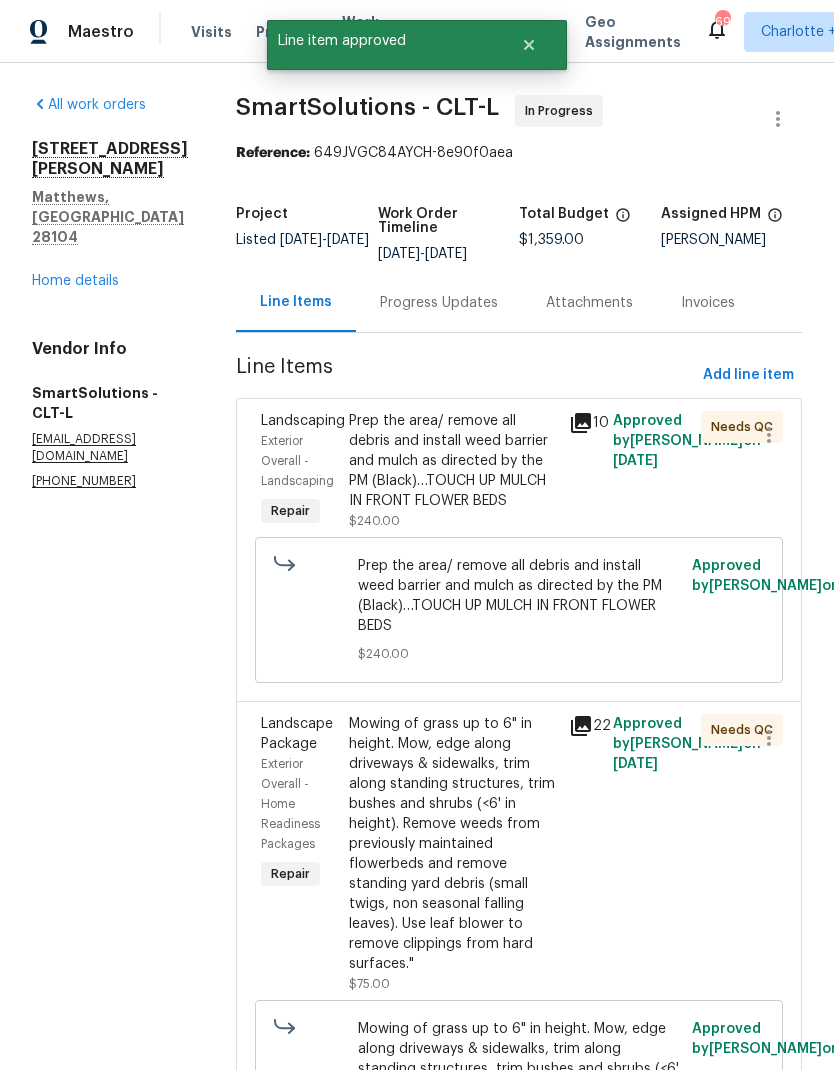 click on "Prep the area/ remove all debris and install weed barrier and mulch as directed by the PM (Black)…TOUCH UP MULCH IN FRONT FLOWER BEDS" at bounding box center [453, 461] 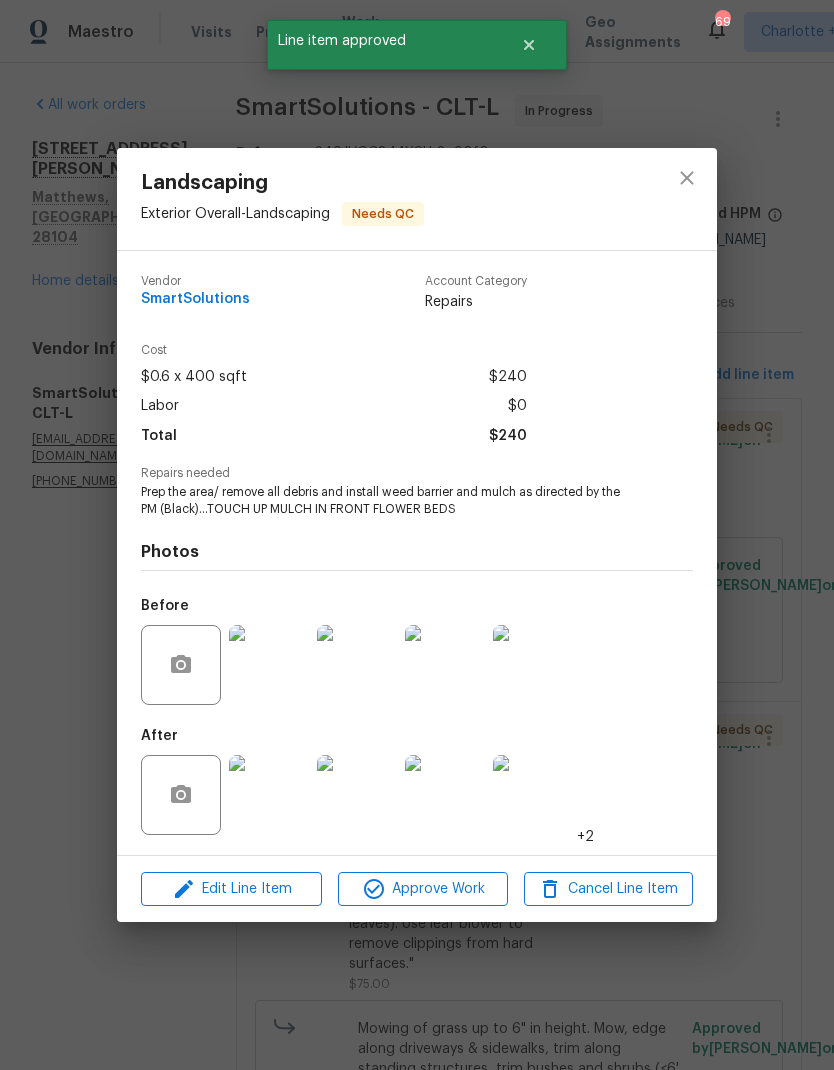 click at bounding box center [269, 795] 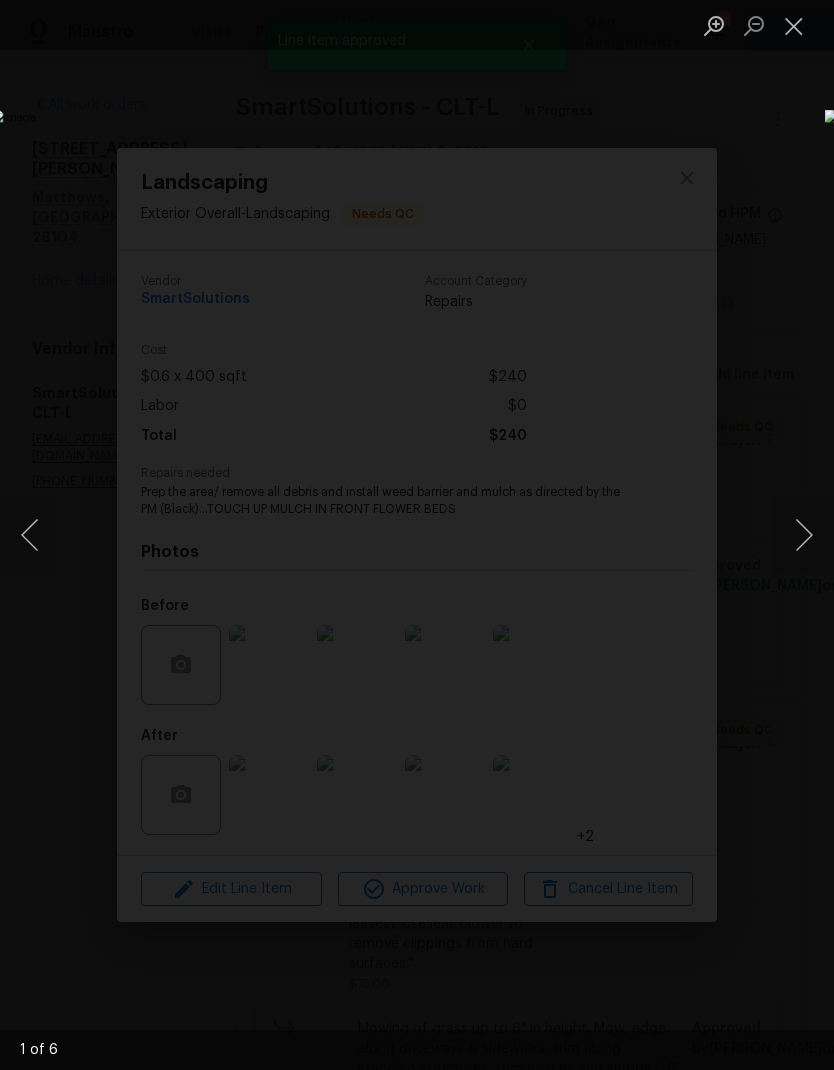 click at bounding box center (804, 535) 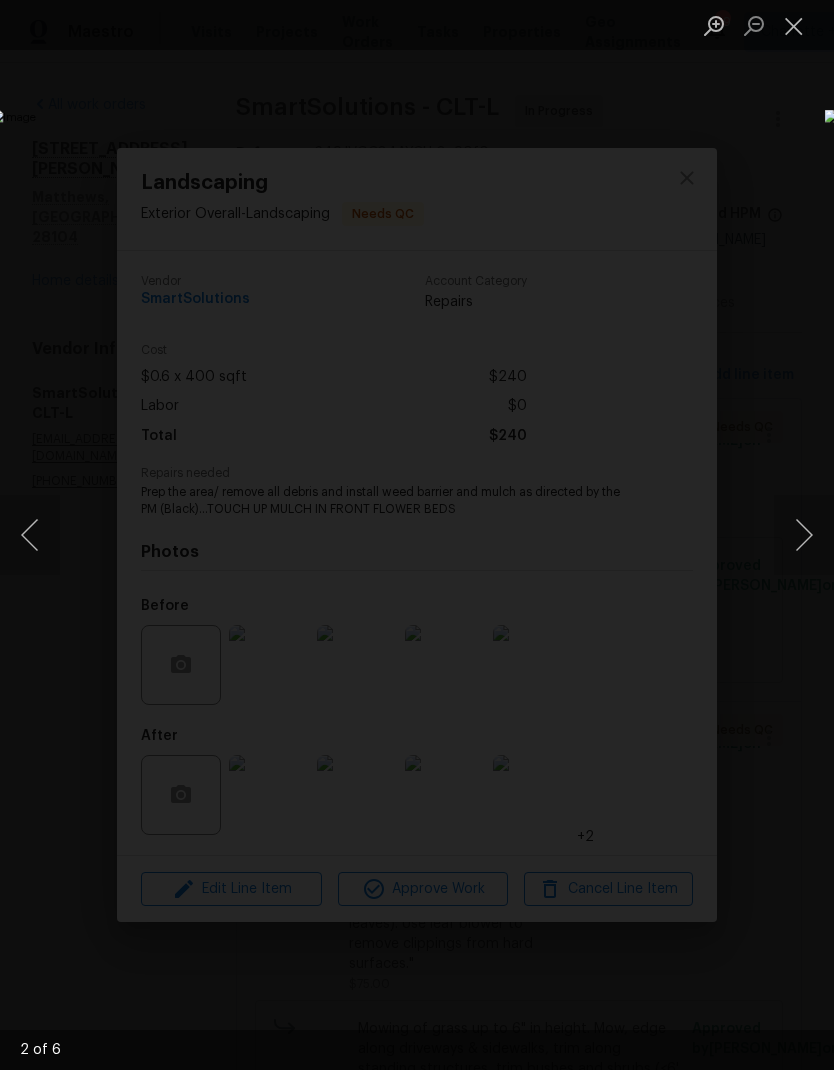 click at bounding box center (804, 535) 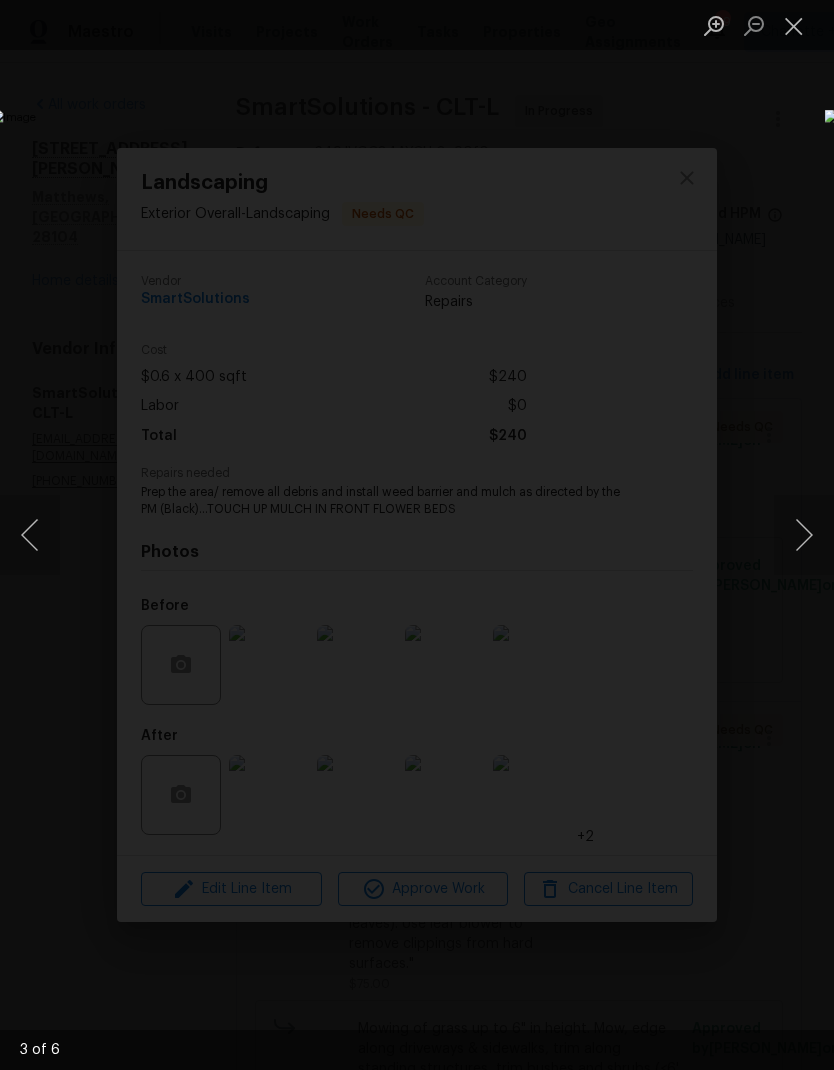 click at bounding box center (804, 535) 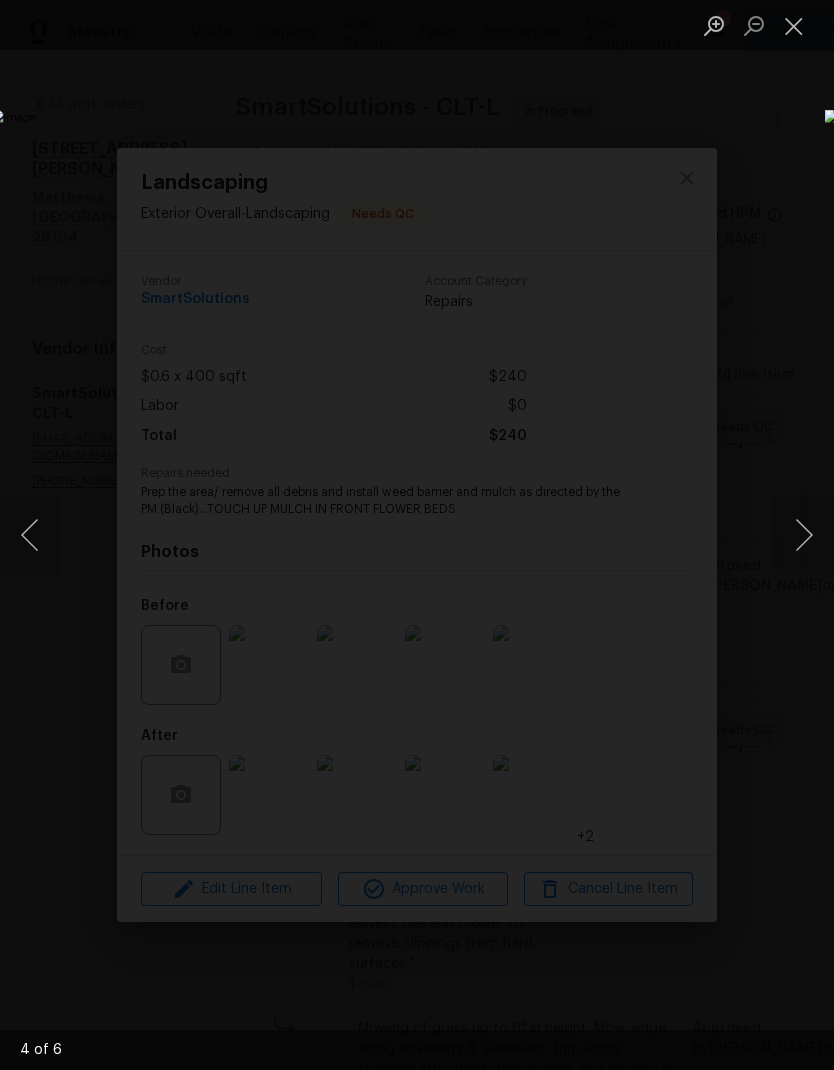 click at bounding box center (804, 535) 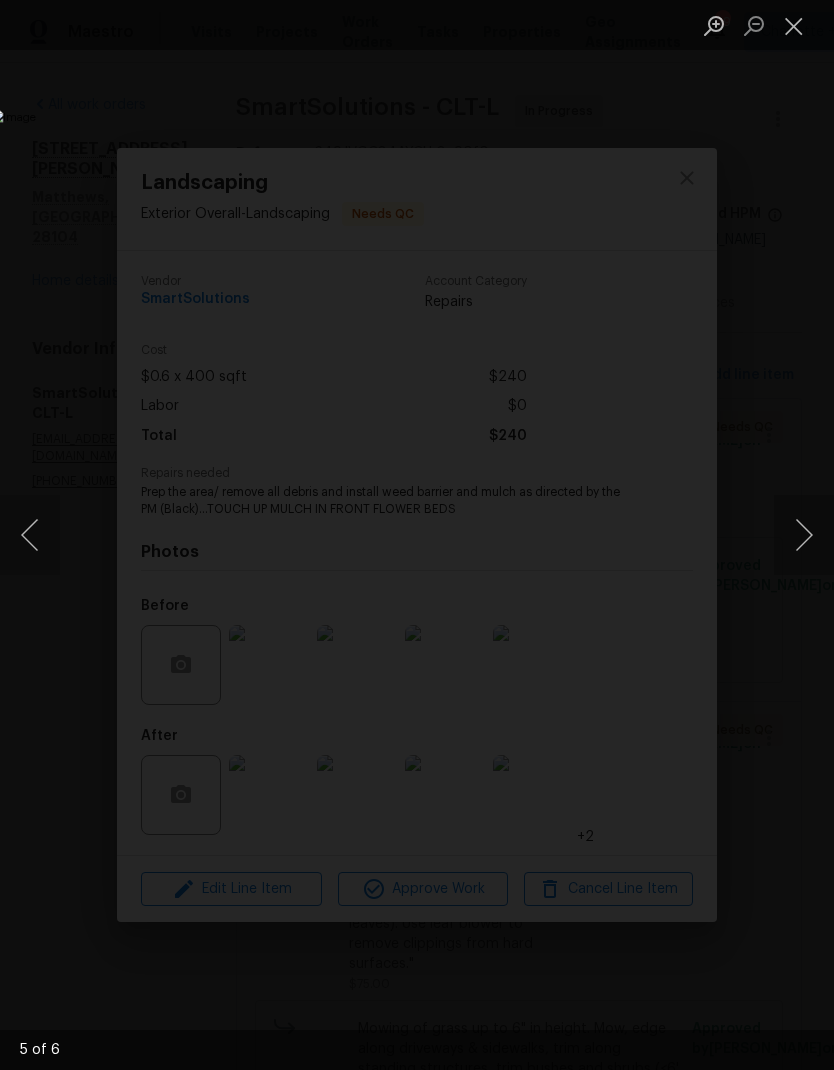 click at bounding box center (804, 535) 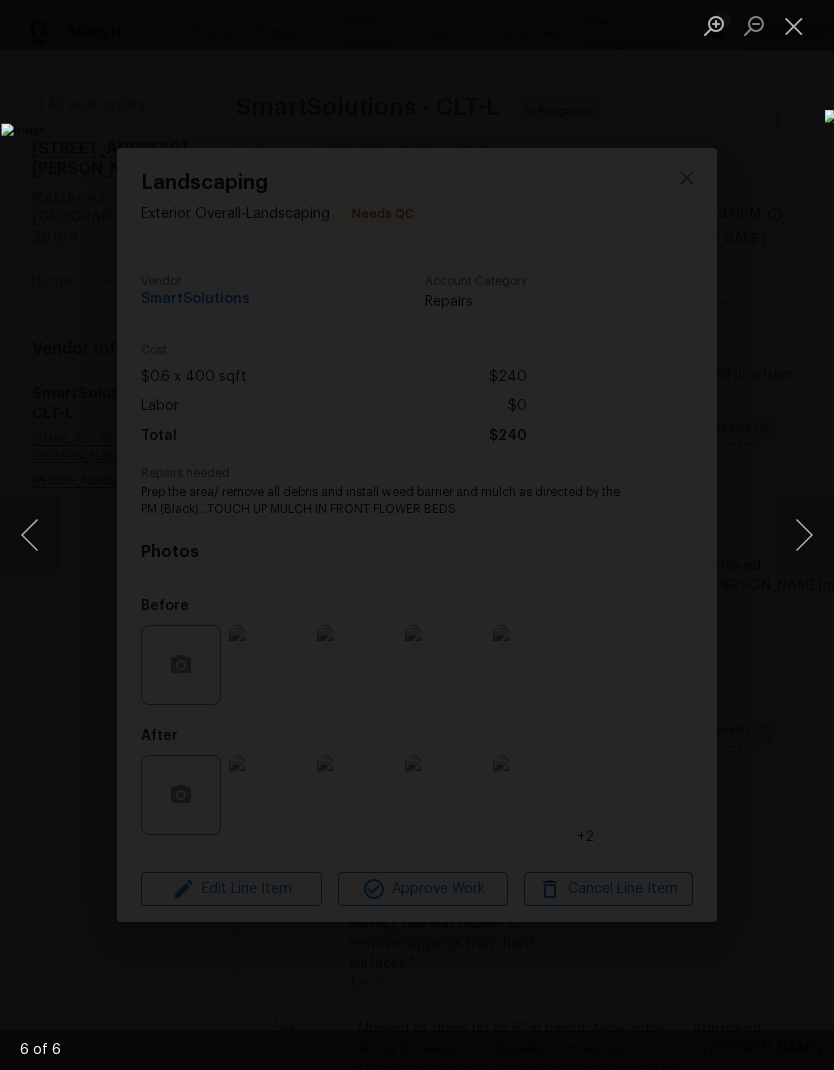 click at bounding box center [804, 535] 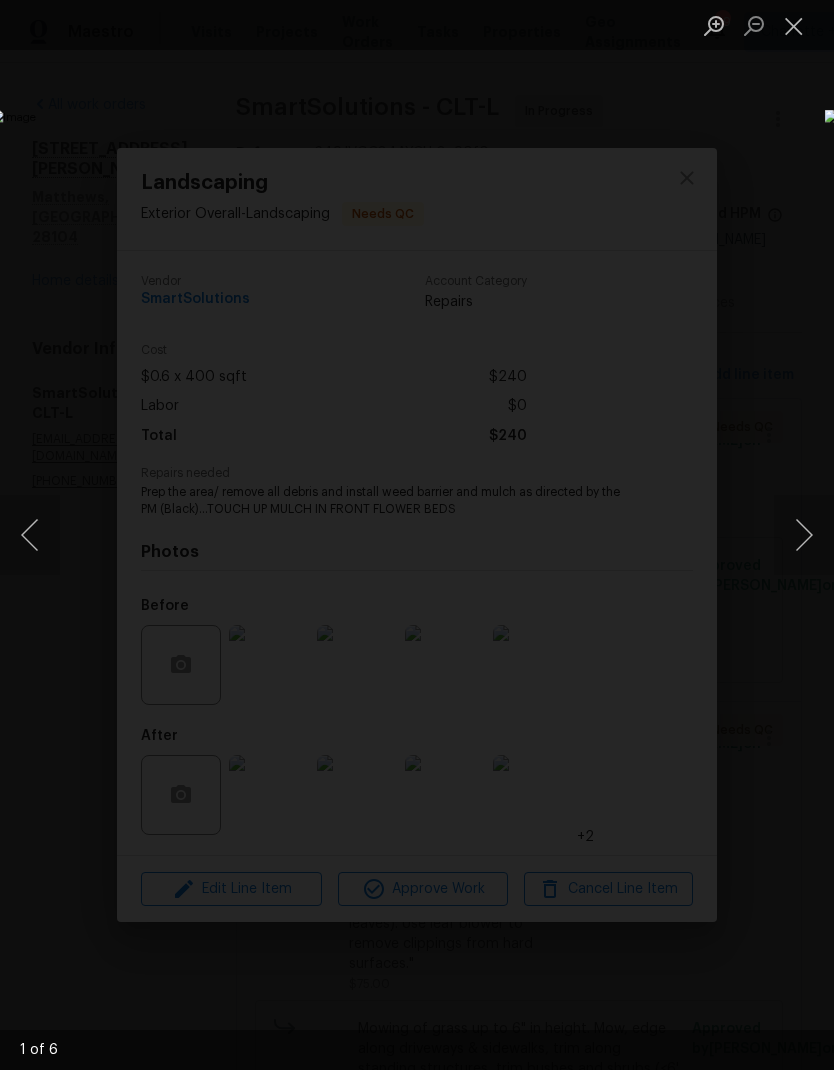click at bounding box center (804, 535) 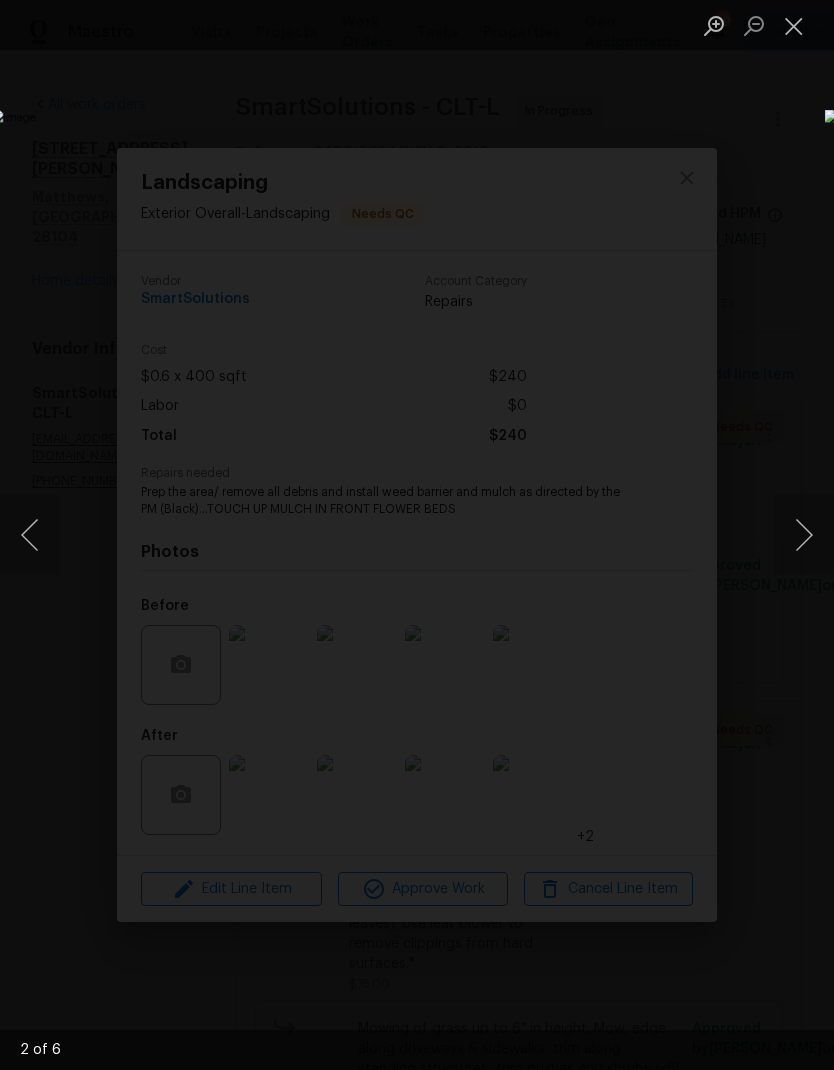click at bounding box center [804, 535] 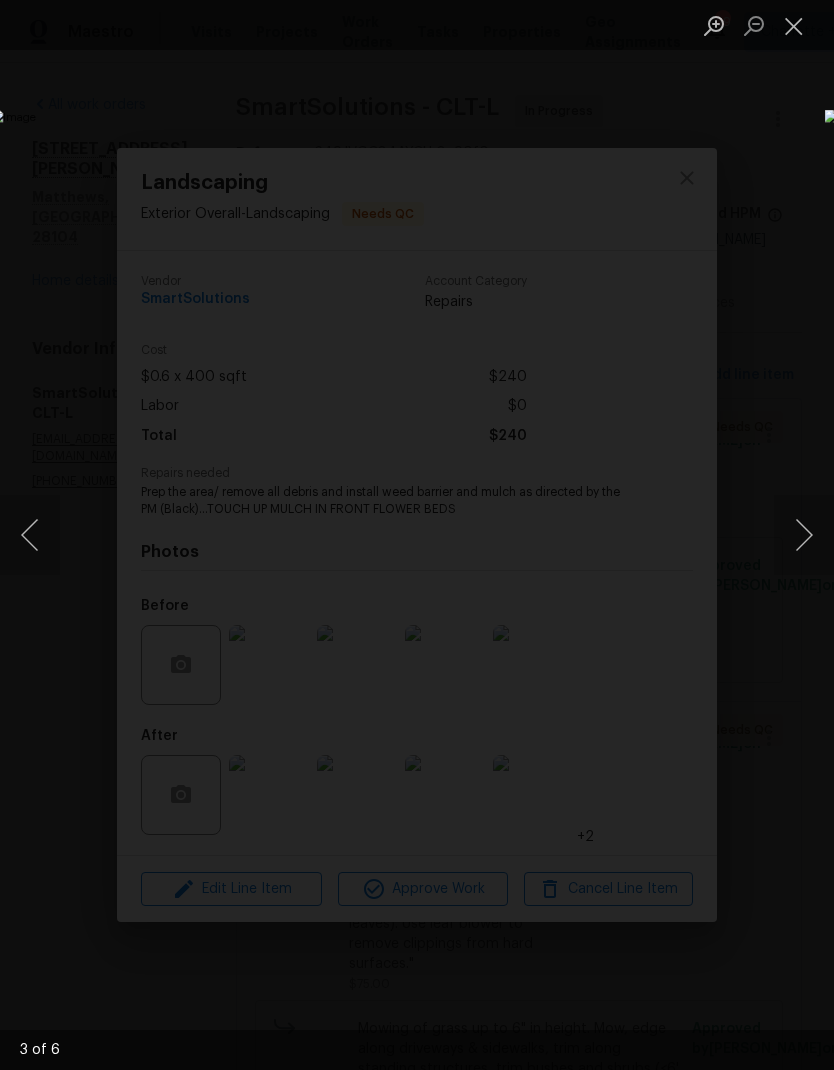 click at bounding box center (804, 535) 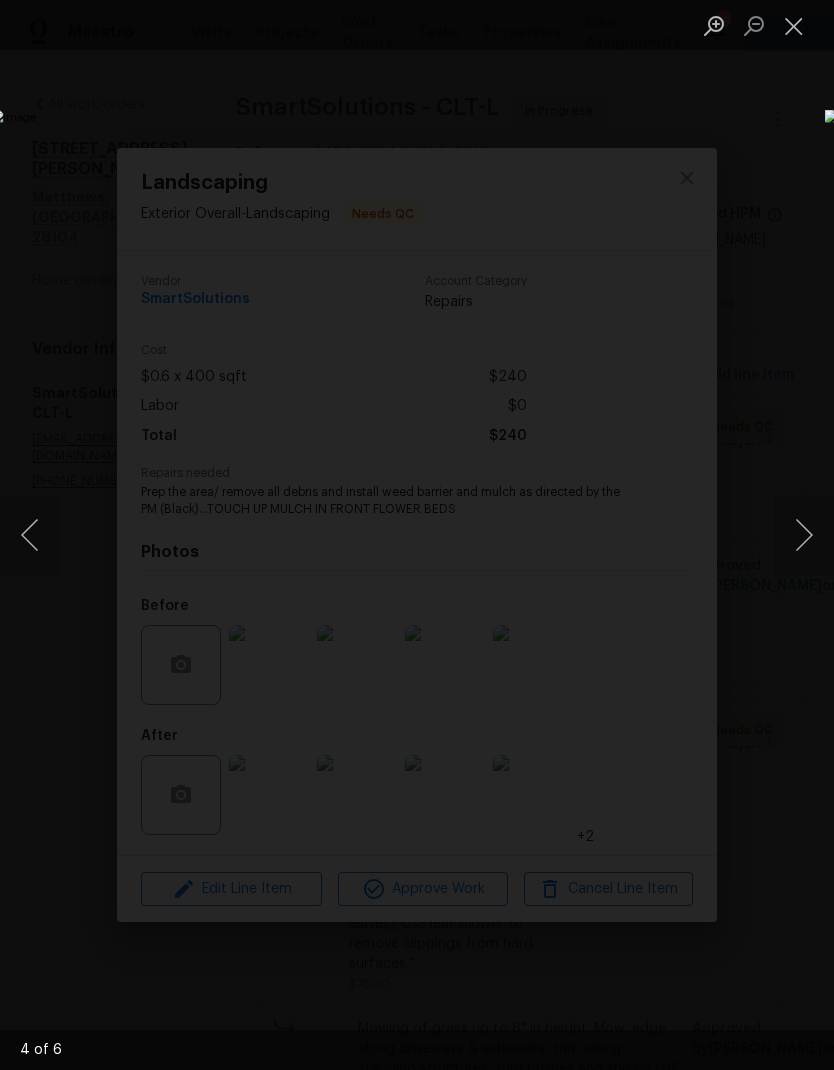 click at bounding box center (794, 25) 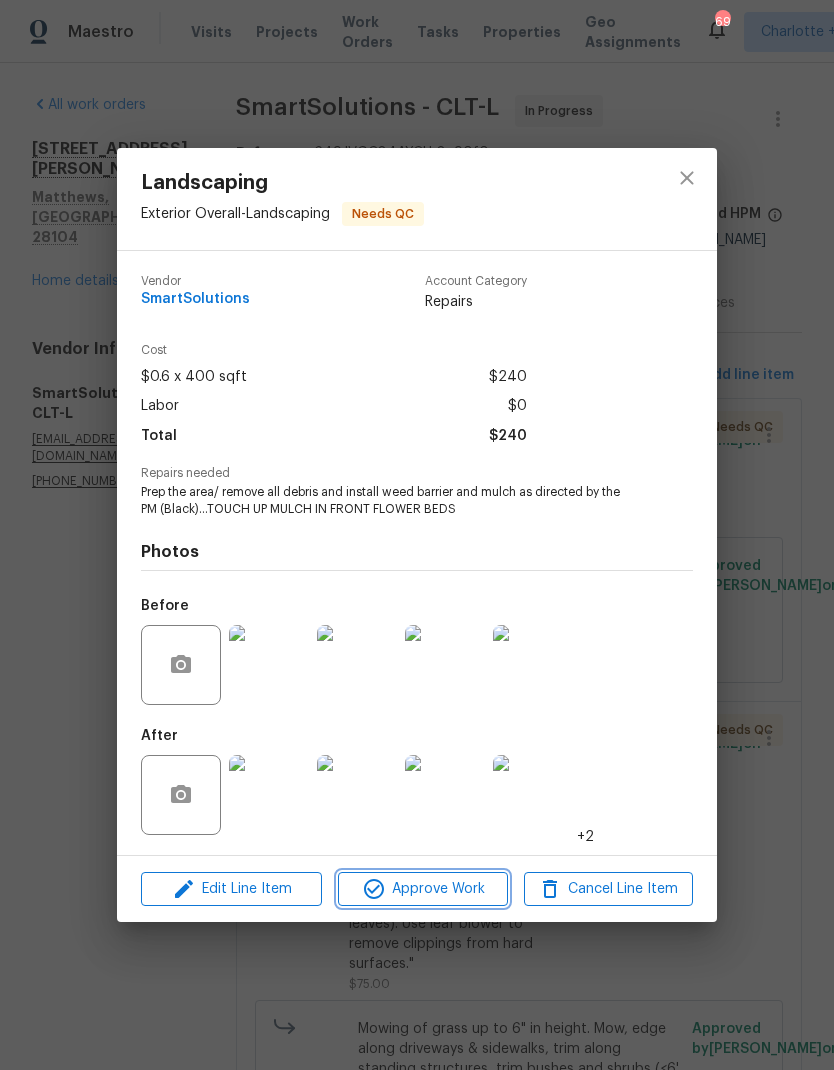 click on "Approve Work" at bounding box center [422, 889] 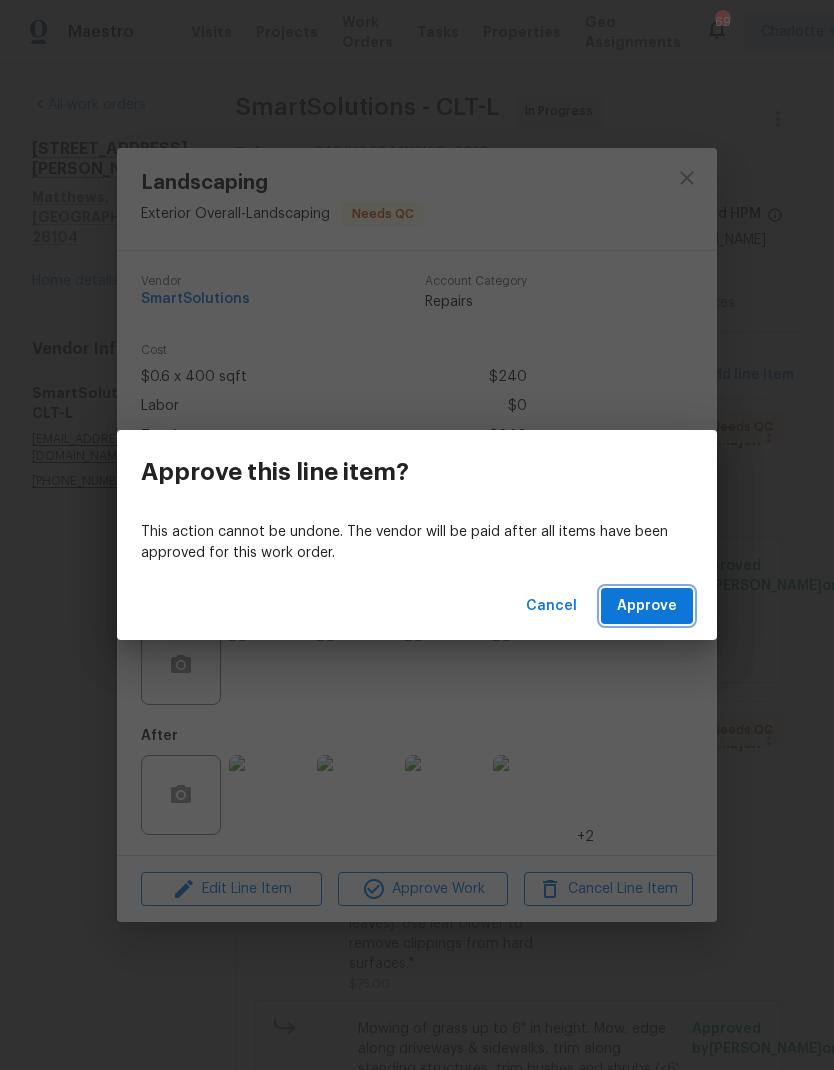 click on "Approve" at bounding box center [647, 606] 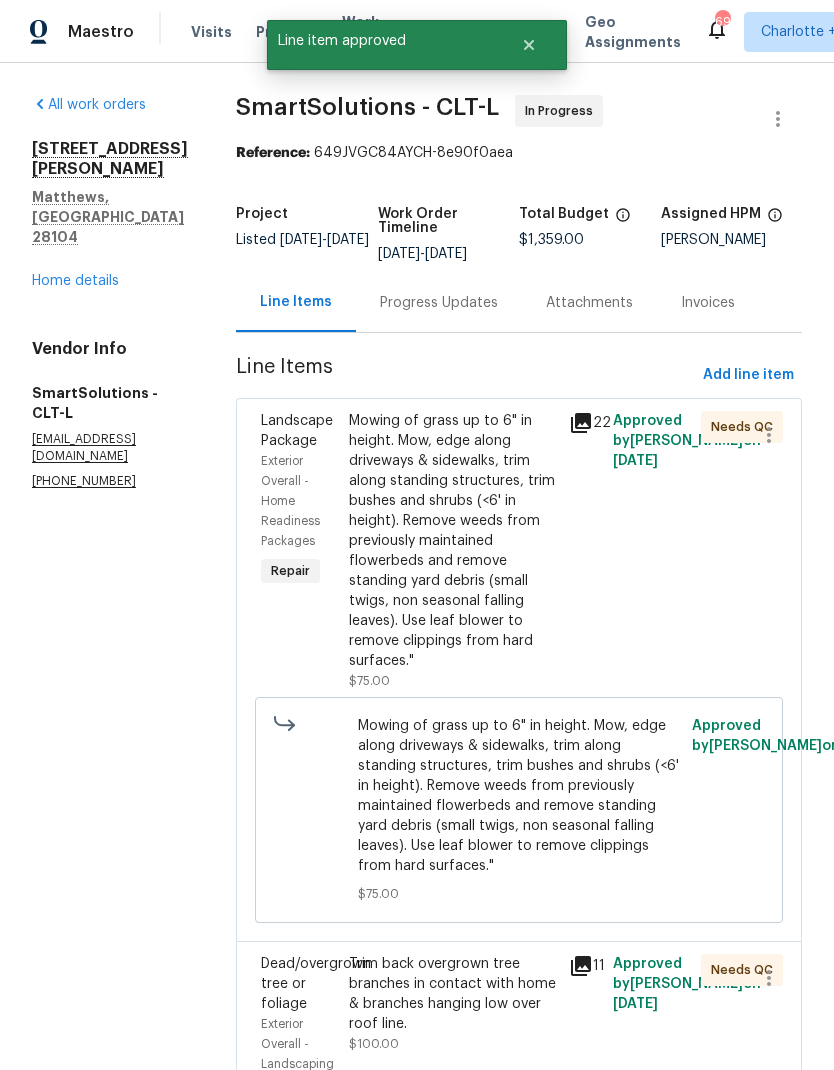 click on "Mowing of grass up to 6" in height. Mow, edge along driveways & sidewalks, trim along standing structures, trim bushes and shrubs (<6' in height). Remove weeds from previously maintained flowerbeds and remove standing yard debris (small twigs, non seasonal falling leaves).  Use leaf blower to remove clippings from hard surfaces."" at bounding box center (453, 541) 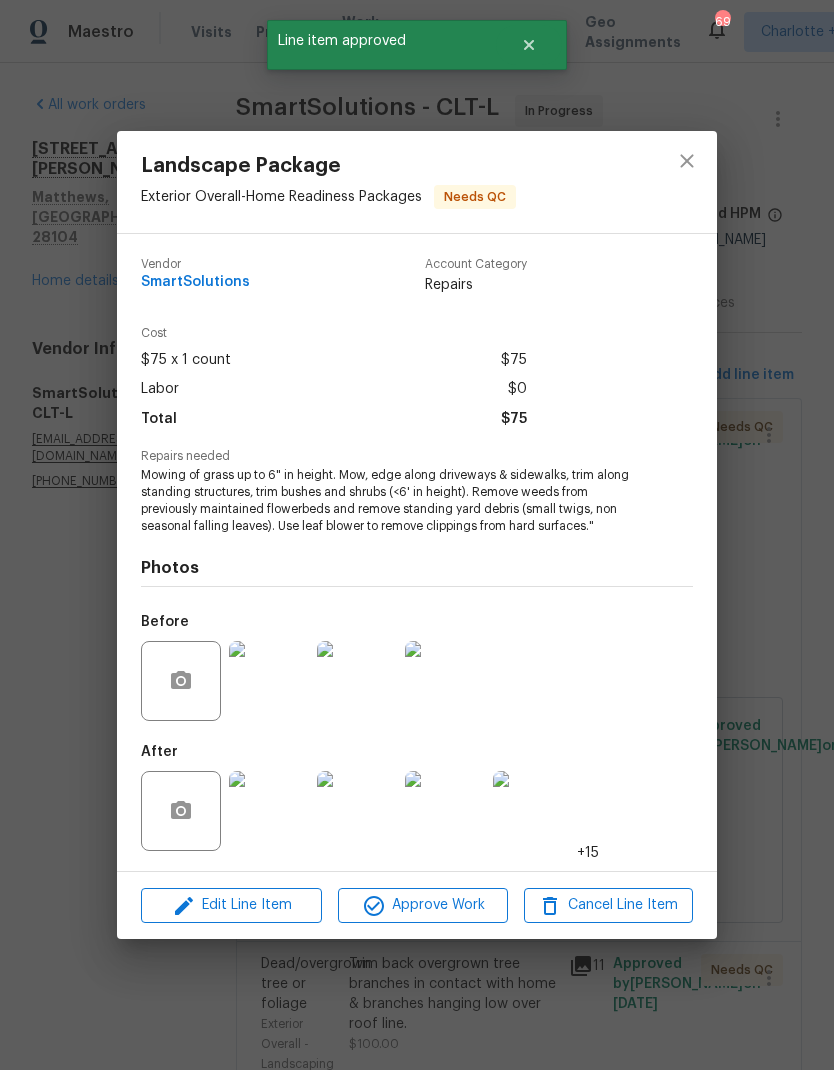 click at bounding box center (269, 811) 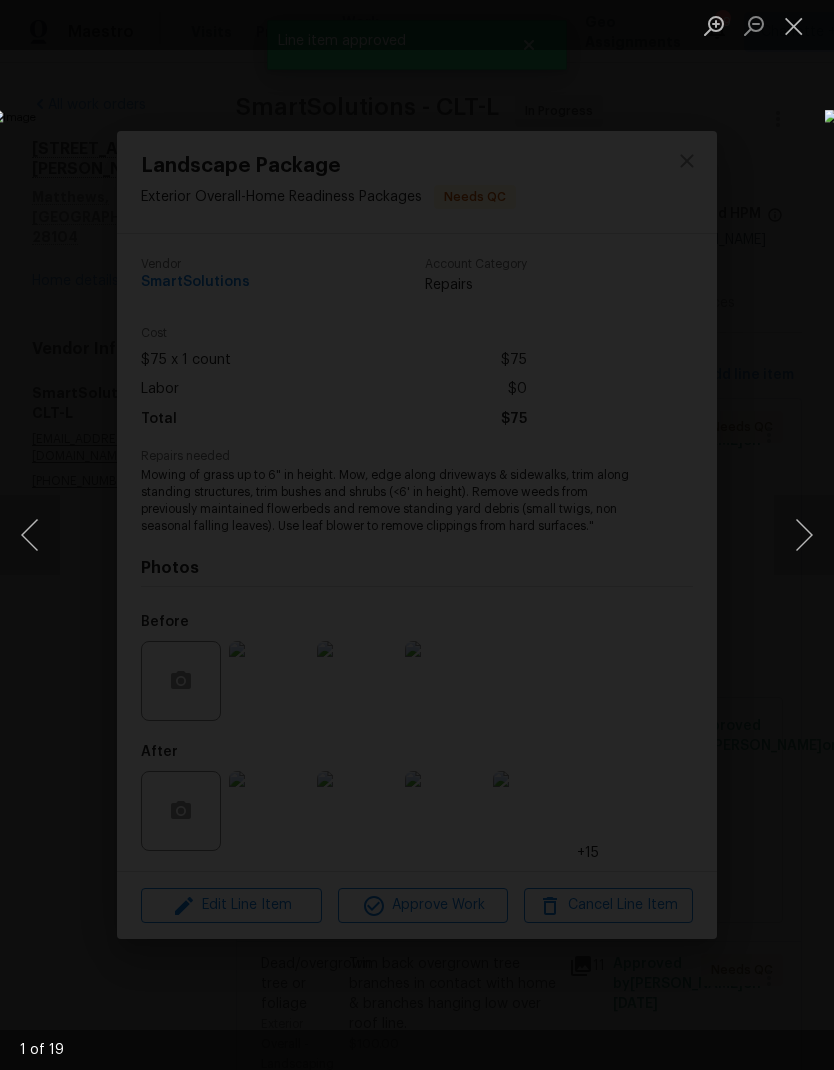 click at bounding box center (804, 535) 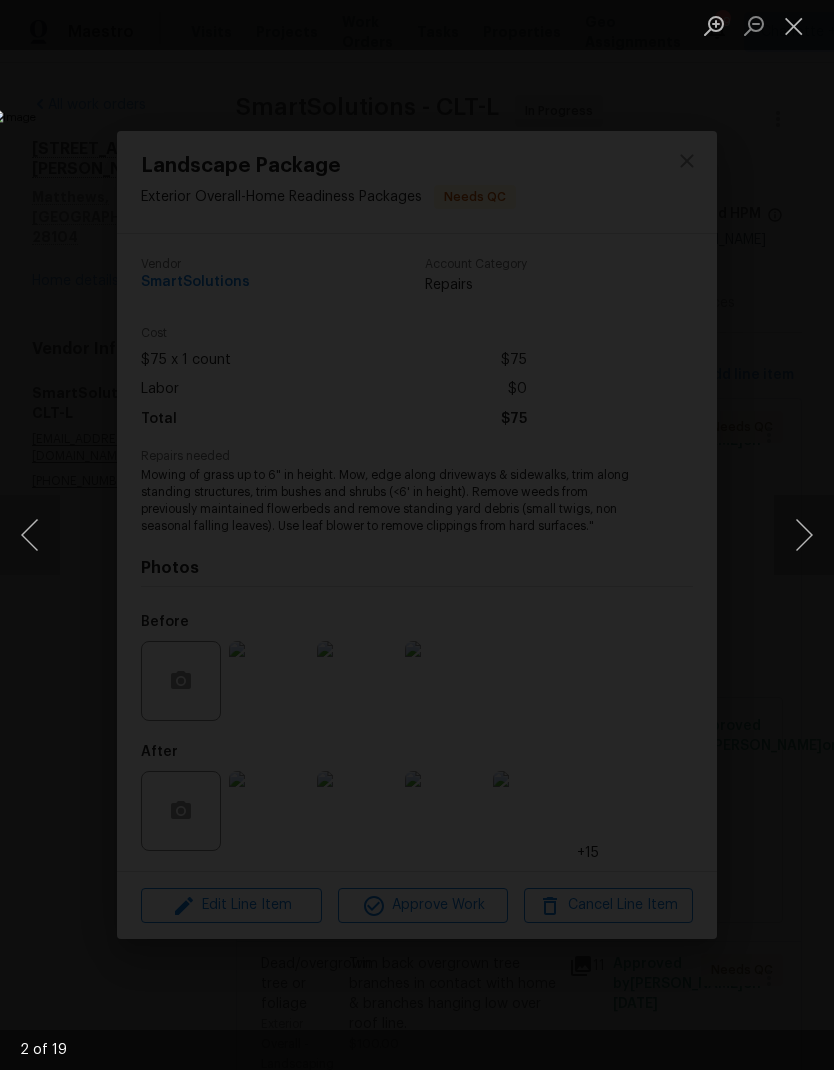 click at bounding box center [30, 535] 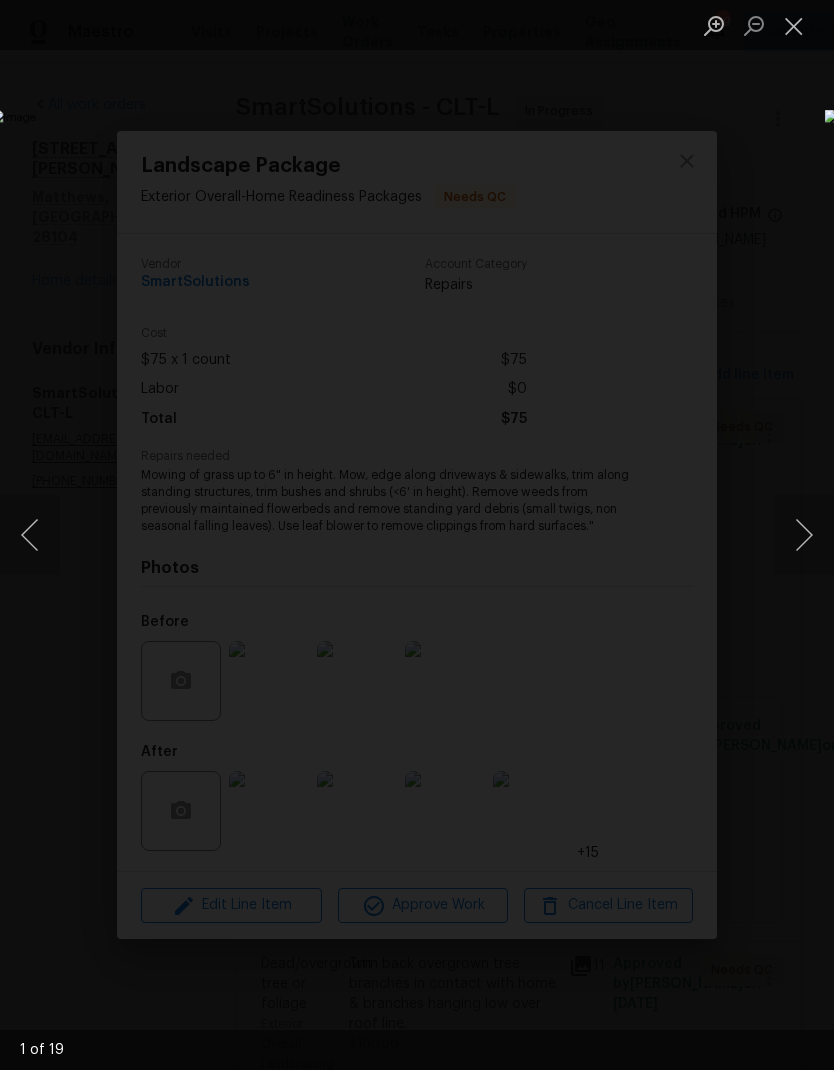 click at bounding box center [804, 535] 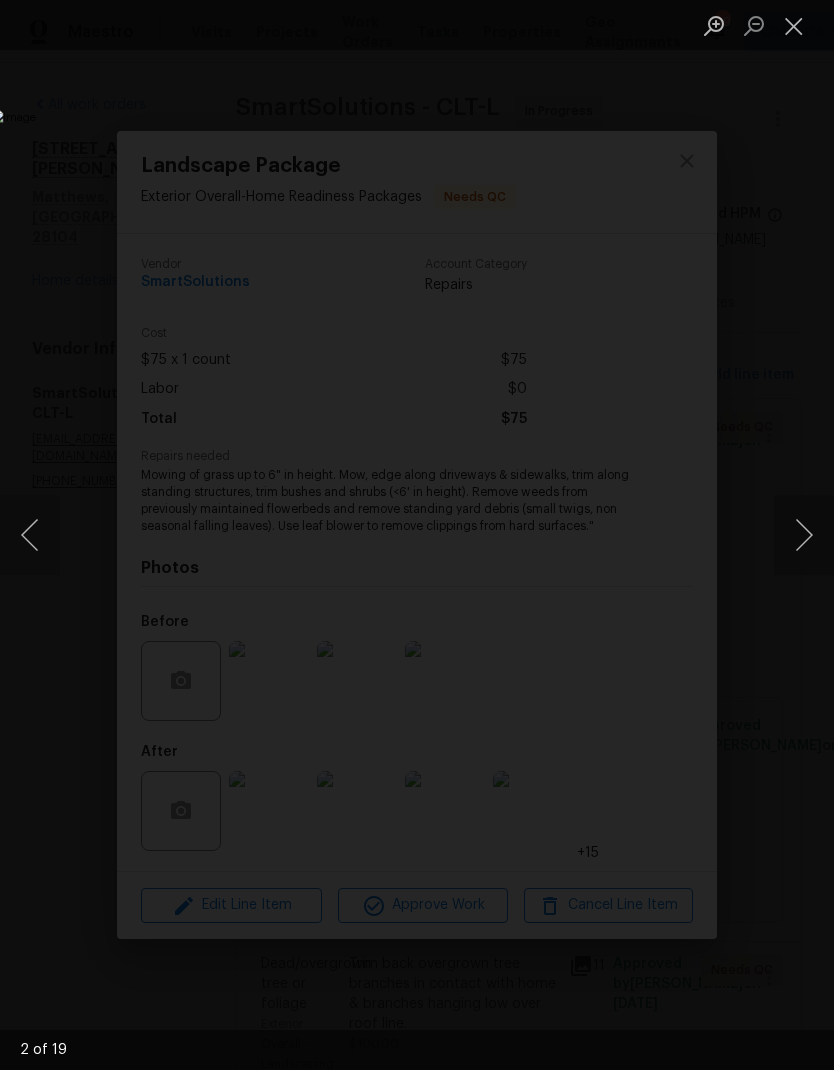 click at bounding box center (804, 535) 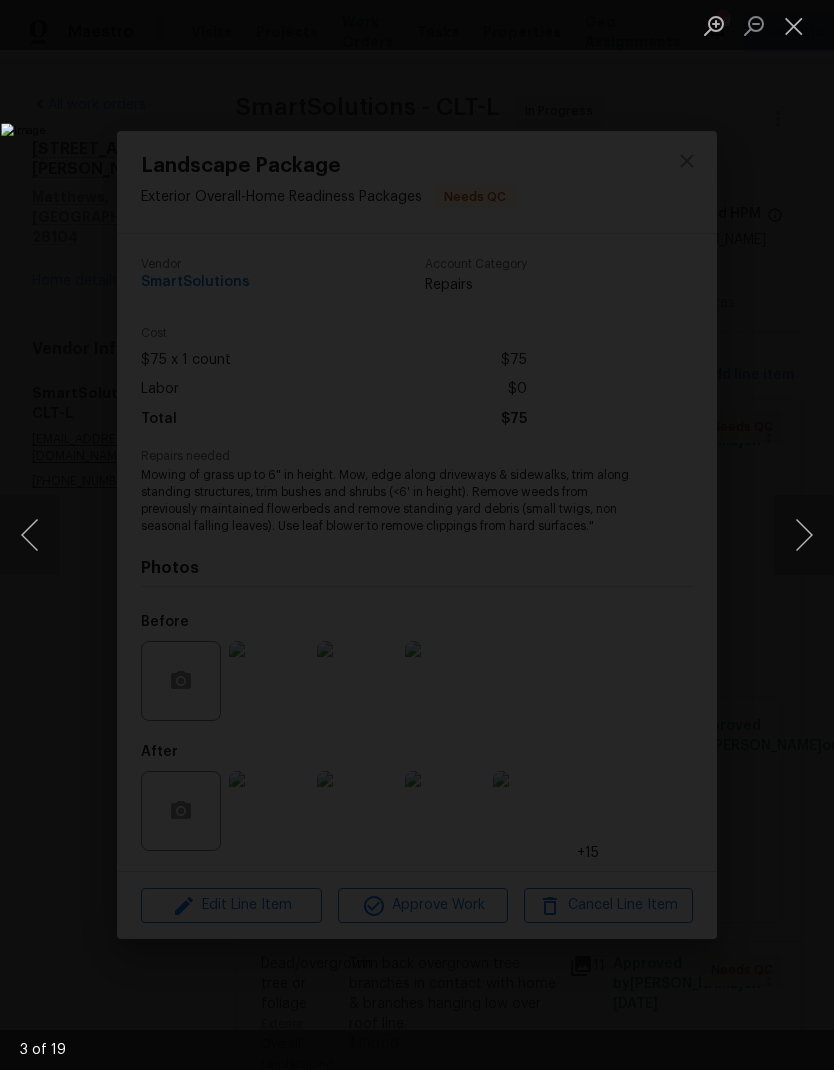 click at bounding box center [804, 535] 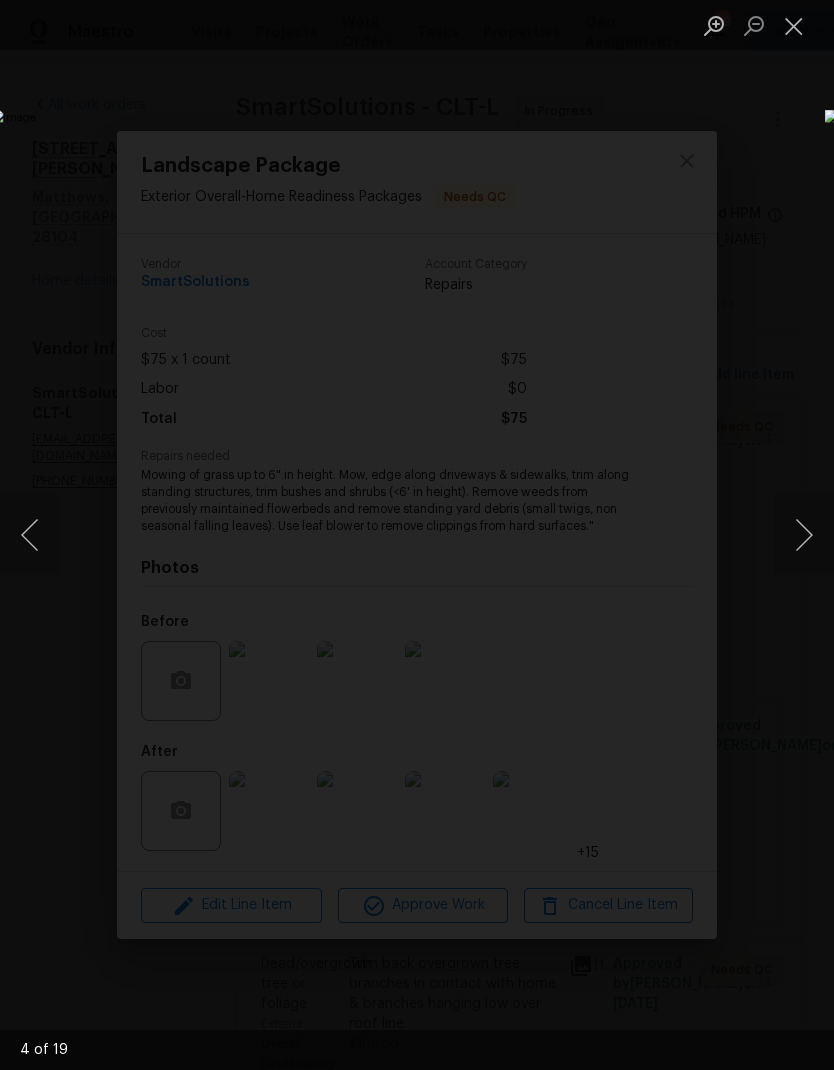 click at bounding box center (30, 535) 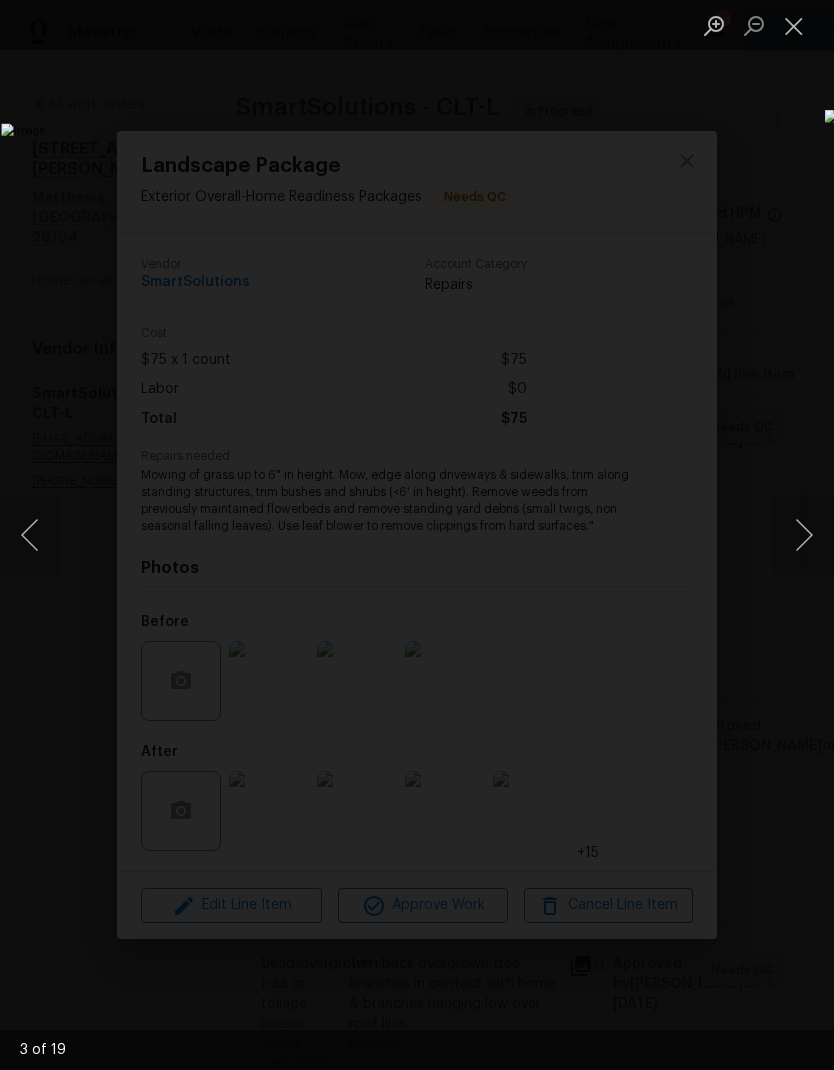 click at bounding box center [804, 535] 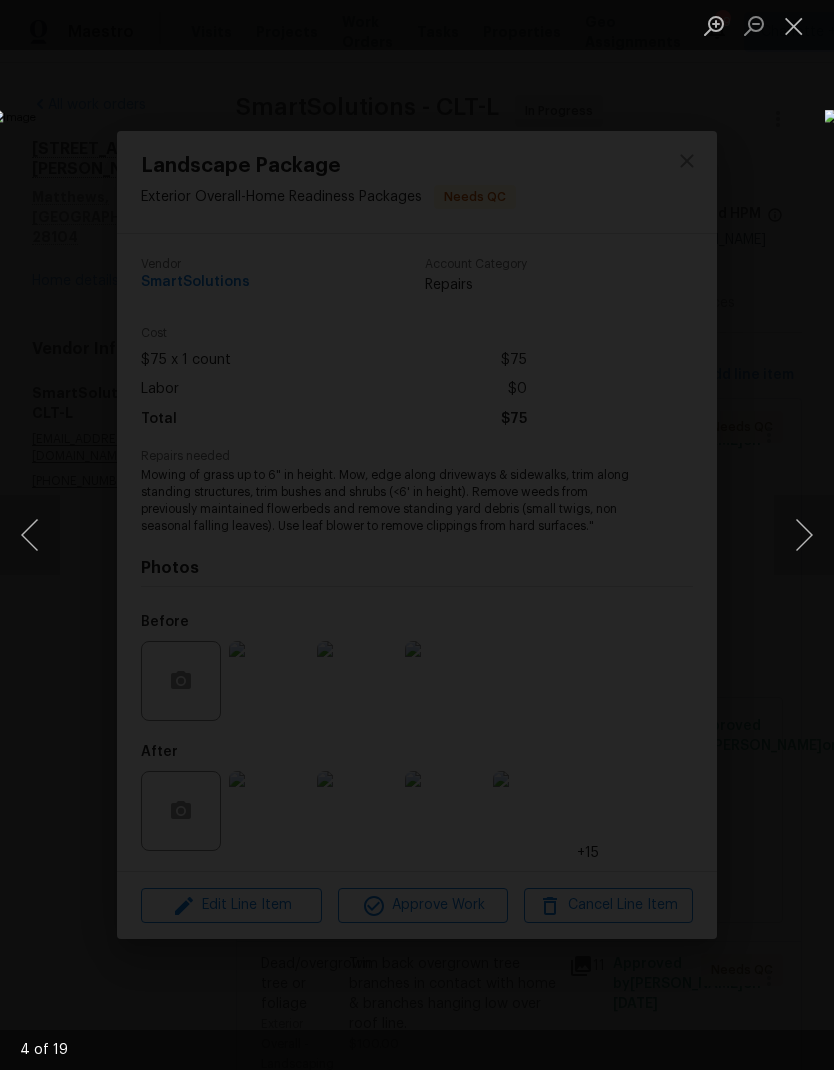 click at bounding box center [804, 535] 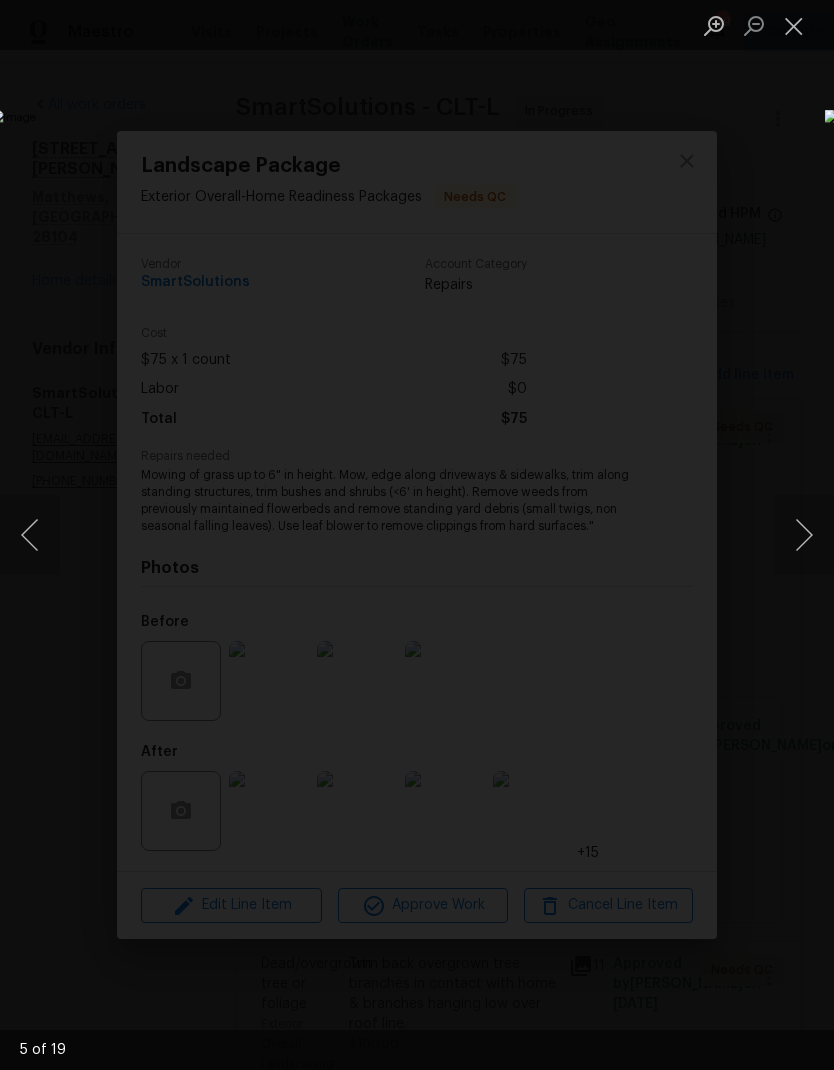 click at bounding box center (30, 535) 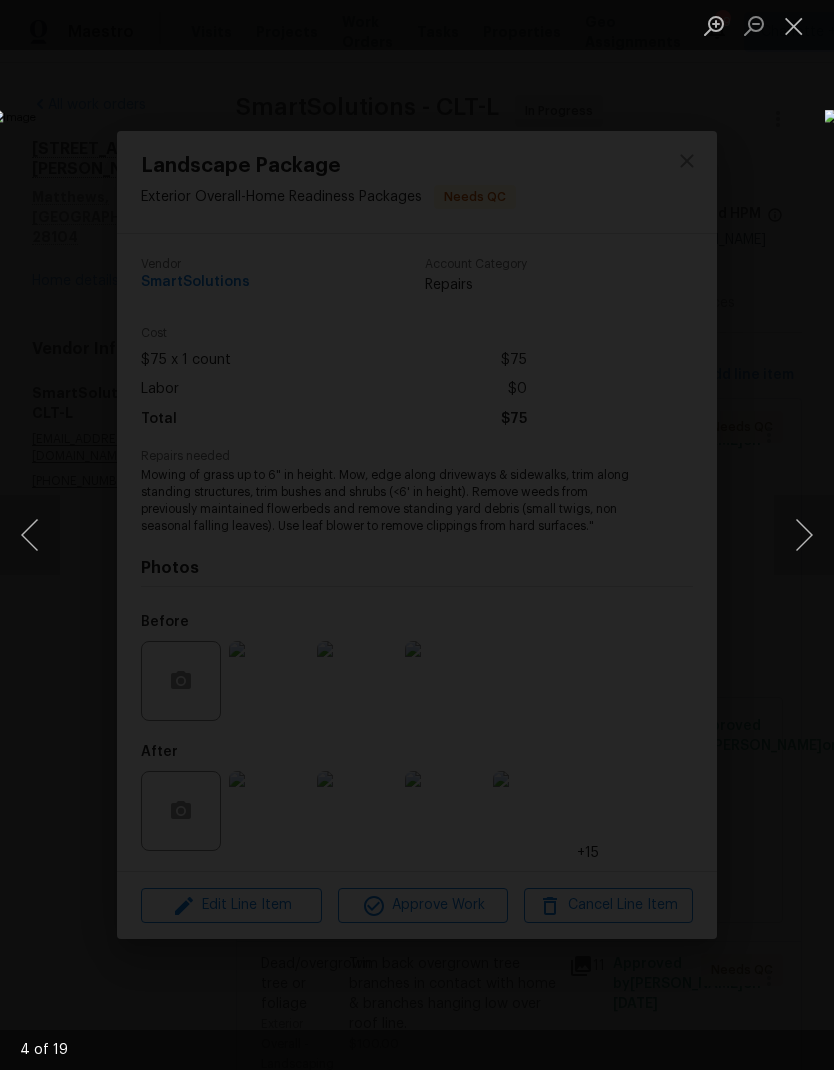 click at bounding box center [30, 535] 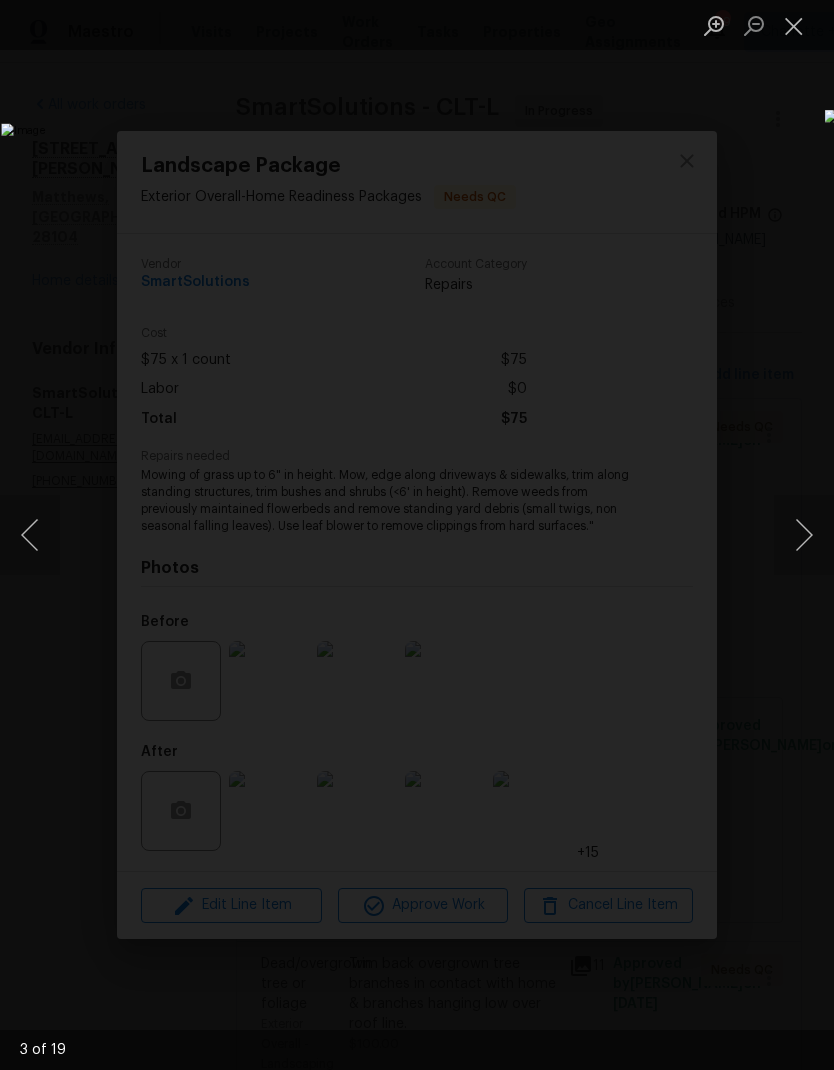 click at bounding box center (804, 535) 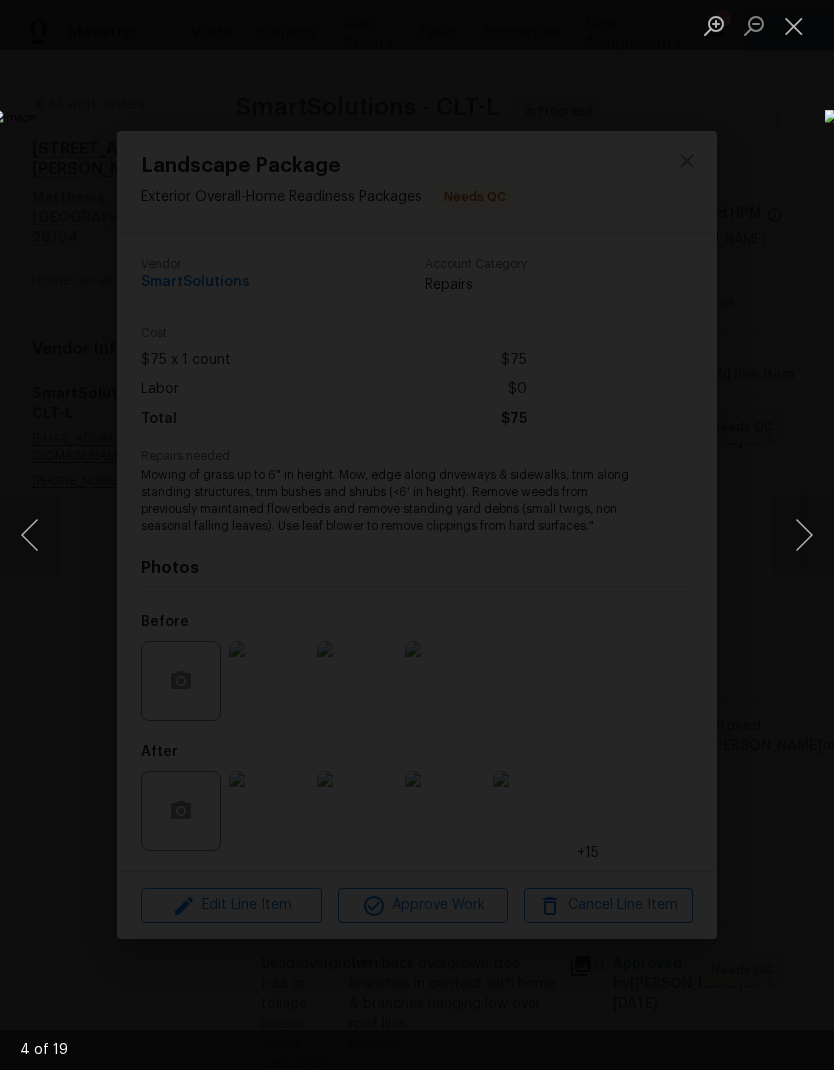 click at bounding box center (804, 535) 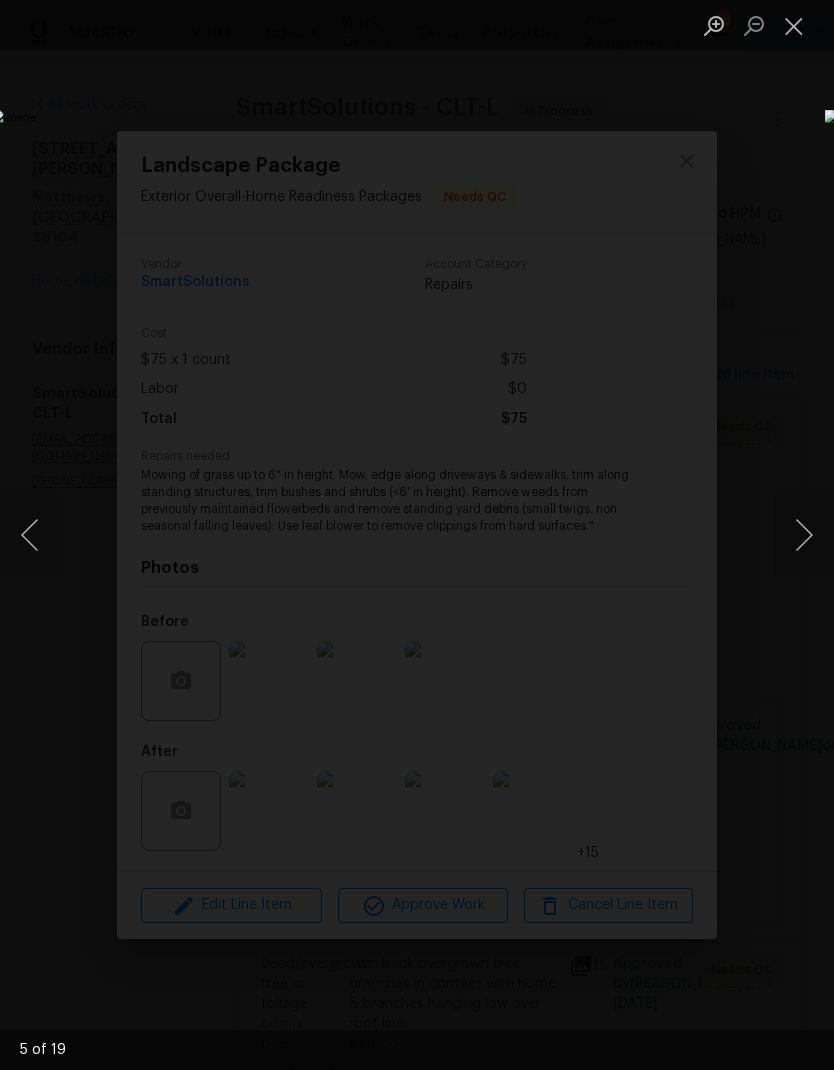 click at bounding box center (804, 535) 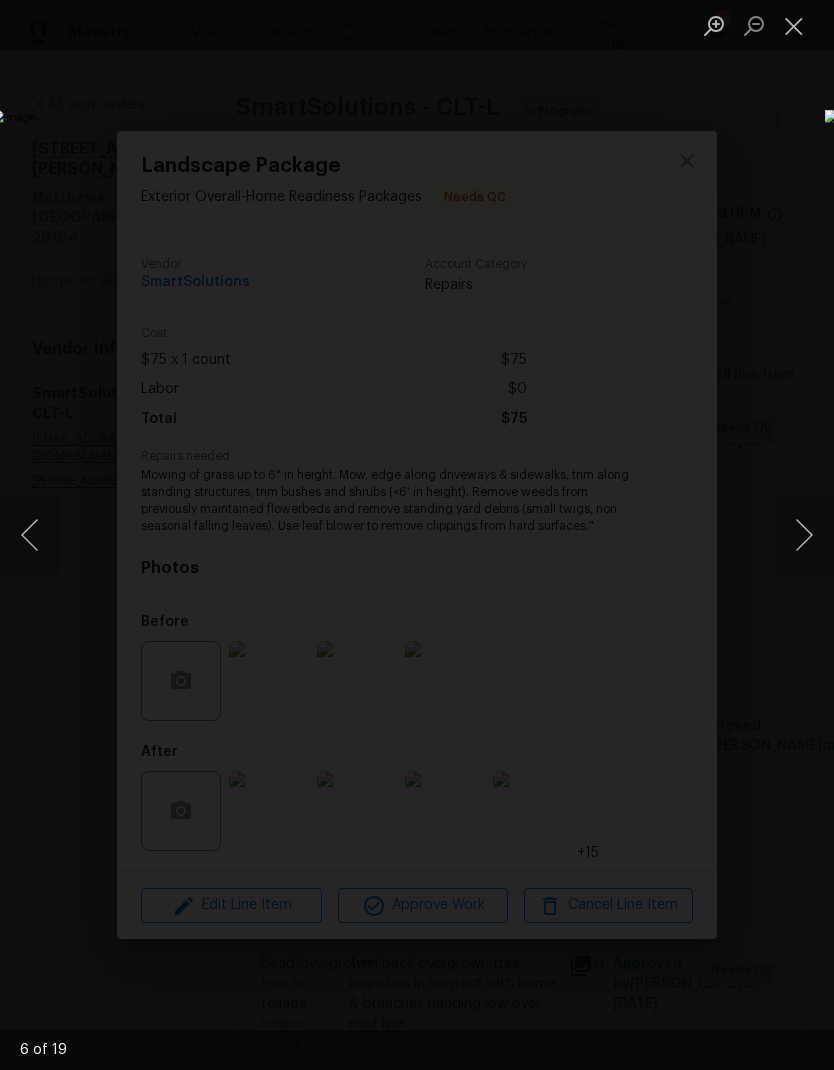 click at bounding box center [794, 25] 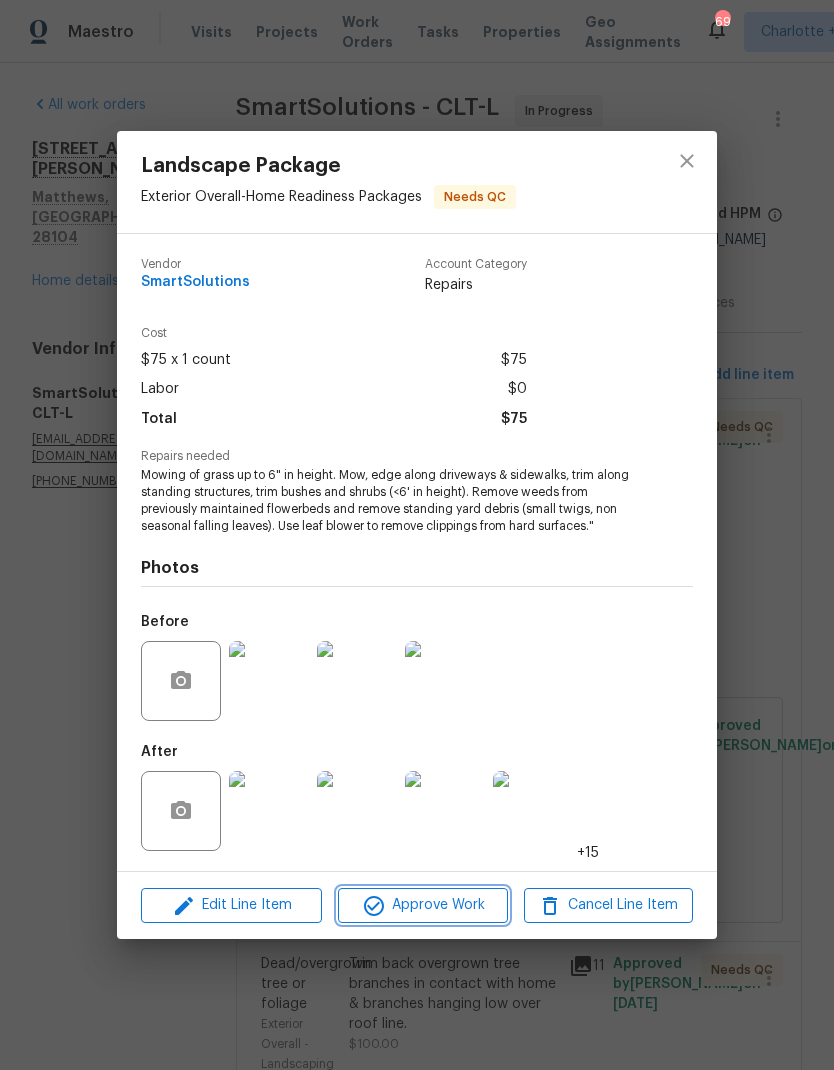 click on "Approve Work" at bounding box center [422, 905] 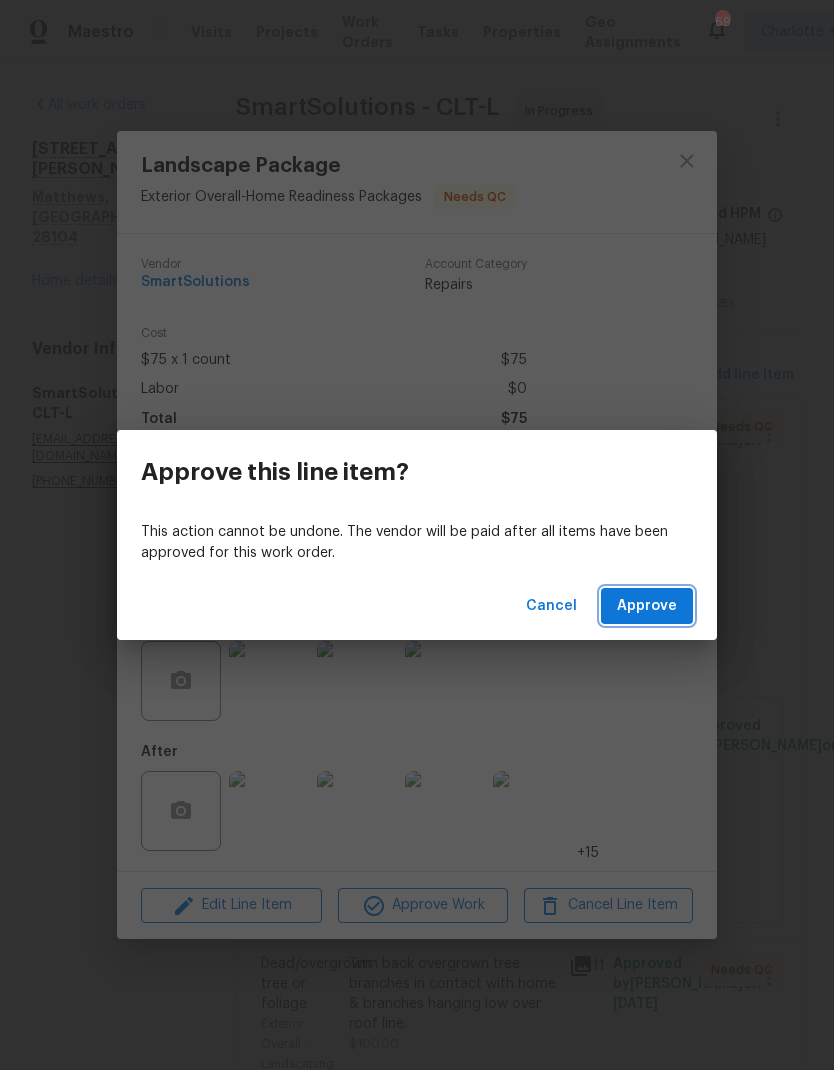 click on "Approve" at bounding box center (647, 606) 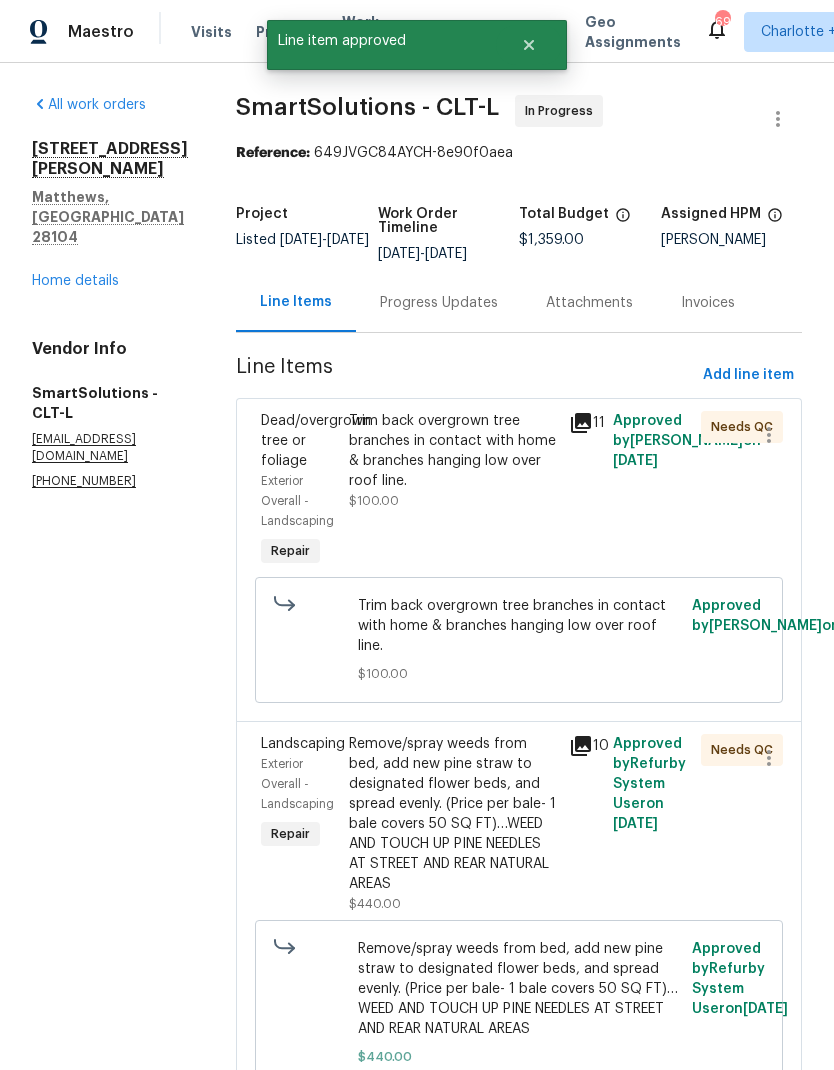 click on "Trim back overgrown tree branches in contact with home & branches hanging low over roof line." at bounding box center (453, 451) 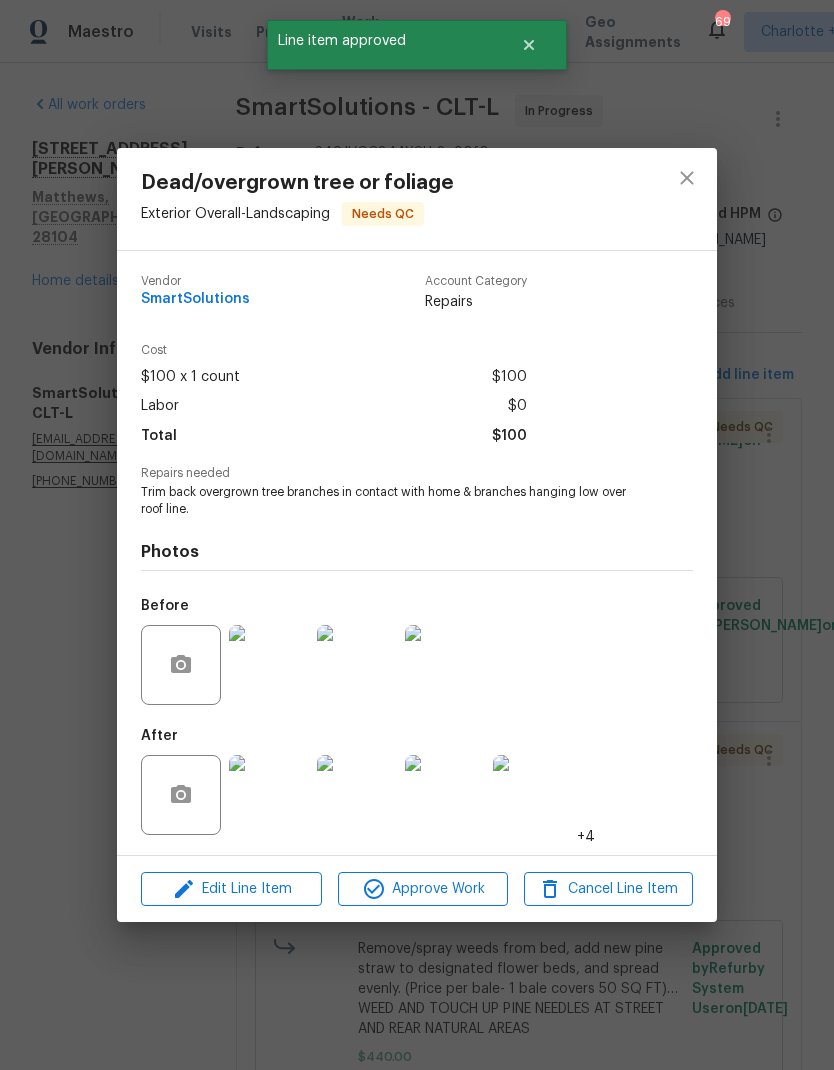 click at bounding box center [269, 795] 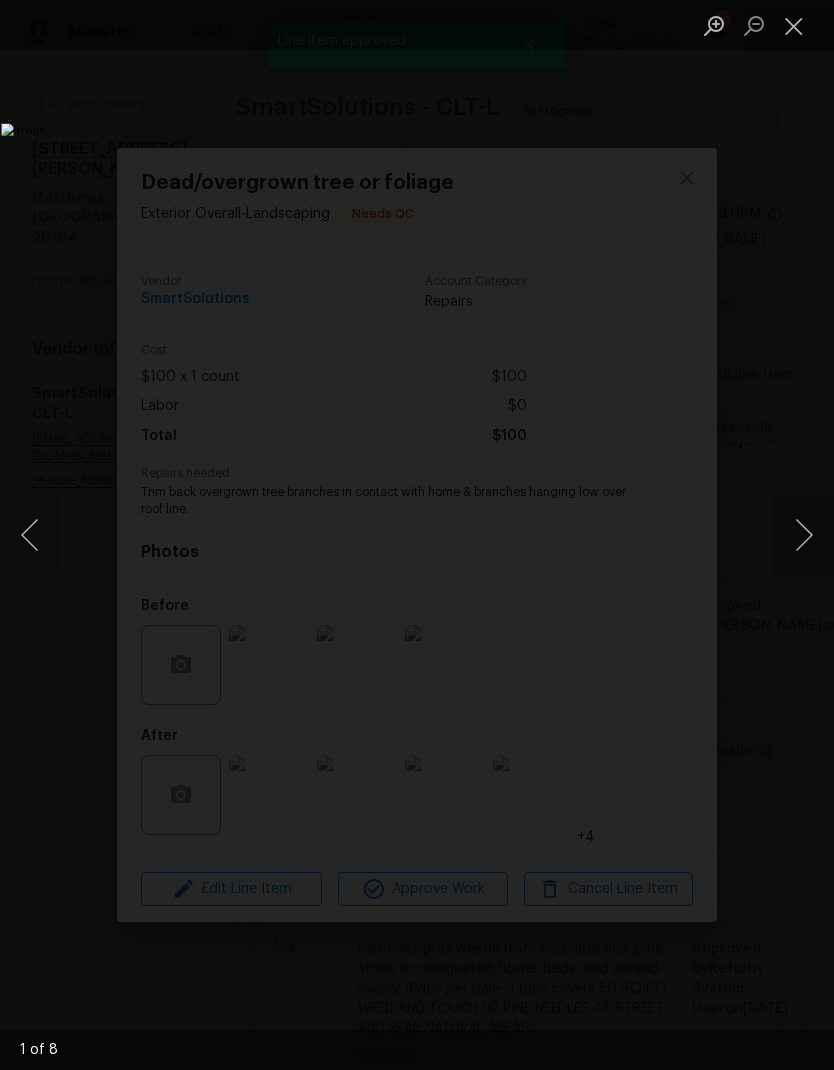 click at bounding box center [804, 535] 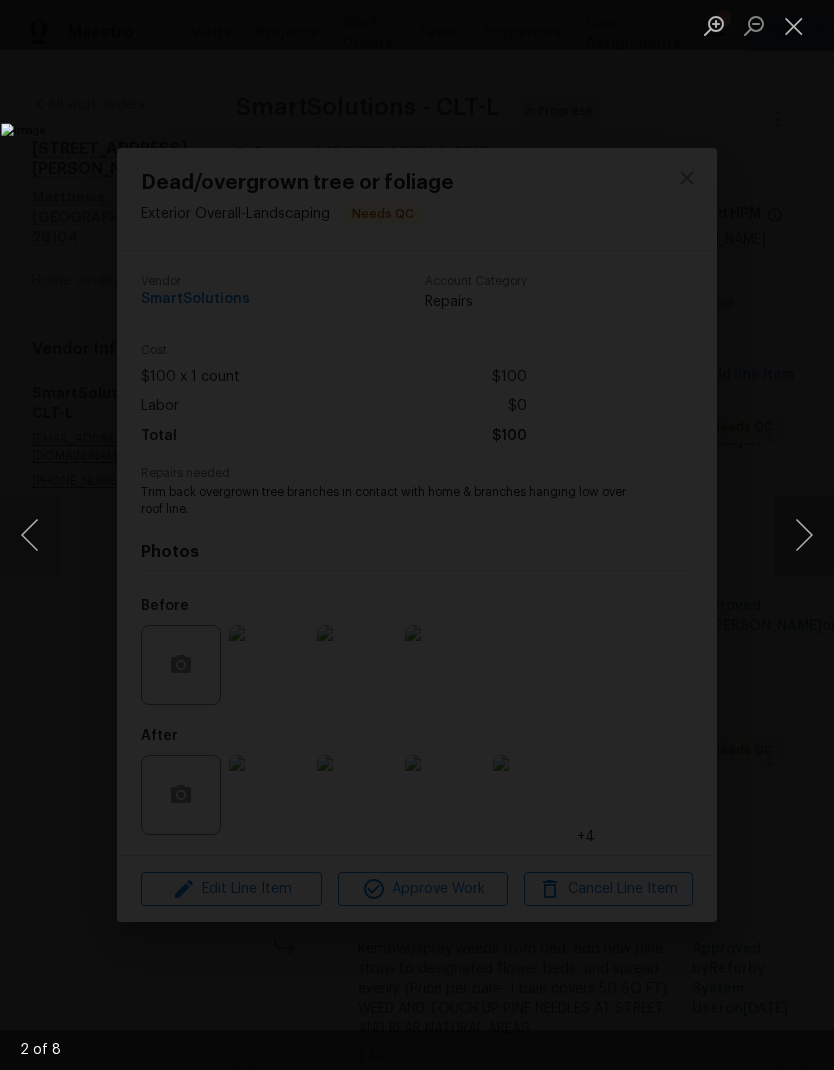 click at bounding box center (804, 535) 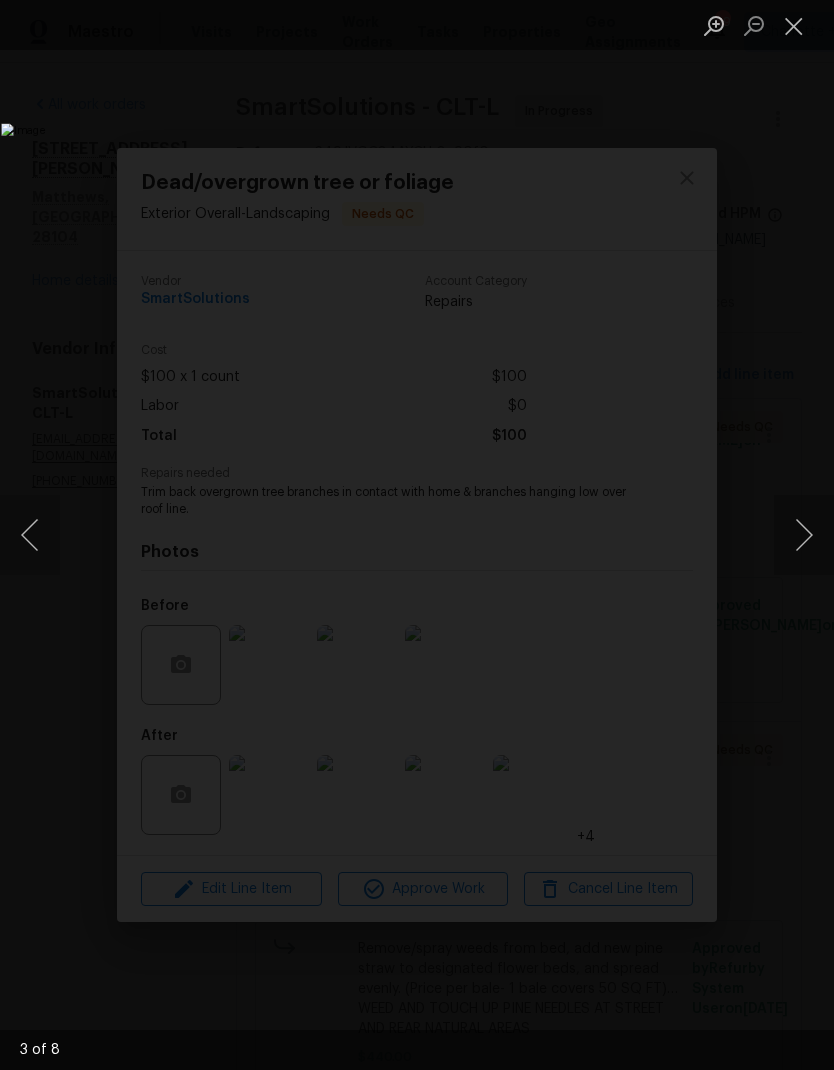 click at bounding box center (804, 535) 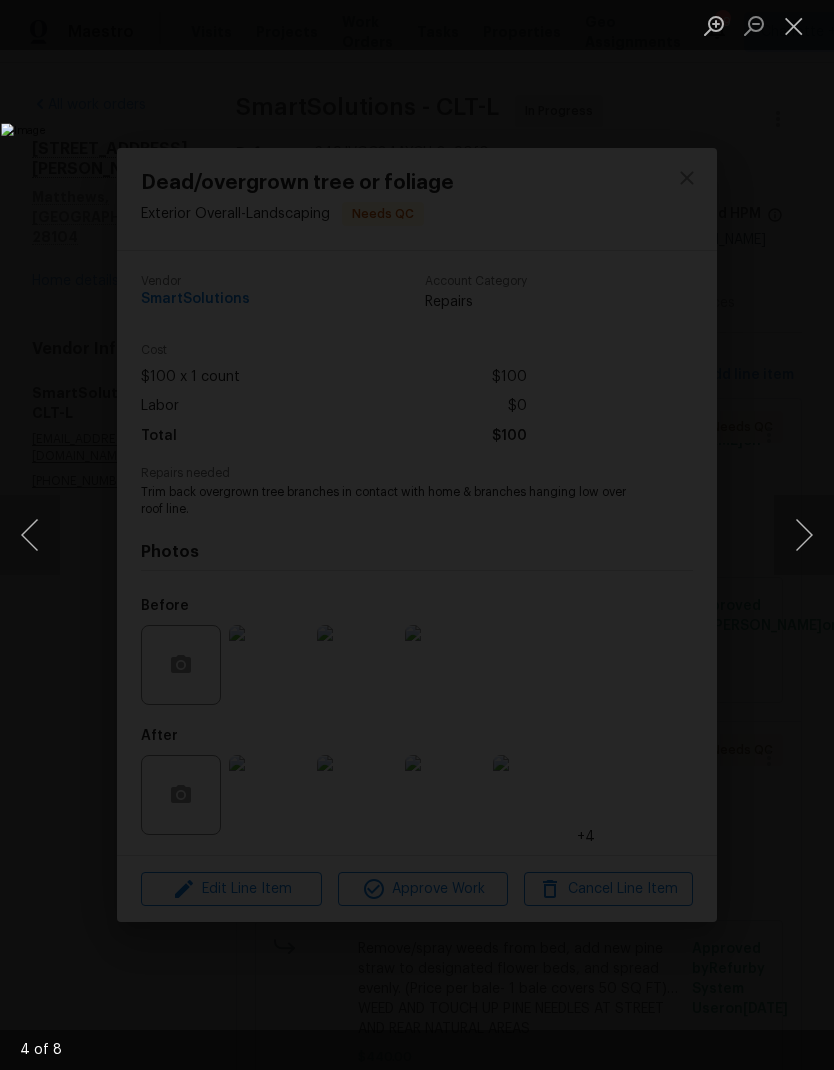 click at bounding box center (804, 535) 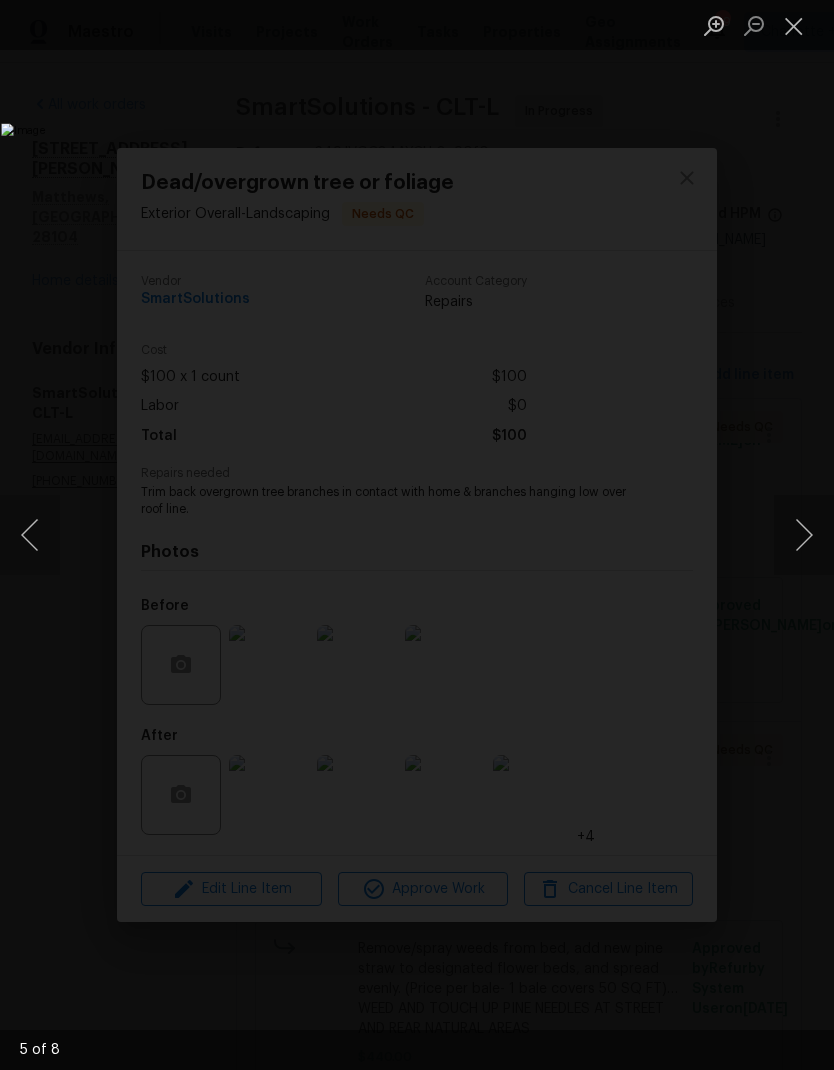 click at bounding box center [804, 535] 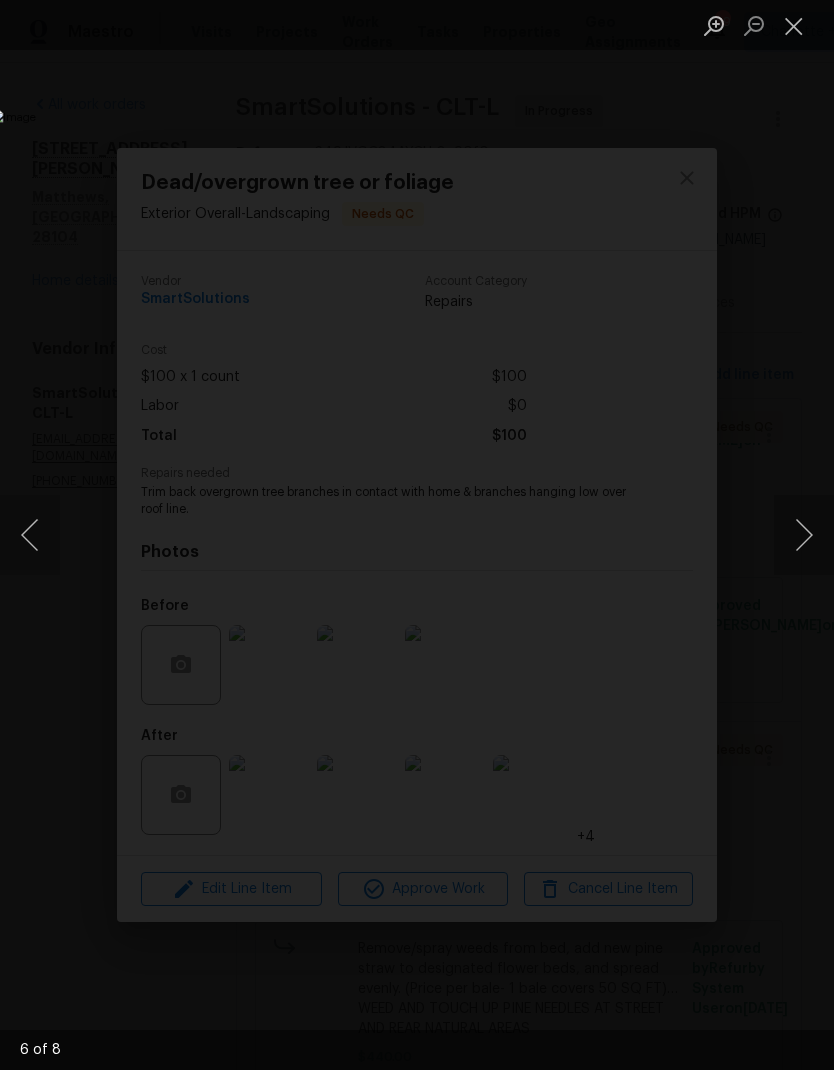 click at bounding box center (804, 535) 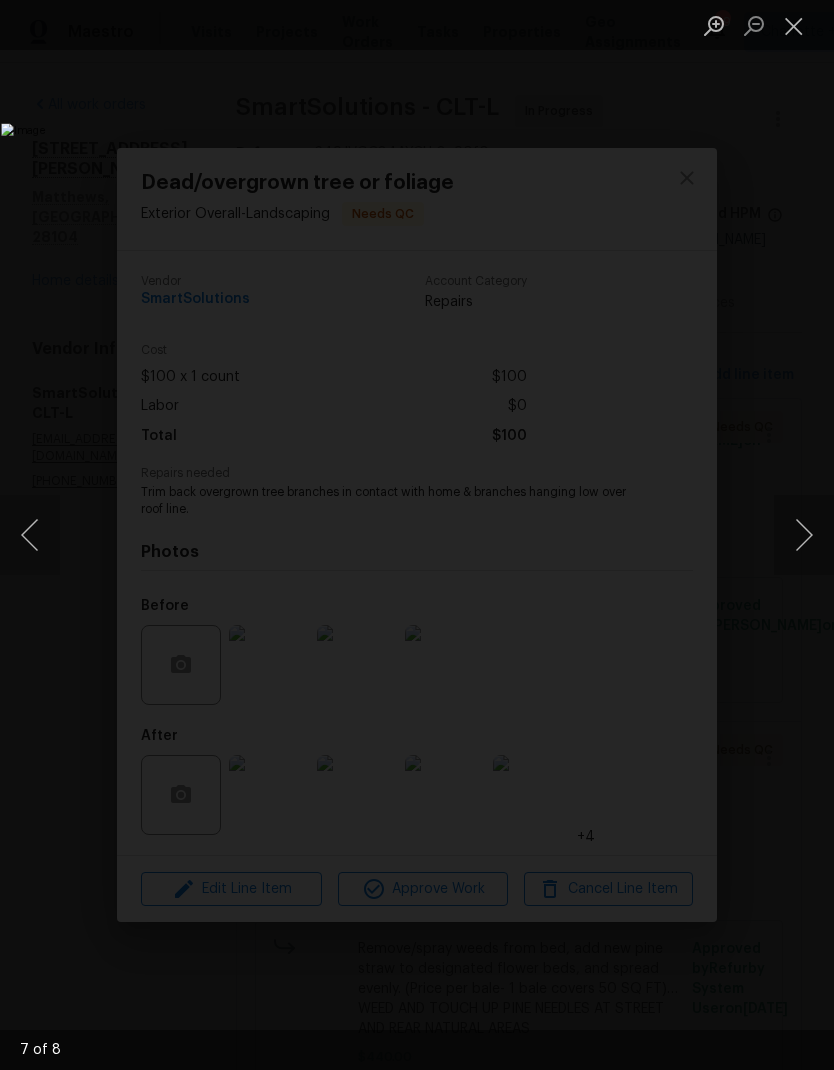 click at bounding box center [794, 25] 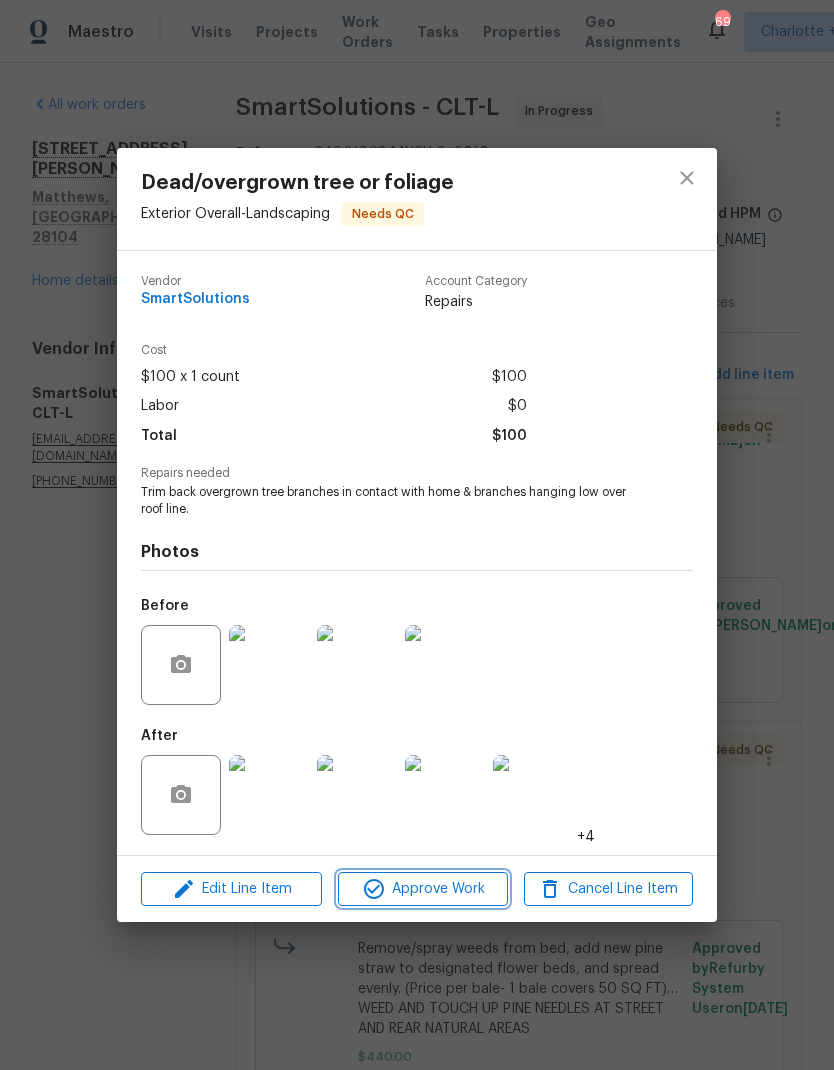 click on "Approve Work" at bounding box center (422, 889) 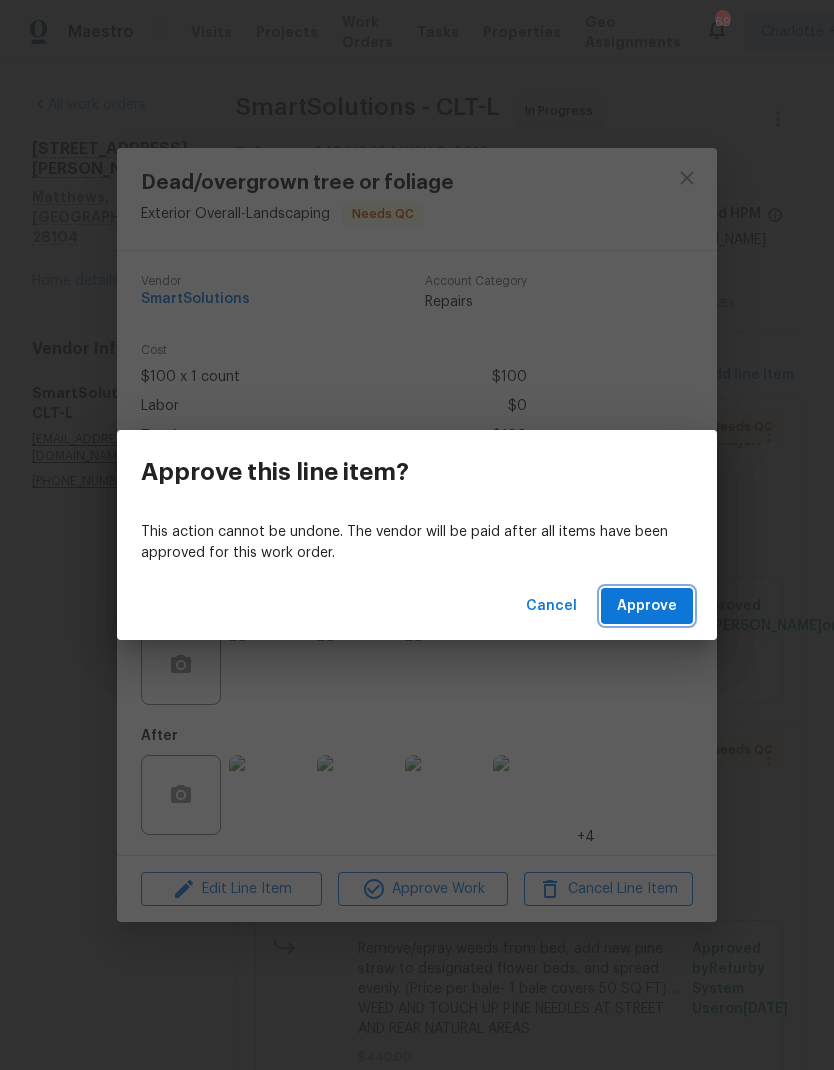 click on "Approve" at bounding box center (647, 606) 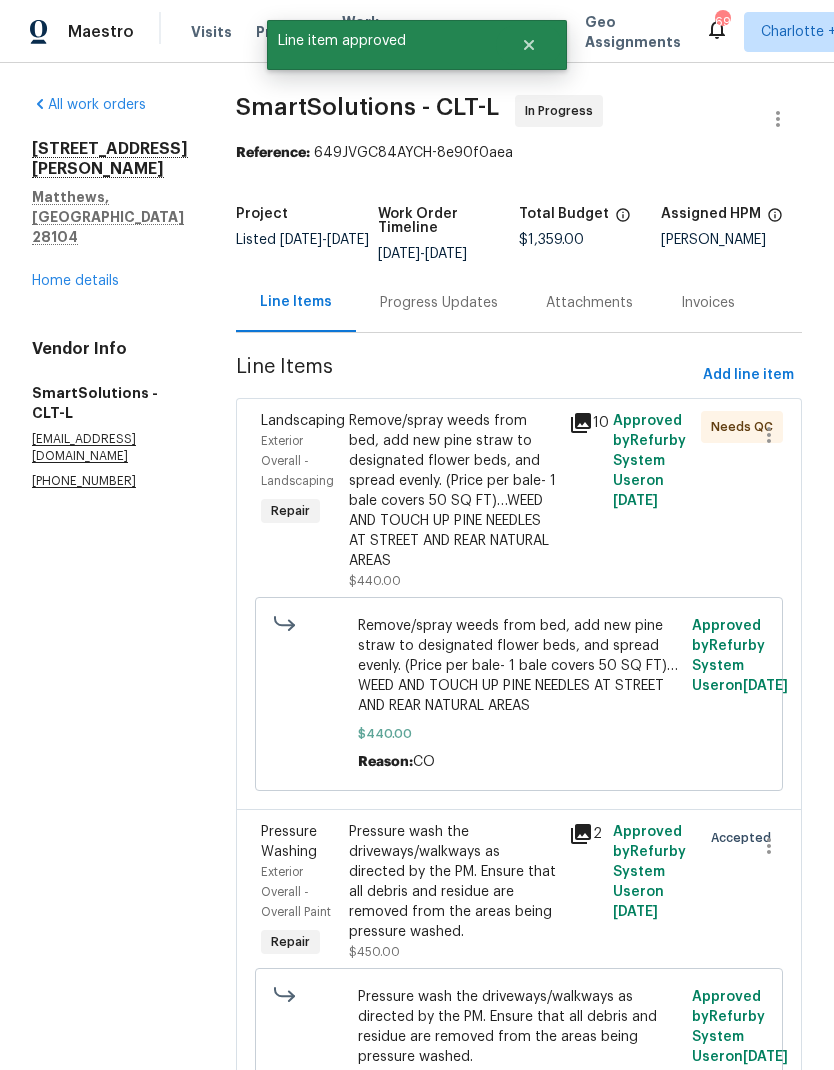 click on "Remove/spray weeds from bed, add new pine straw to designated flower beds, and spread evenly. (Price per bale- 1 bale covers 50 SQ FT)…WEED AND TOUCH UP PINE NEEDLES AT STREET AND REAR NATURAL AREAS $440.00" at bounding box center [453, 501] 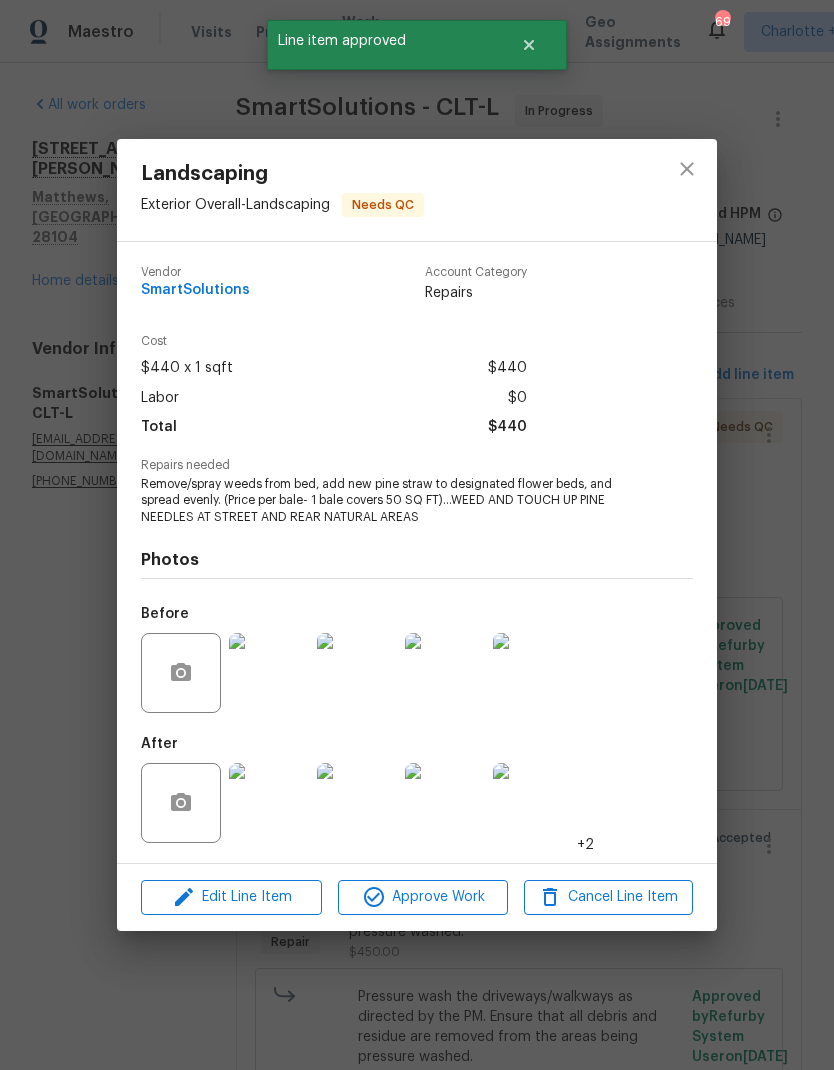 click at bounding box center [269, 803] 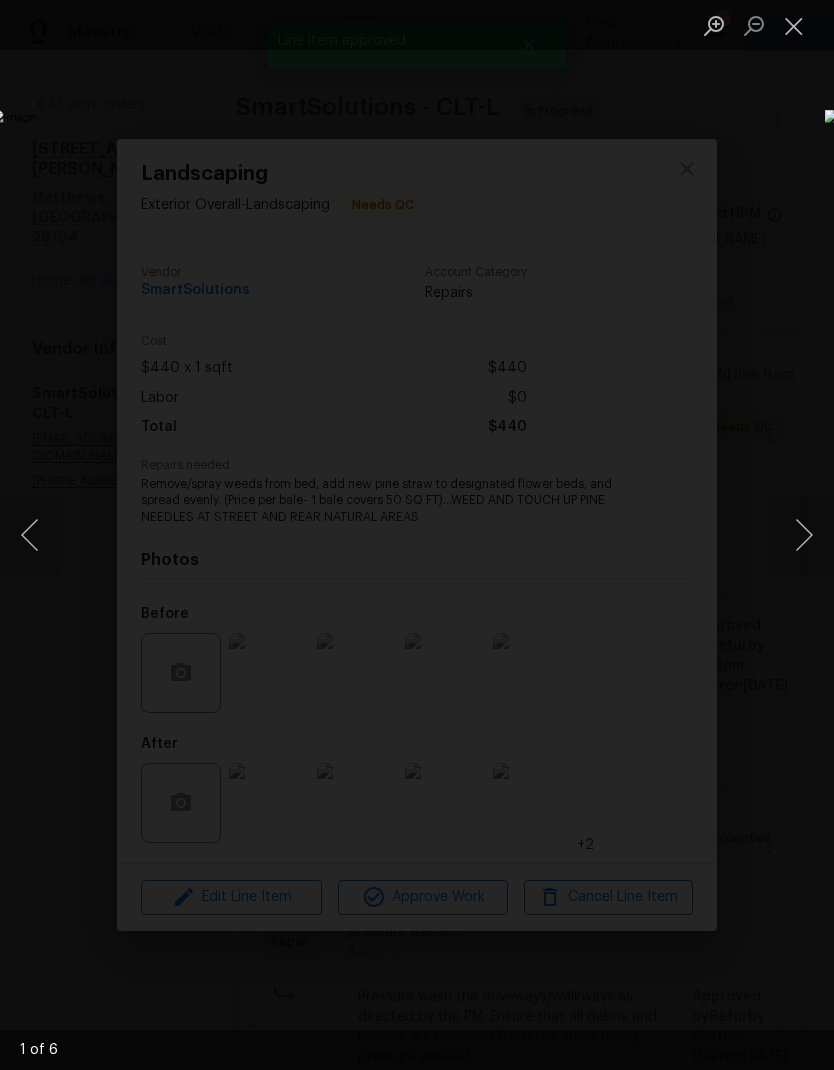 click at bounding box center (804, 535) 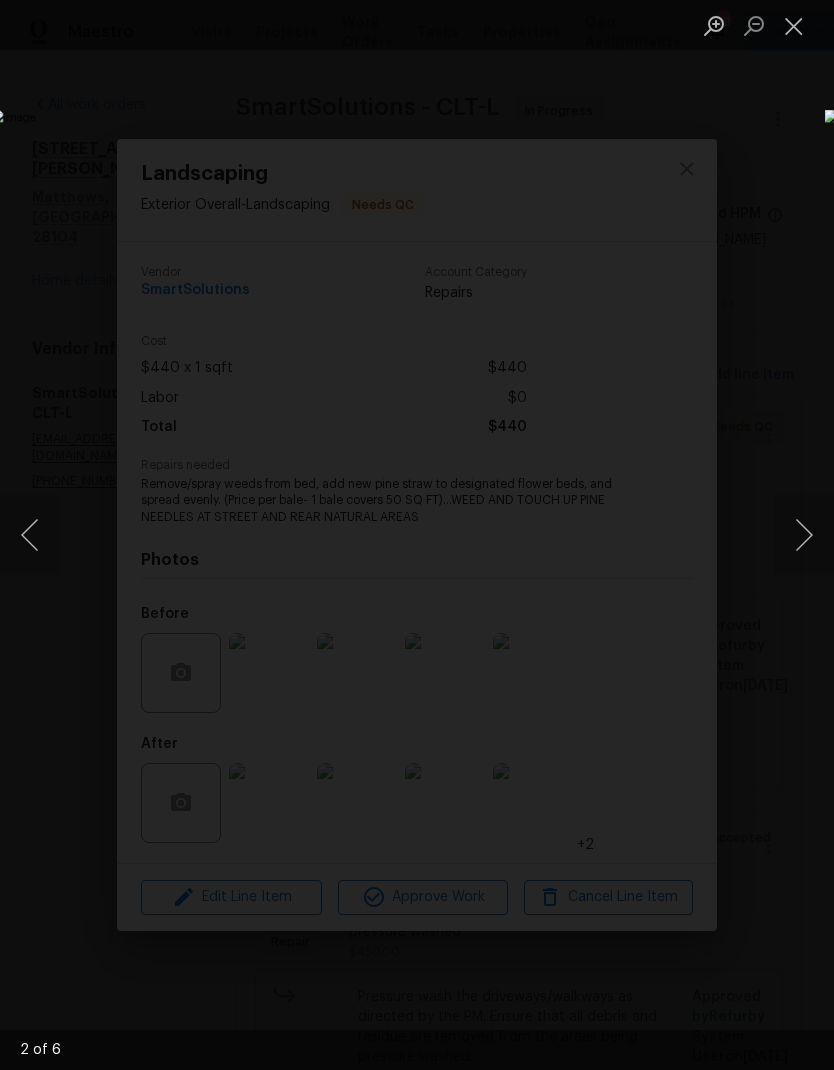 click at bounding box center [804, 535] 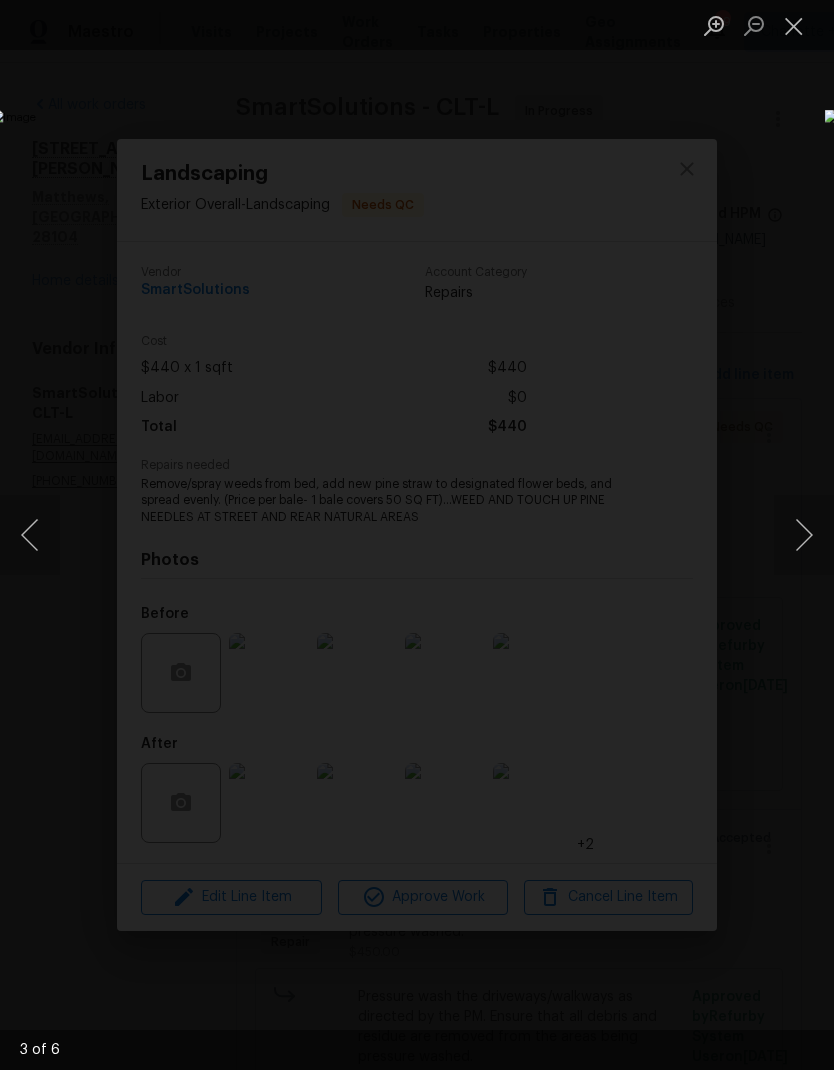 click at bounding box center [804, 535] 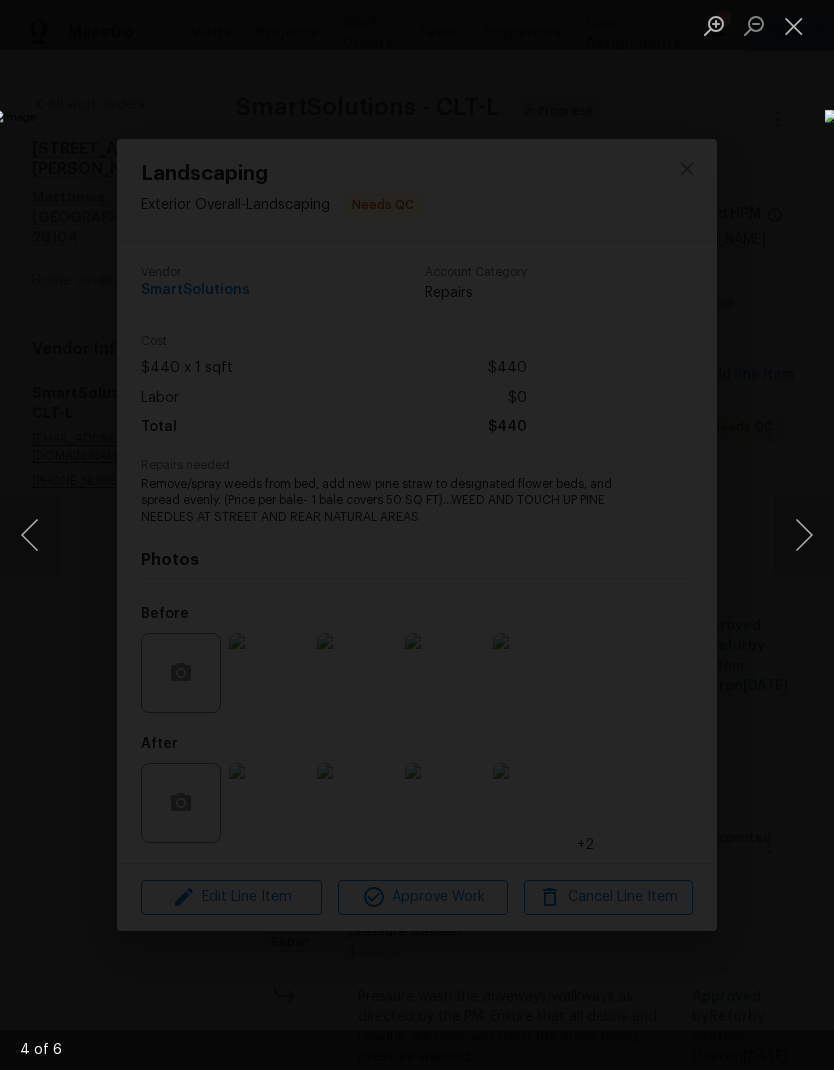 click at bounding box center [804, 535] 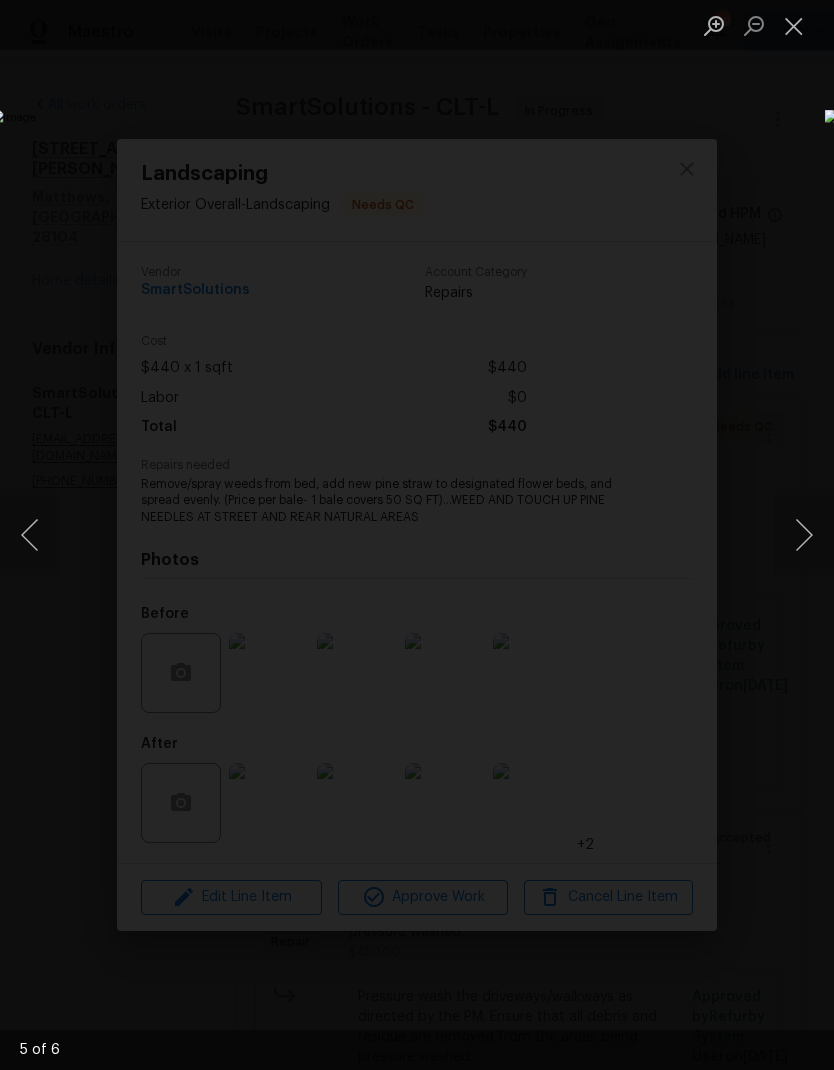 click at bounding box center (804, 535) 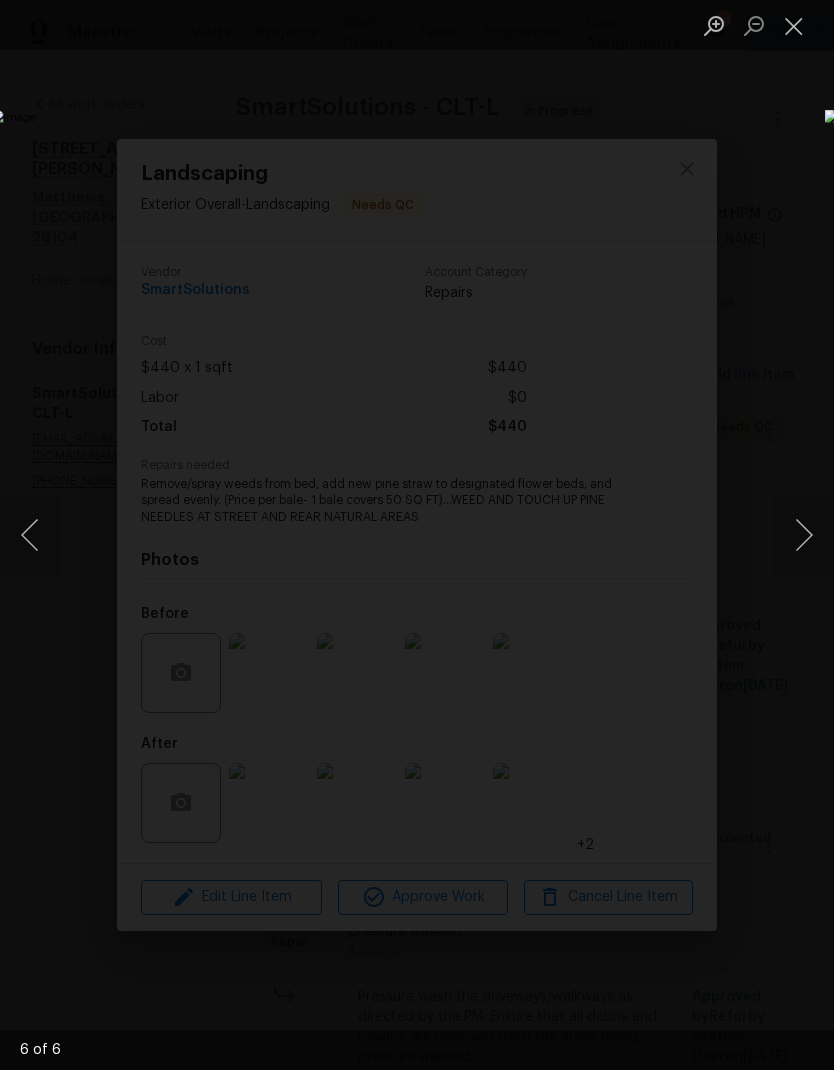 click at bounding box center (804, 535) 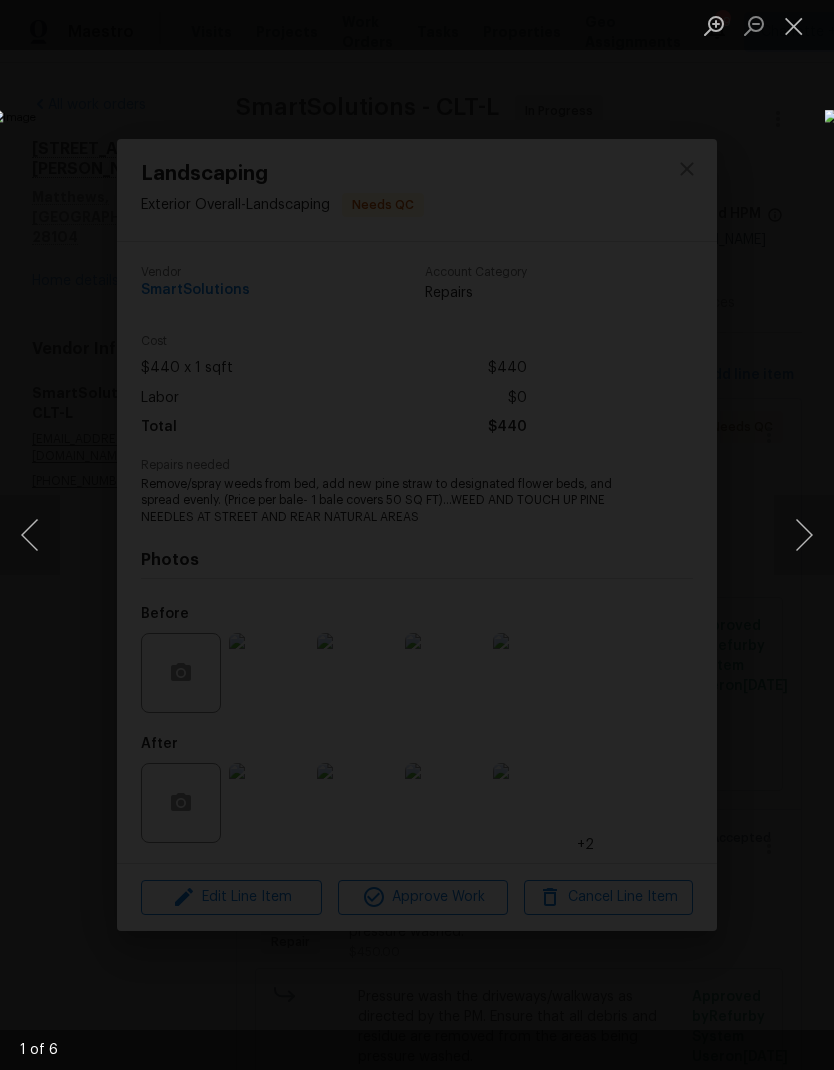 click at bounding box center (804, 535) 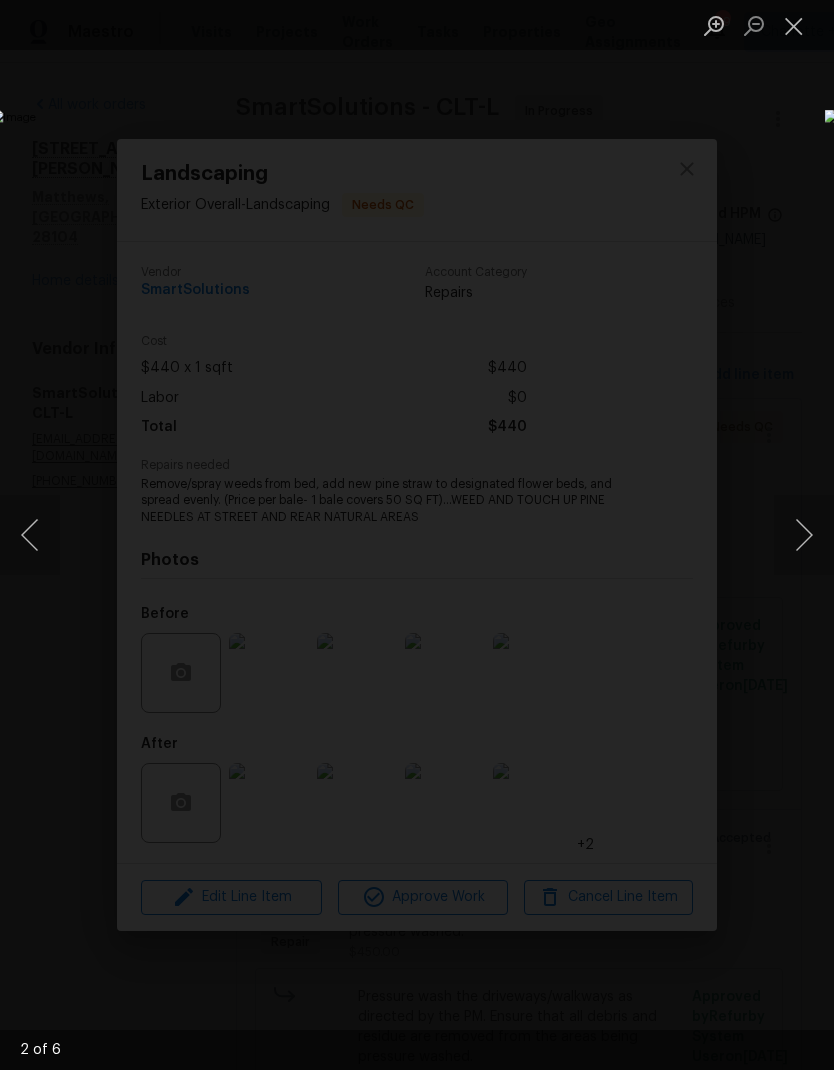 click at bounding box center (804, 535) 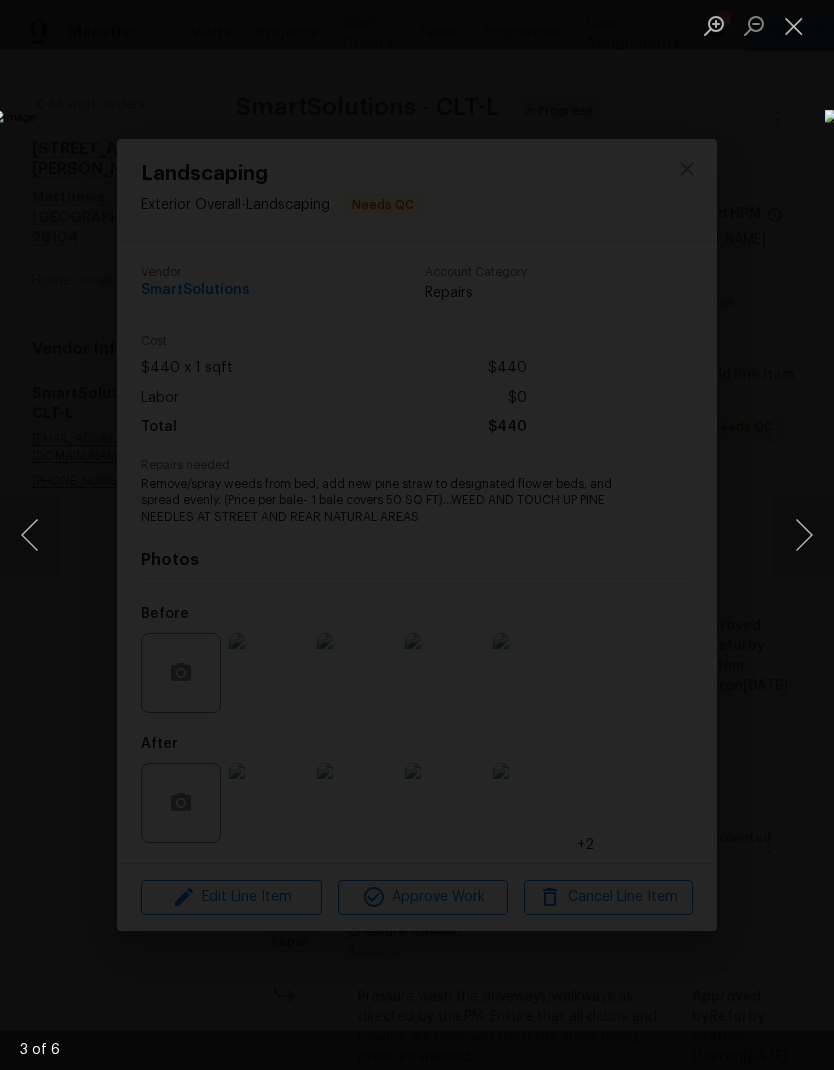 click at bounding box center (804, 535) 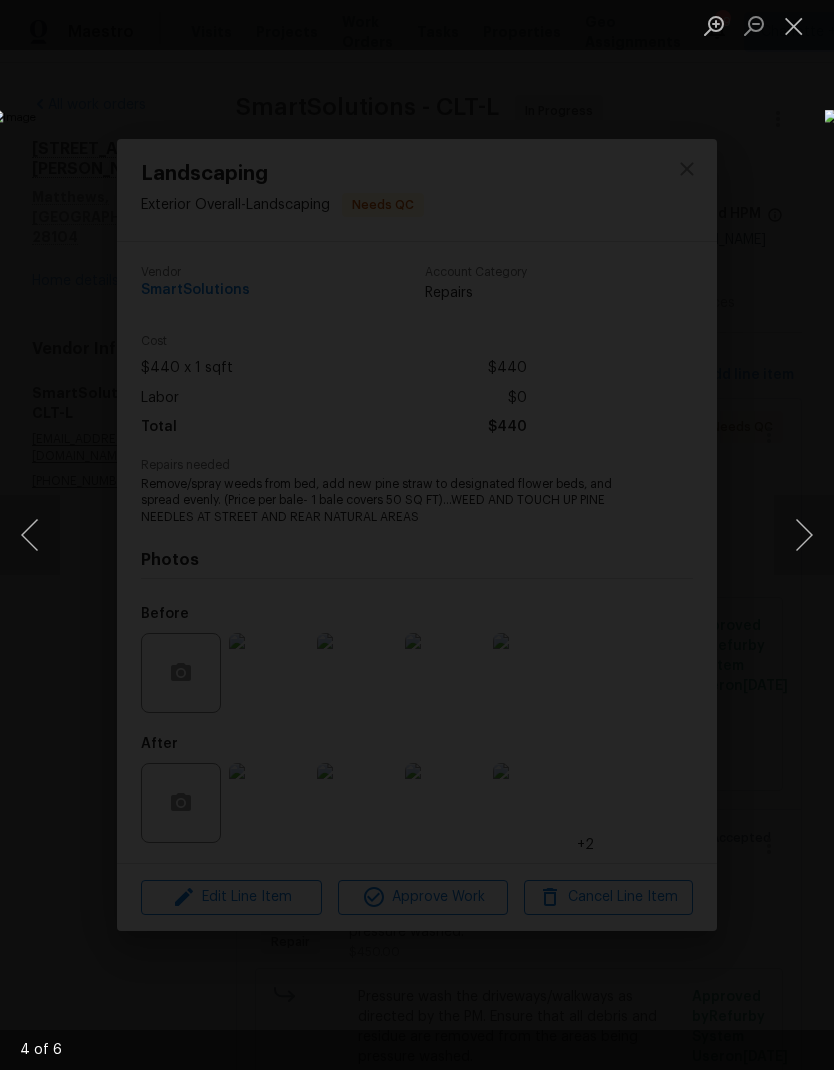 click at bounding box center [804, 535] 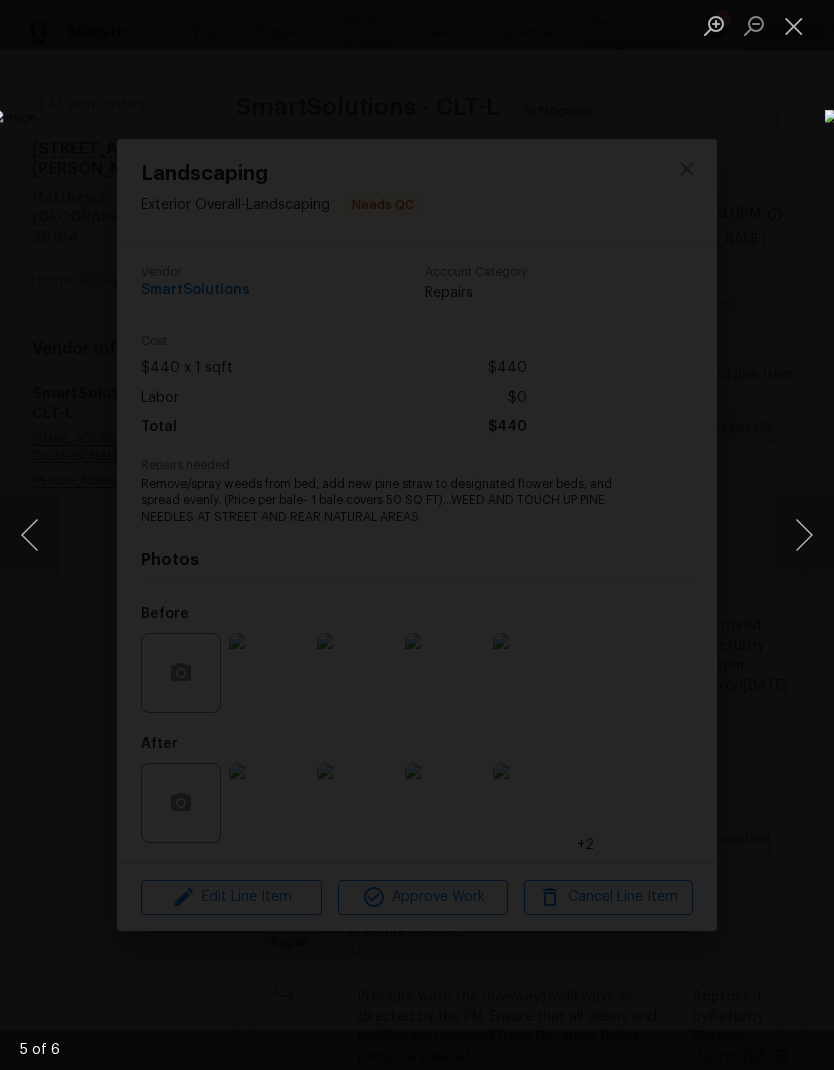 click at bounding box center [804, 535] 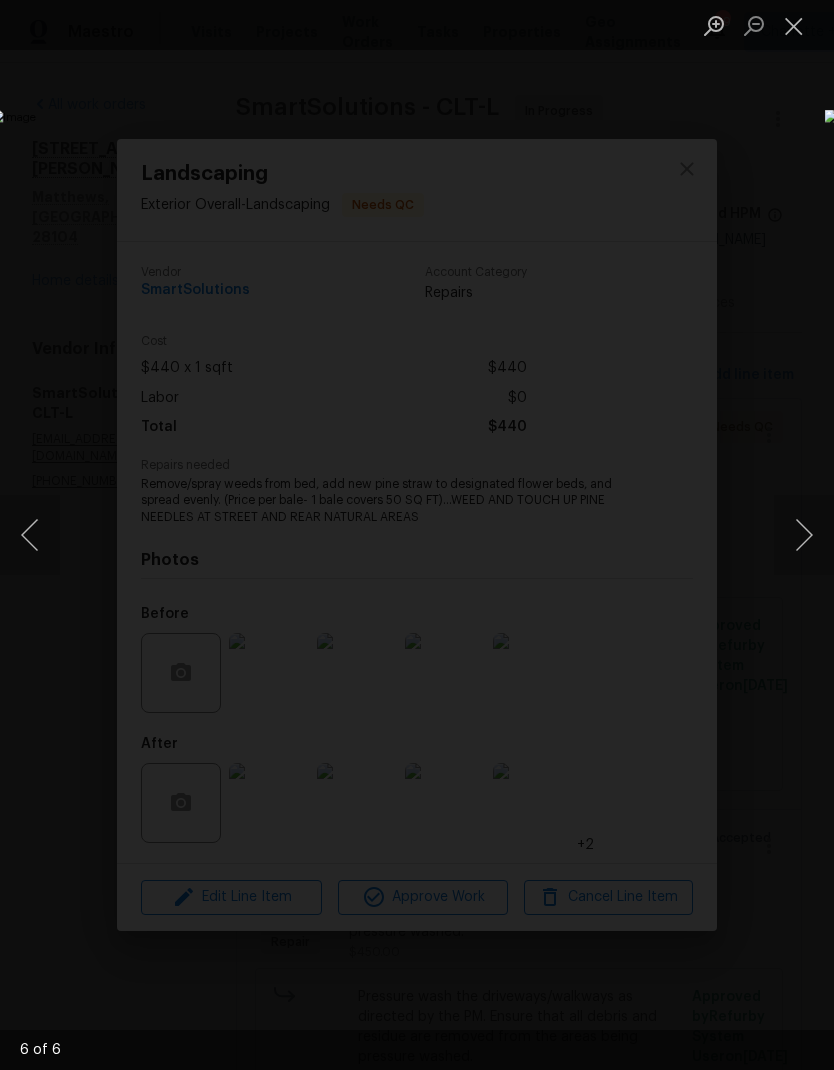 click at bounding box center (794, 25) 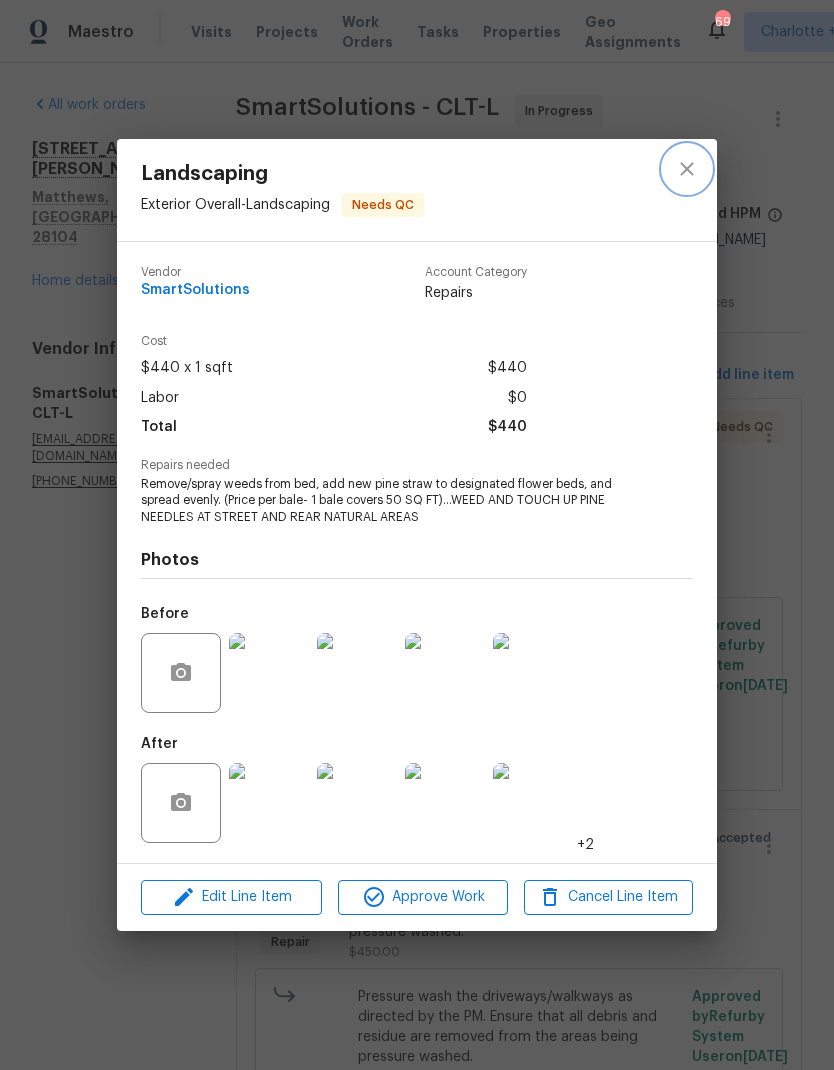 click at bounding box center [687, 169] 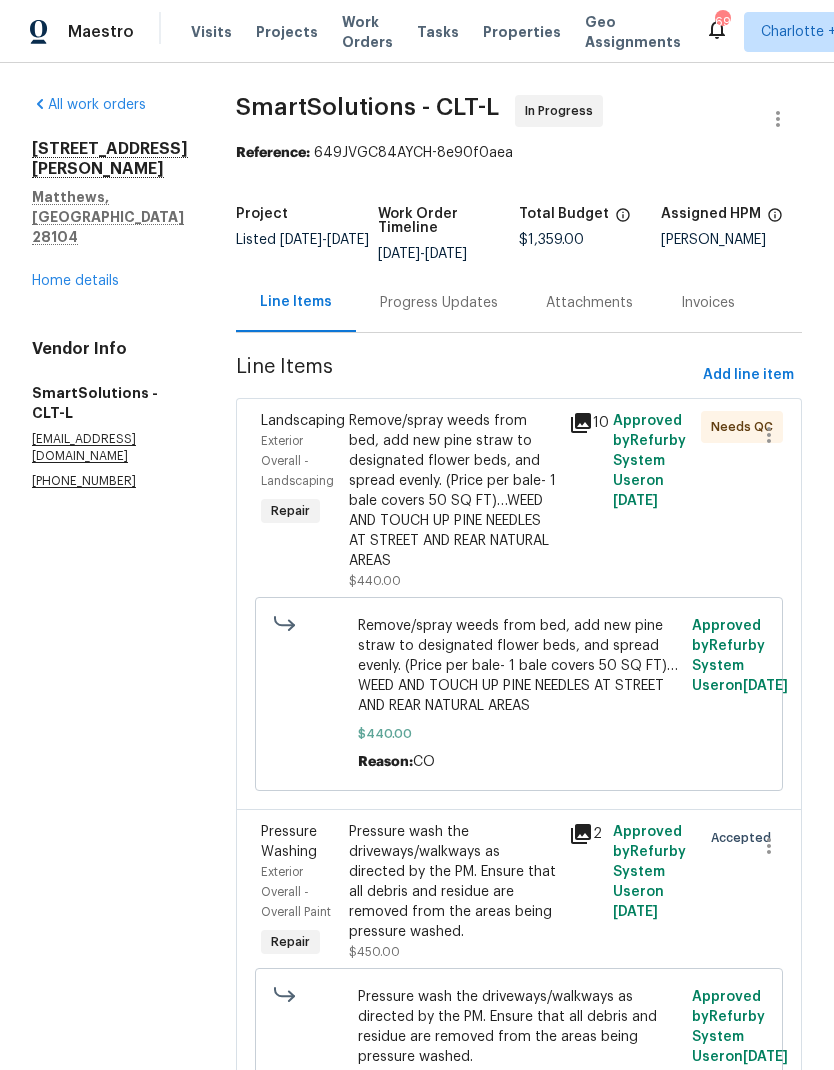 click on "Remove/spray weeds from bed, add new pine straw to designated flower beds, and spread evenly. (Price per bale- 1 bale covers 50 SQ FT)…WEED AND TOUCH UP PINE NEEDLES AT STREET AND REAR NATURAL AREAS" at bounding box center (453, 491) 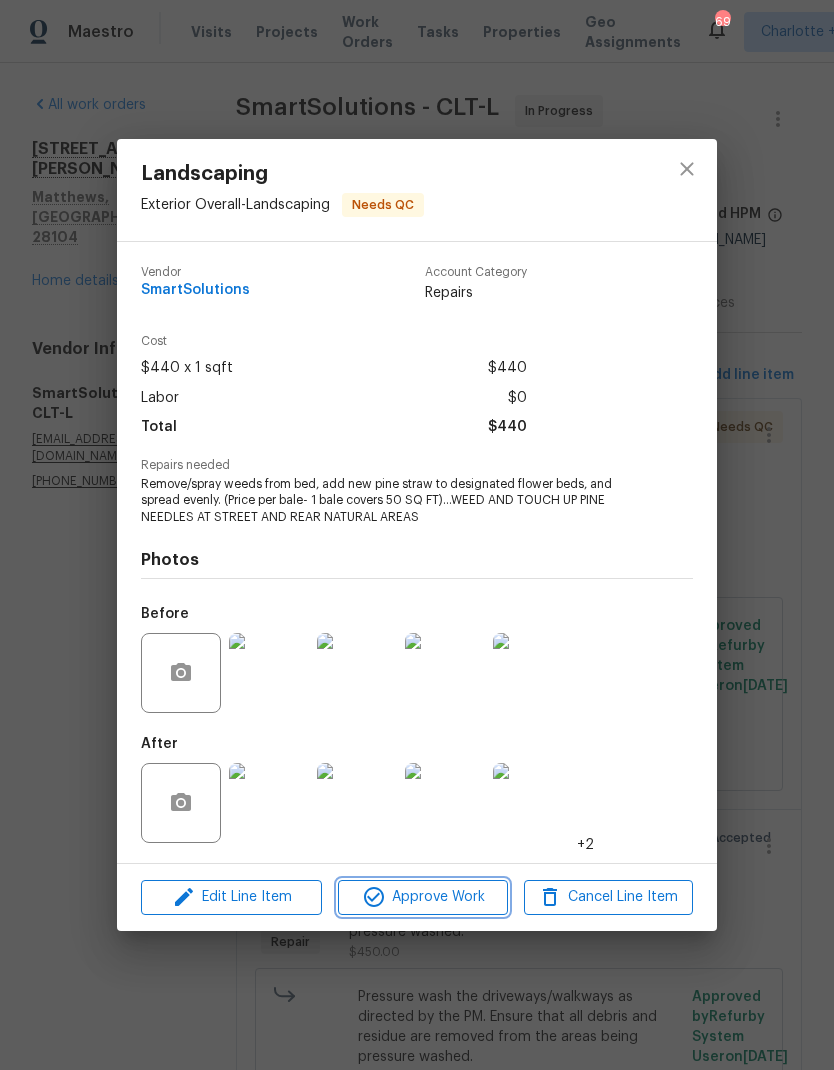 click on "Approve Work" at bounding box center (422, 897) 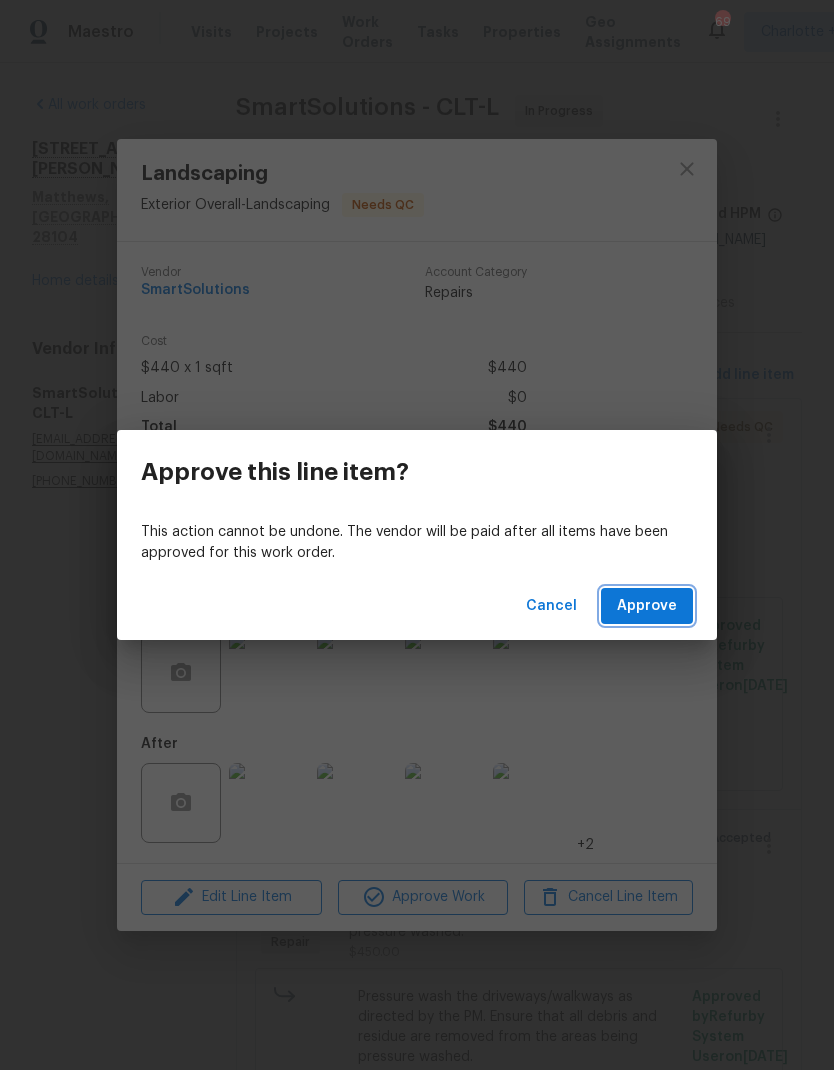 click on "Approve" at bounding box center [647, 606] 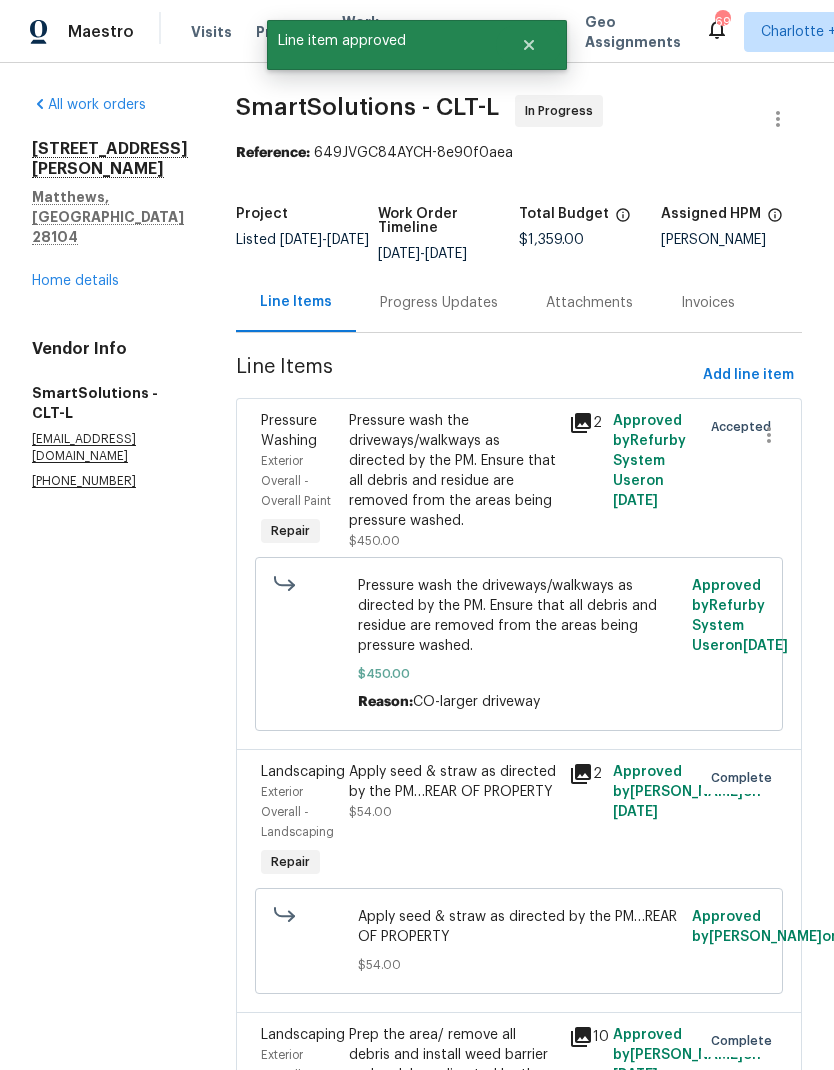 scroll, scrollTop: -2, scrollLeft: 0, axis: vertical 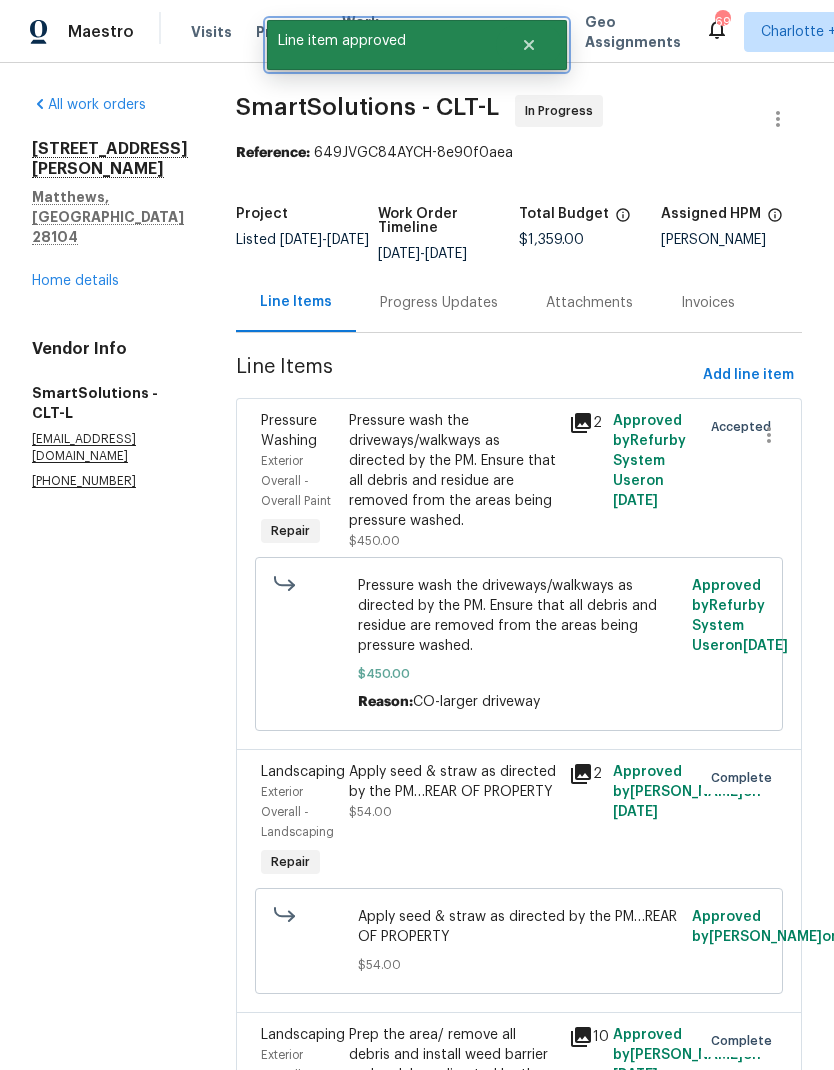 click at bounding box center [529, 45] 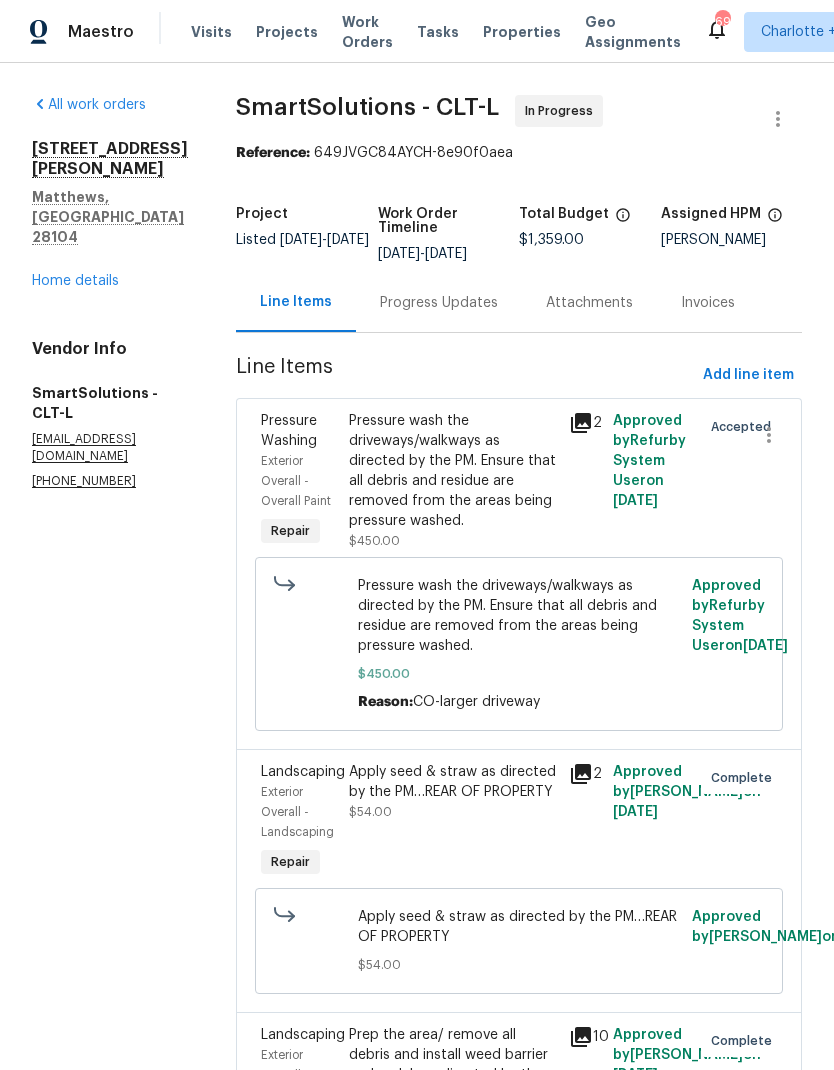 click on "Work Orders" at bounding box center (367, 32) 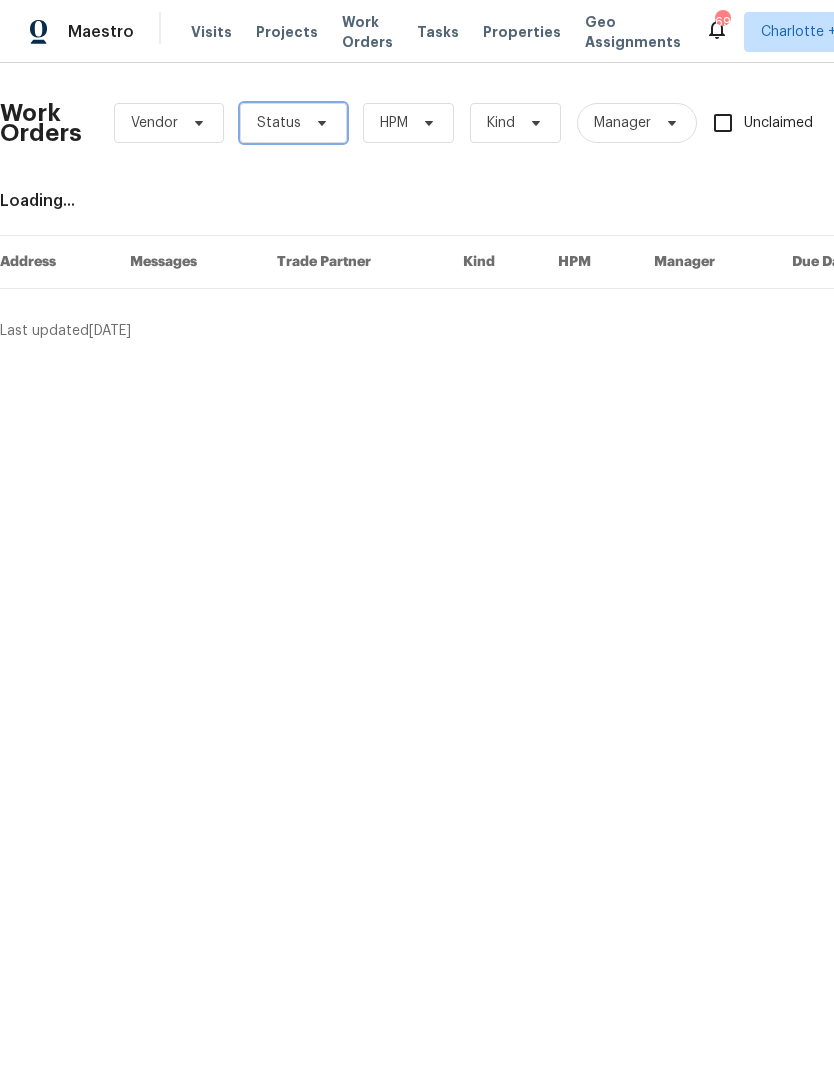click on "Status" at bounding box center (279, 123) 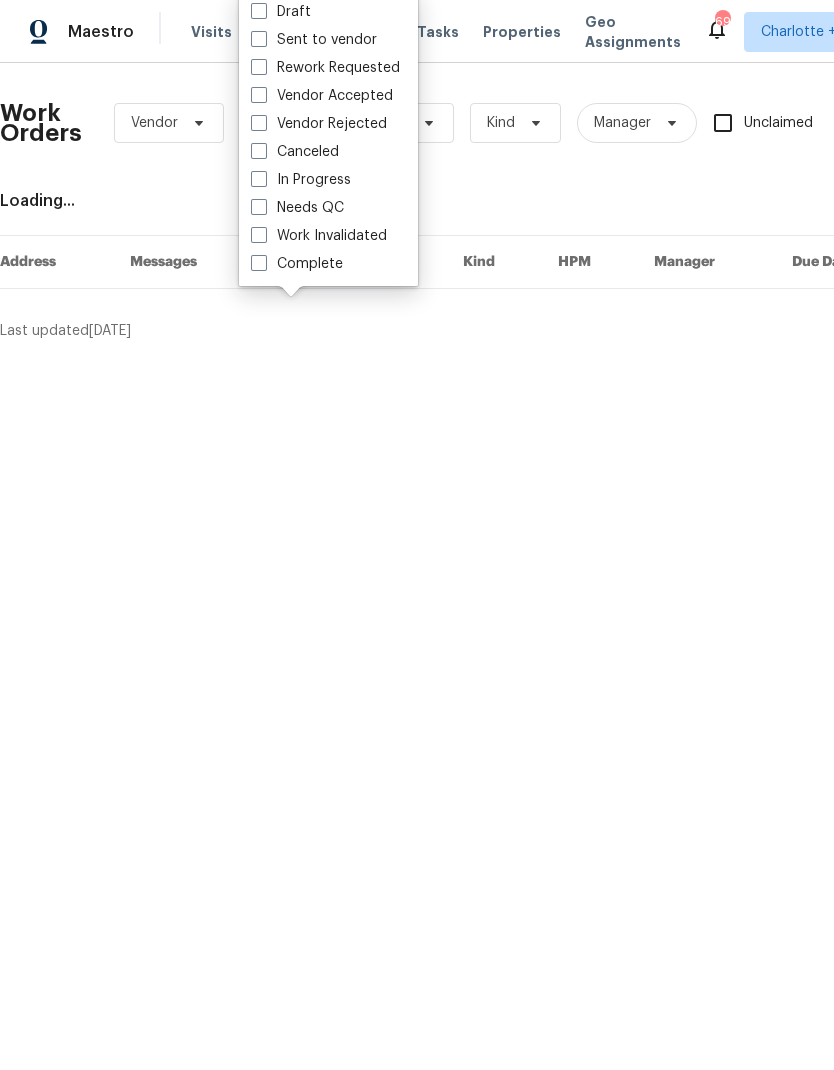 click on "Needs QC" at bounding box center (297, 208) 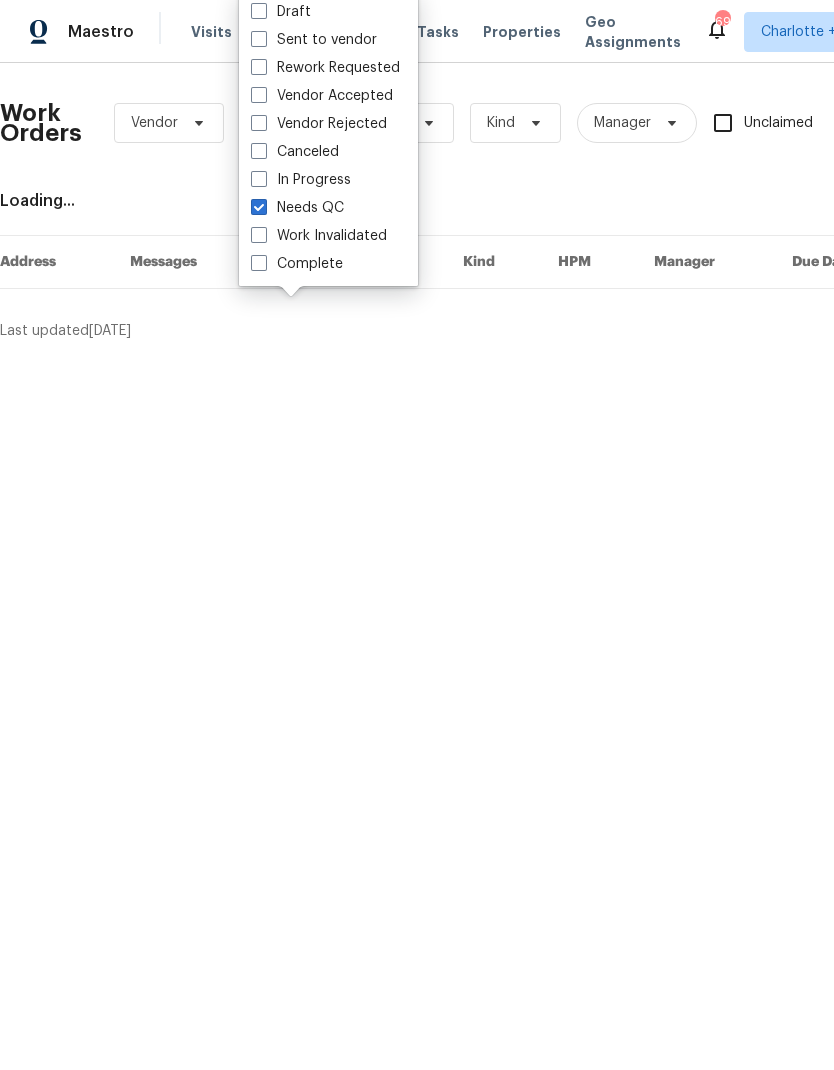 checkbox on "true" 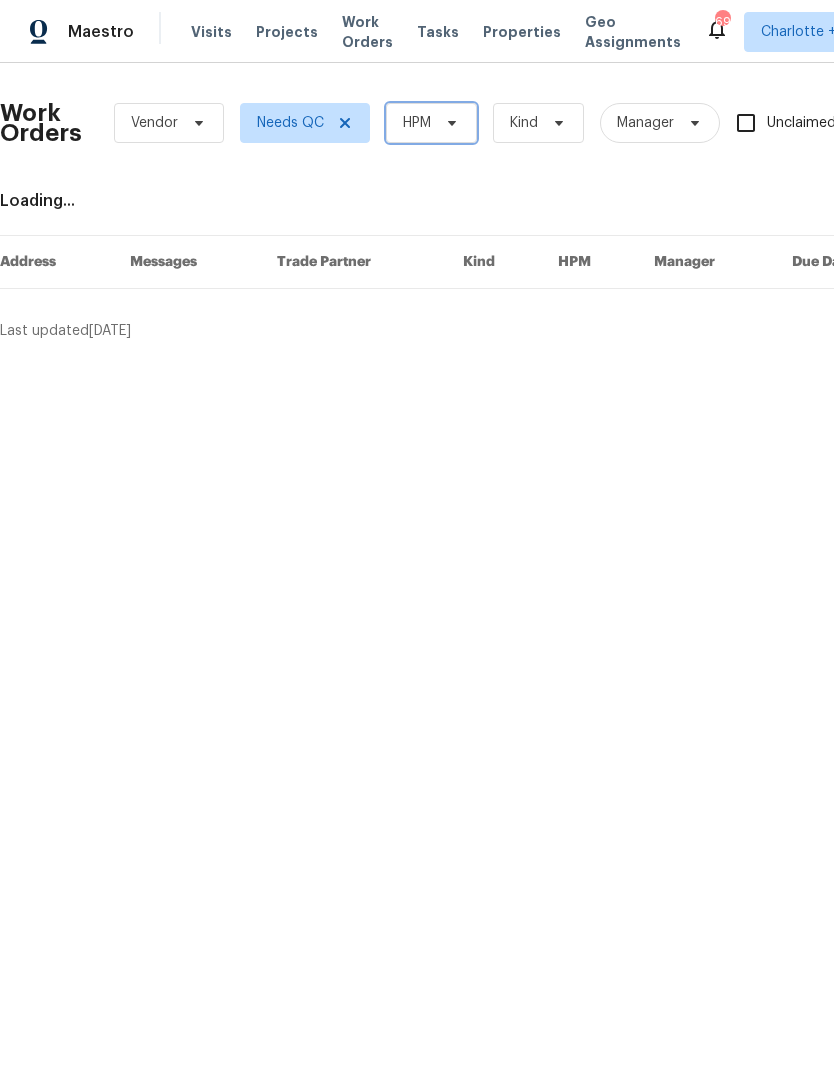 click on "HPM" at bounding box center (417, 123) 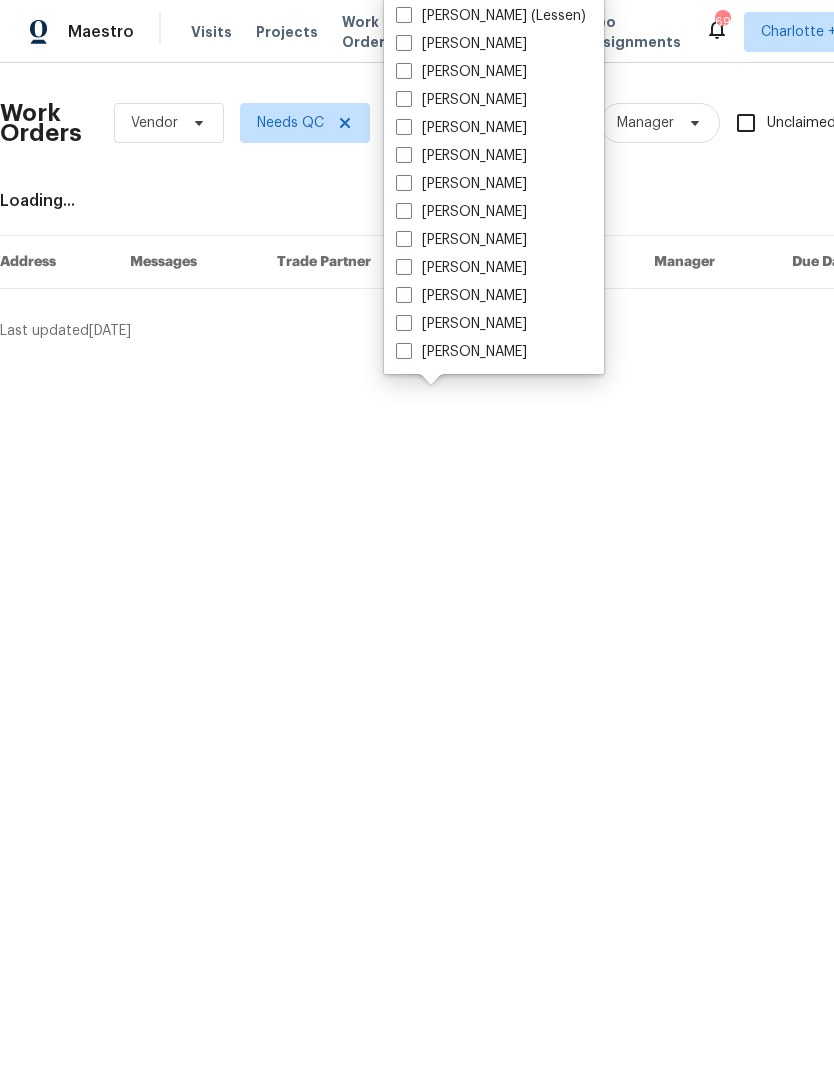 scroll, scrollTop: 472, scrollLeft: 0, axis: vertical 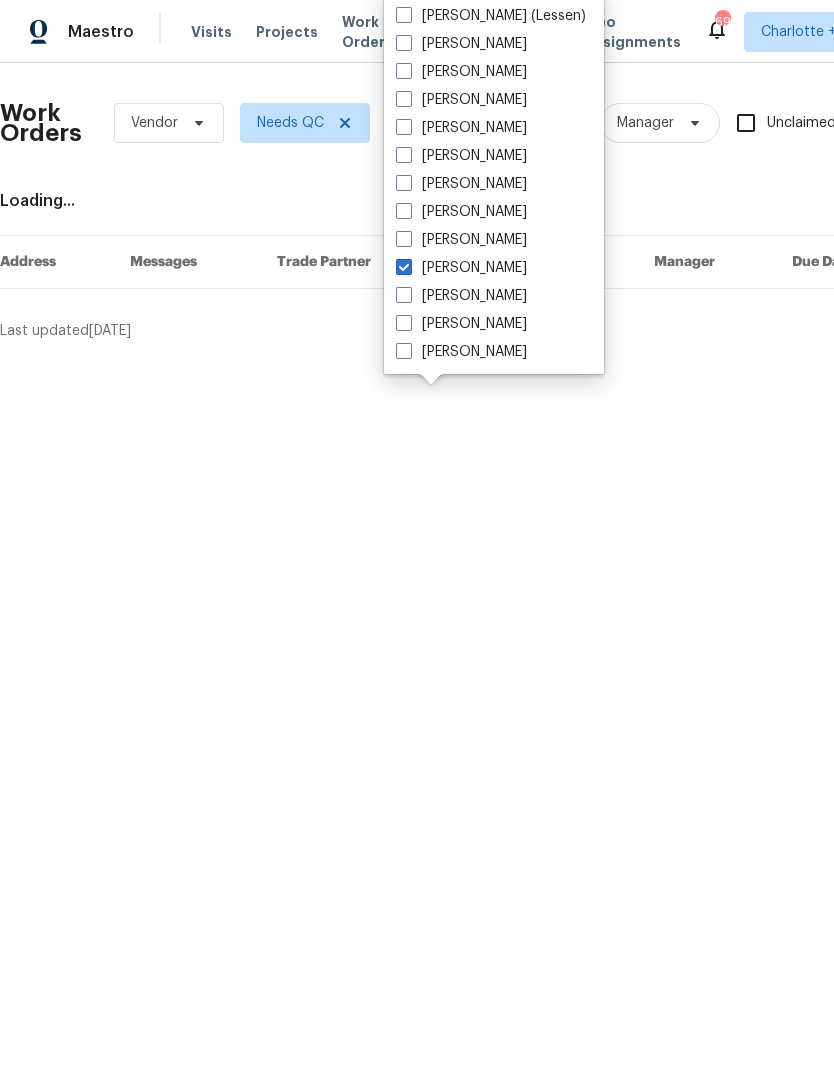 checkbox on "true" 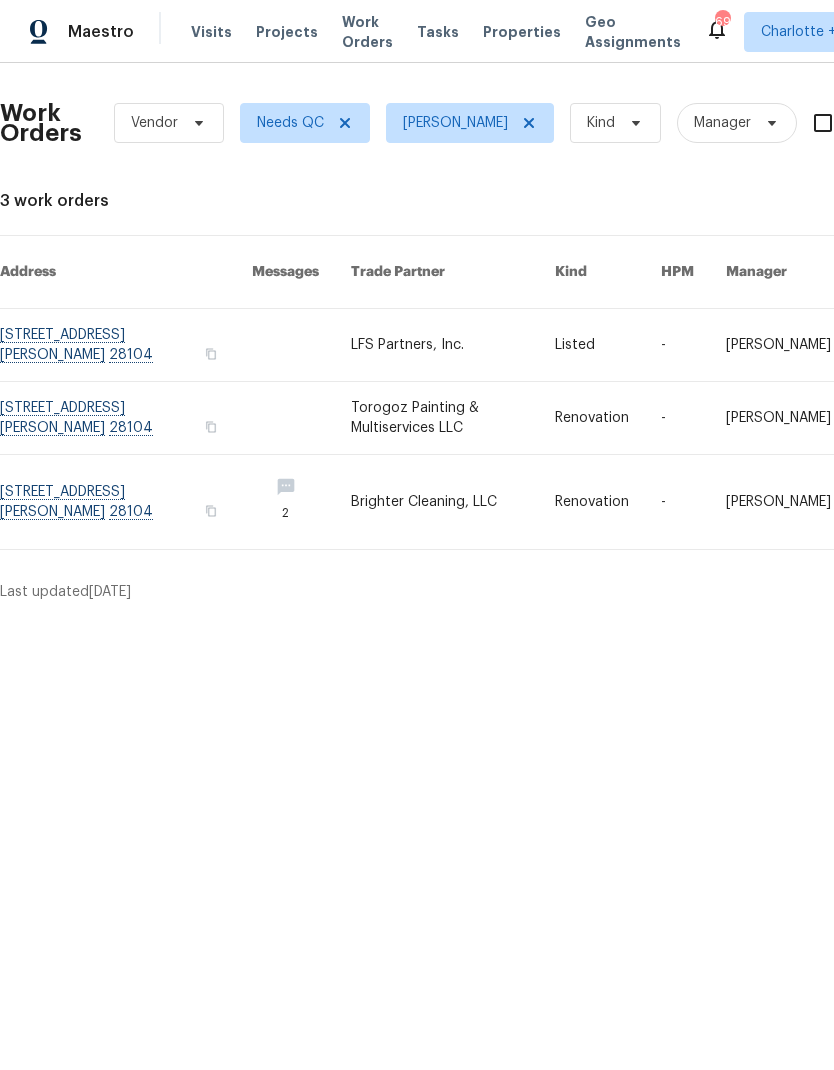 click at bounding box center (126, 502) 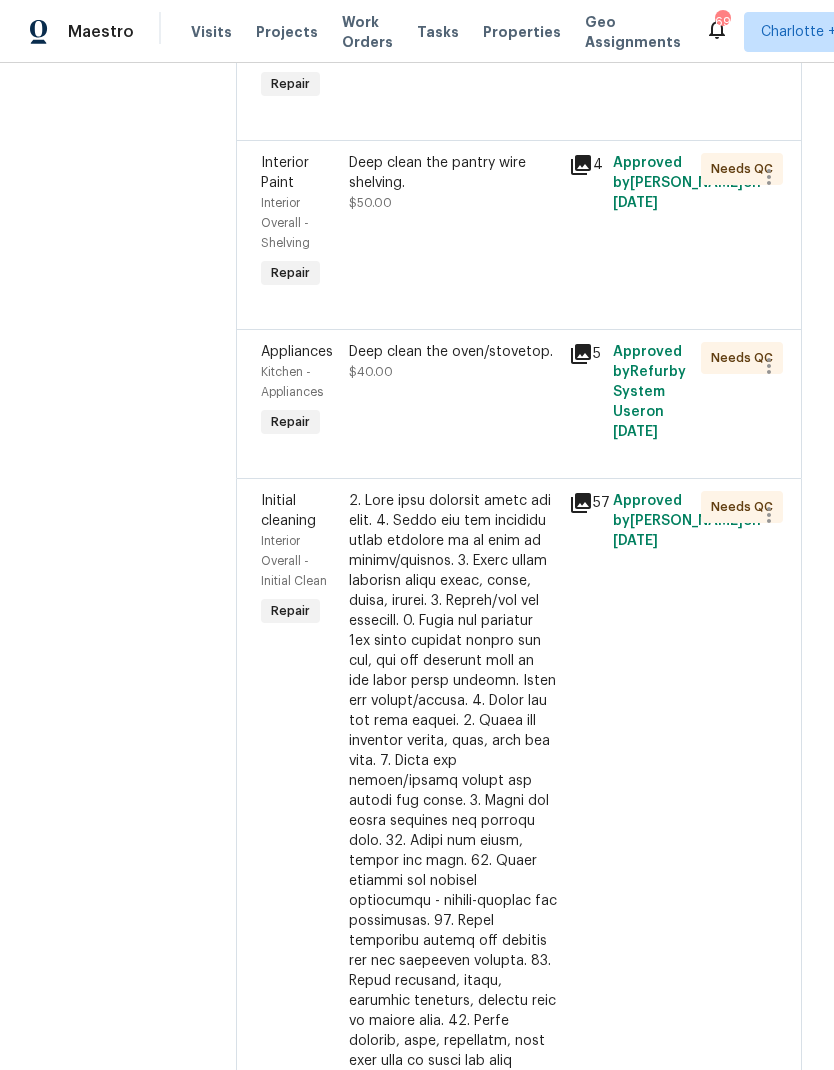 scroll, scrollTop: 454, scrollLeft: 0, axis: vertical 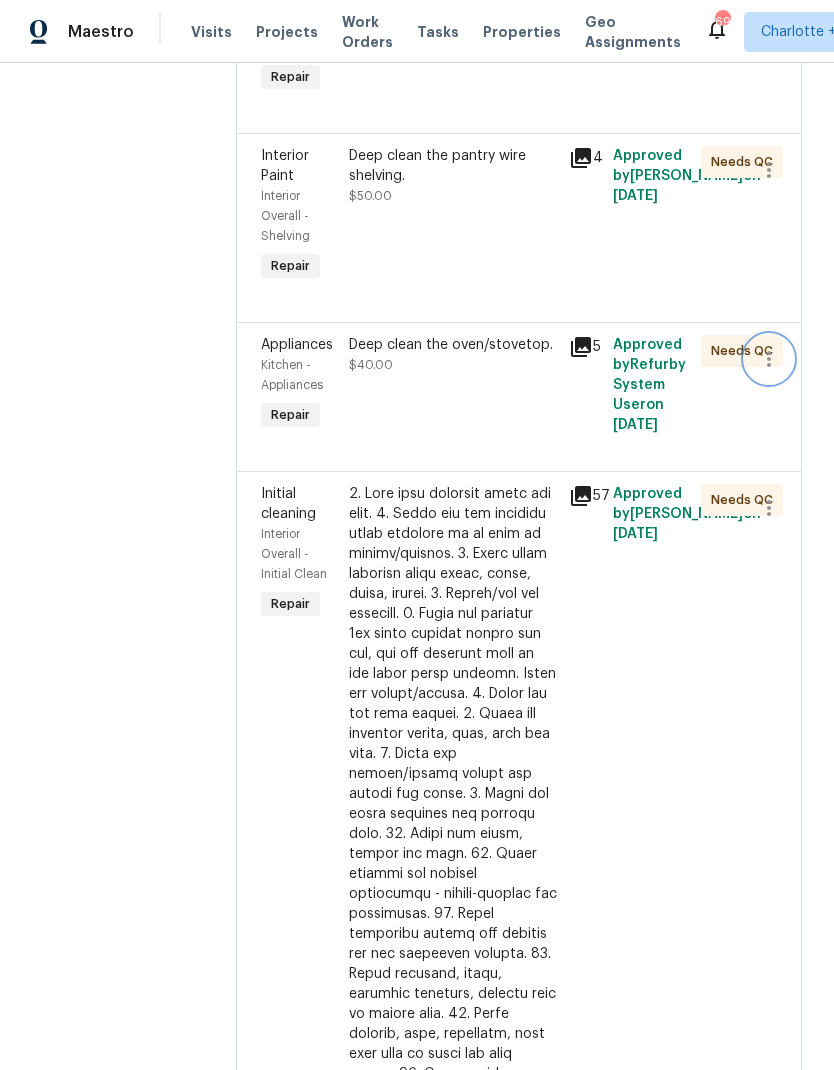 click 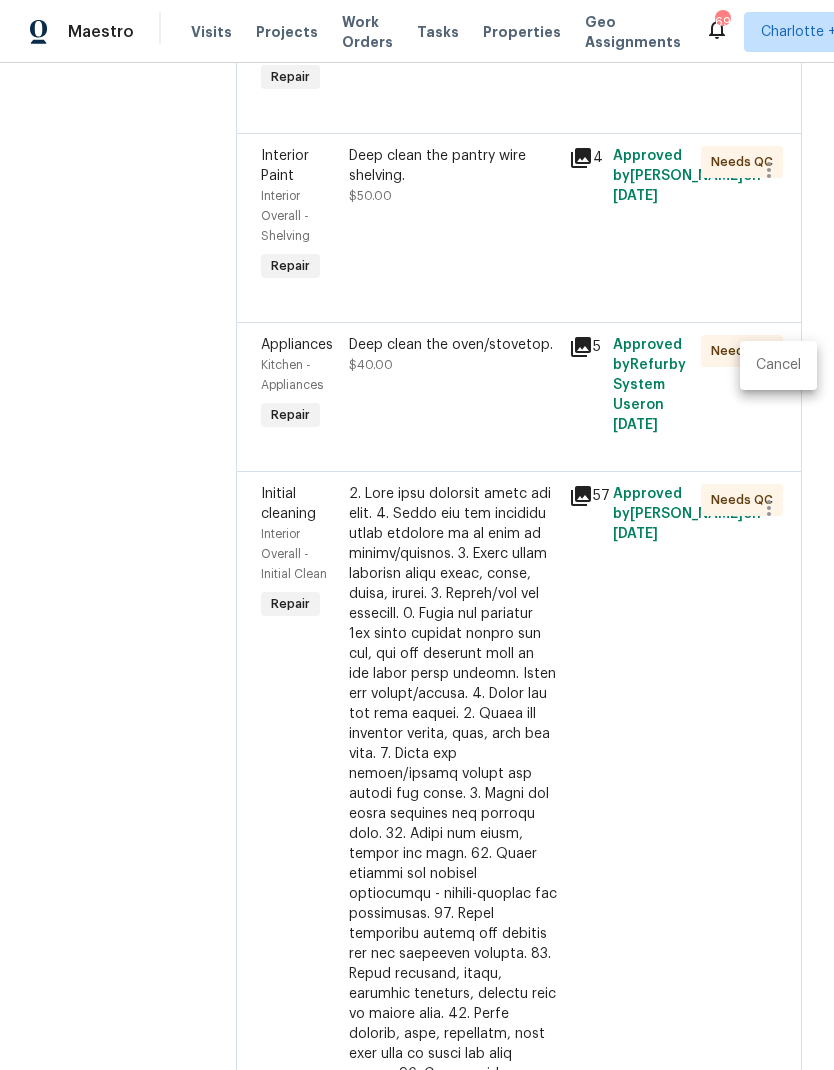 click on "Cancel" at bounding box center (778, 365) 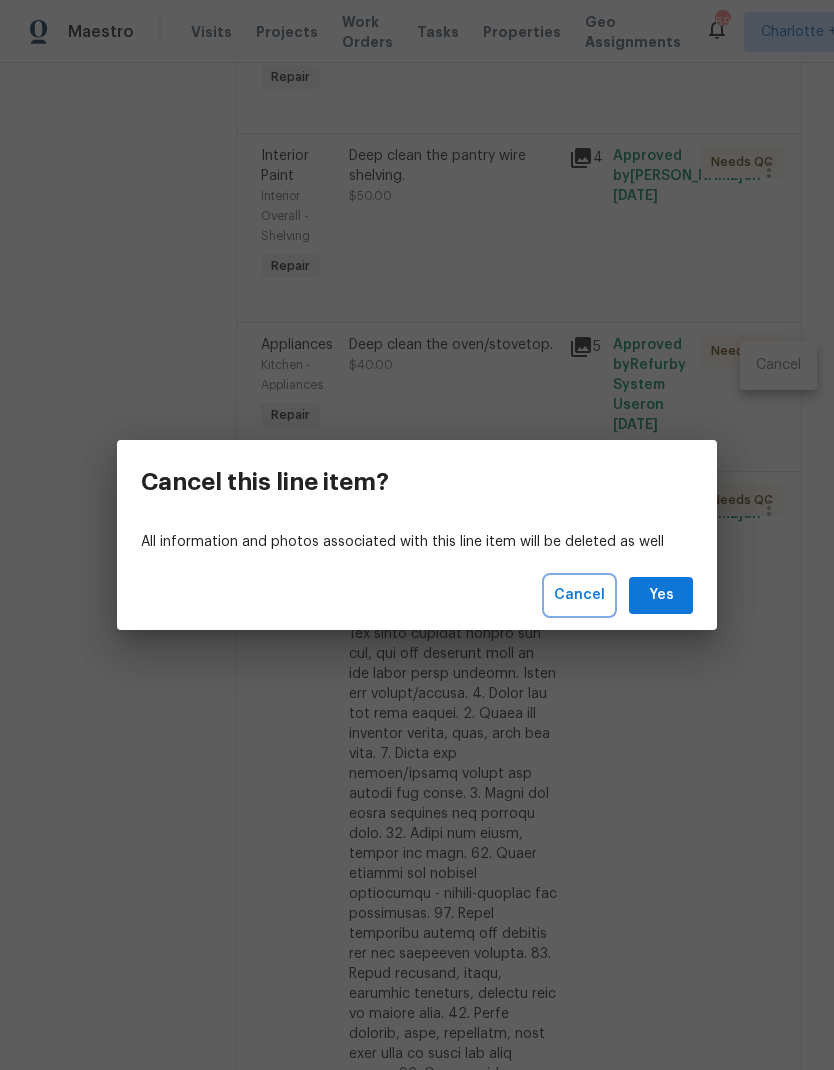 click on "Cancel" at bounding box center [579, 595] 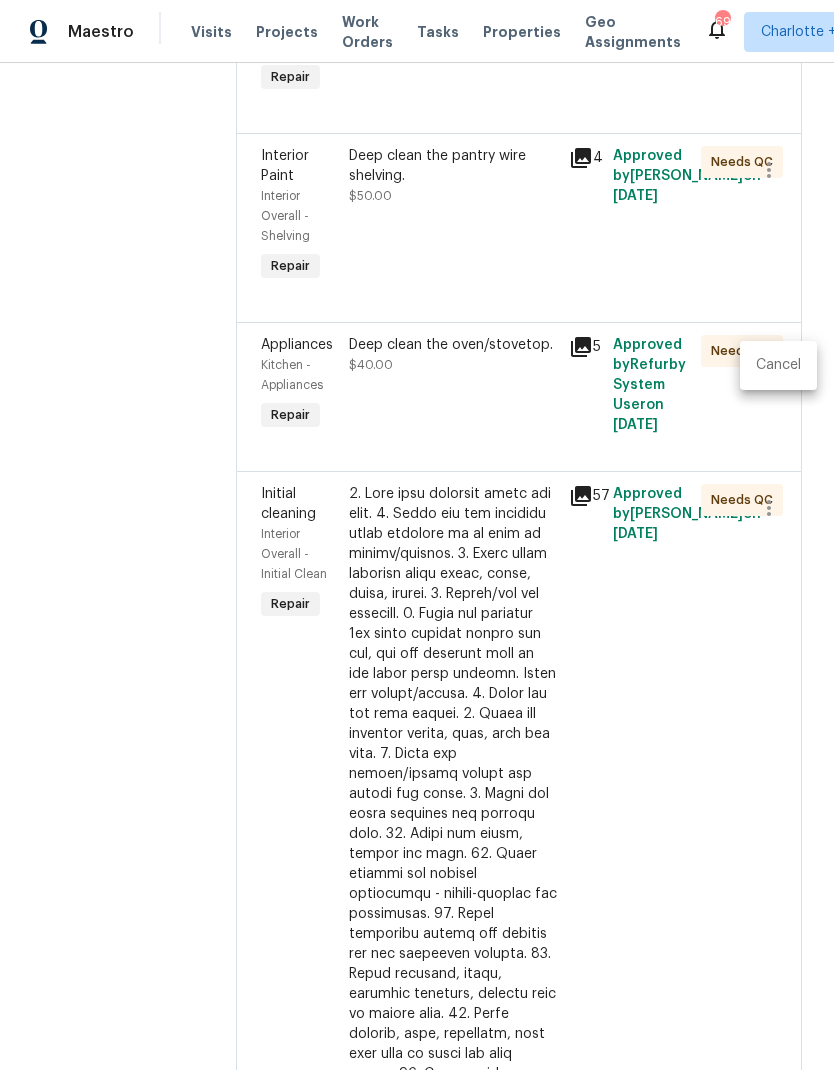 click at bounding box center [417, 535] 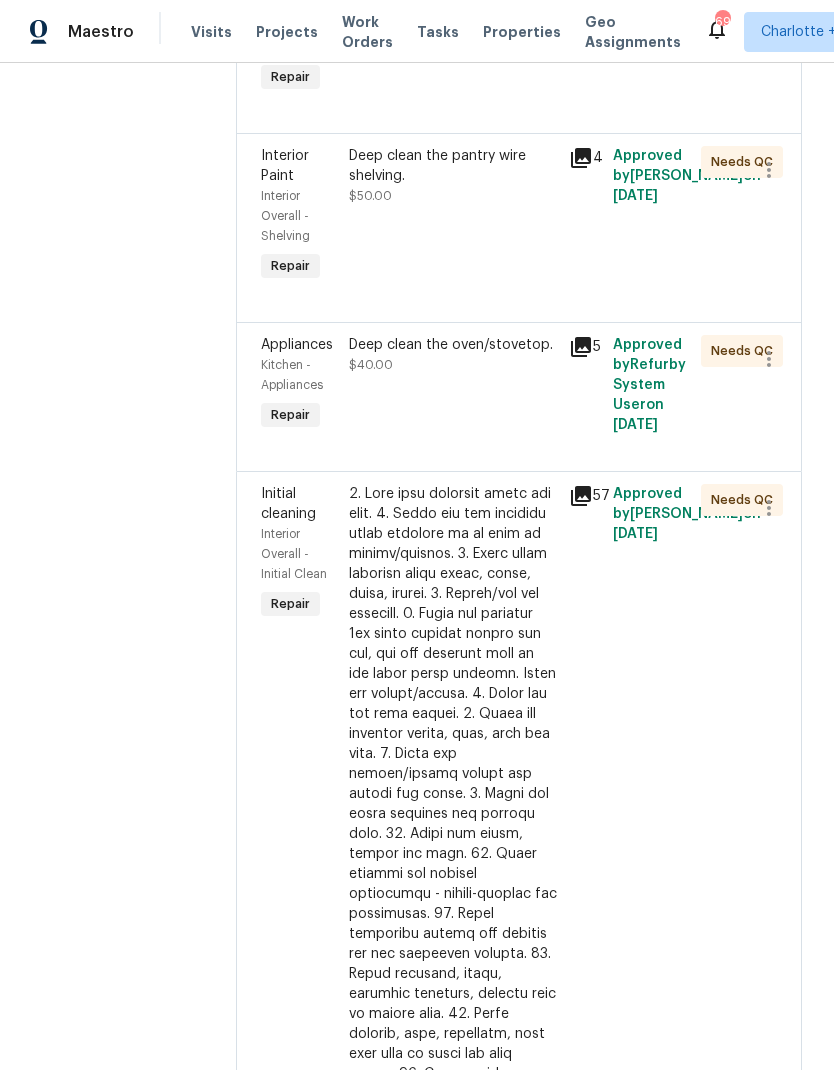 click on "Deep clean the oven/stovetop." at bounding box center (453, 345) 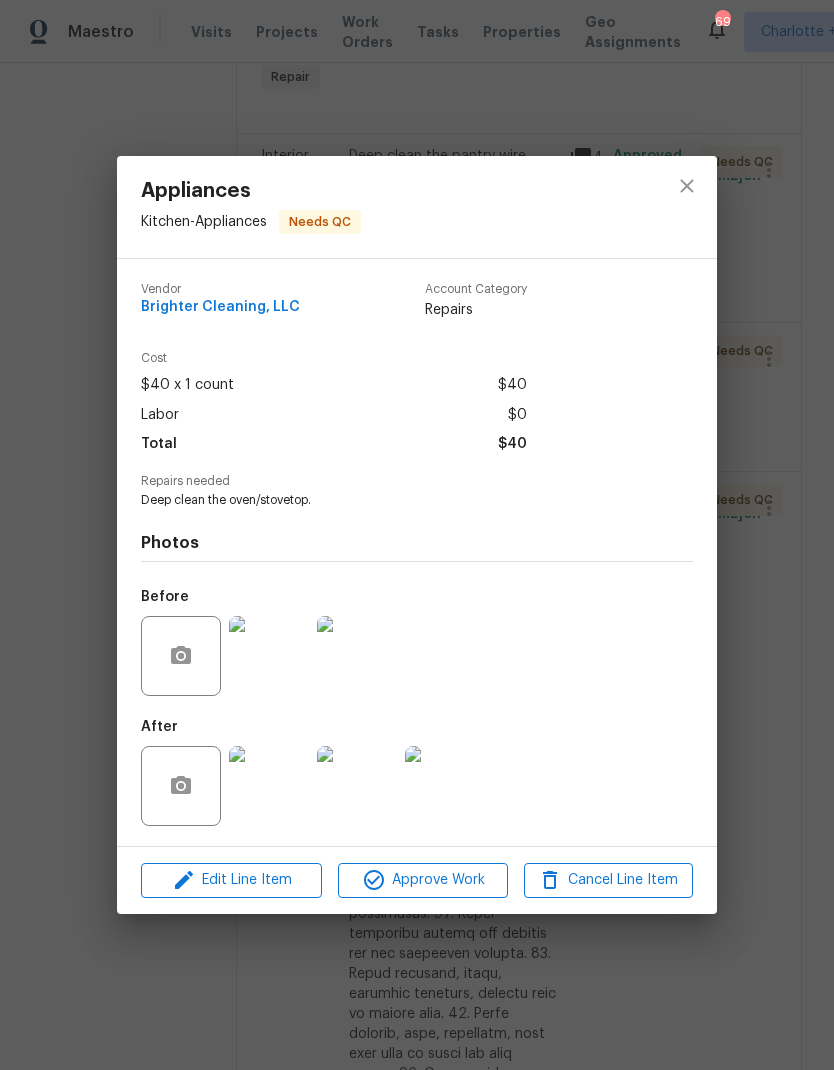 click at bounding box center [269, 786] 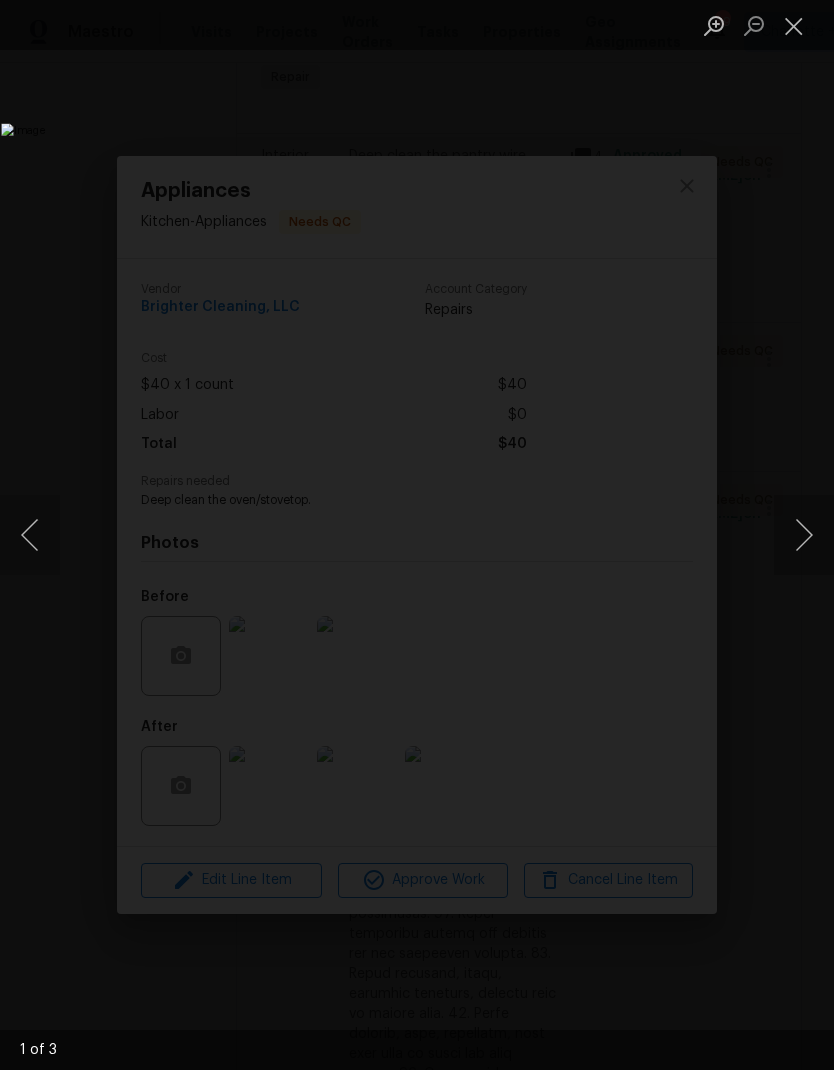 click at bounding box center [804, 535] 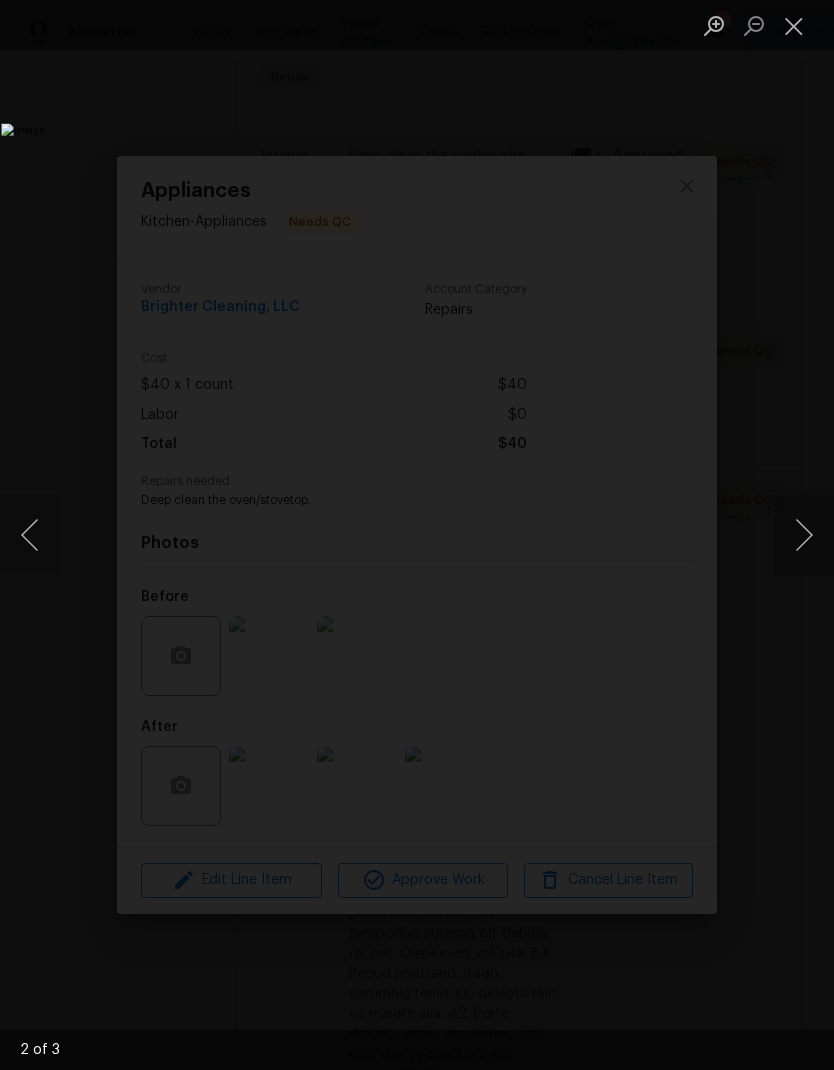 click at bounding box center (804, 535) 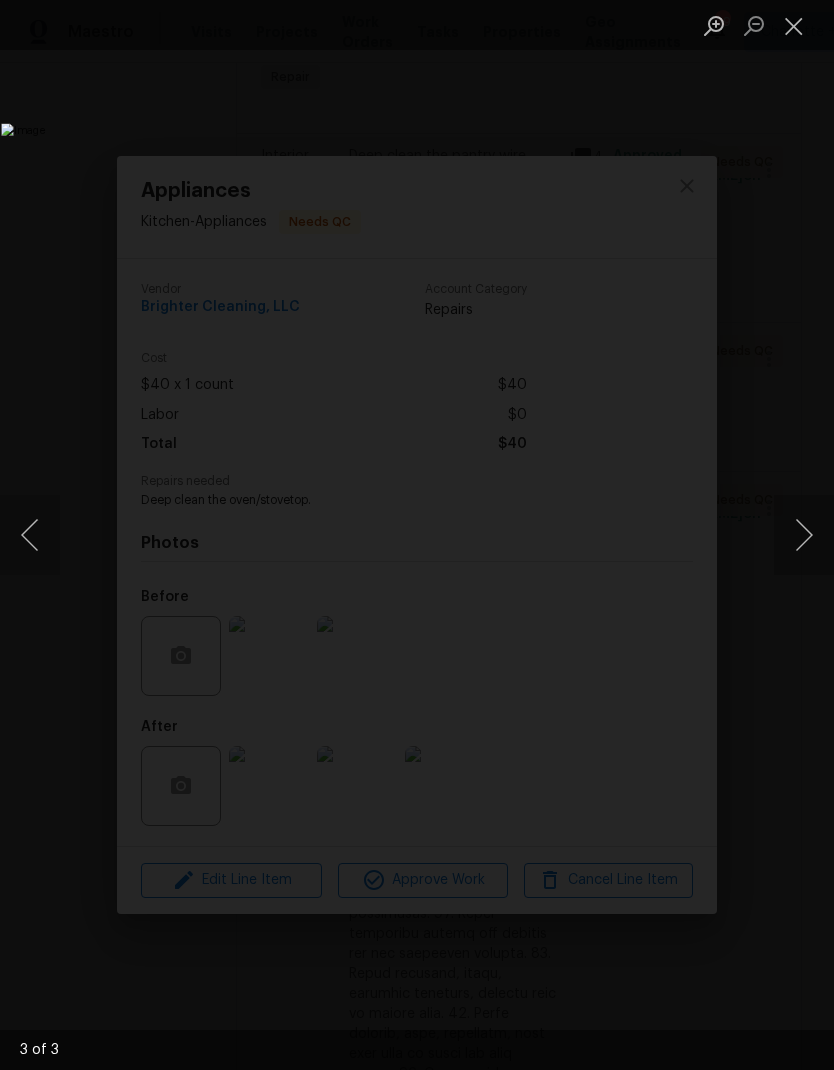 click at bounding box center (804, 535) 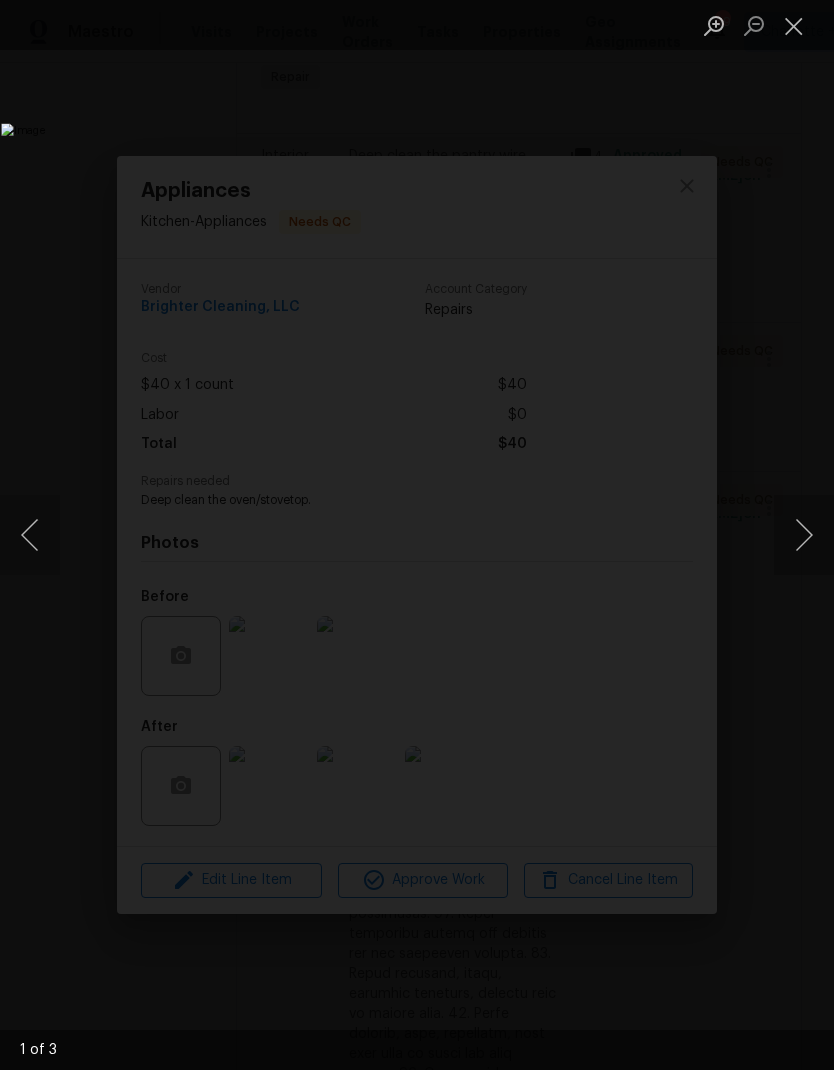 click at bounding box center [804, 535] 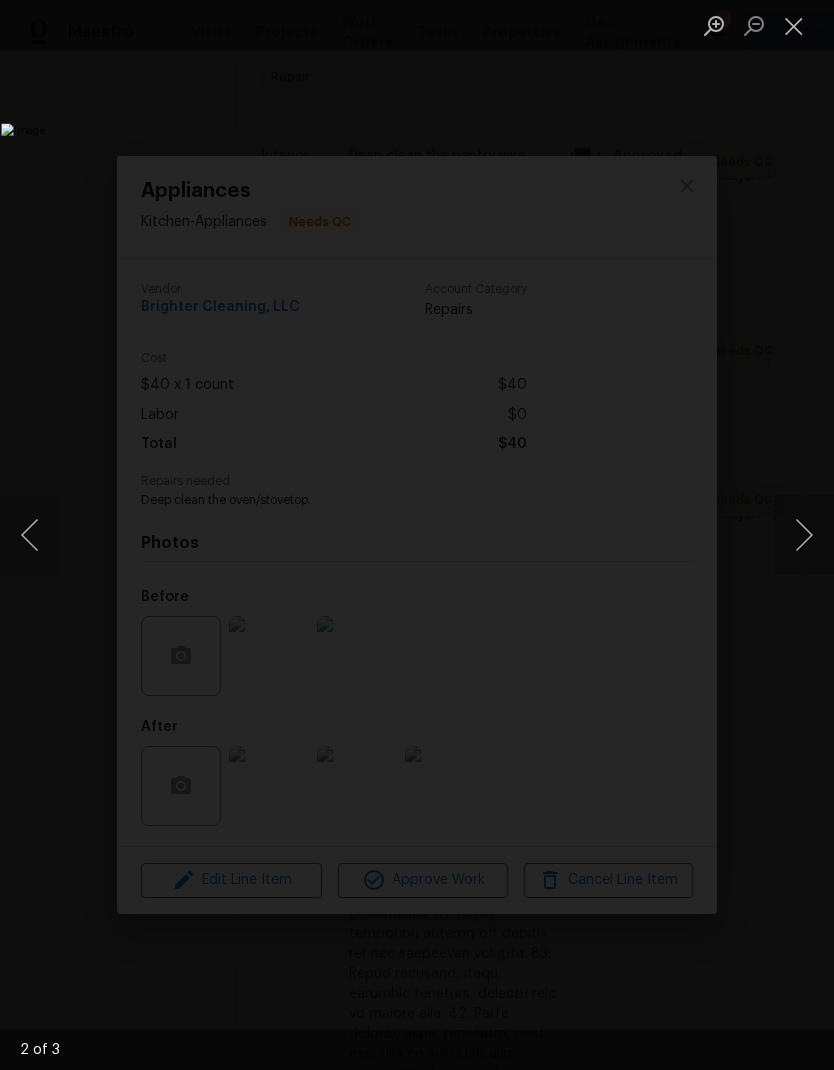 click at bounding box center (794, 25) 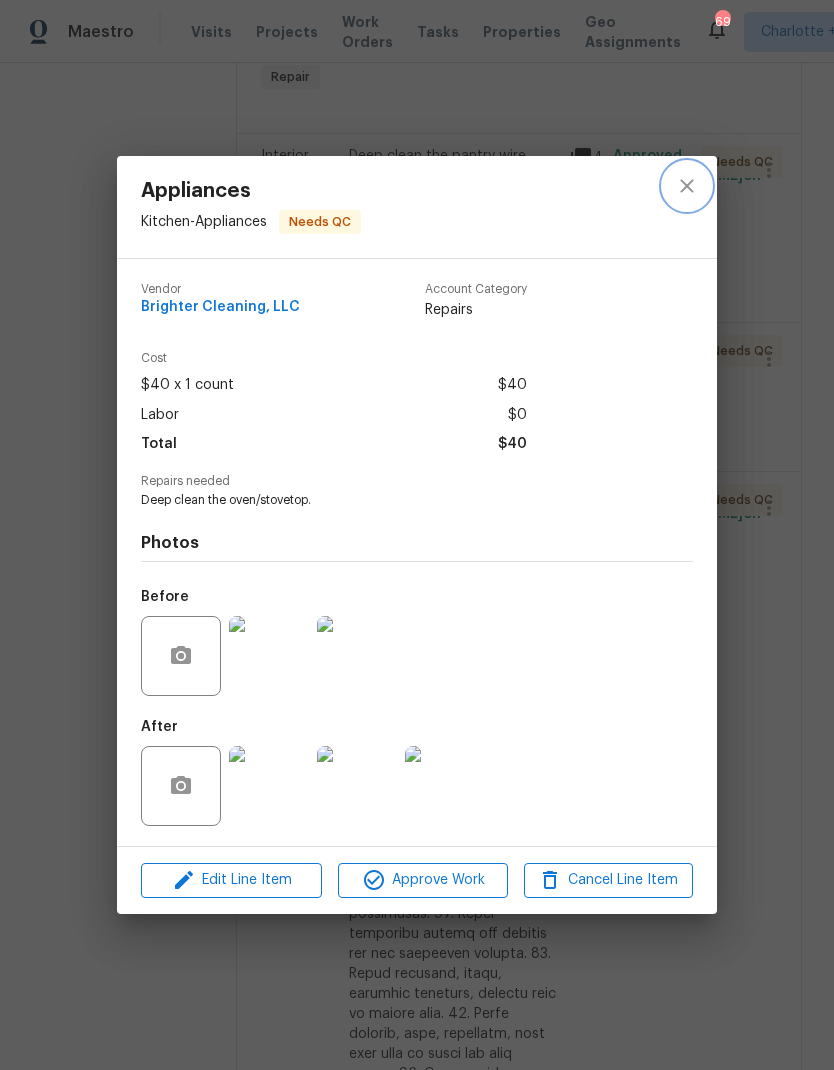 click 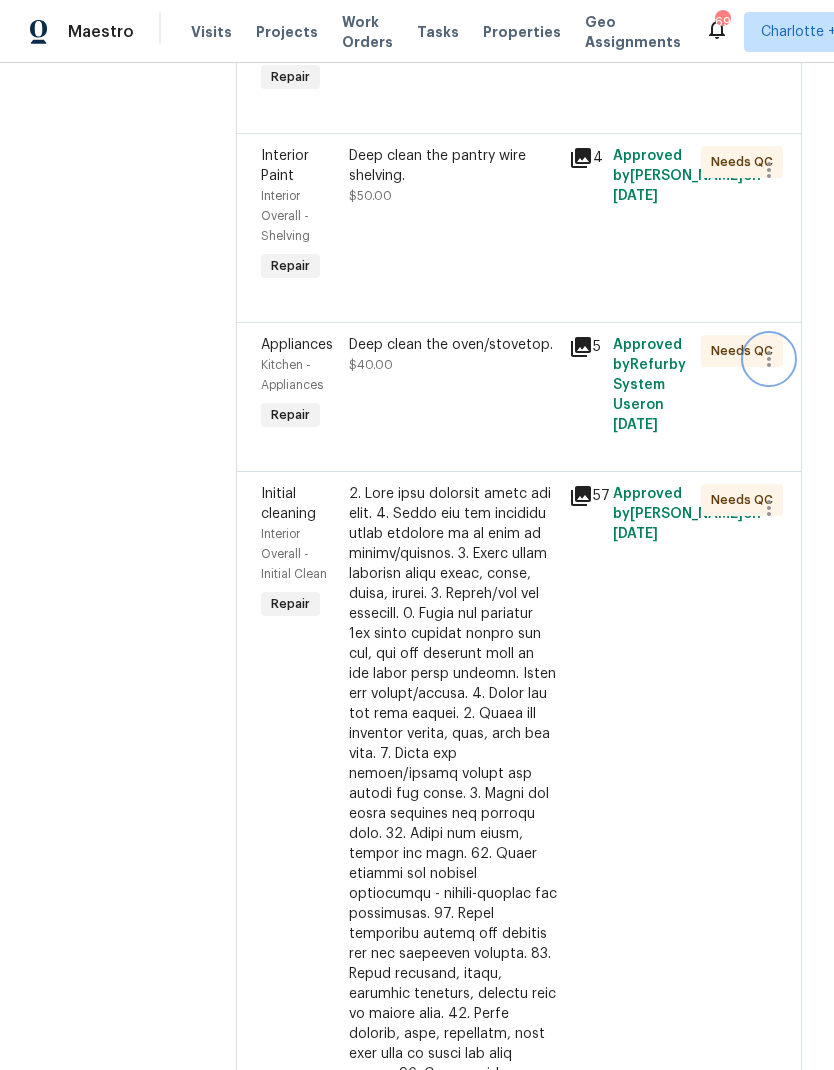 click at bounding box center [769, 359] 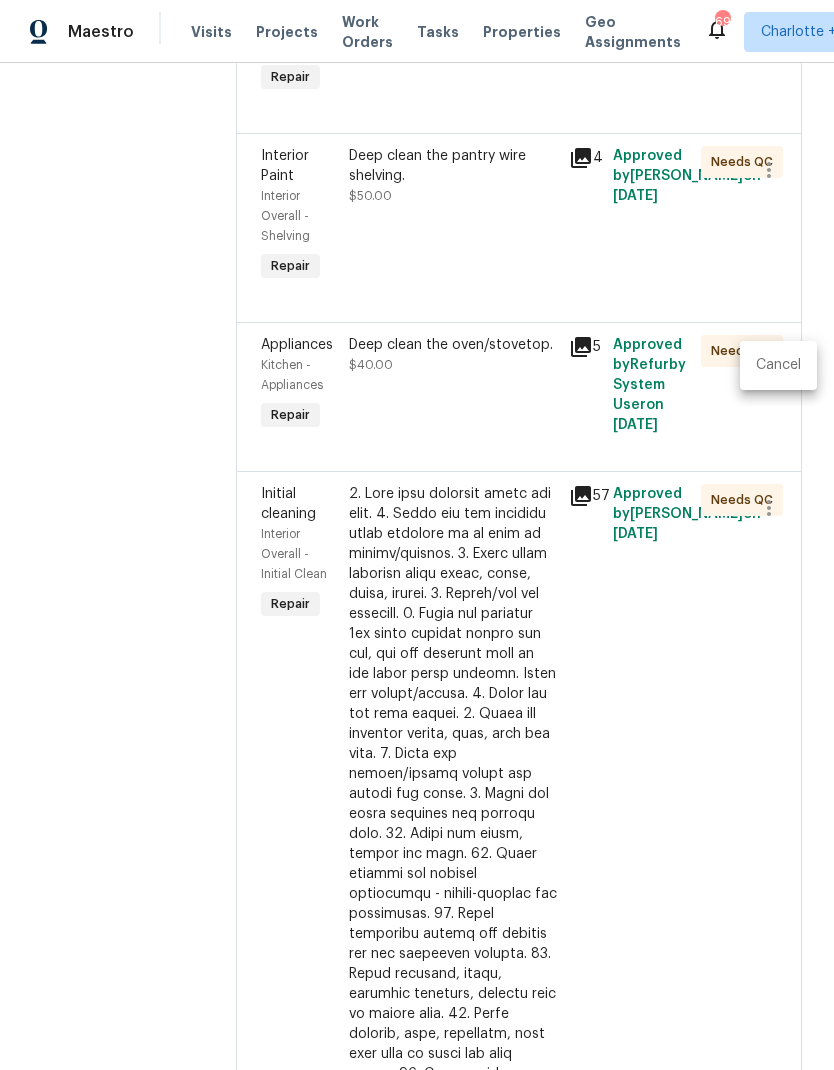 click on "Cancel" at bounding box center (778, 365) 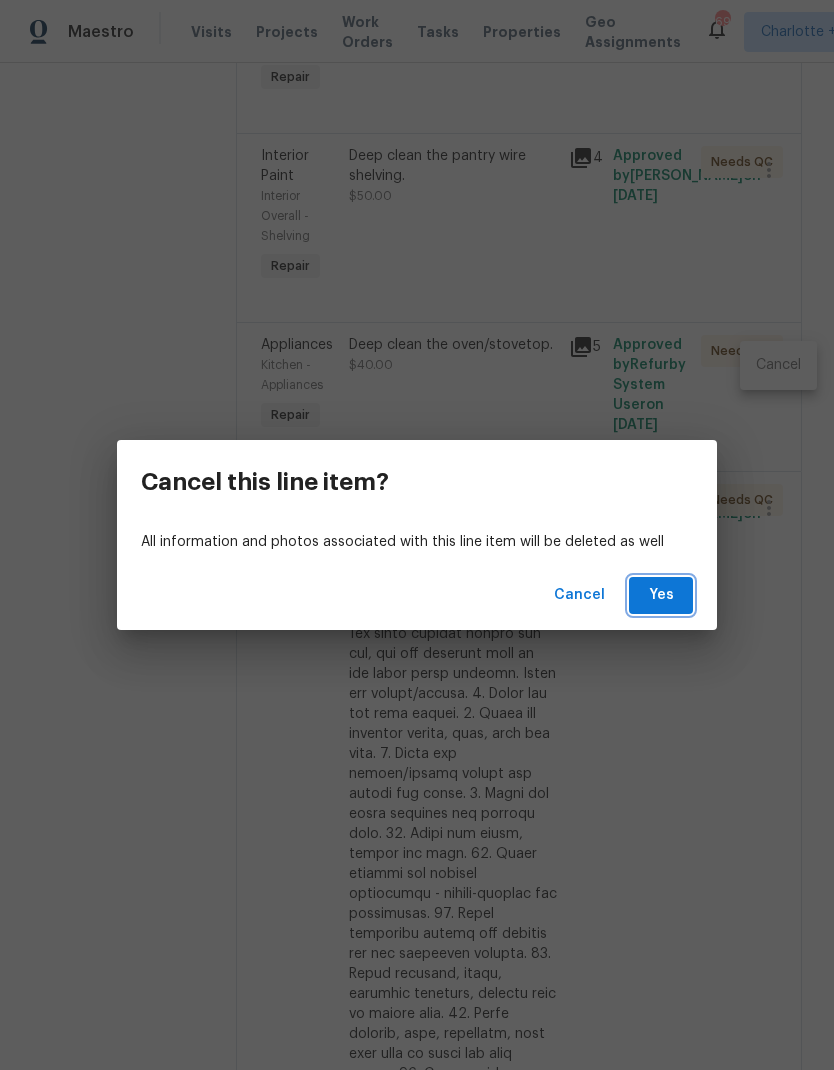 click on "Yes" at bounding box center [661, 595] 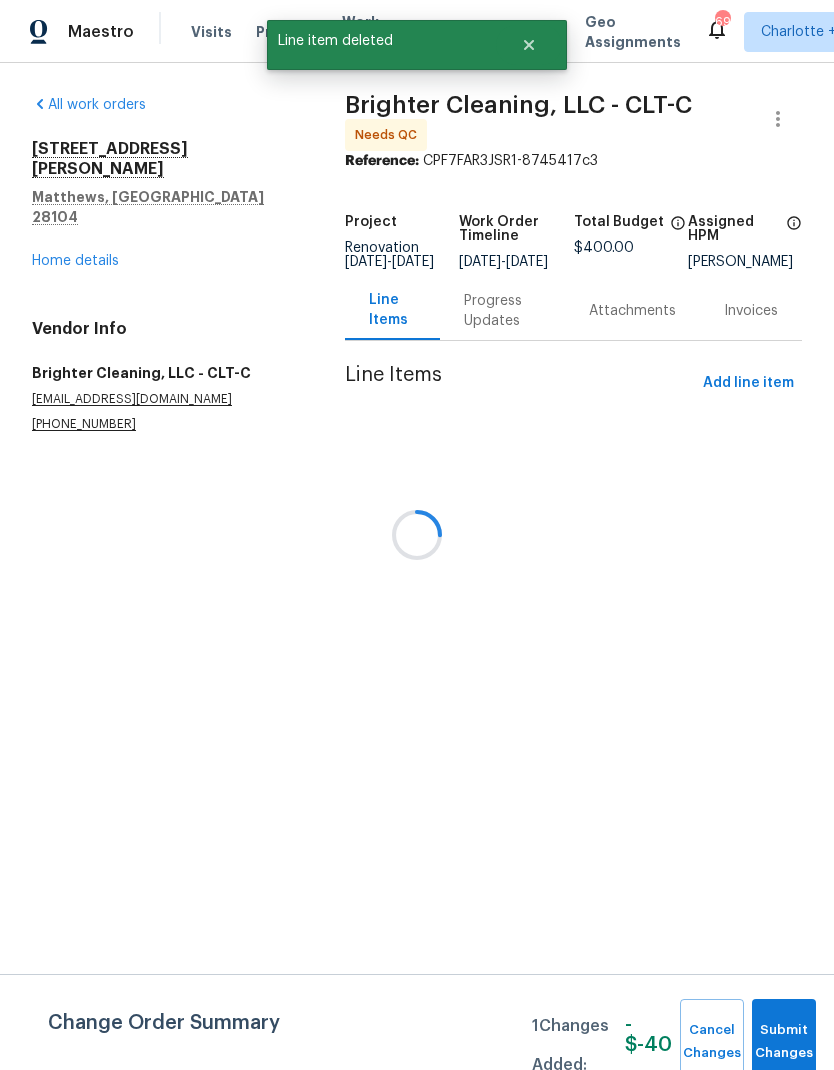 scroll, scrollTop: 0, scrollLeft: 0, axis: both 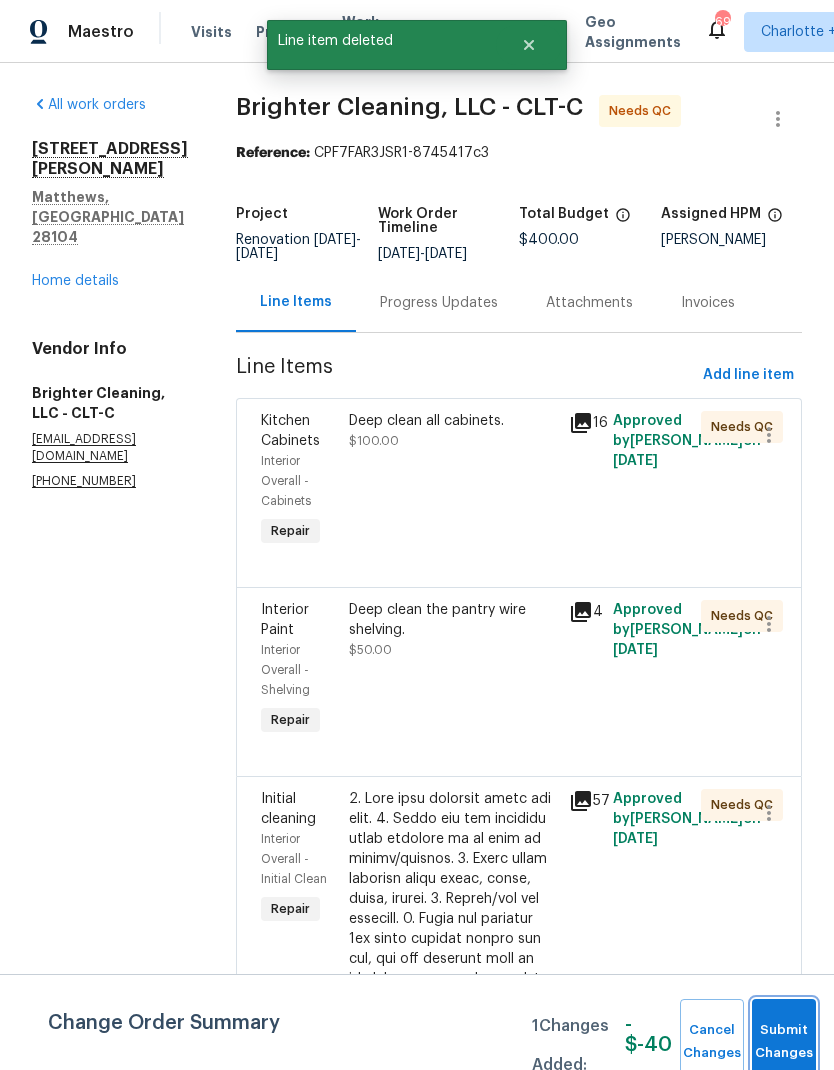click on "Submit Changes" at bounding box center (784, 1042) 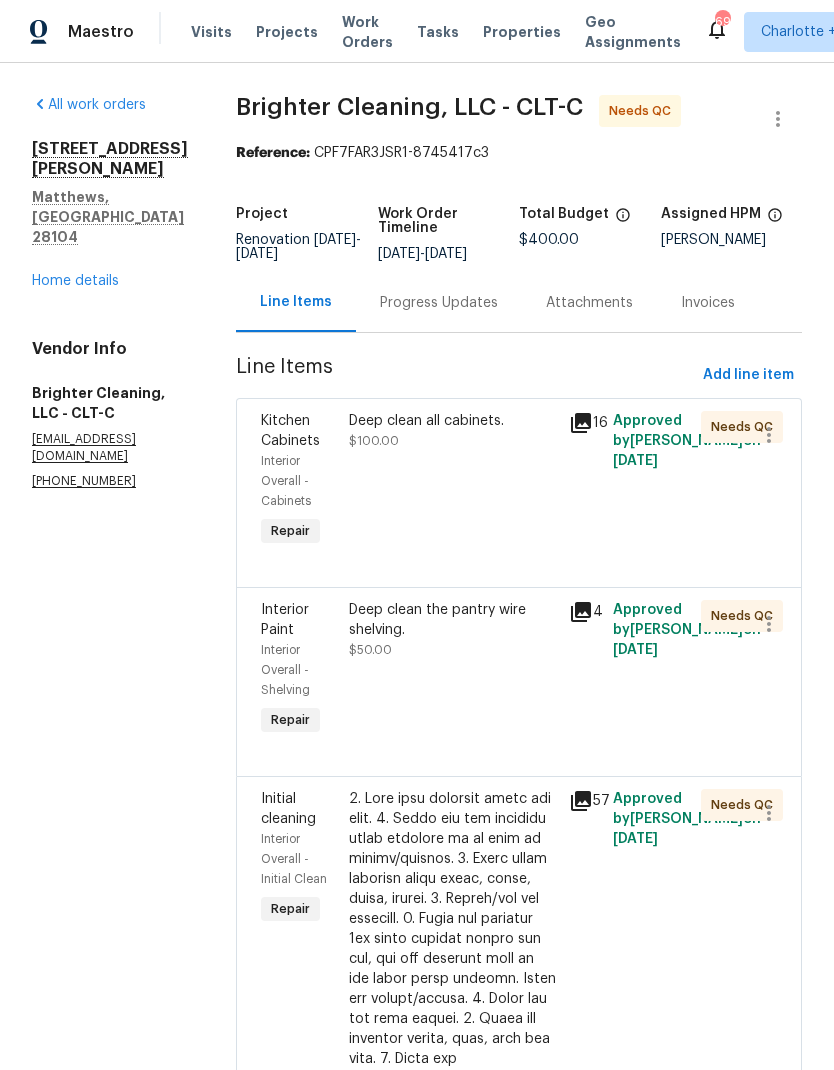 scroll, scrollTop: 0, scrollLeft: 0, axis: both 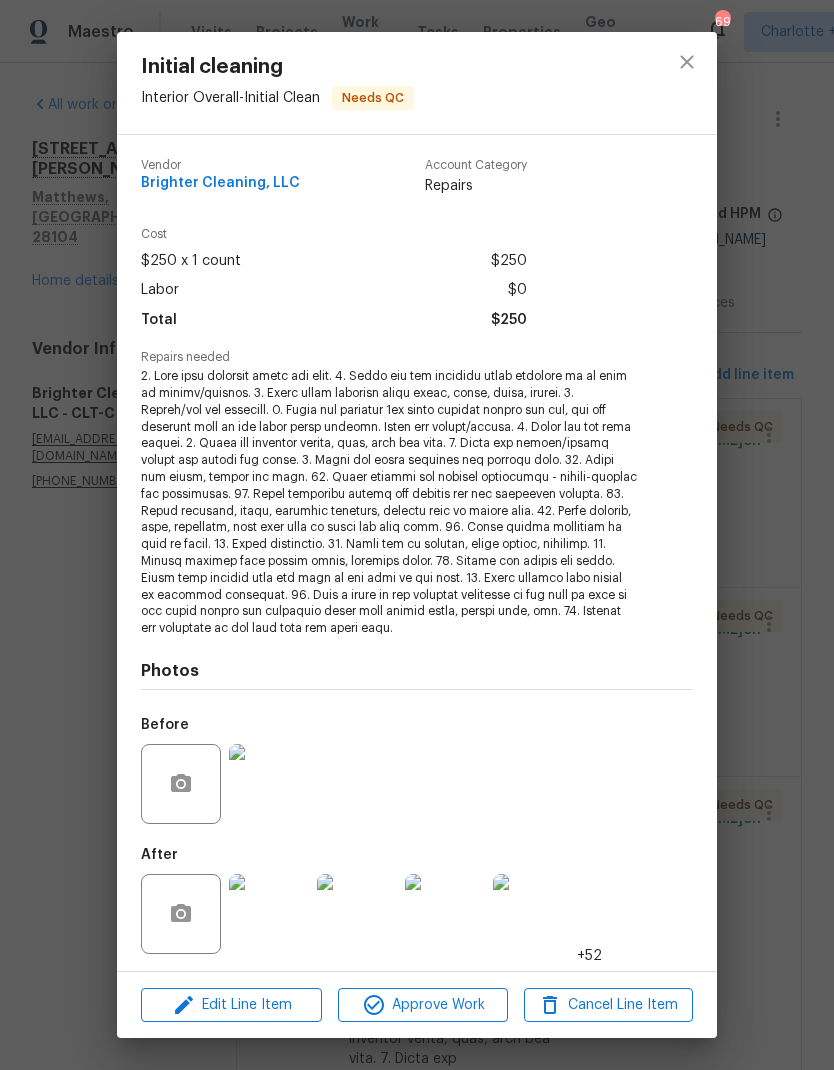 click at bounding box center [269, 914] 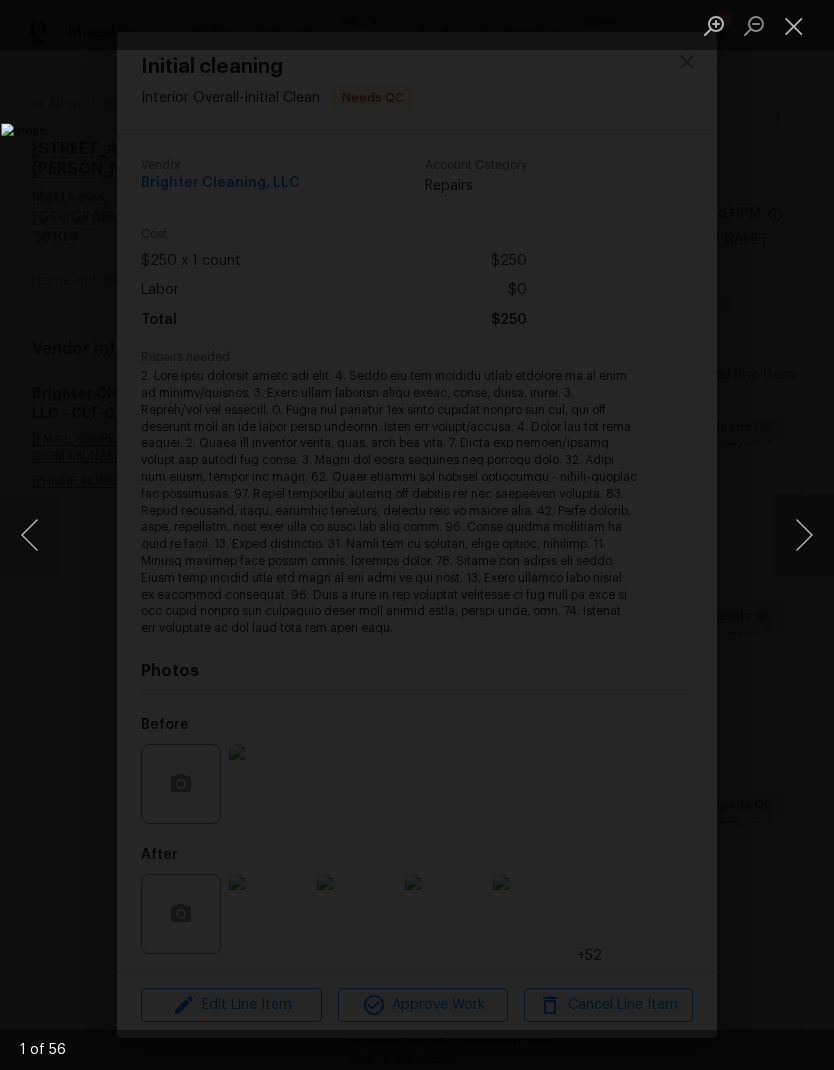 click at bounding box center (804, 535) 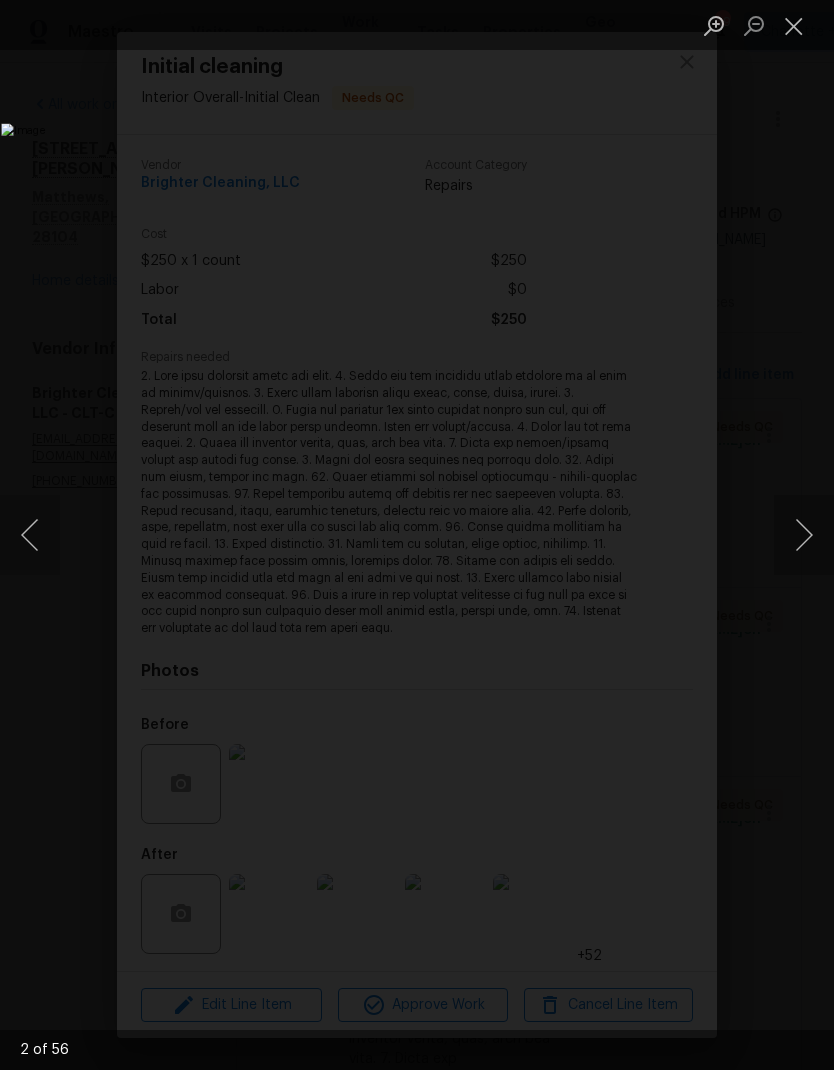 click at bounding box center [804, 535] 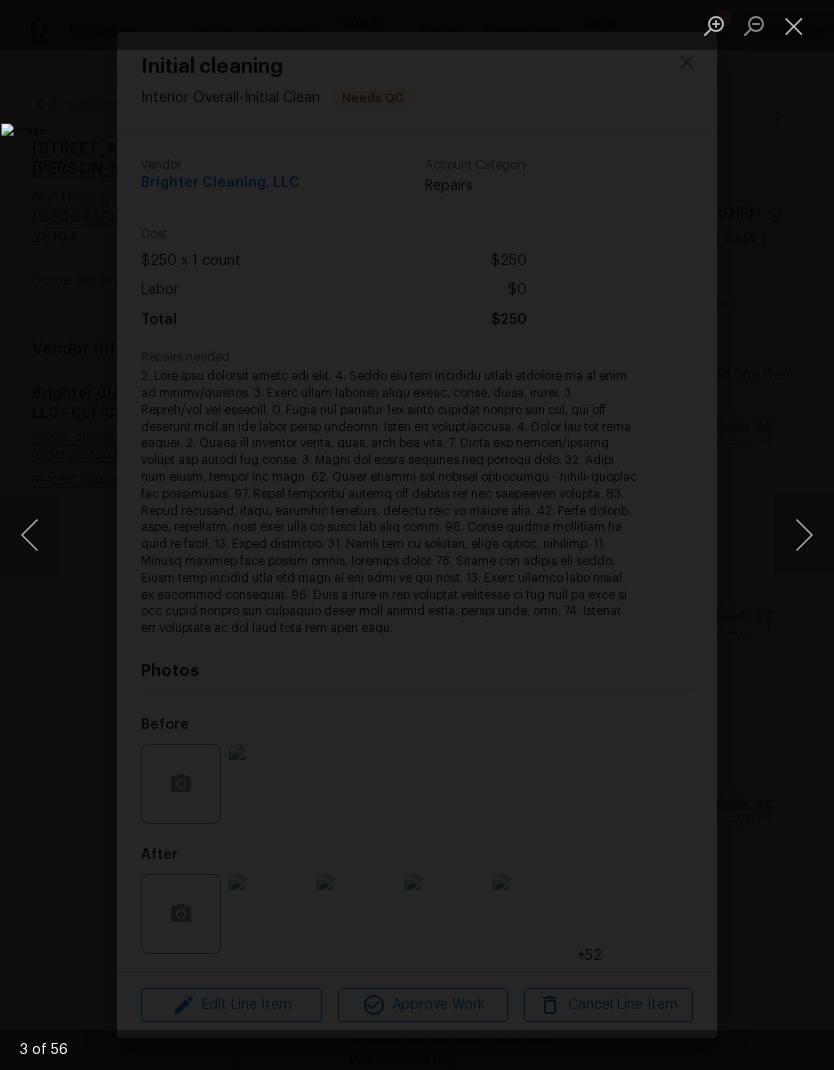 click at bounding box center (804, 535) 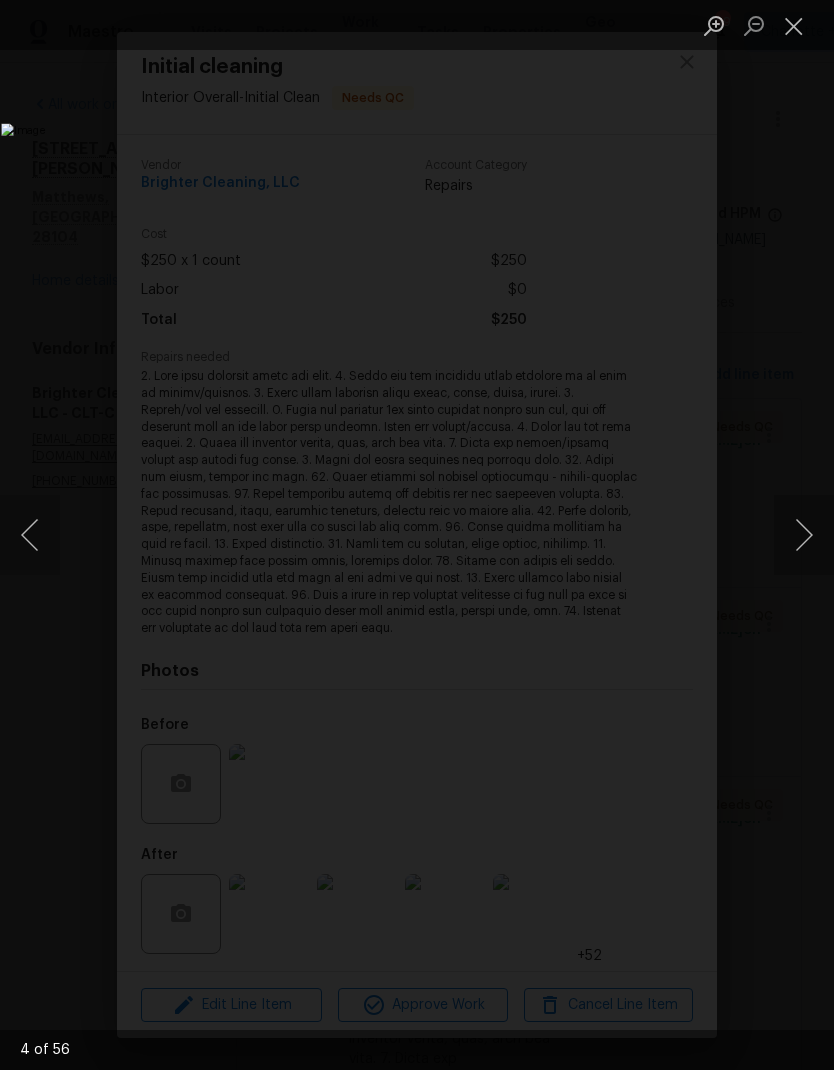 click at bounding box center (804, 535) 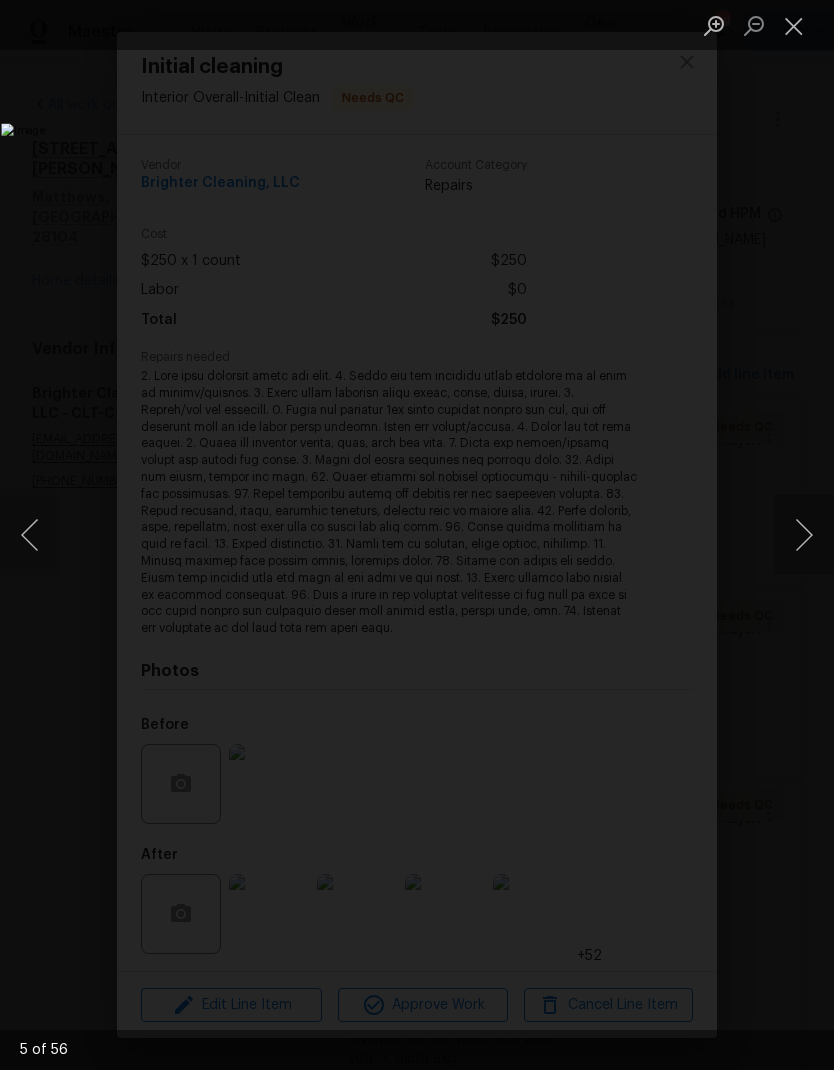 click at bounding box center (804, 535) 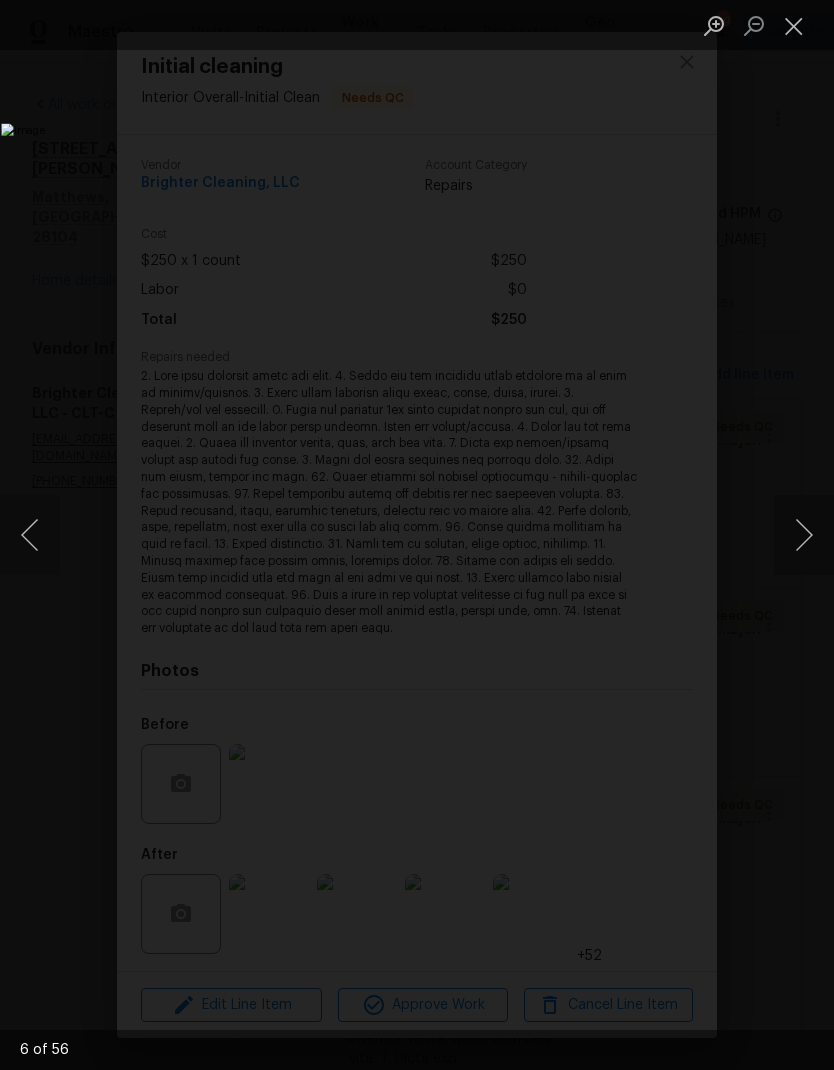 click at bounding box center (30, 535) 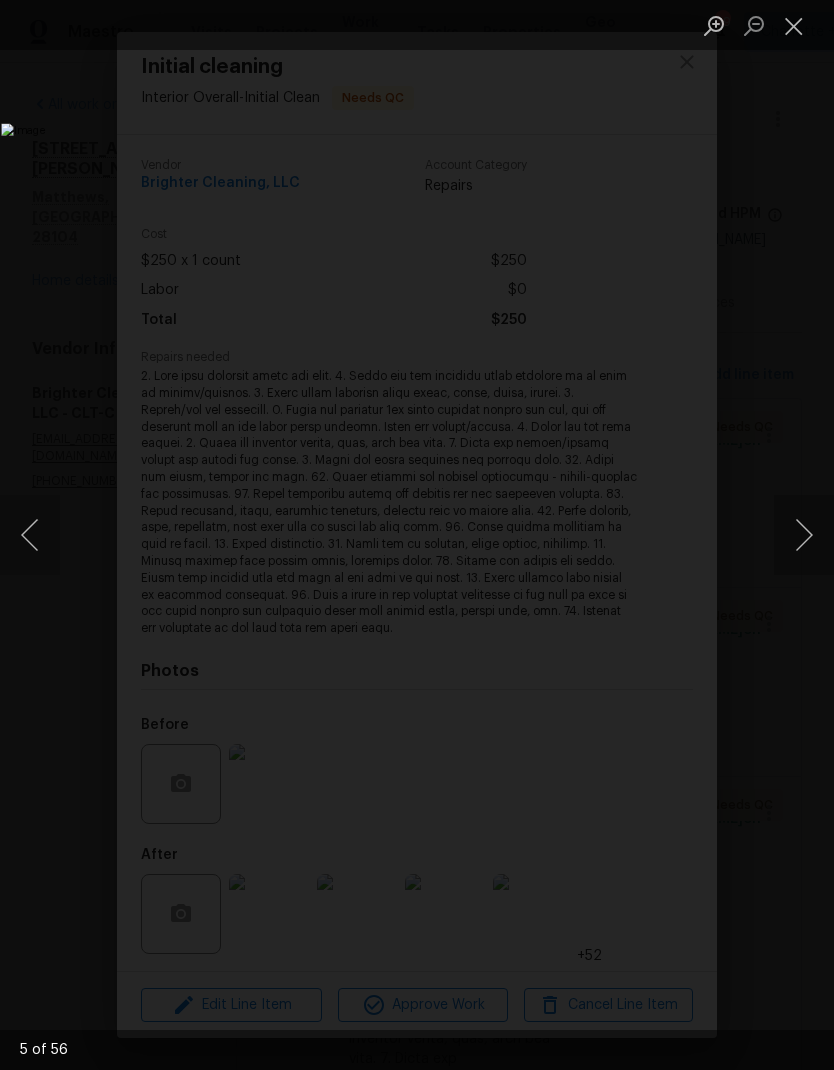 click at bounding box center (804, 535) 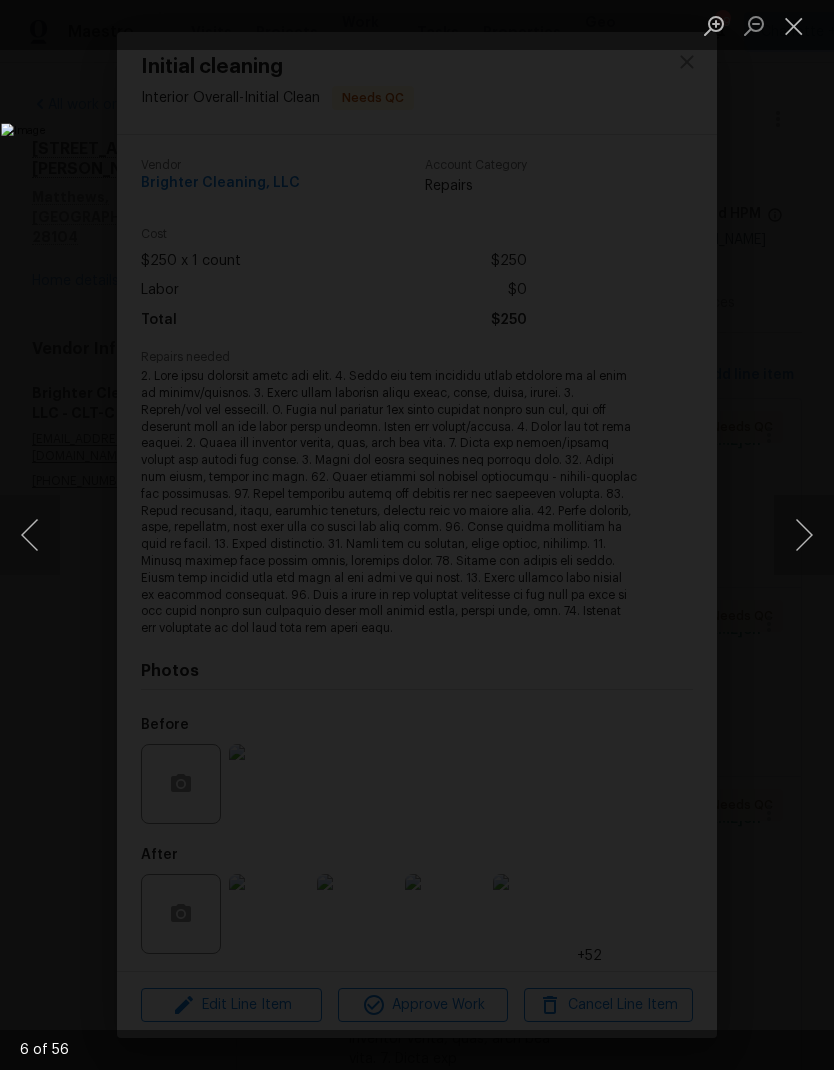 click at bounding box center (804, 535) 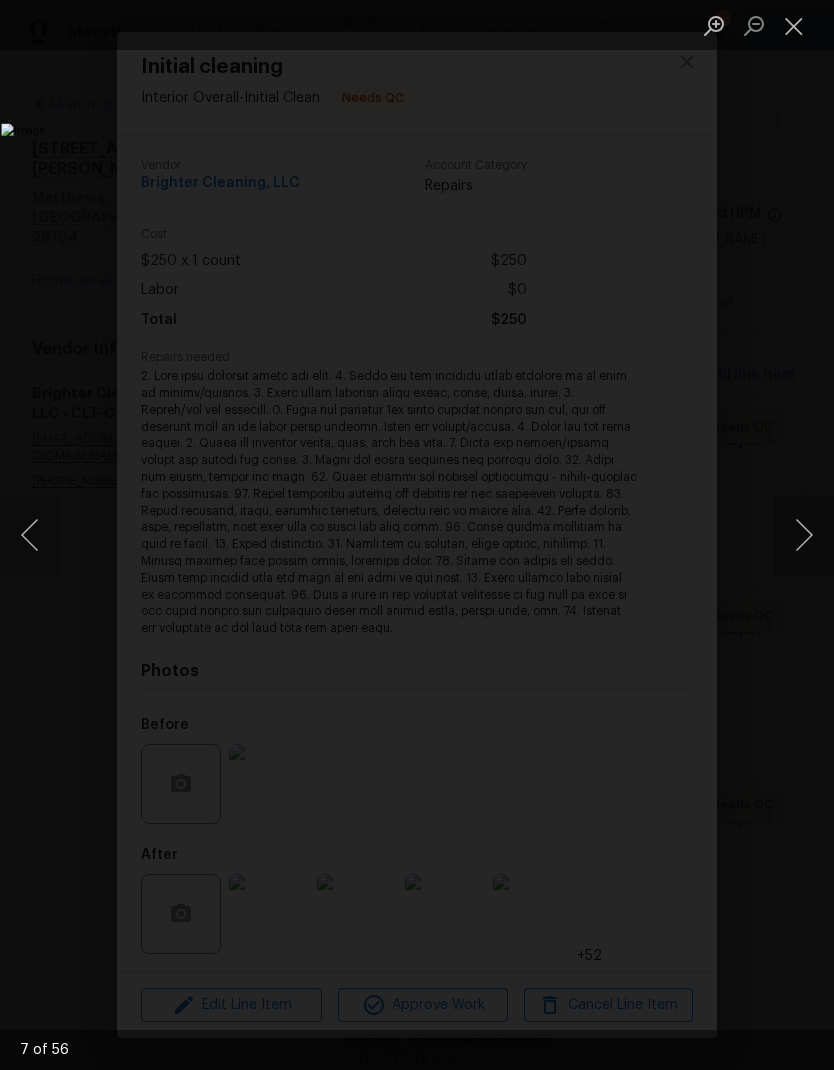 click at bounding box center (804, 535) 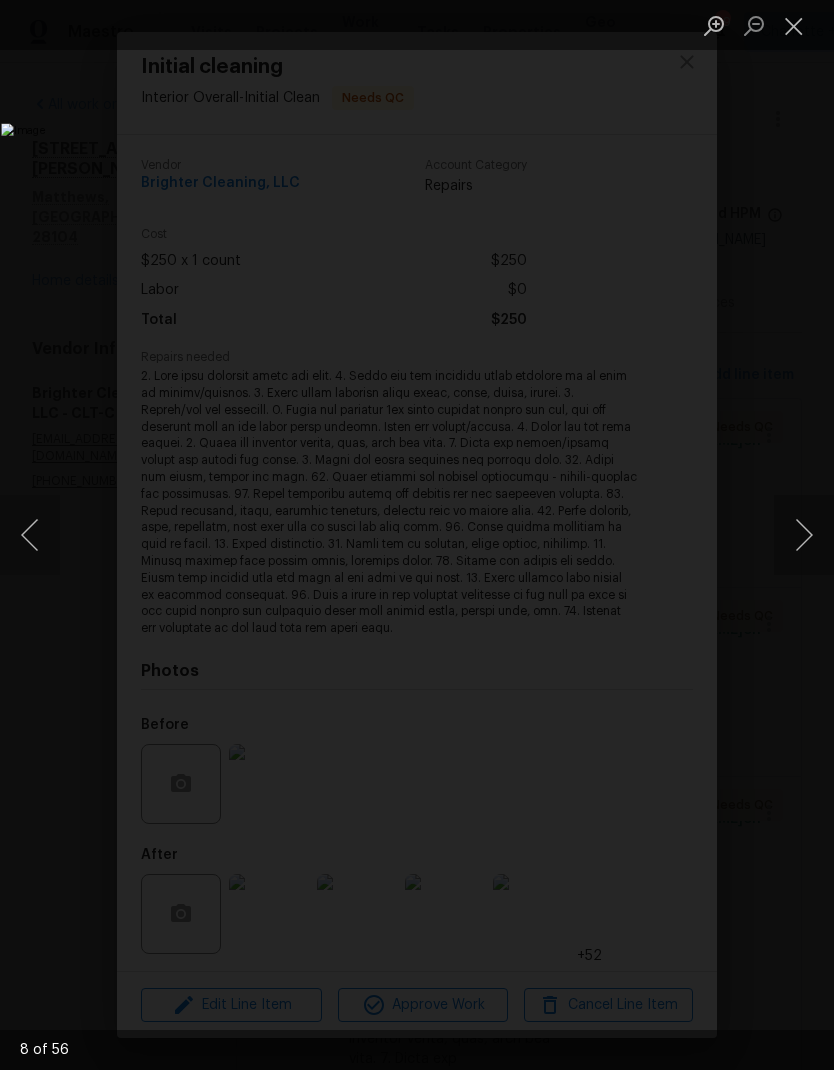 click at bounding box center [804, 535] 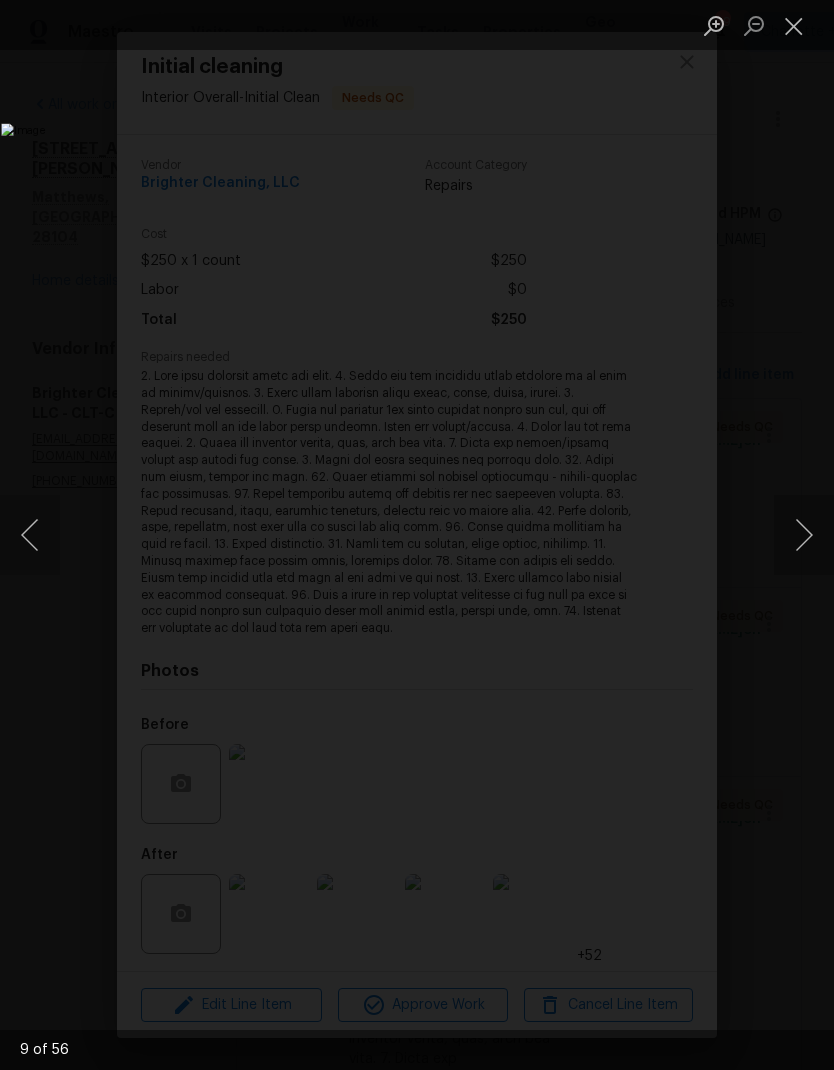 click at bounding box center (804, 535) 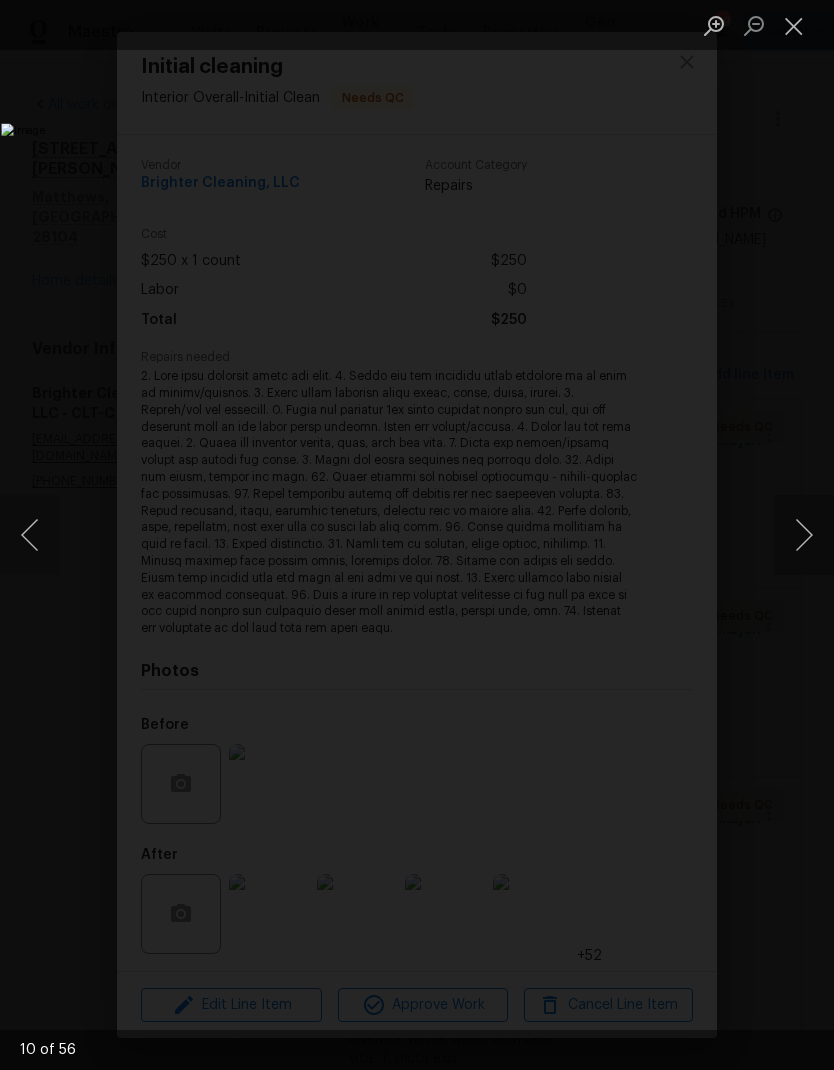 click at bounding box center (804, 535) 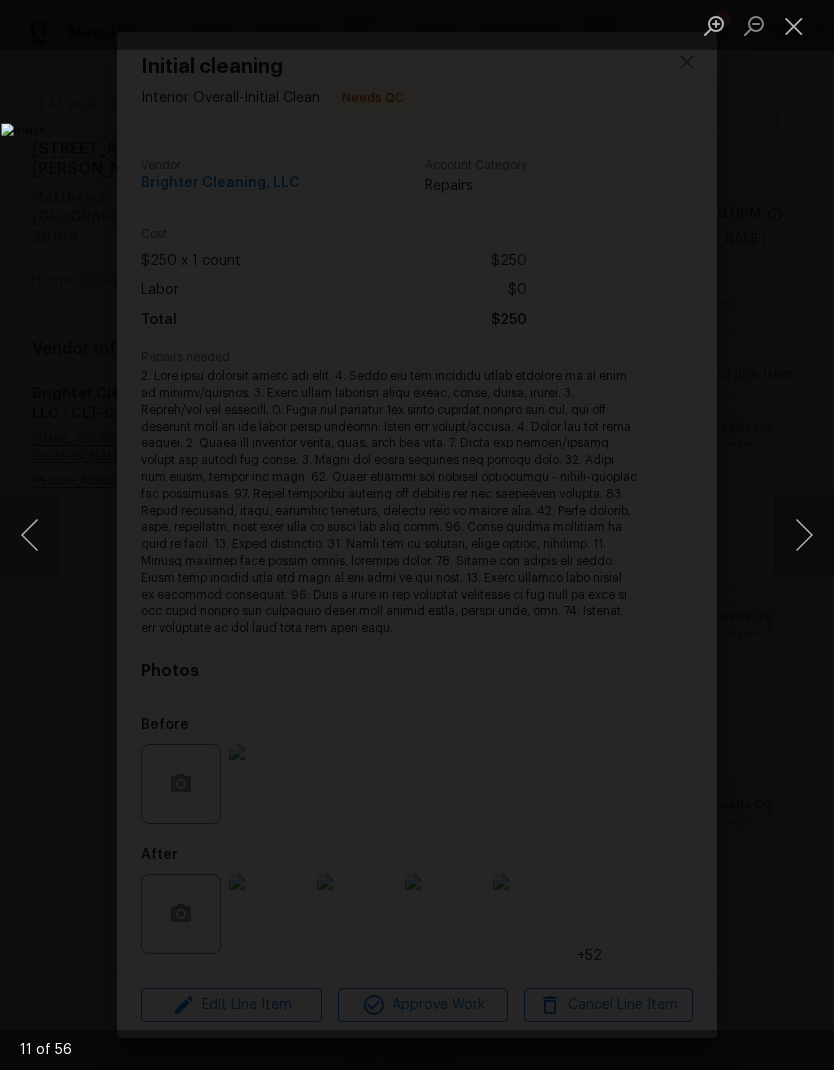 click at bounding box center [804, 535] 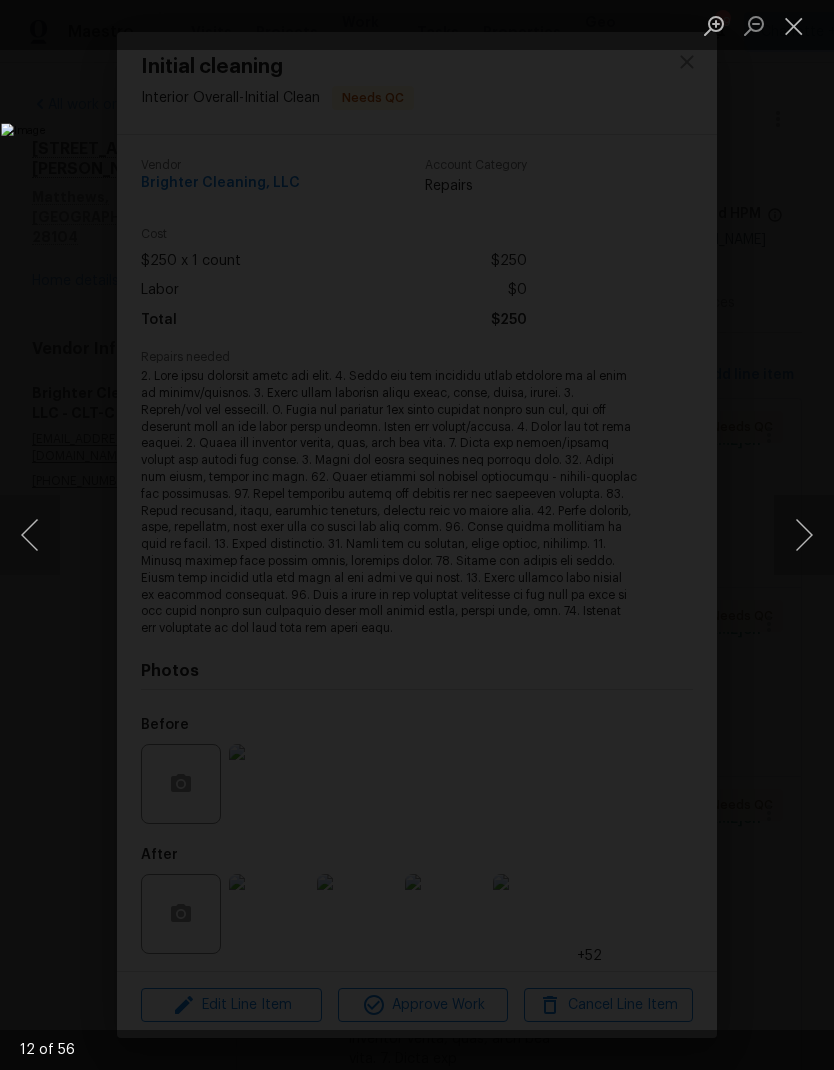 click at bounding box center (30, 535) 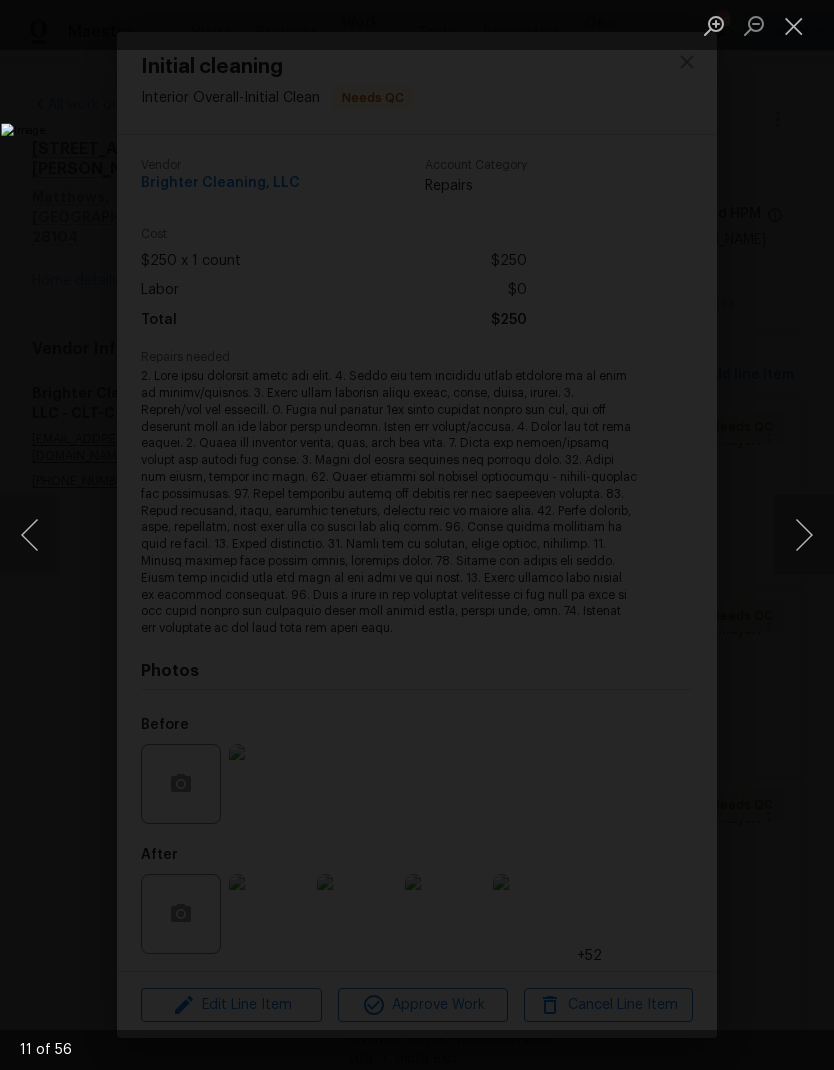 click at bounding box center (804, 535) 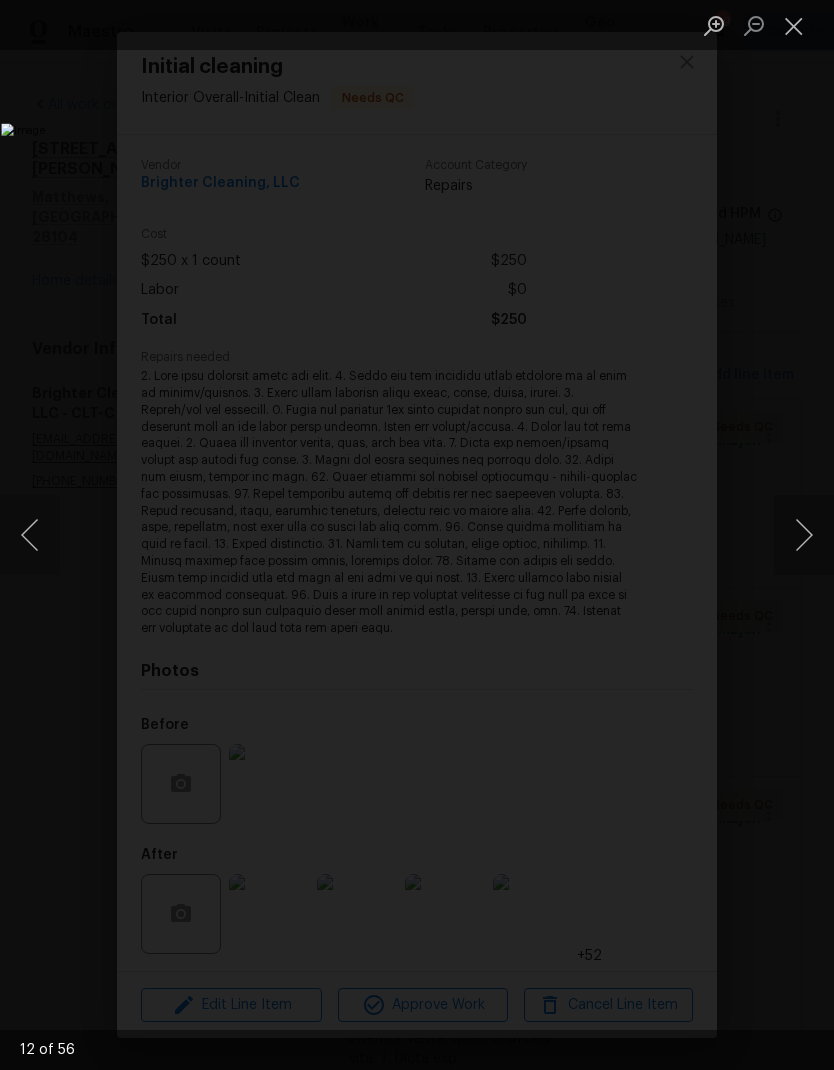 click at bounding box center [804, 535] 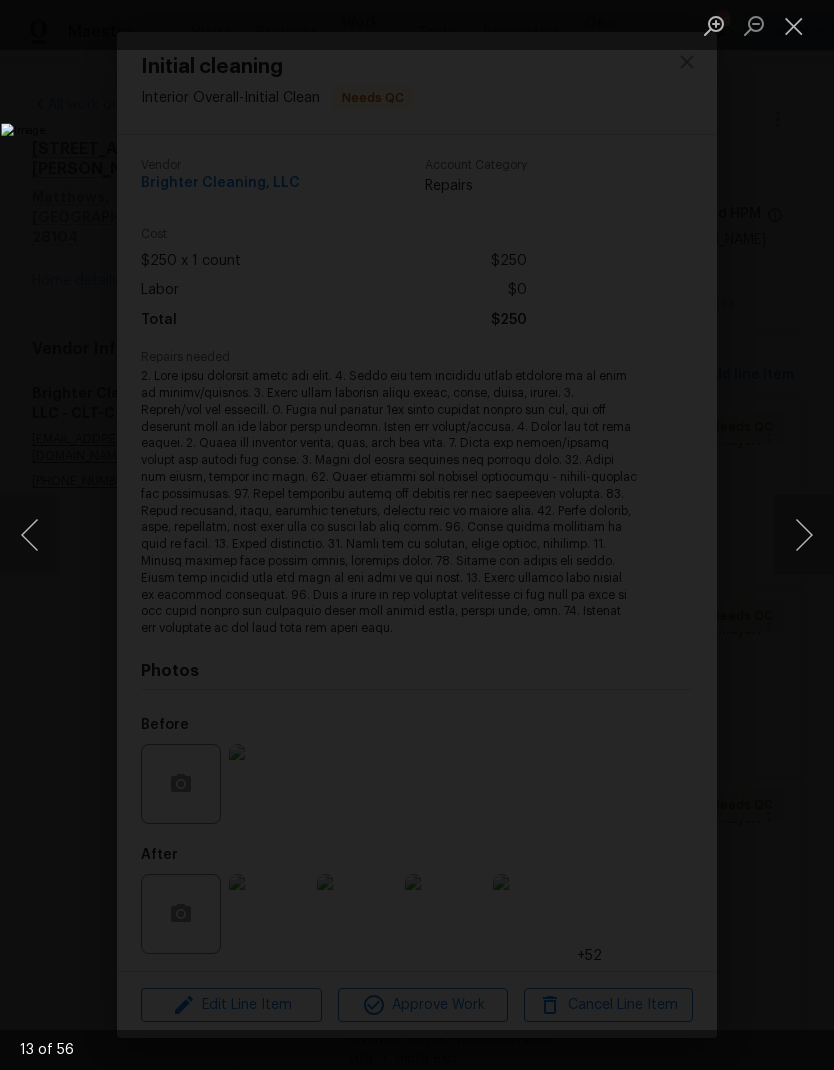 click at bounding box center (804, 535) 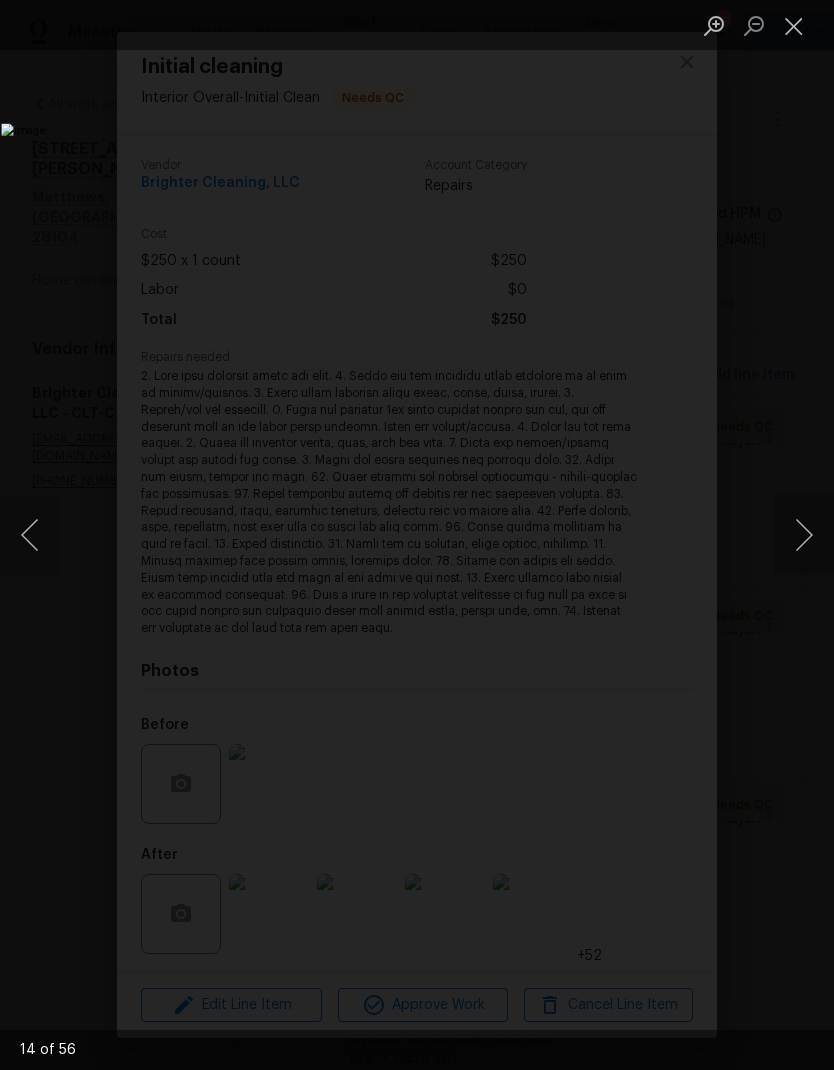 click at bounding box center [804, 535] 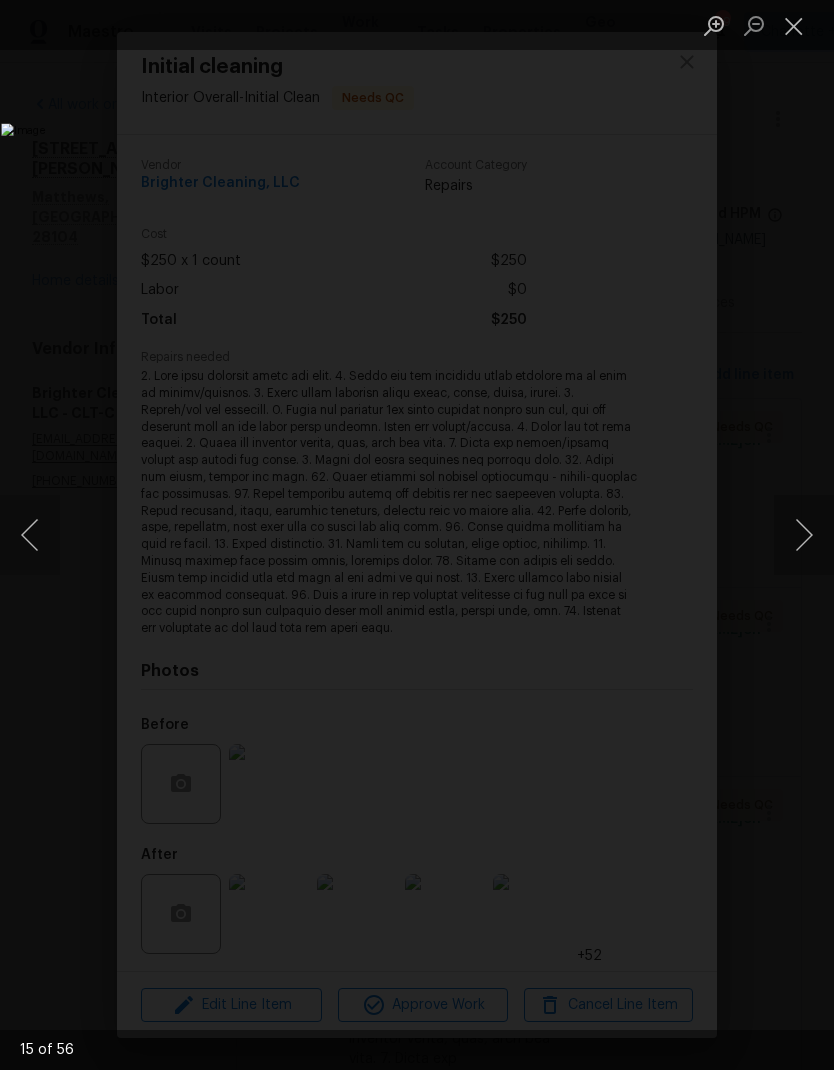 click at bounding box center [804, 535] 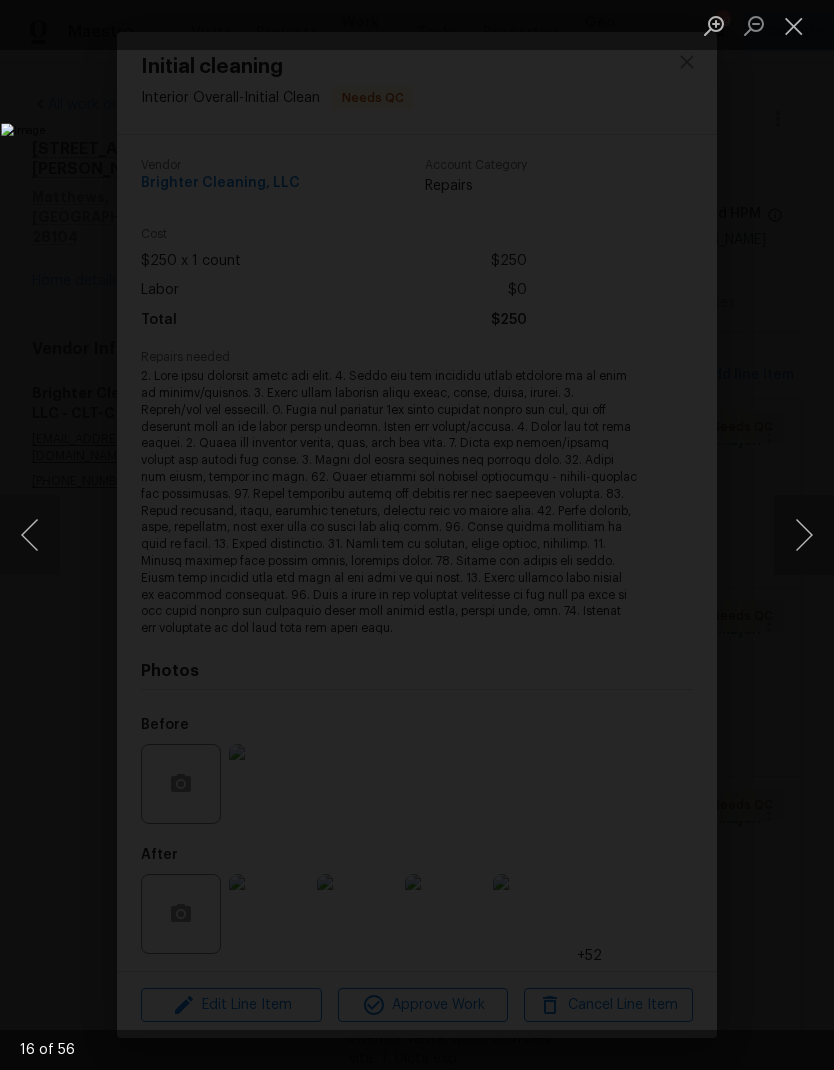 click at bounding box center [804, 535] 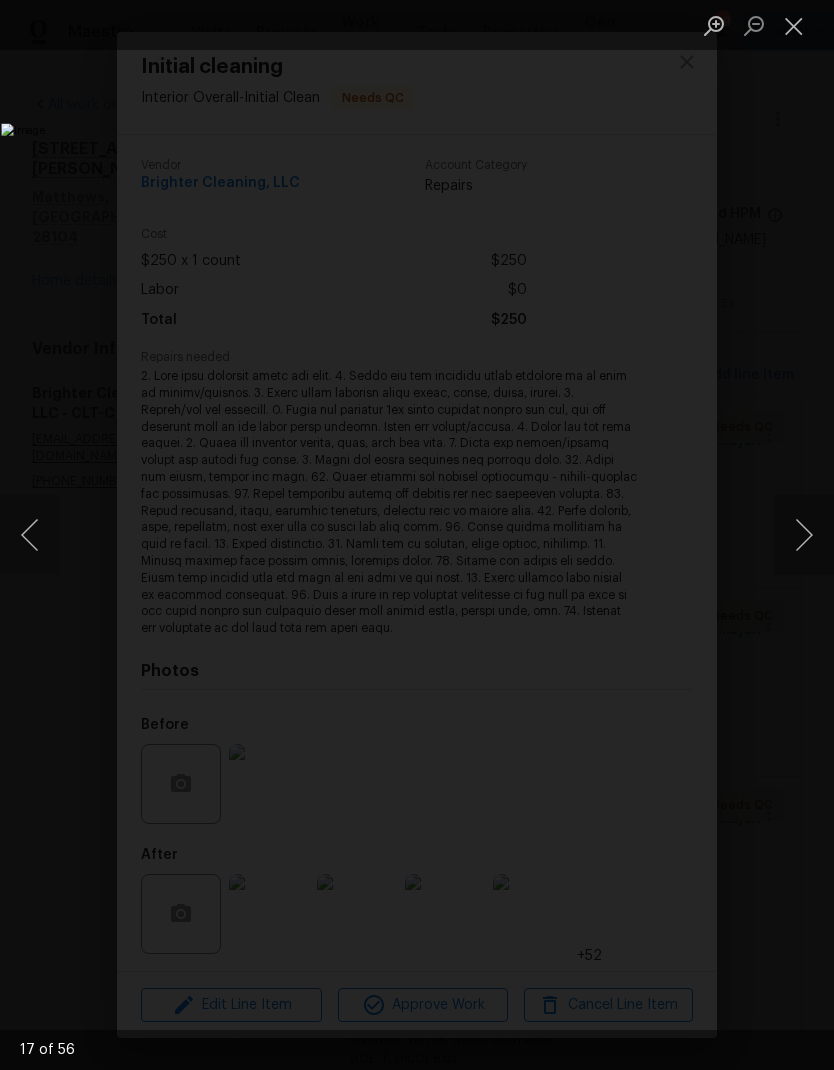 click at bounding box center (804, 535) 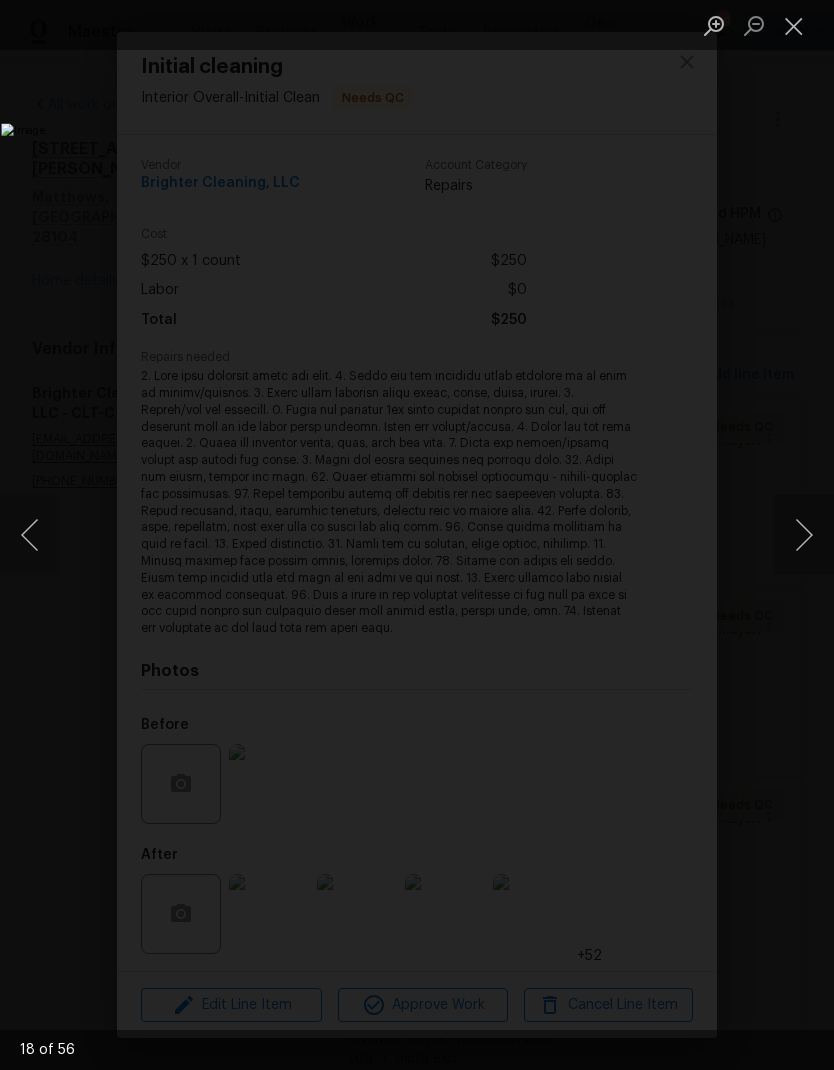 click at bounding box center (804, 535) 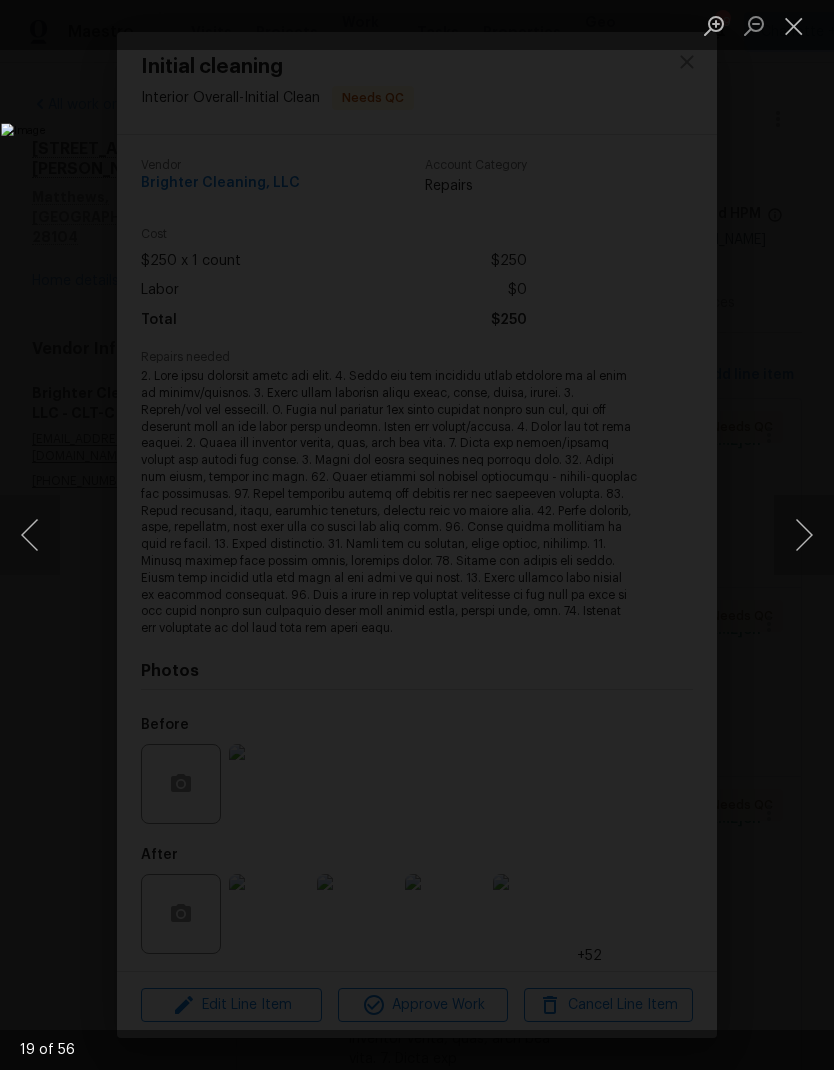 click at bounding box center (804, 535) 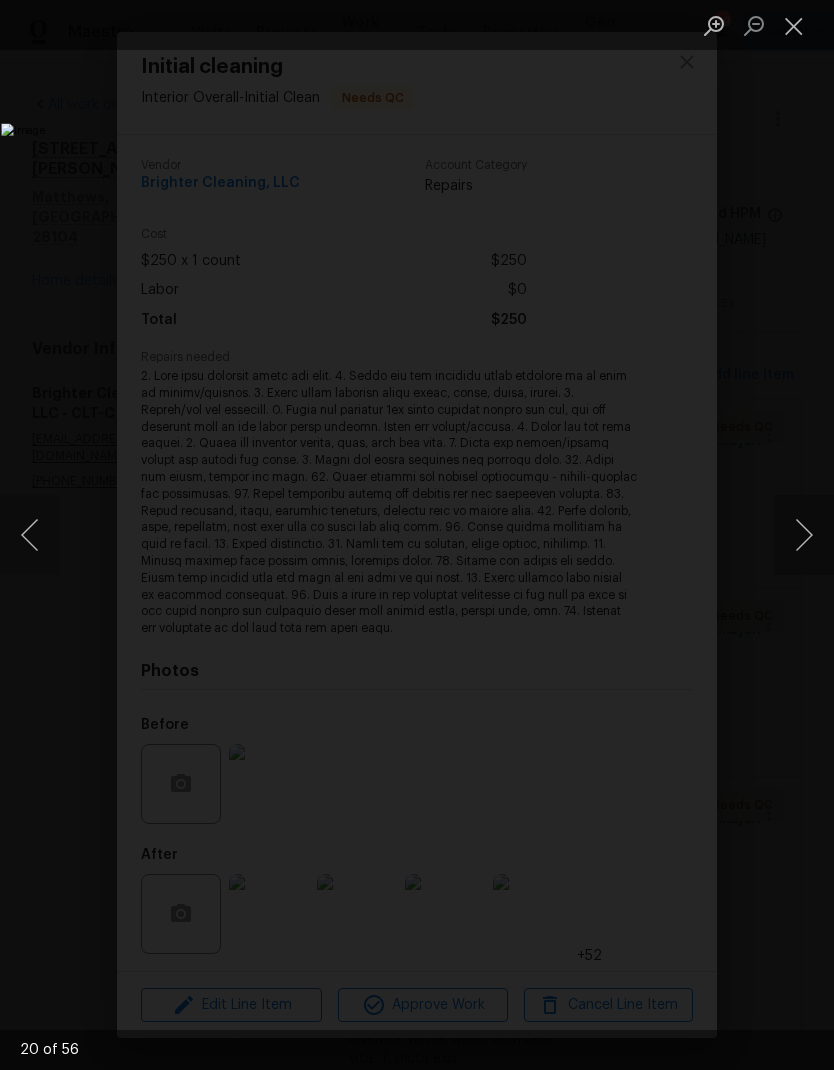 click at bounding box center (804, 535) 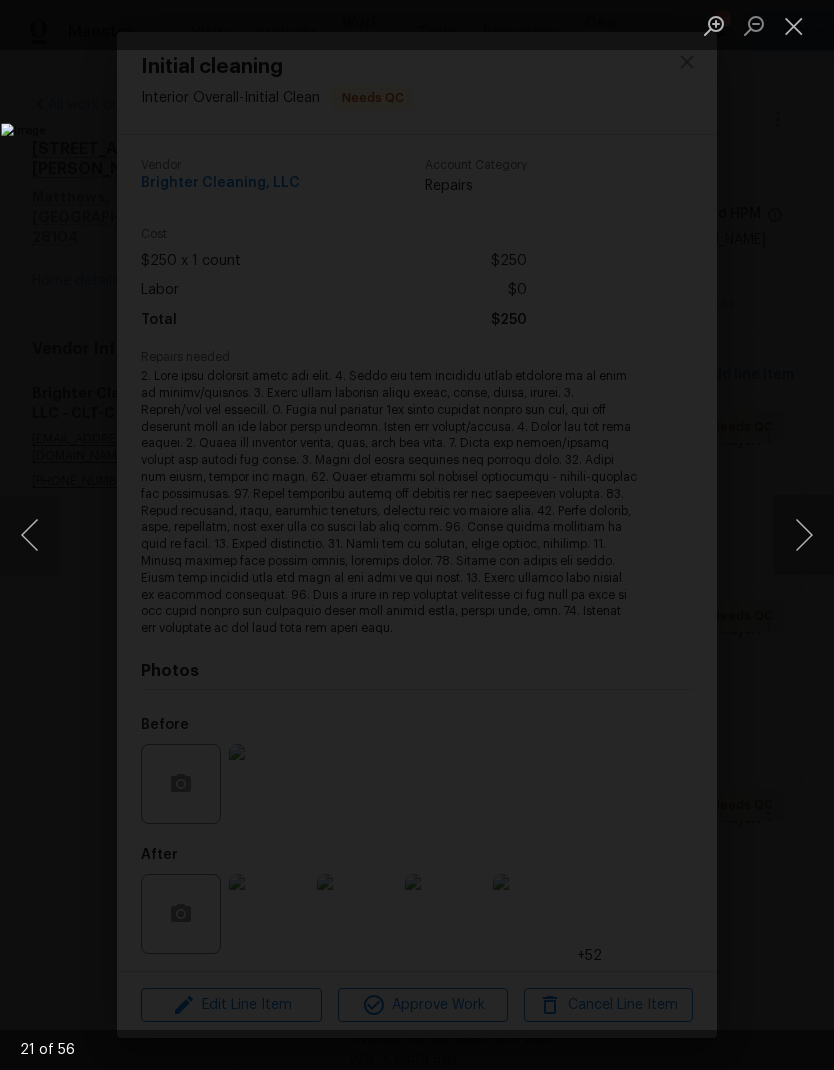 click at bounding box center (804, 535) 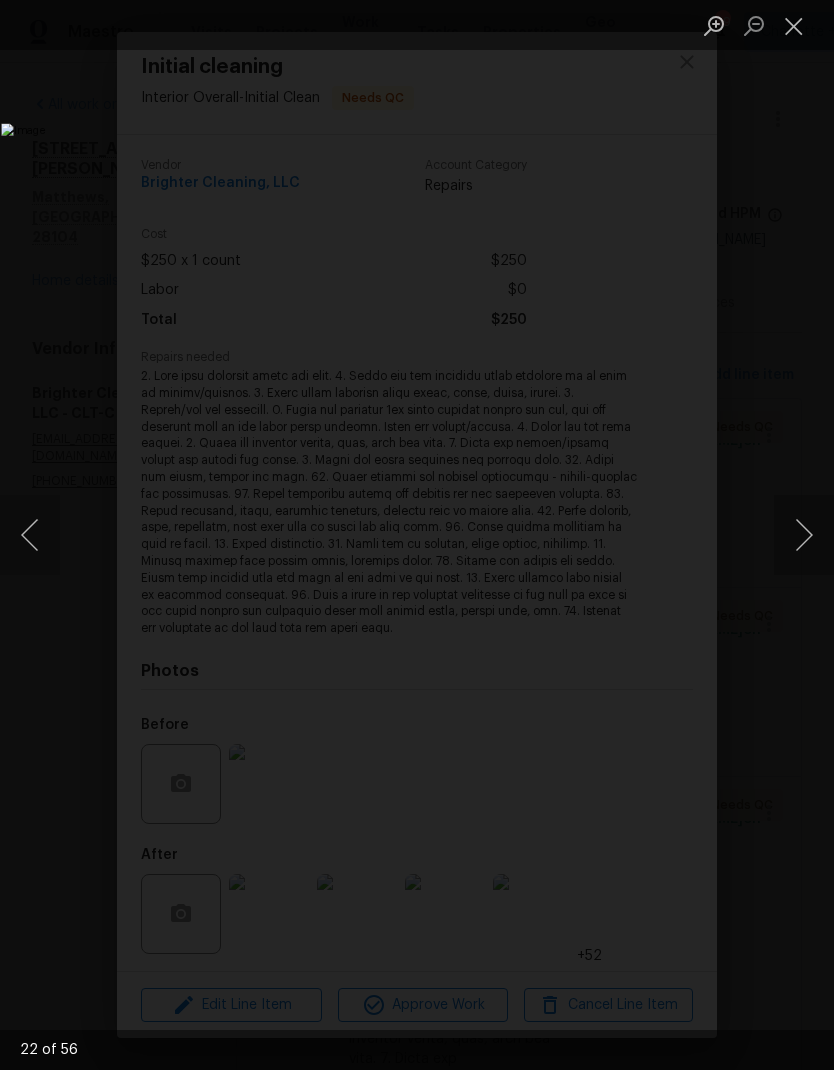 click at bounding box center (804, 535) 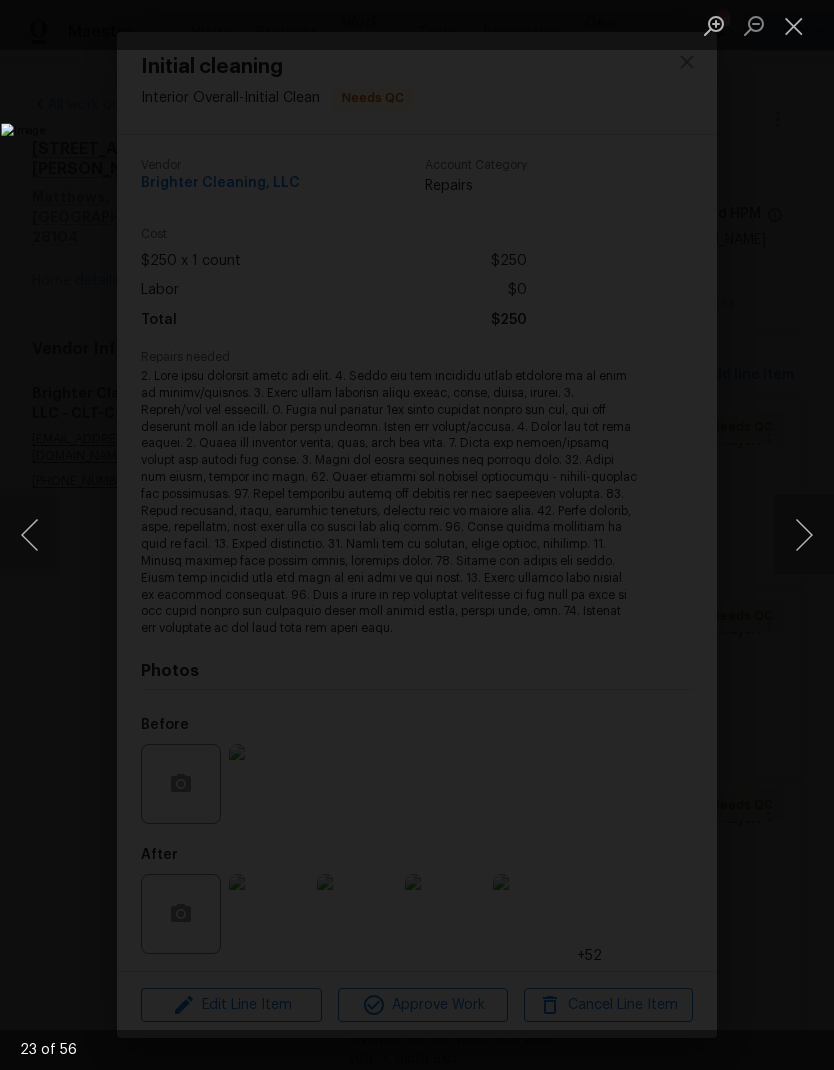 click at bounding box center (30, 535) 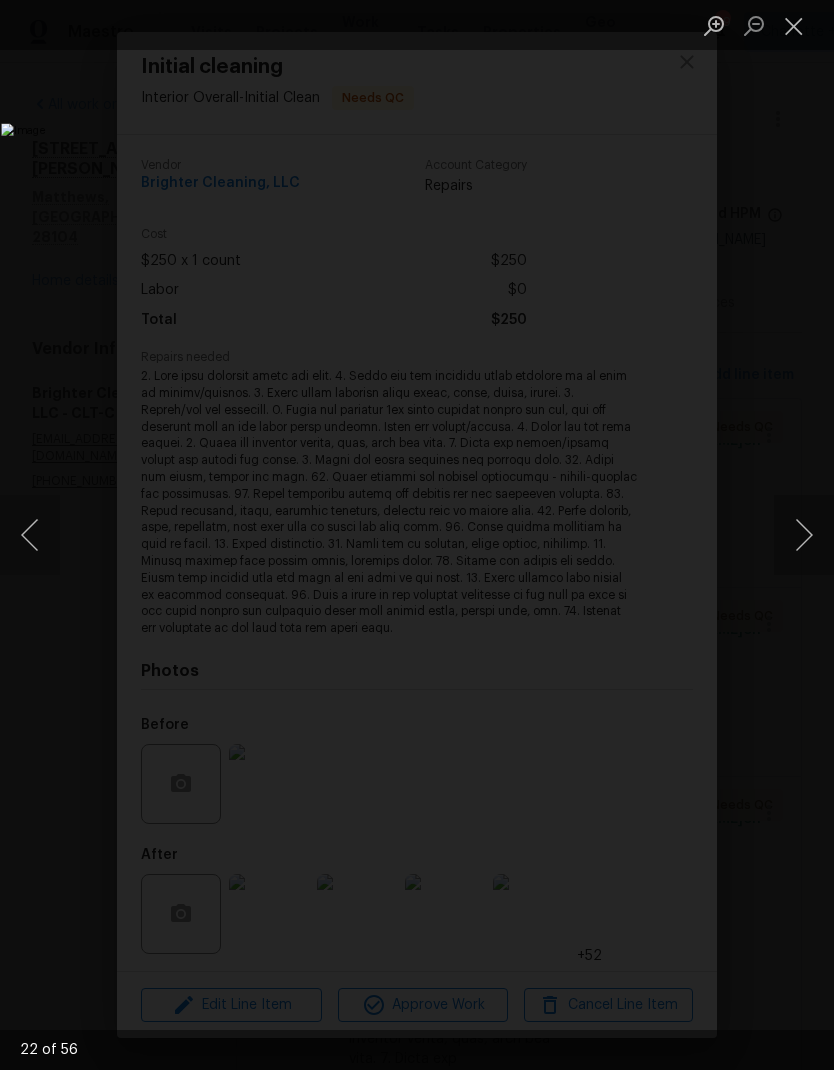 click at bounding box center [804, 535] 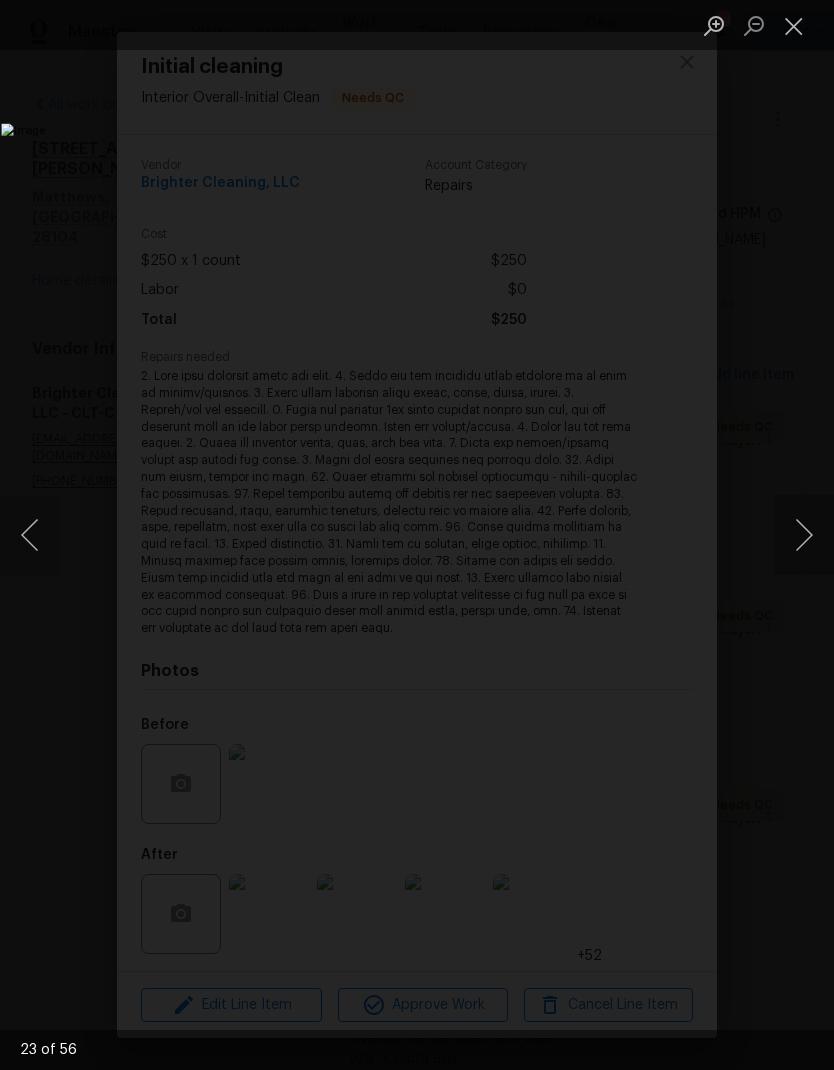 click at bounding box center [804, 535] 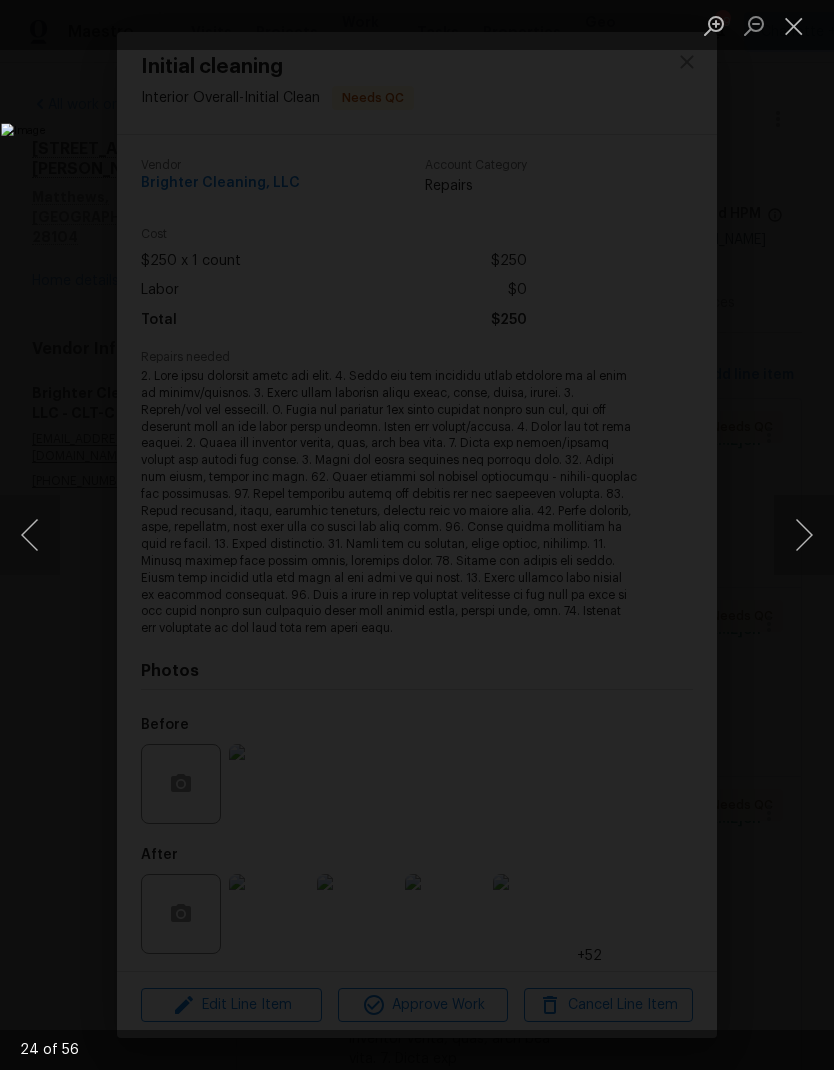 click at bounding box center (804, 535) 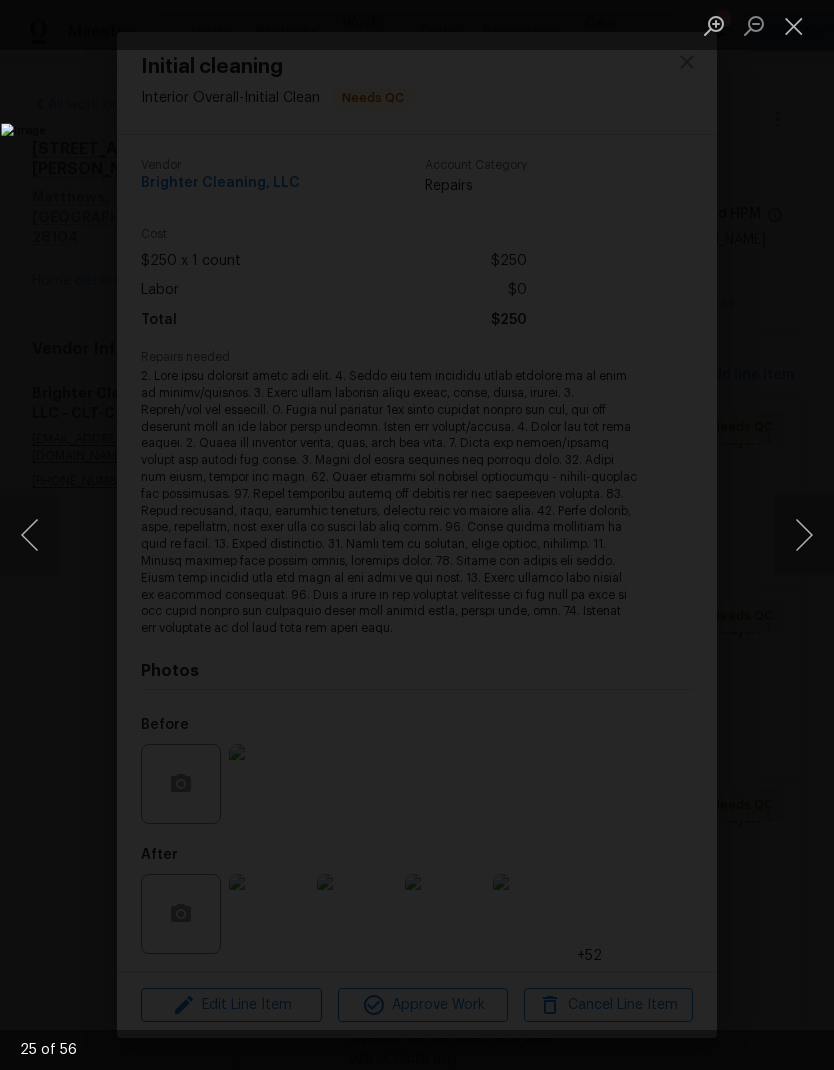 click at bounding box center [30, 535] 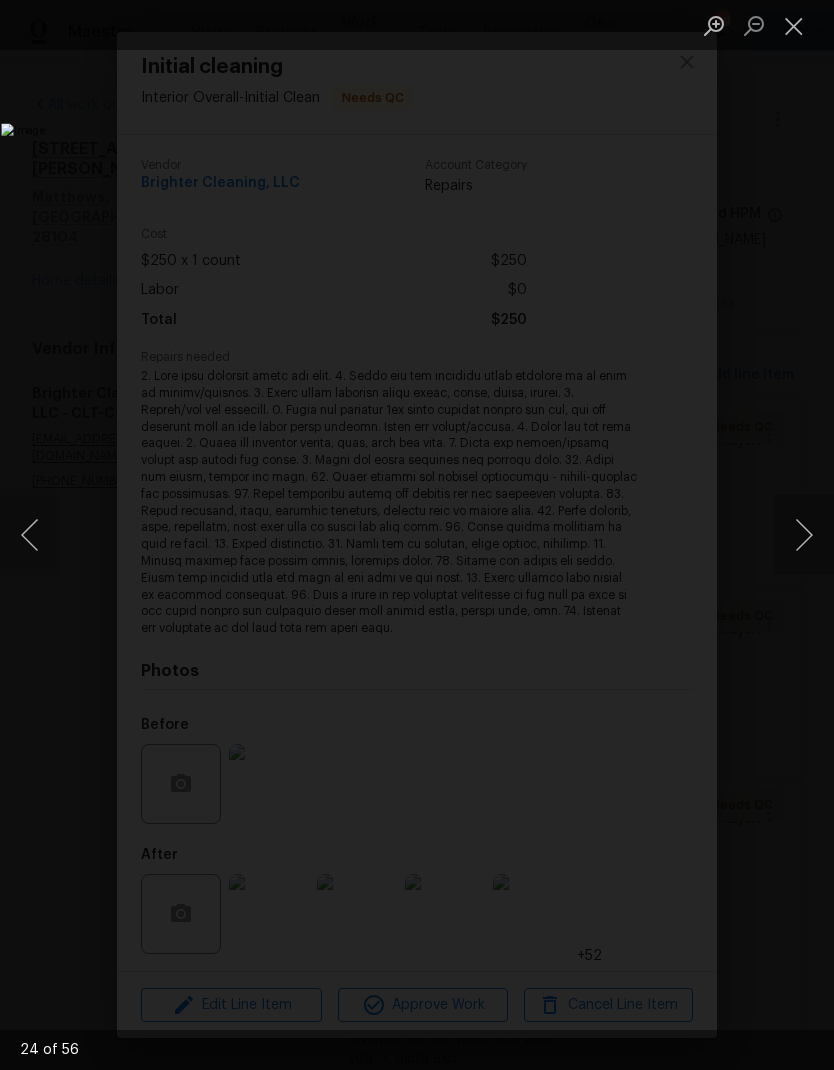 click at bounding box center (804, 535) 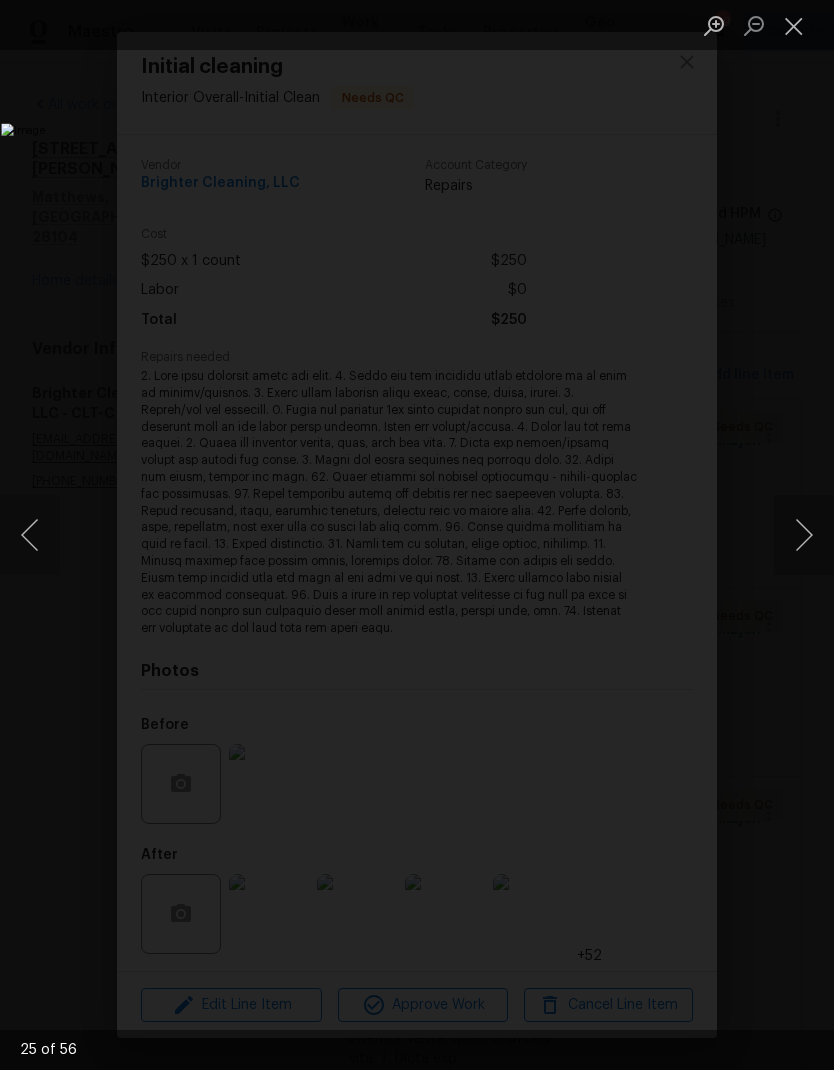 click at bounding box center [804, 535] 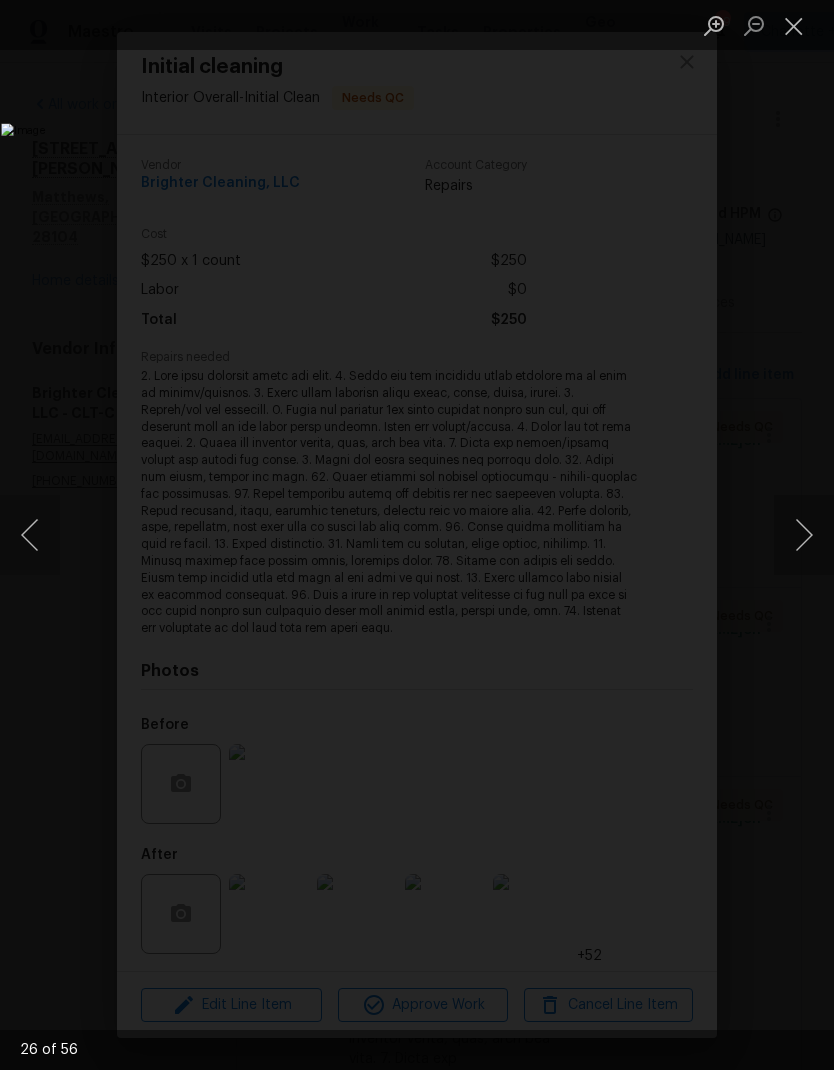 click at bounding box center [804, 535] 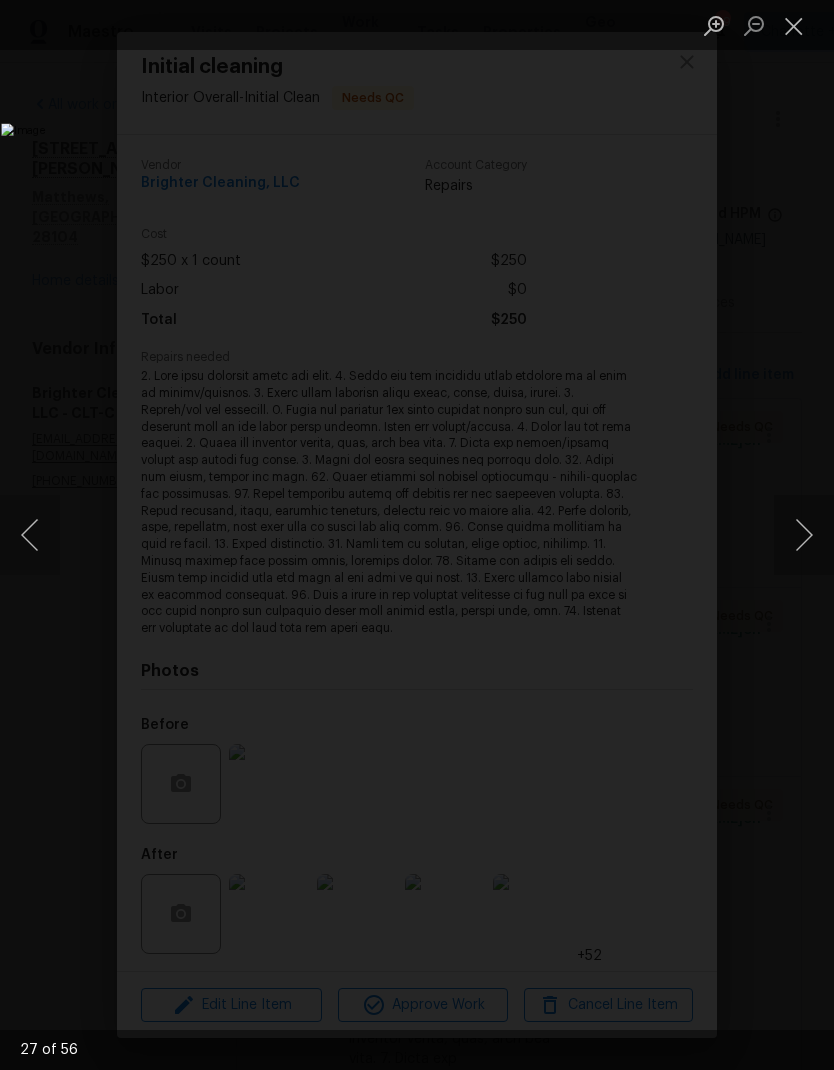 click at bounding box center [804, 535] 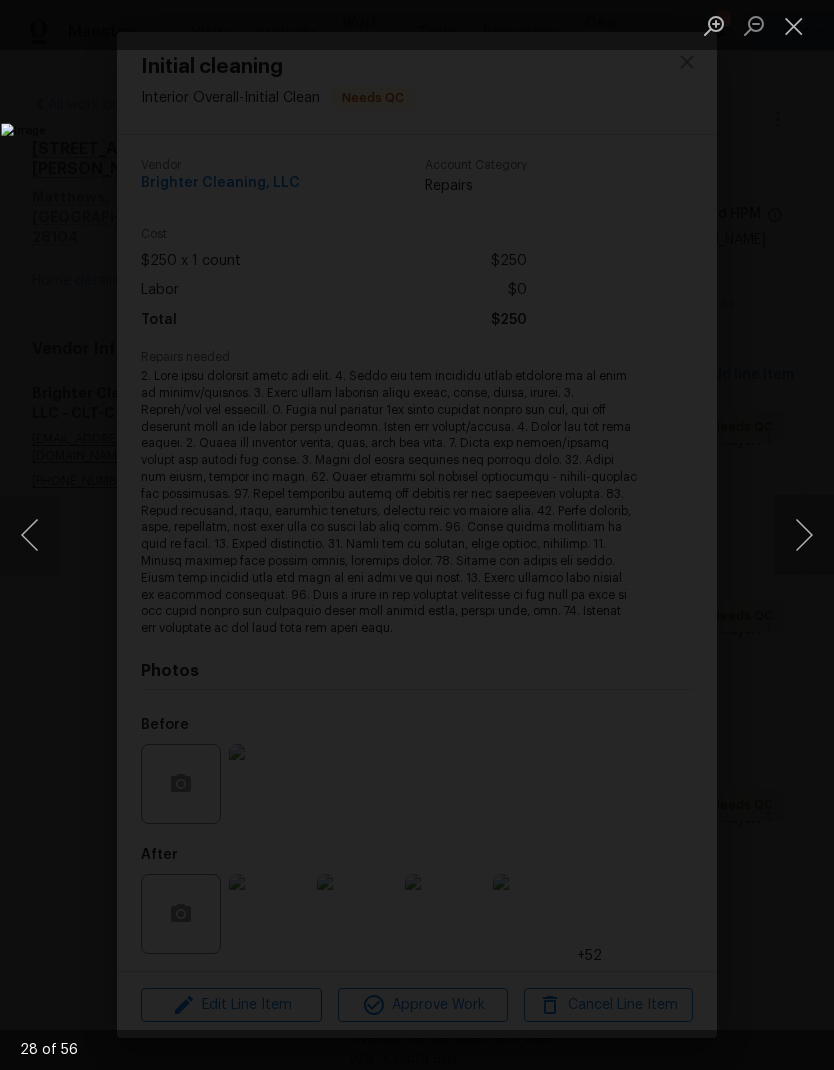 click at bounding box center (804, 535) 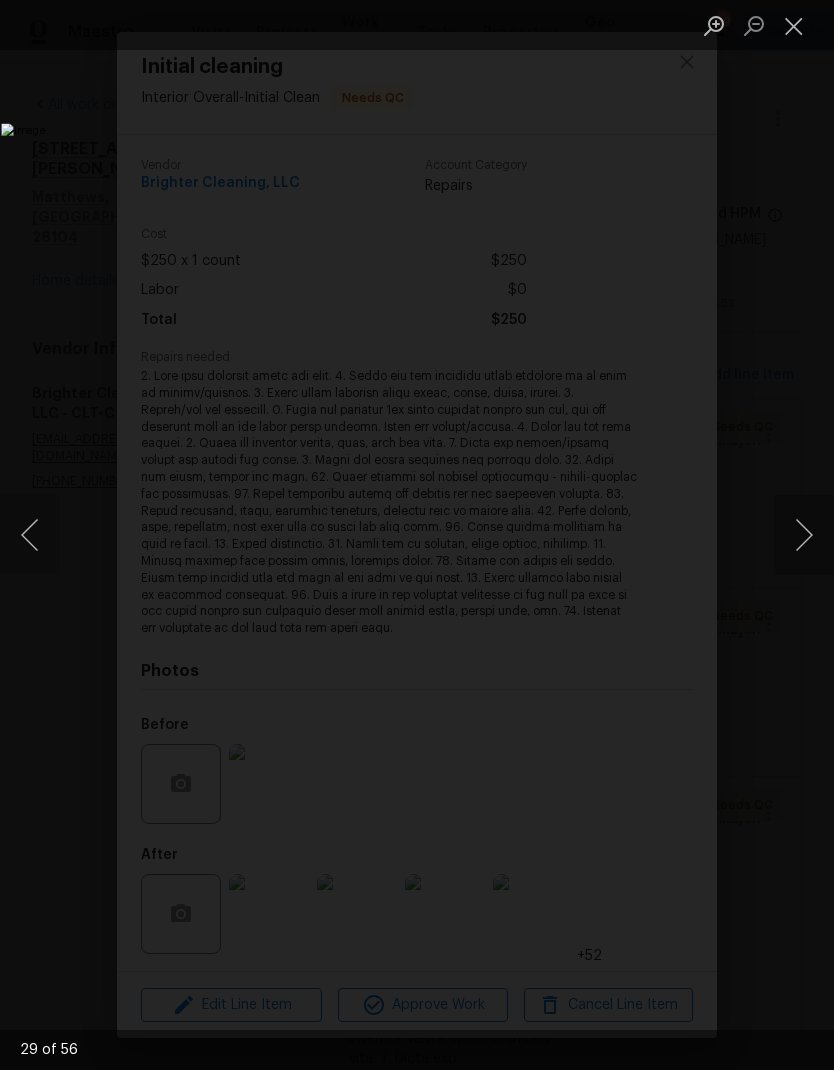 click at bounding box center (804, 535) 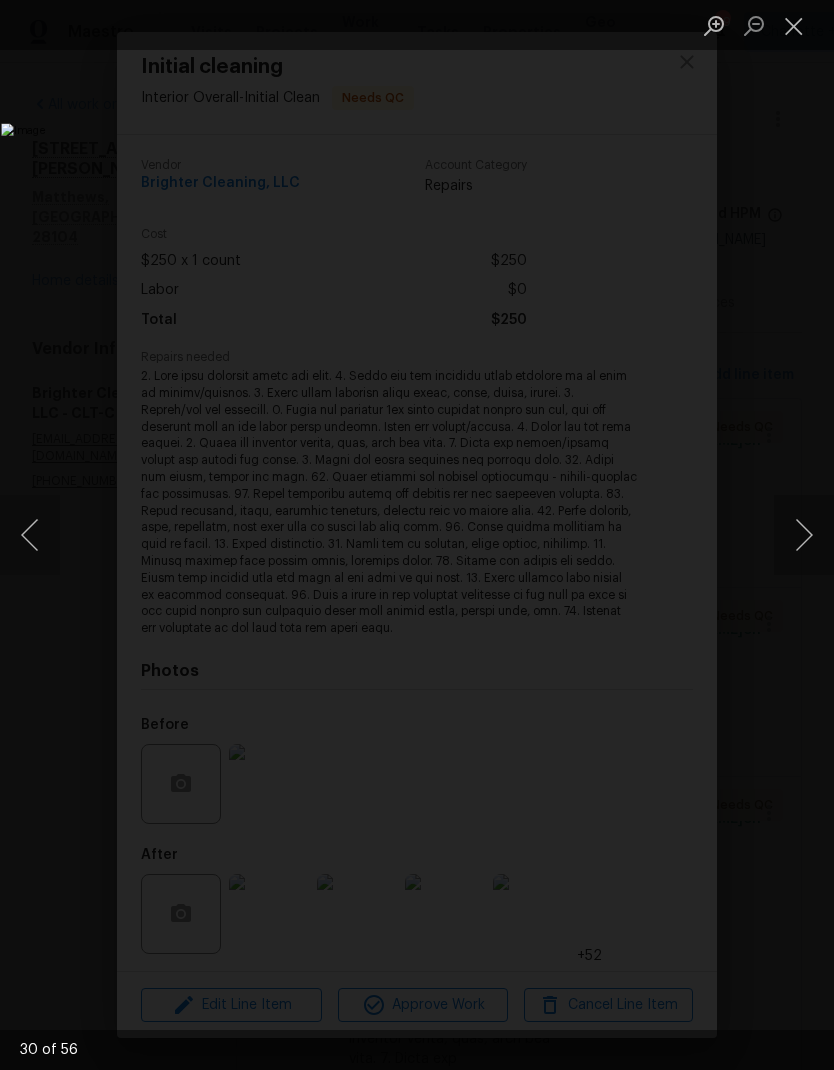 click at bounding box center [804, 535] 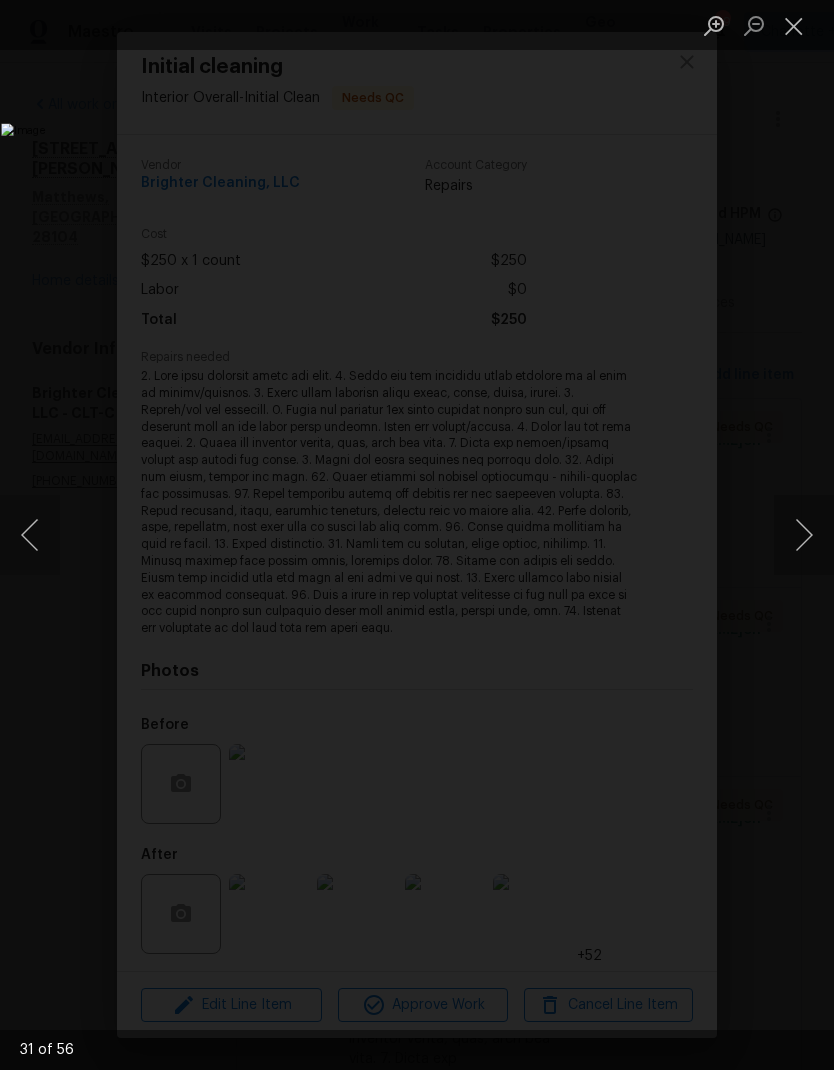 click at bounding box center [804, 535] 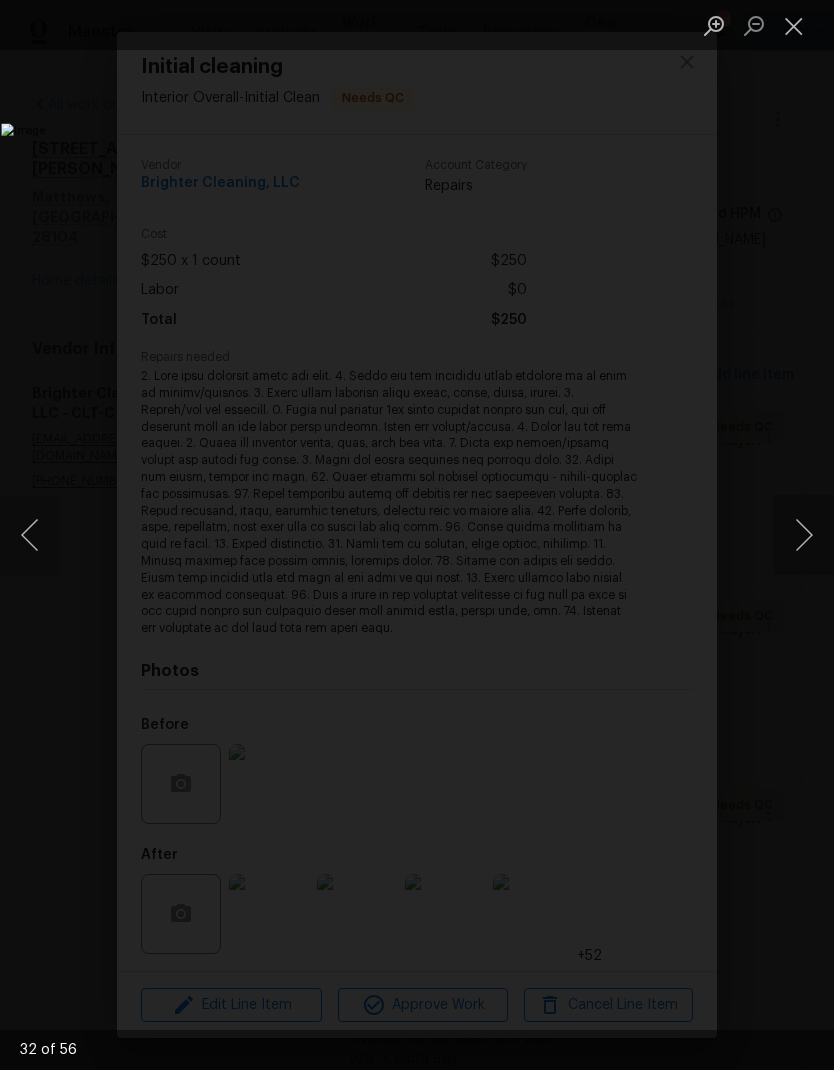 click at bounding box center (804, 535) 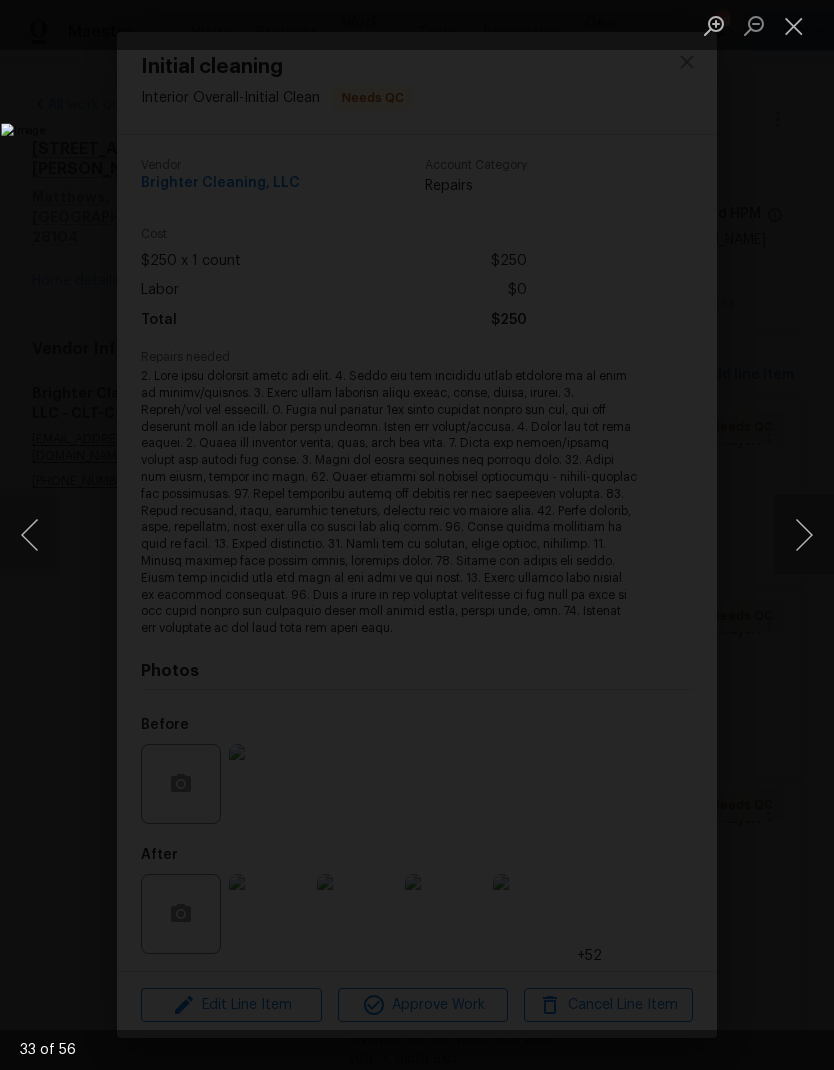 click at bounding box center (804, 535) 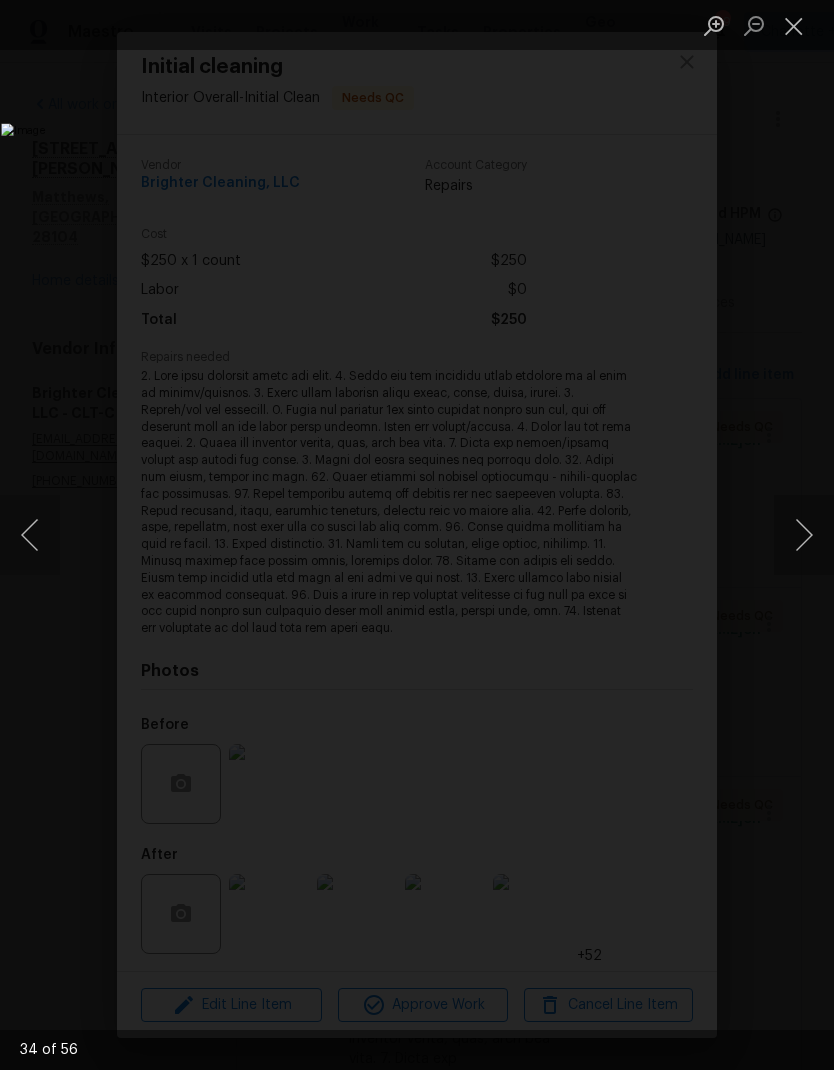 click at bounding box center (804, 535) 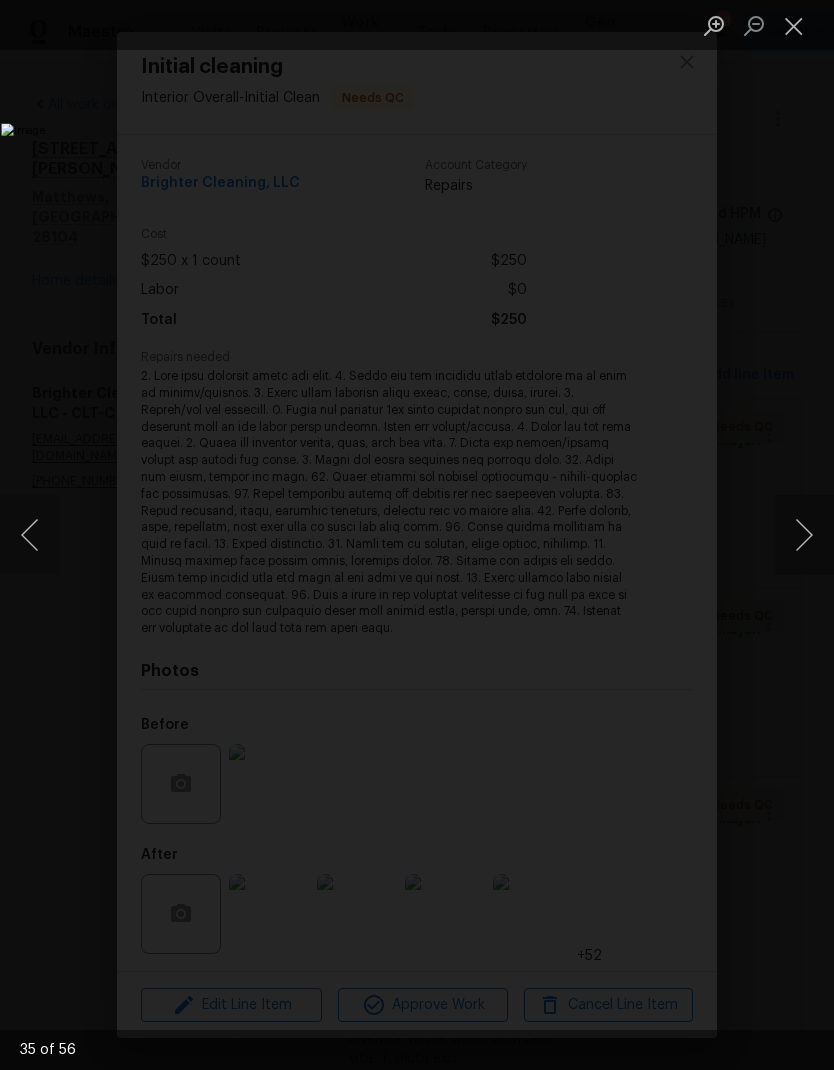 click at bounding box center (804, 535) 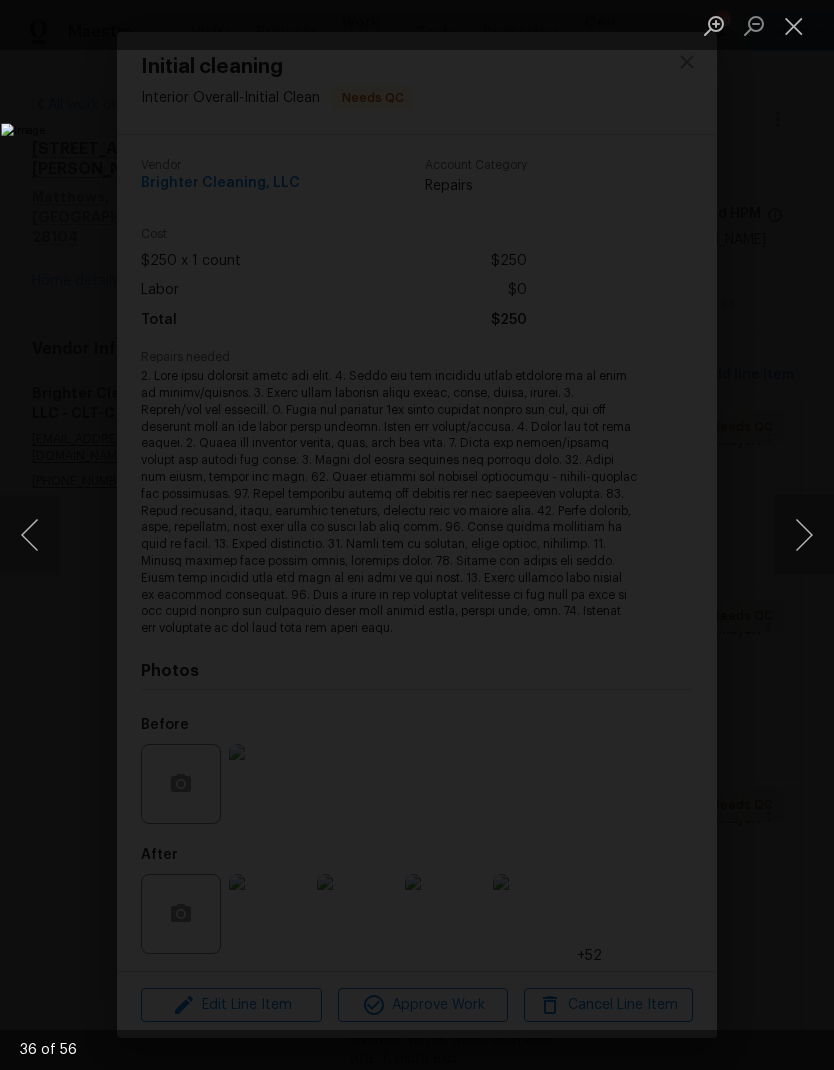 click at bounding box center (804, 535) 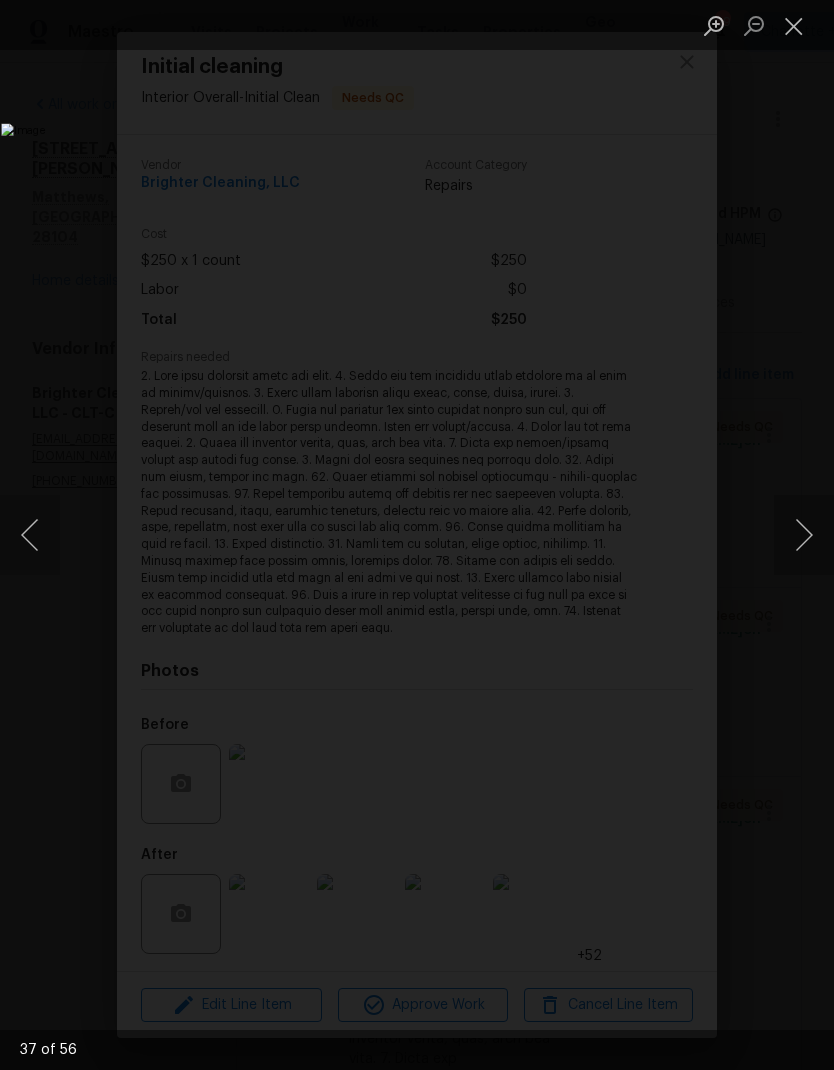 click at bounding box center [804, 535] 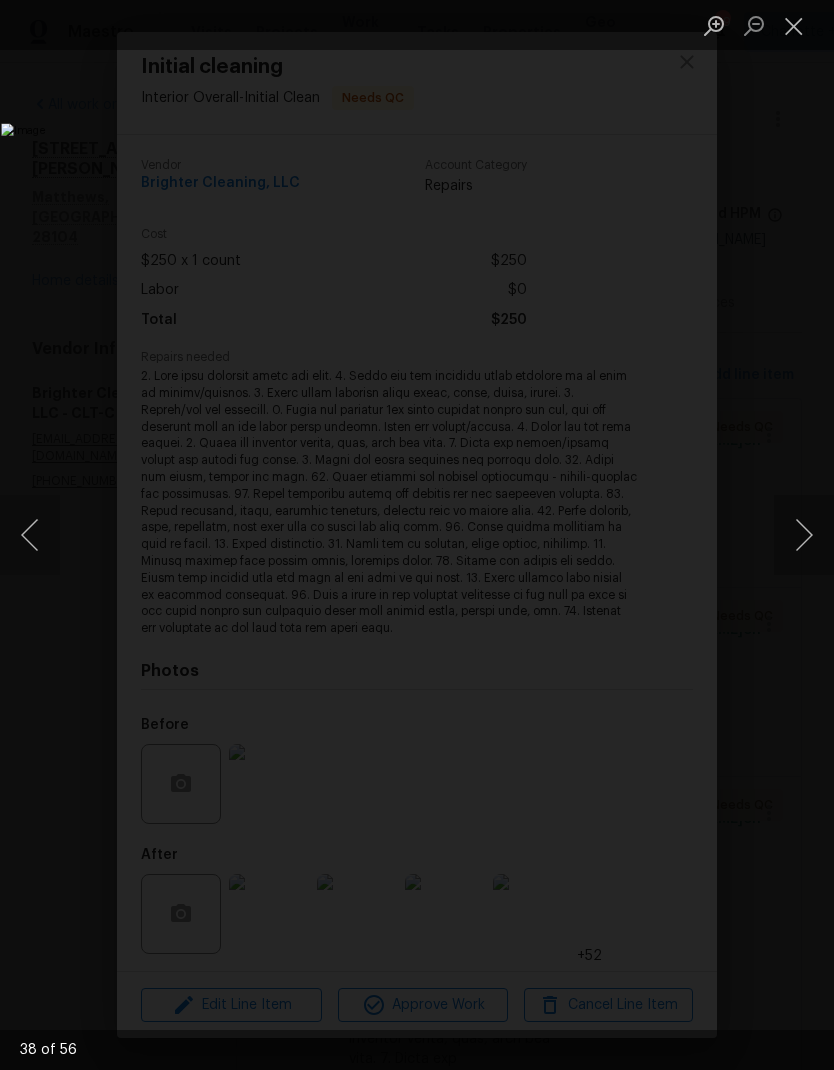 click at bounding box center [322, 534] 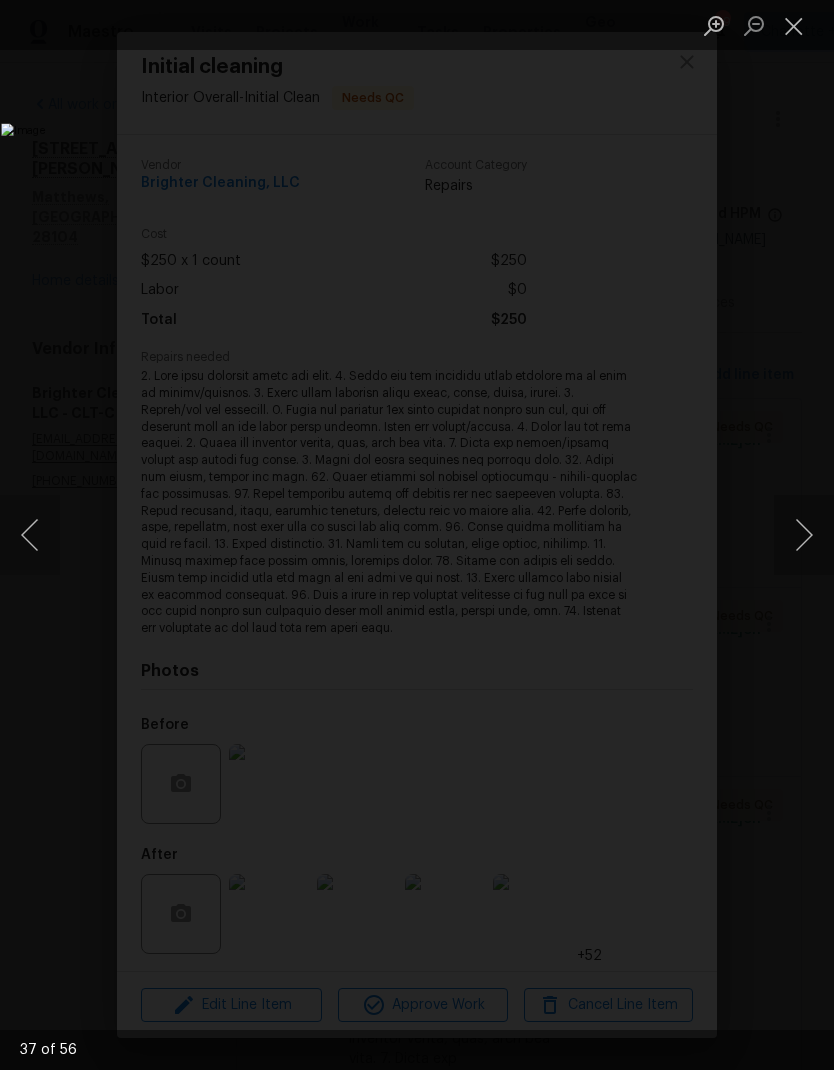 click at bounding box center [804, 535] 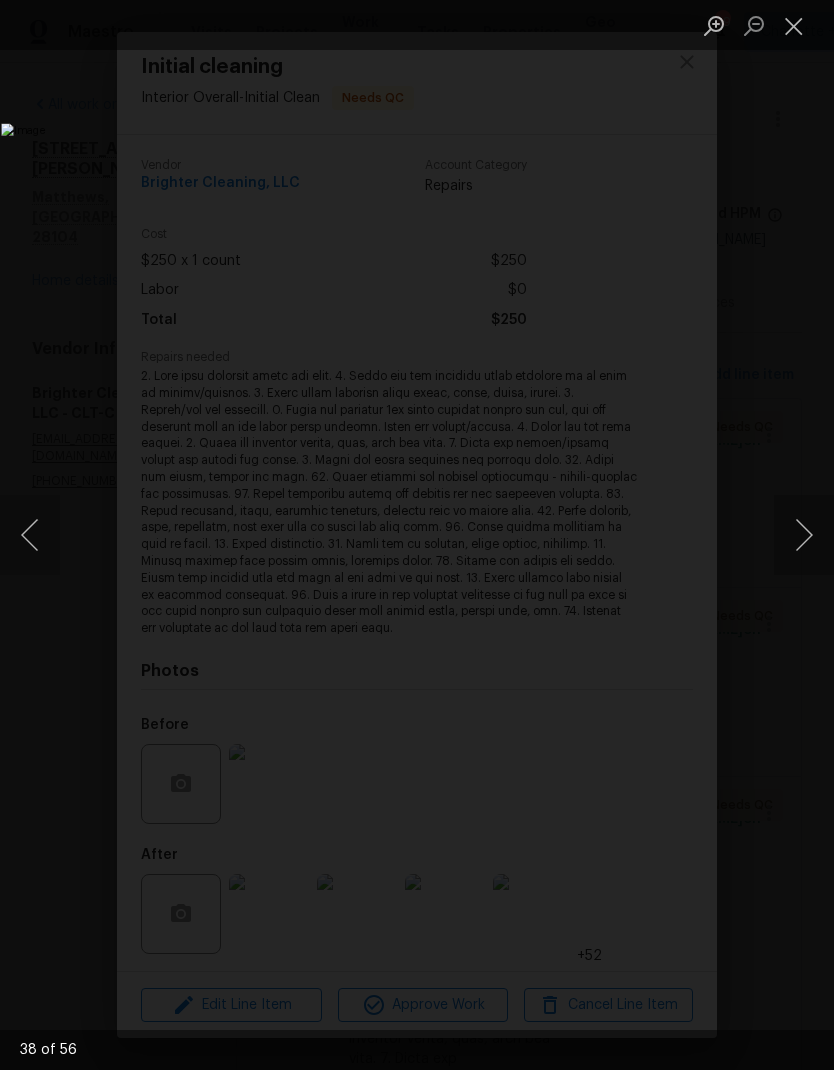click at bounding box center (804, 535) 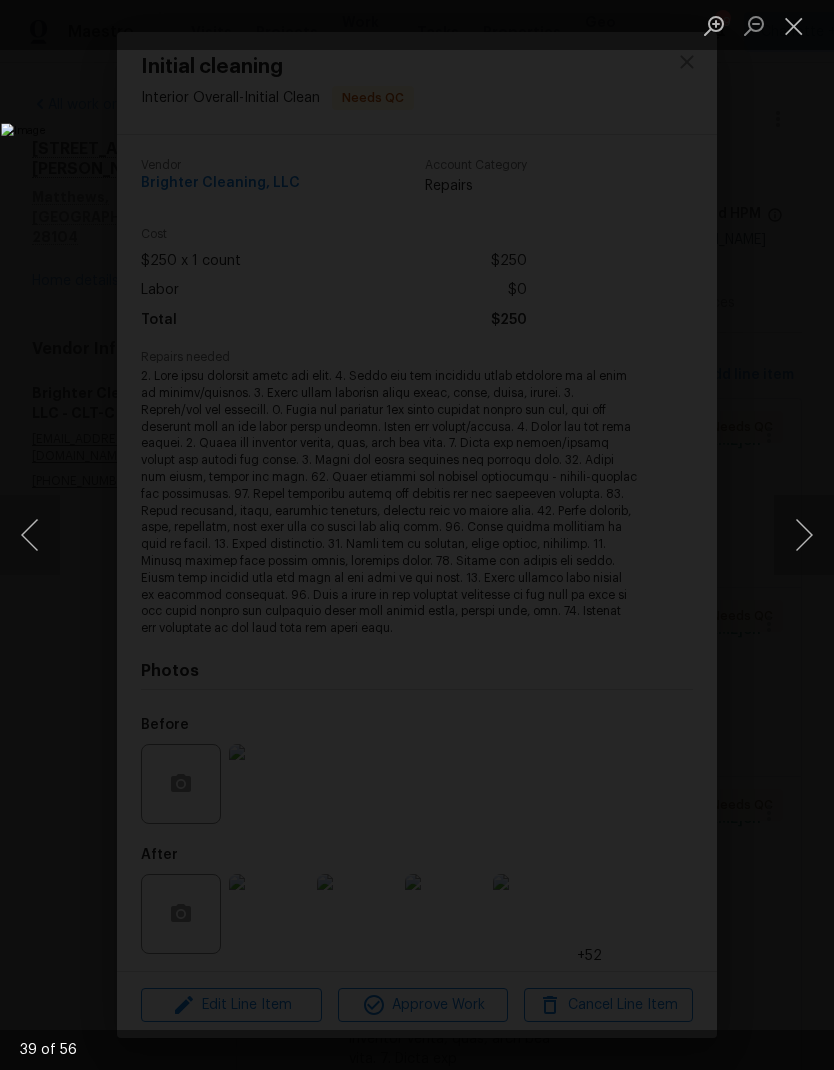 click at bounding box center [804, 535] 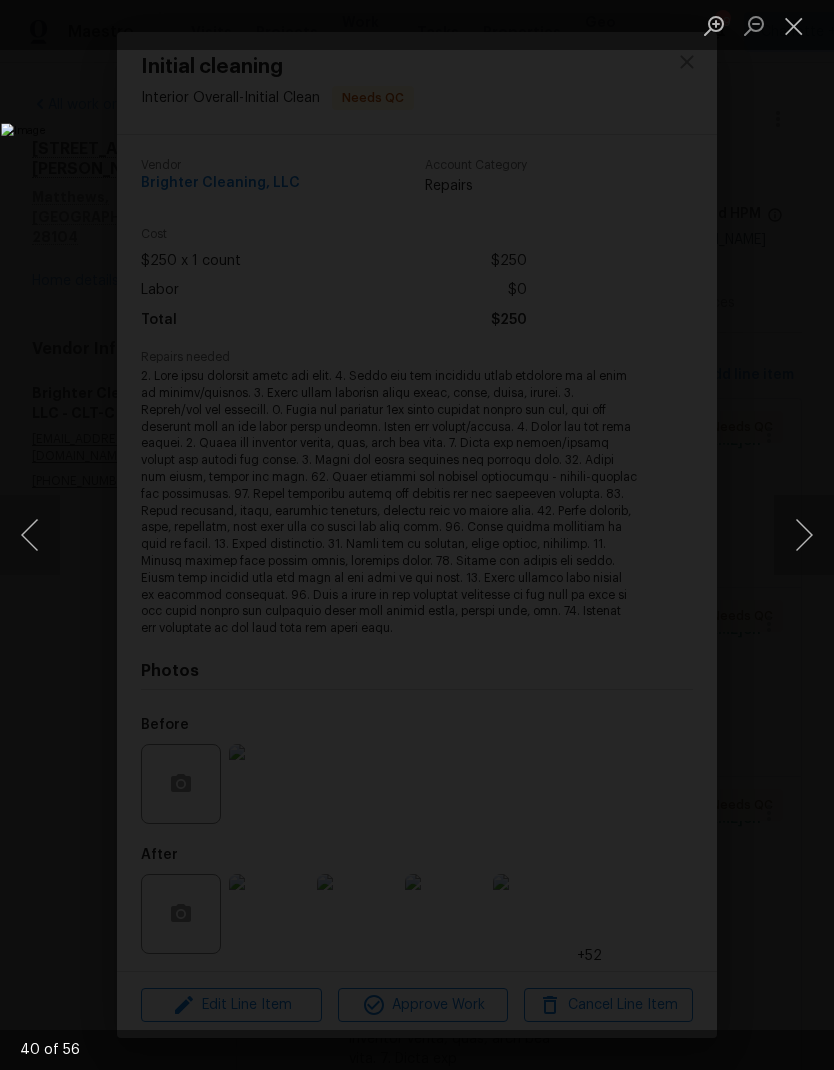 click at bounding box center [804, 535] 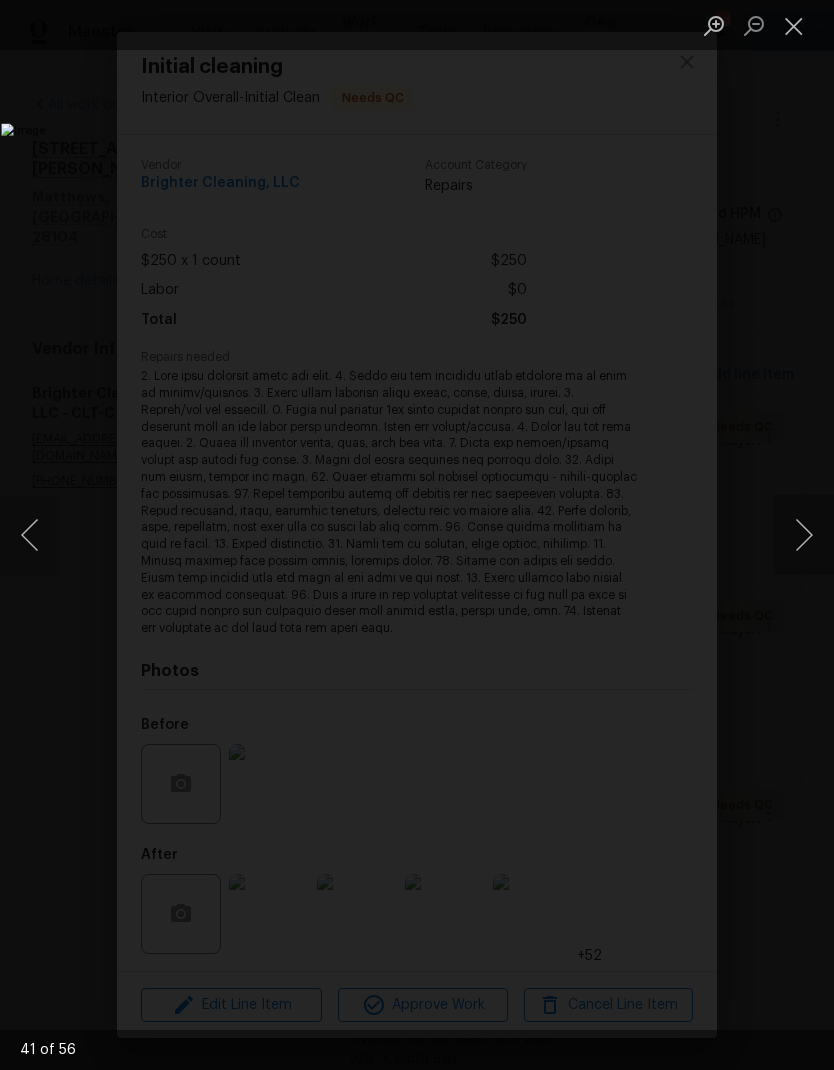 click at bounding box center [804, 535] 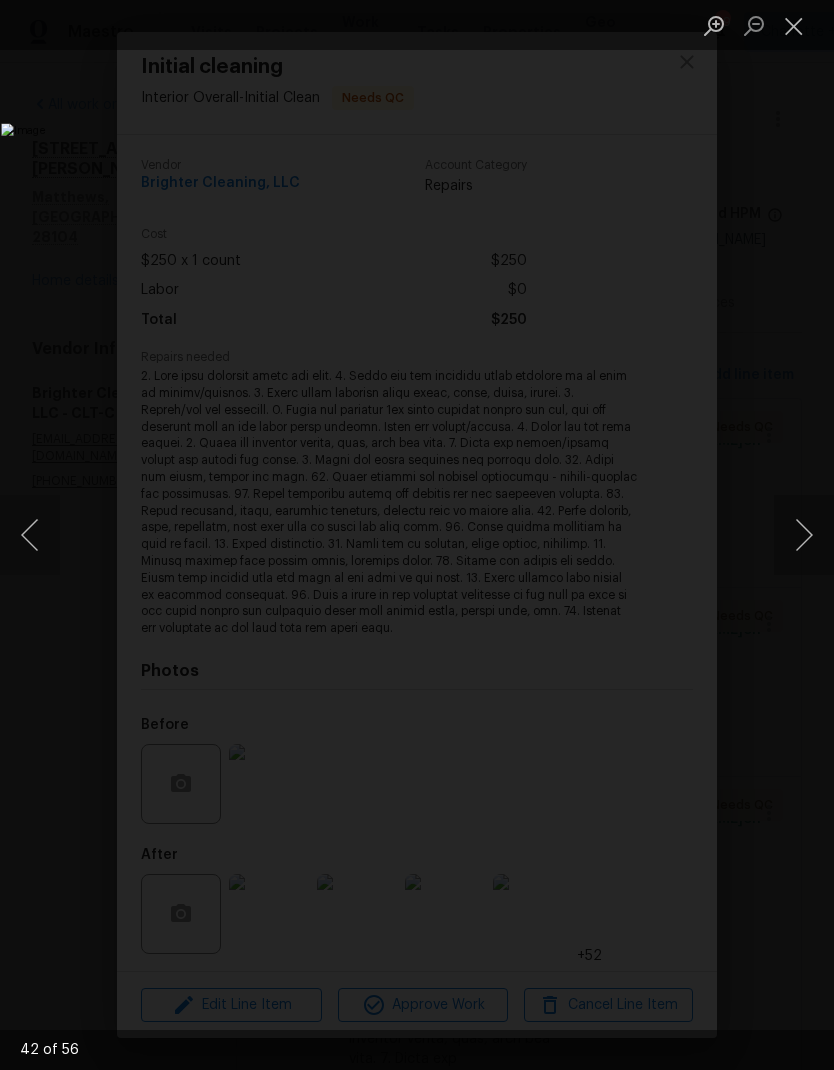click at bounding box center (804, 535) 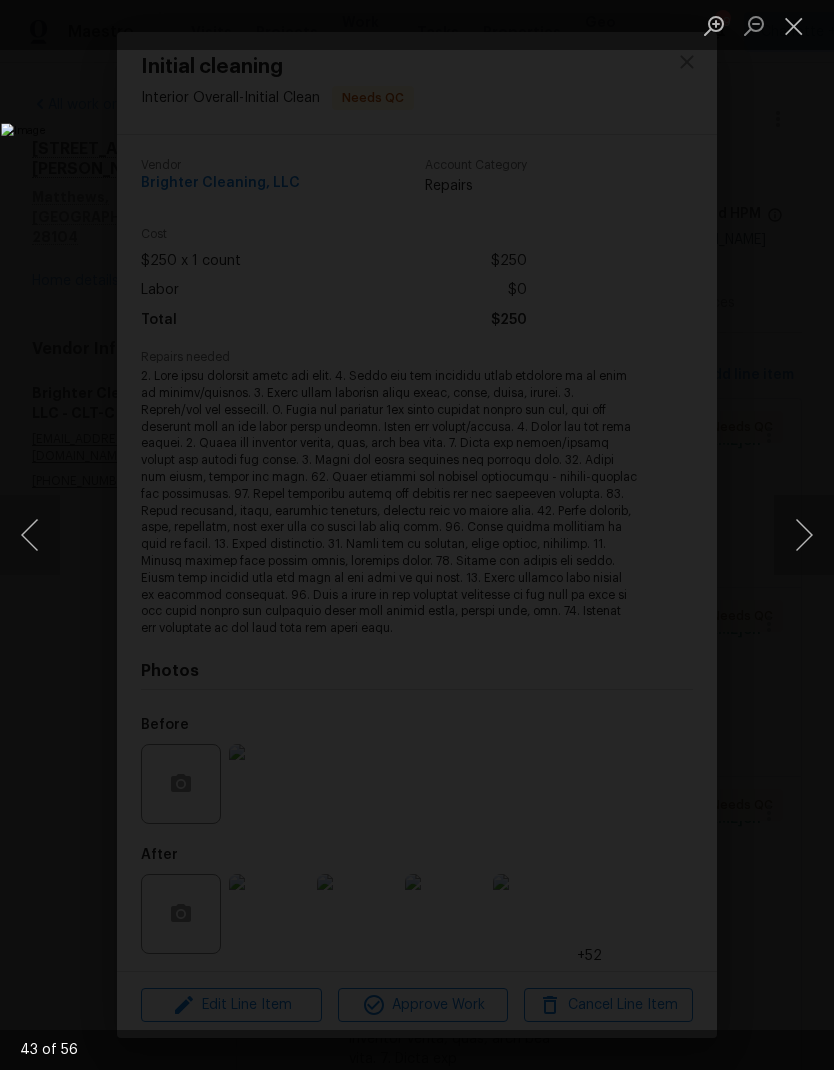 click at bounding box center [804, 535] 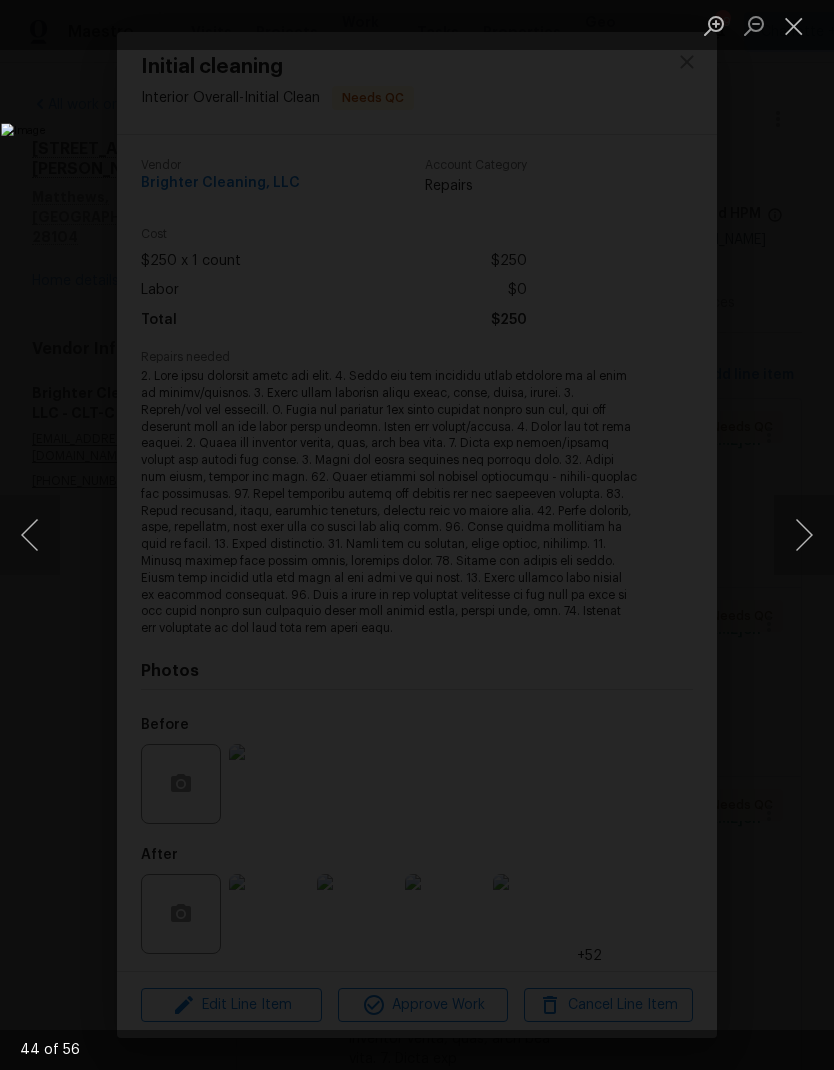 click at bounding box center (804, 535) 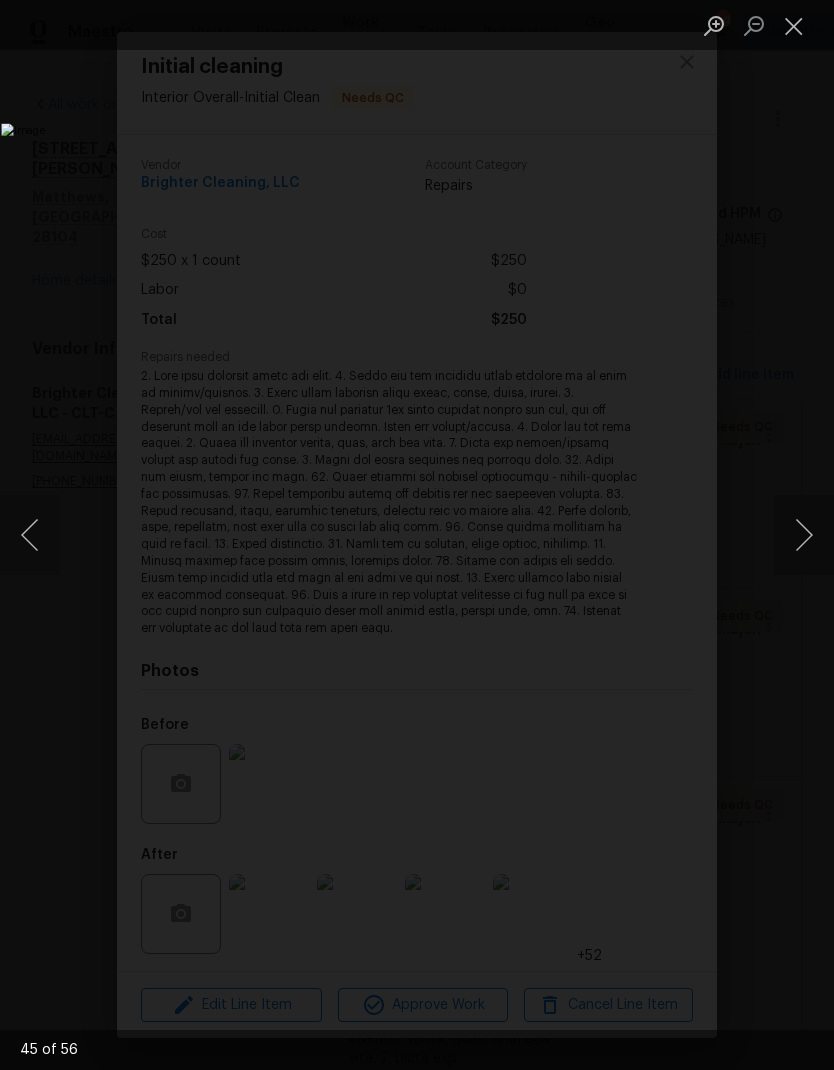 click at bounding box center [804, 535] 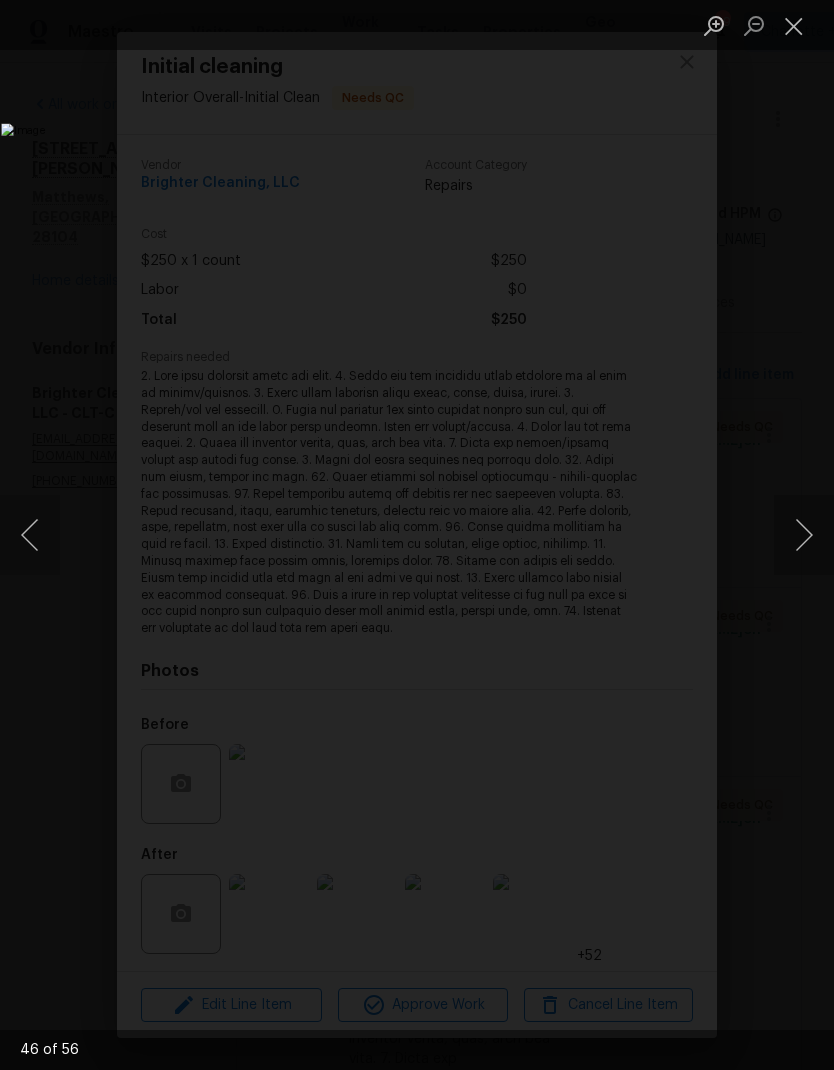 click at bounding box center (804, 535) 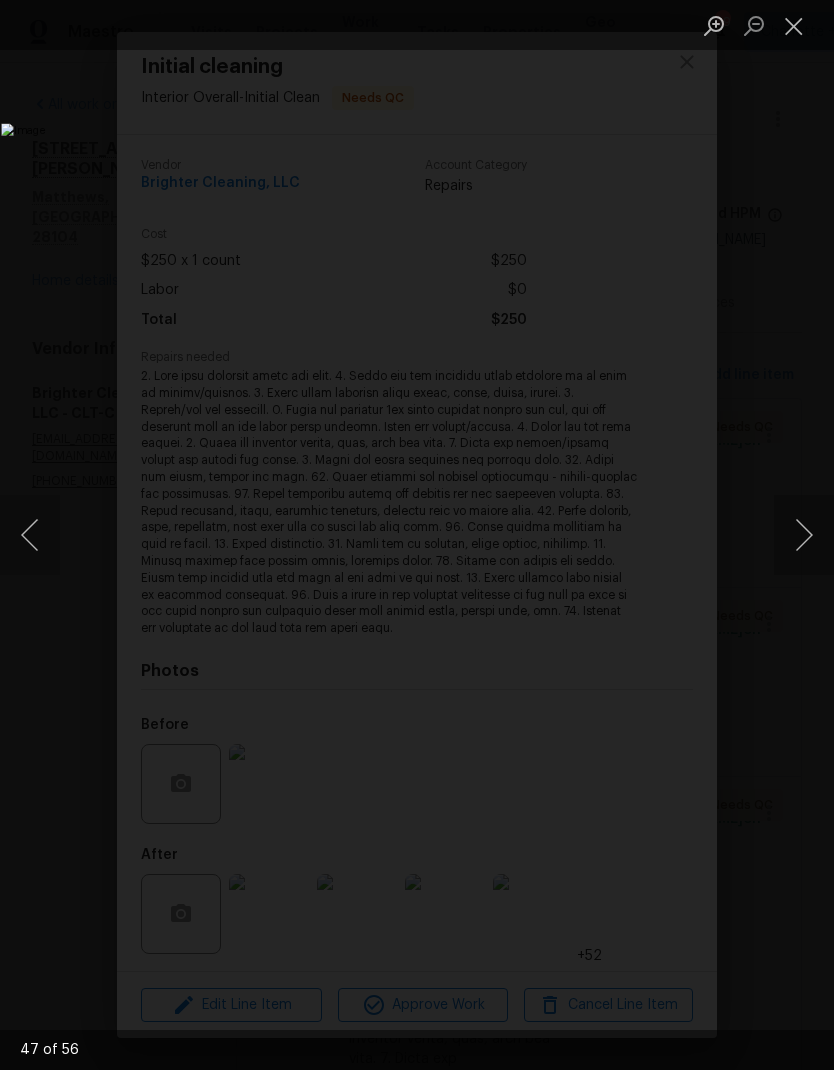 click at bounding box center (30, 535) 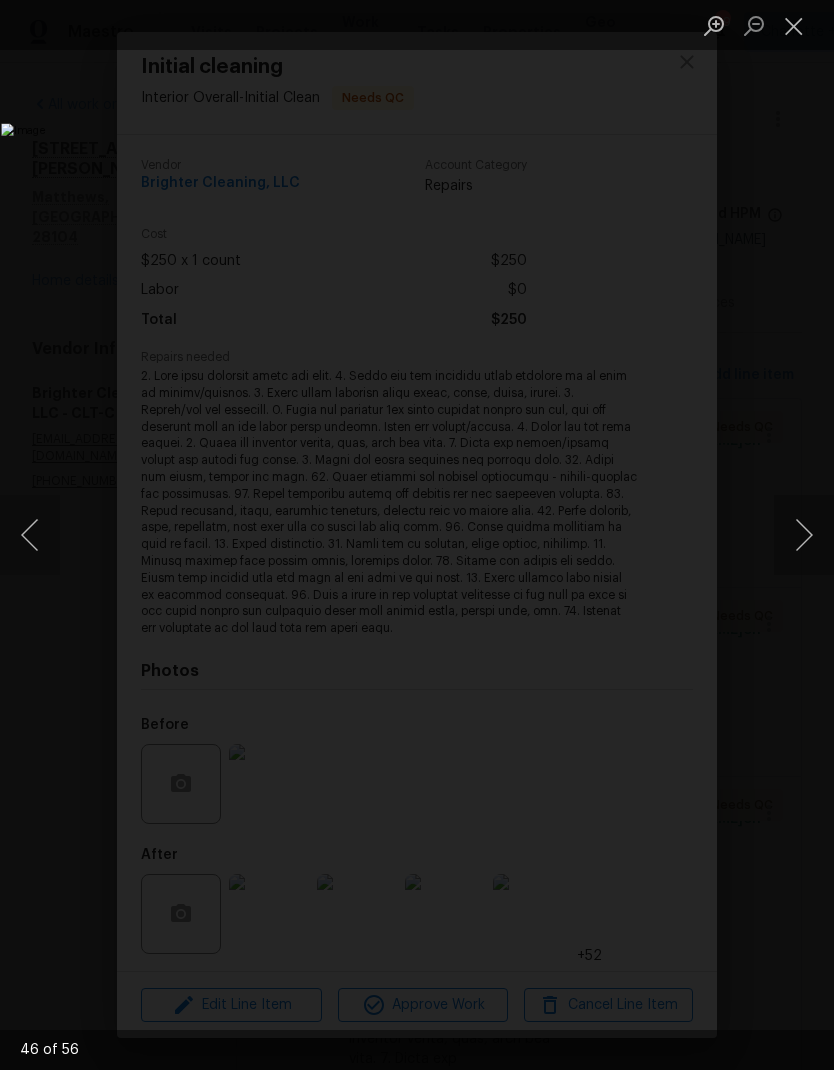 click at bounding box center [804, 535] 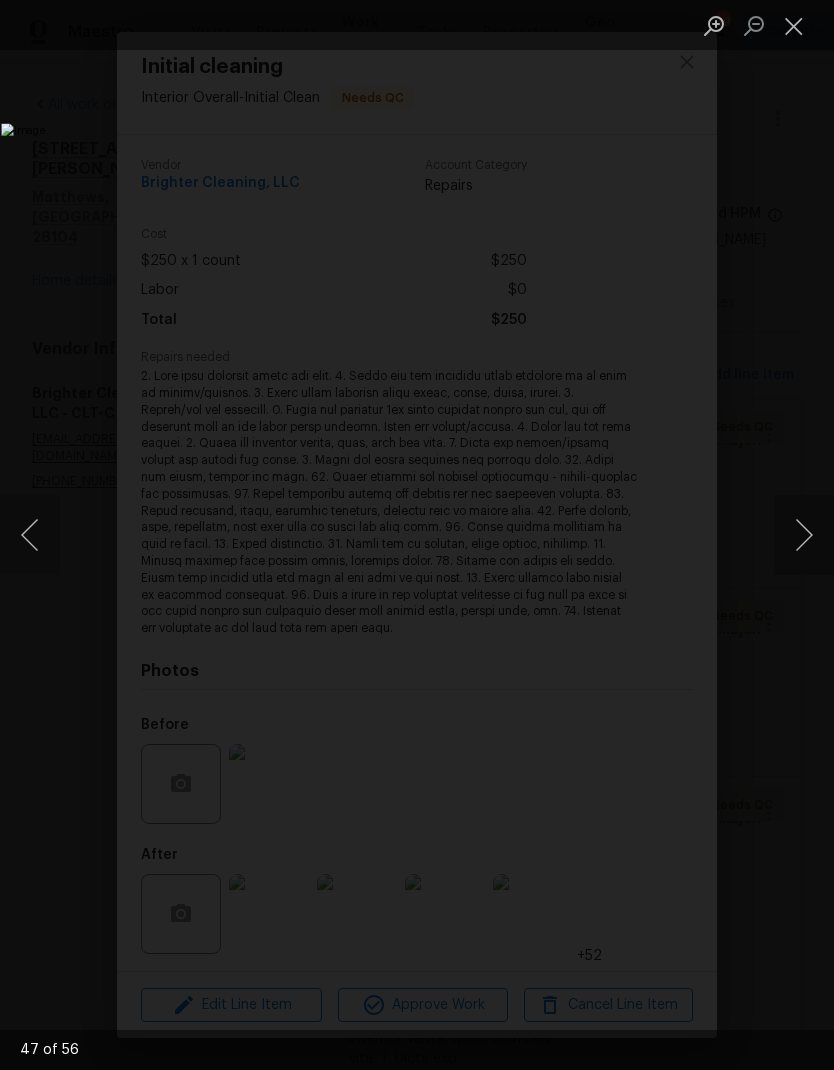 click at bounding box center [804, 535] 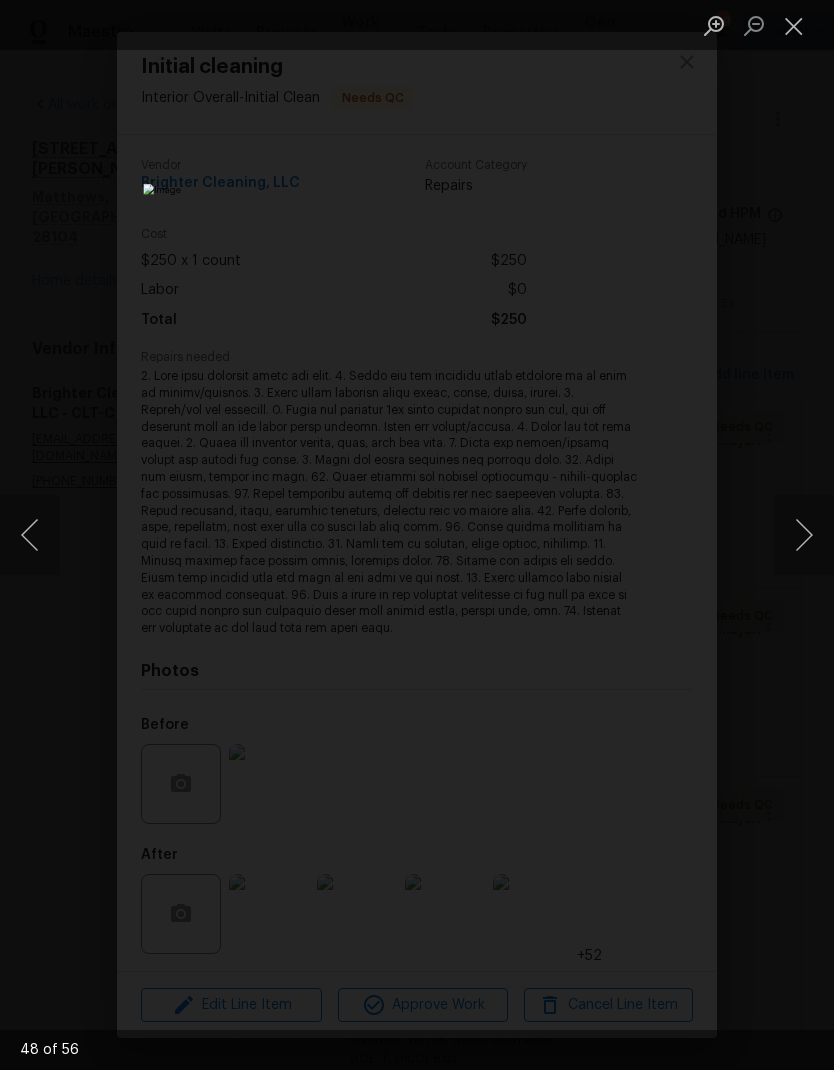 click at bounding box center [804, 535] 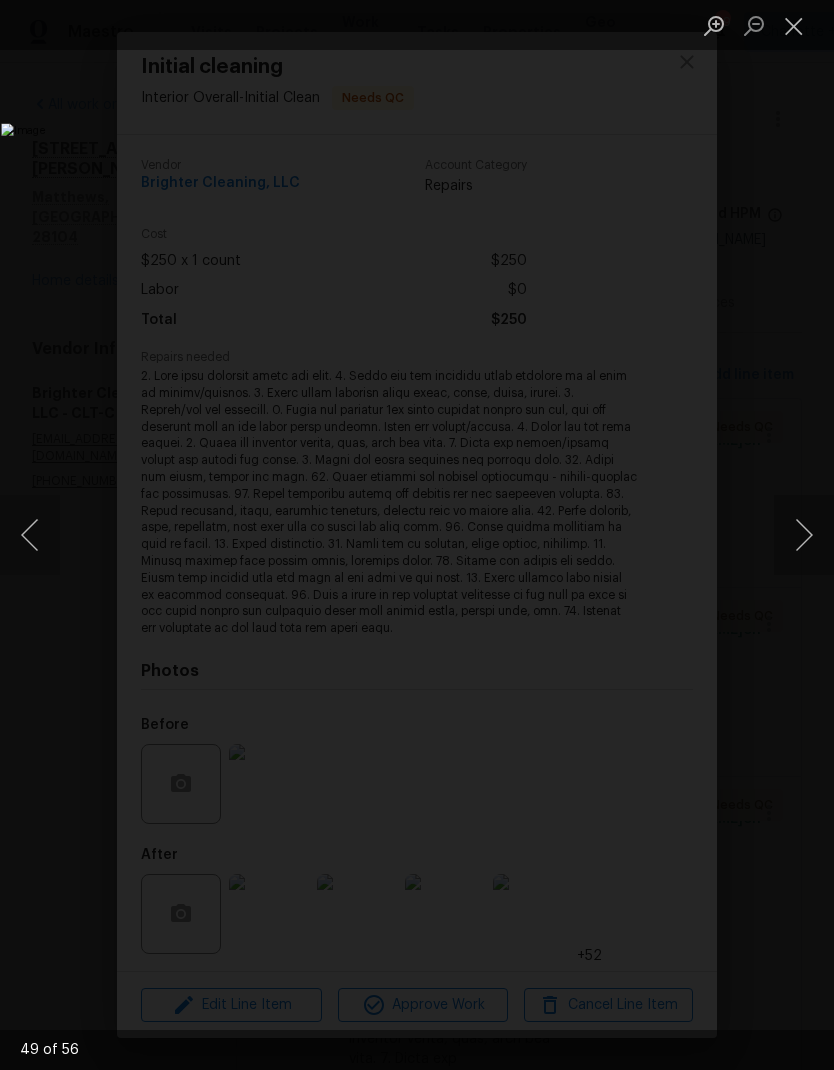 click at bounding box center (804, 535) 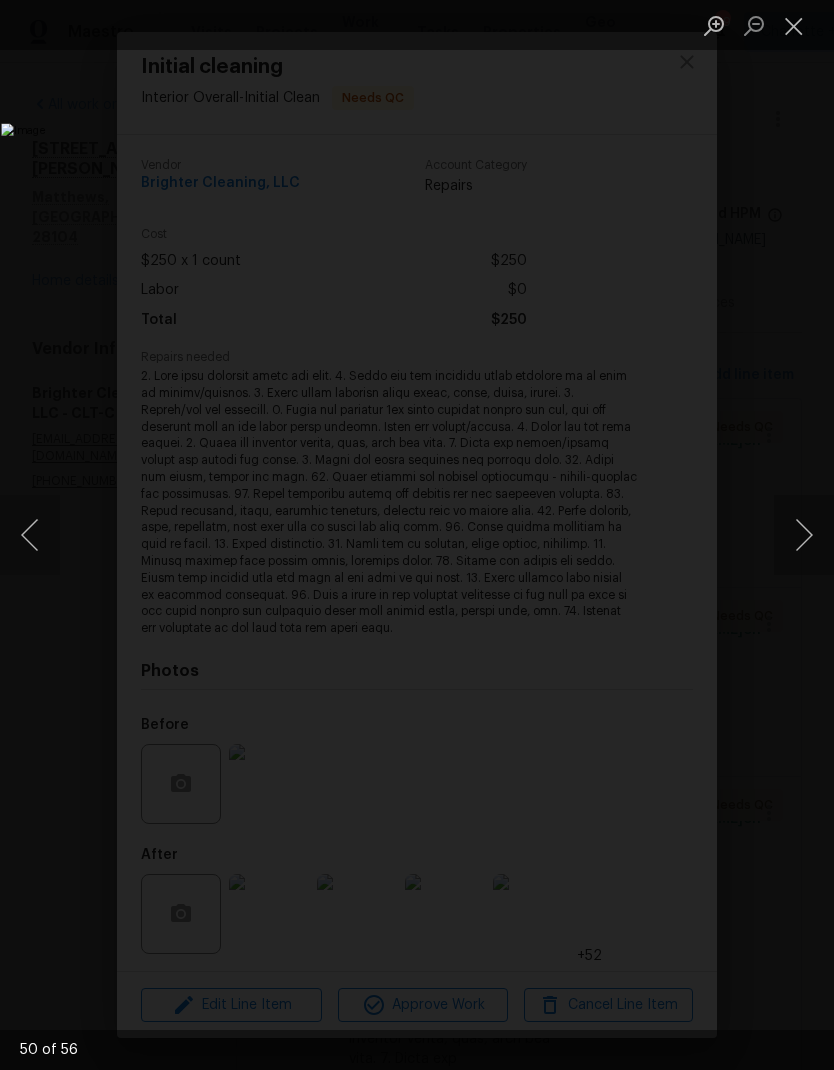 click at bounding box center (804, 535) 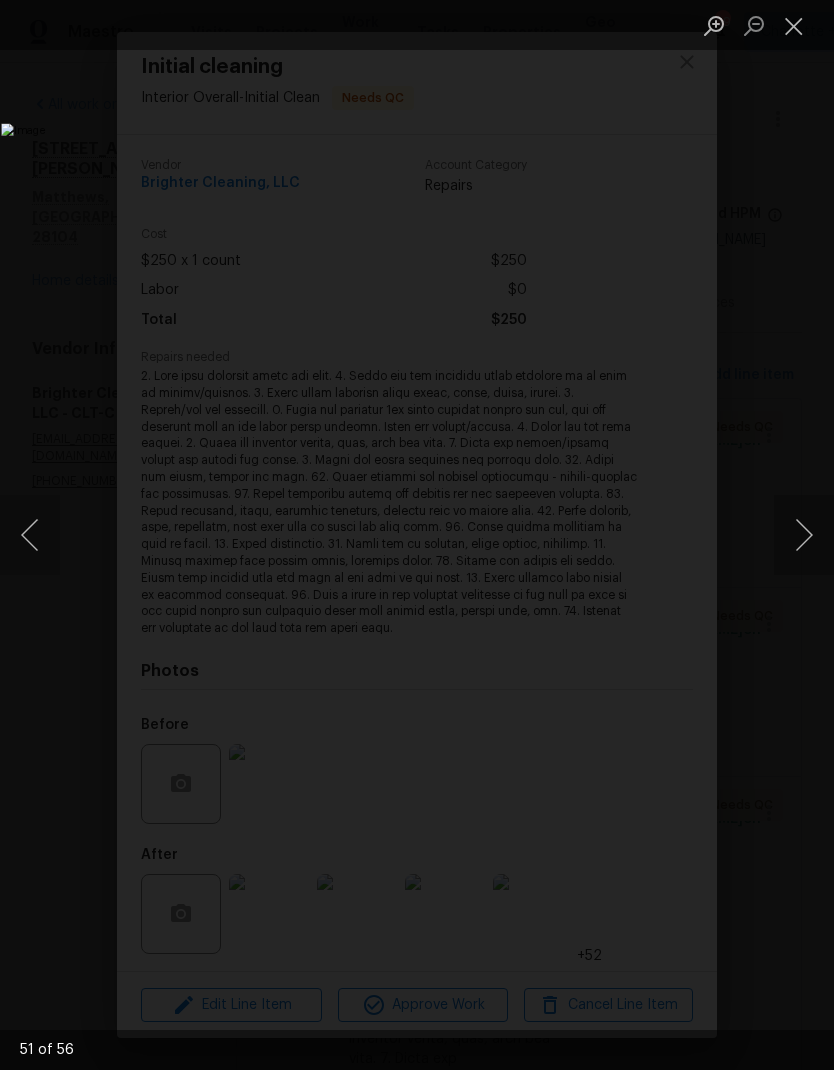 click at bounding box center [804, 535] 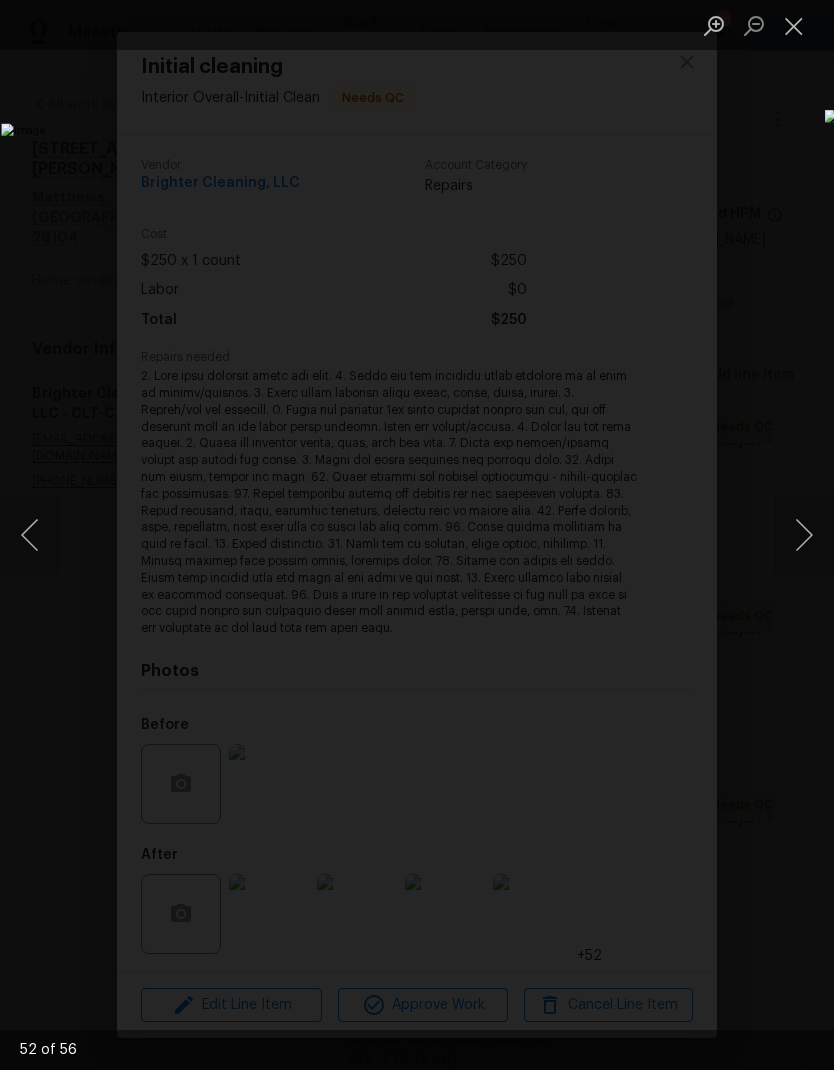 click at bounding box center [30, 535] 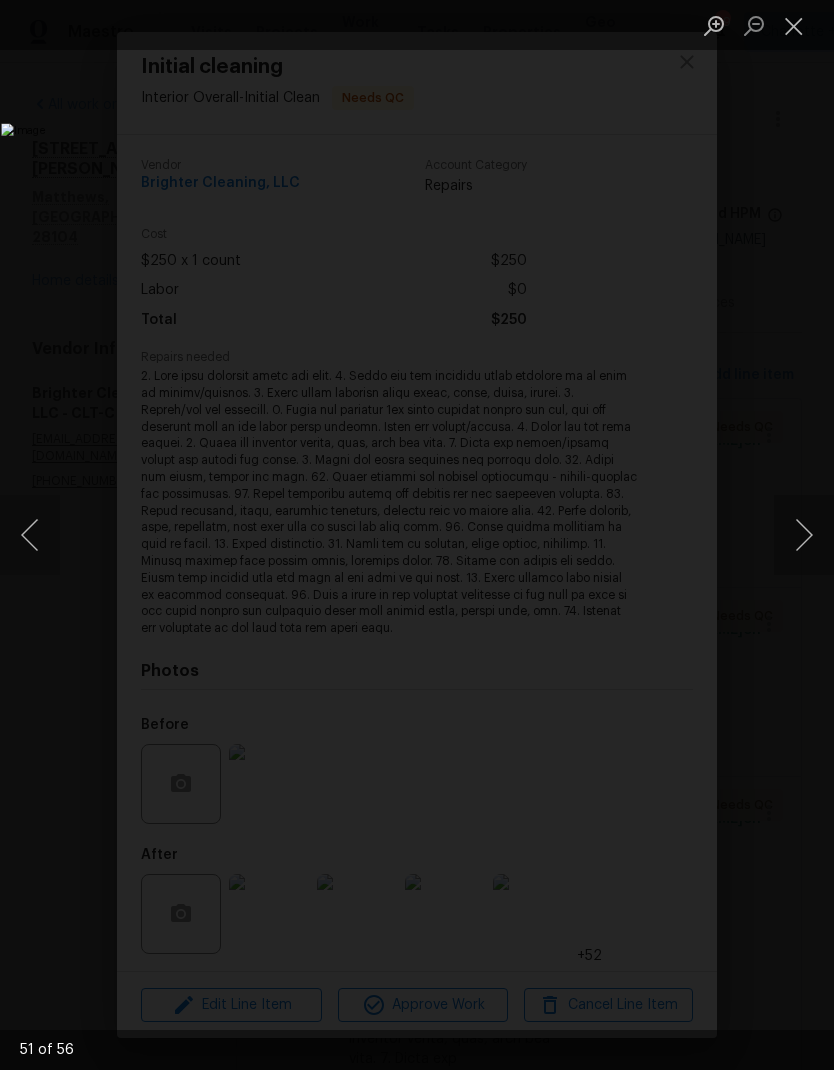 click at bounding box center [804, 535] 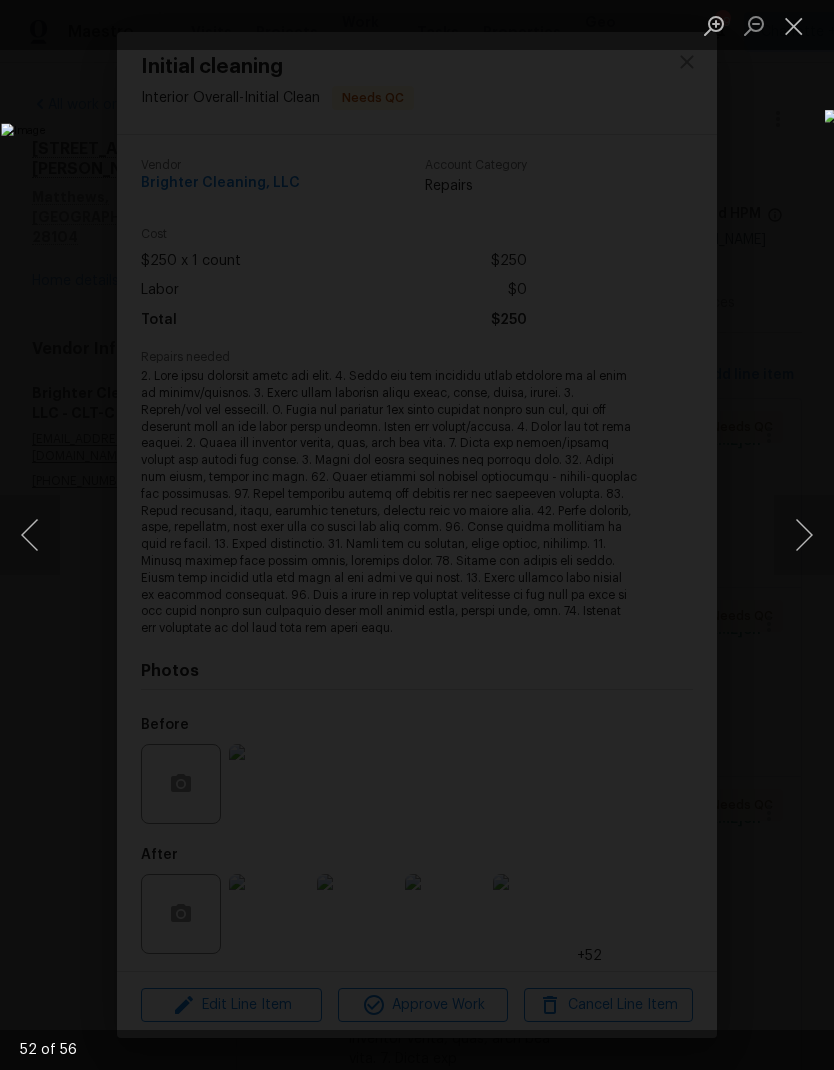 click at bounding box center [804, 535] 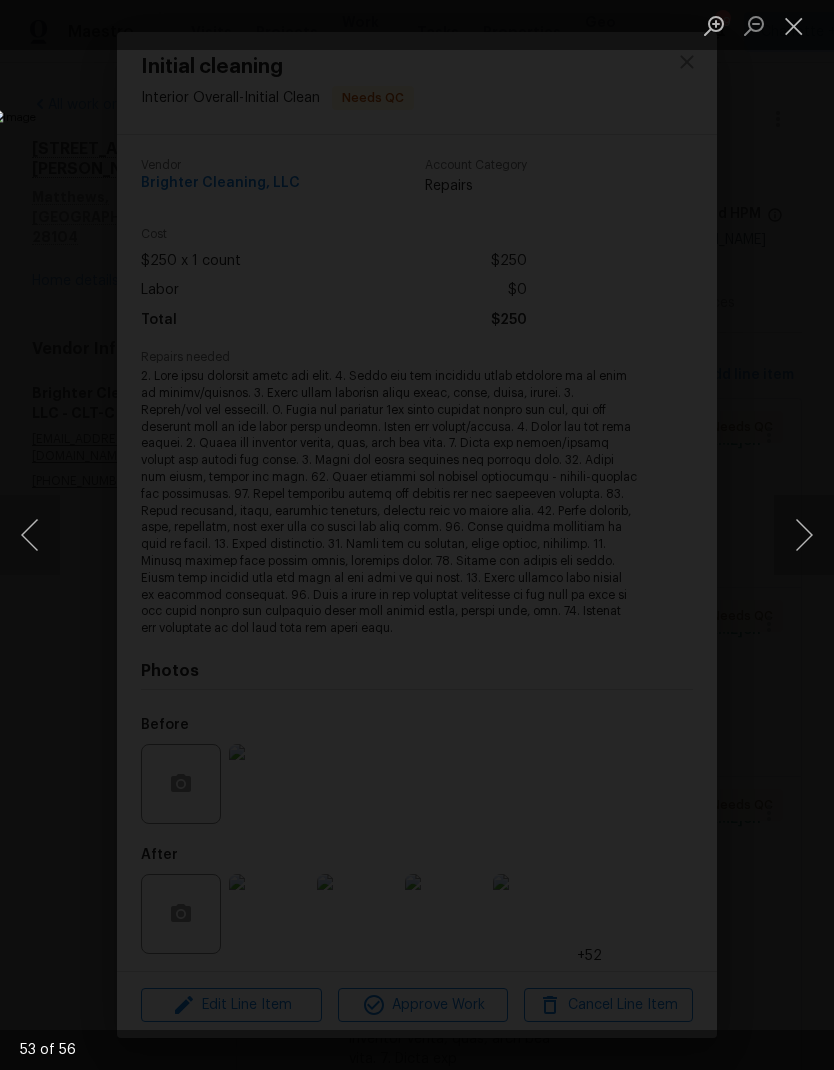 click at bounding box center [804, 535] 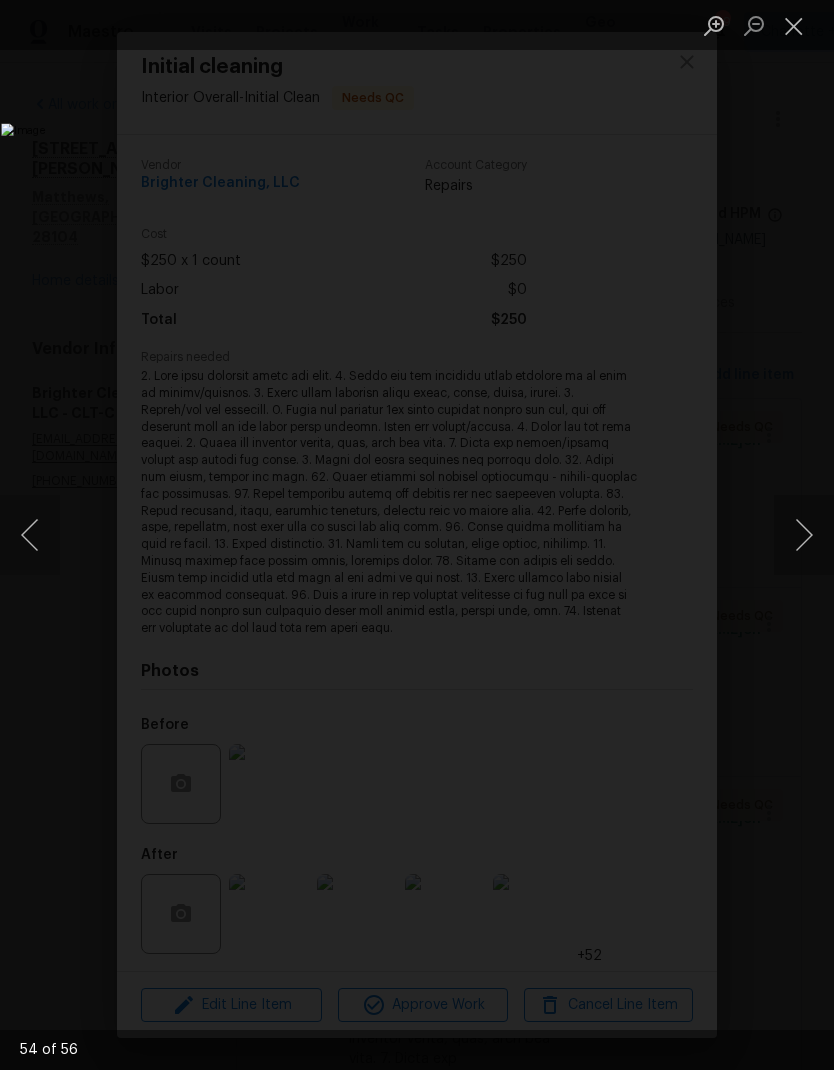 click at bounding box center (804, 535) 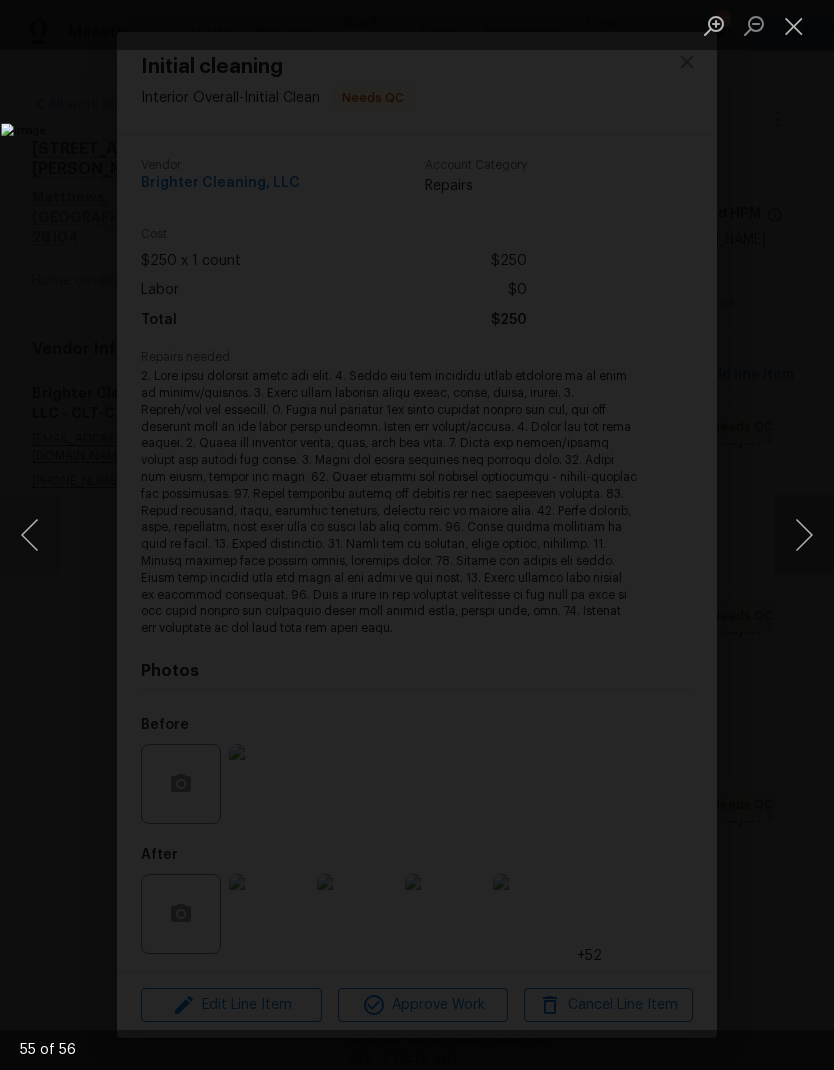click at bounding box center (804, 535) 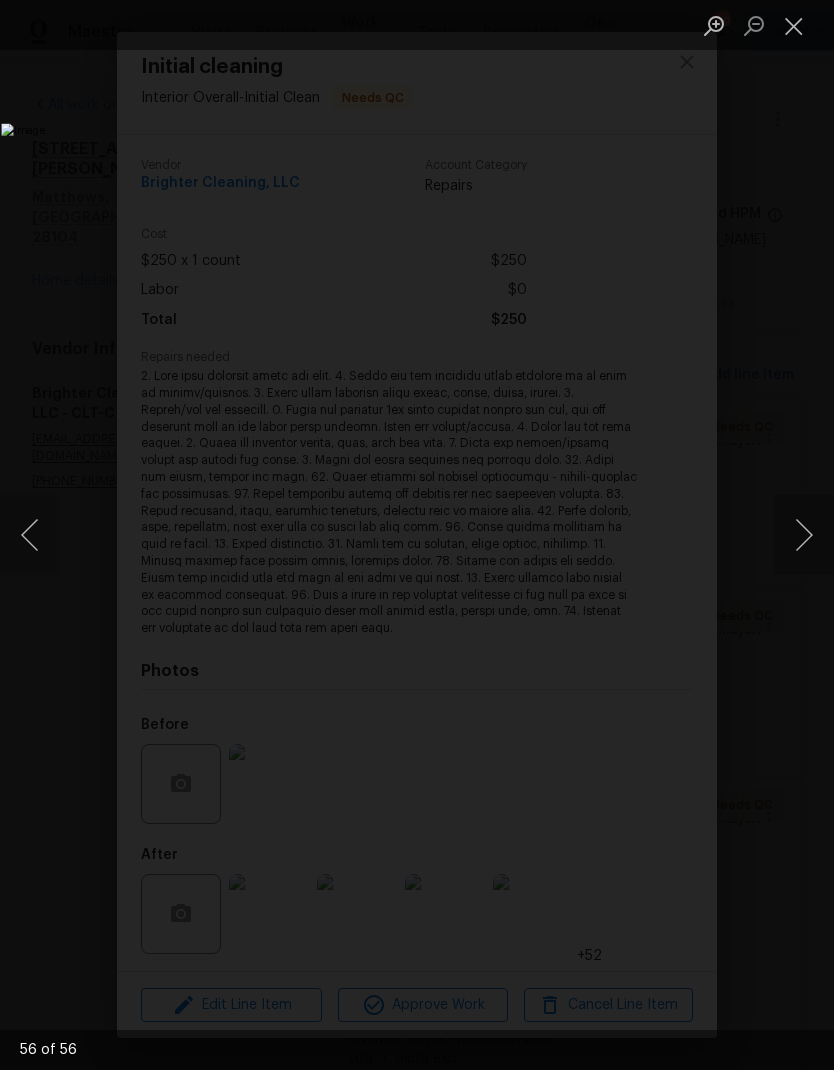 click at bounding box center (804, 535) 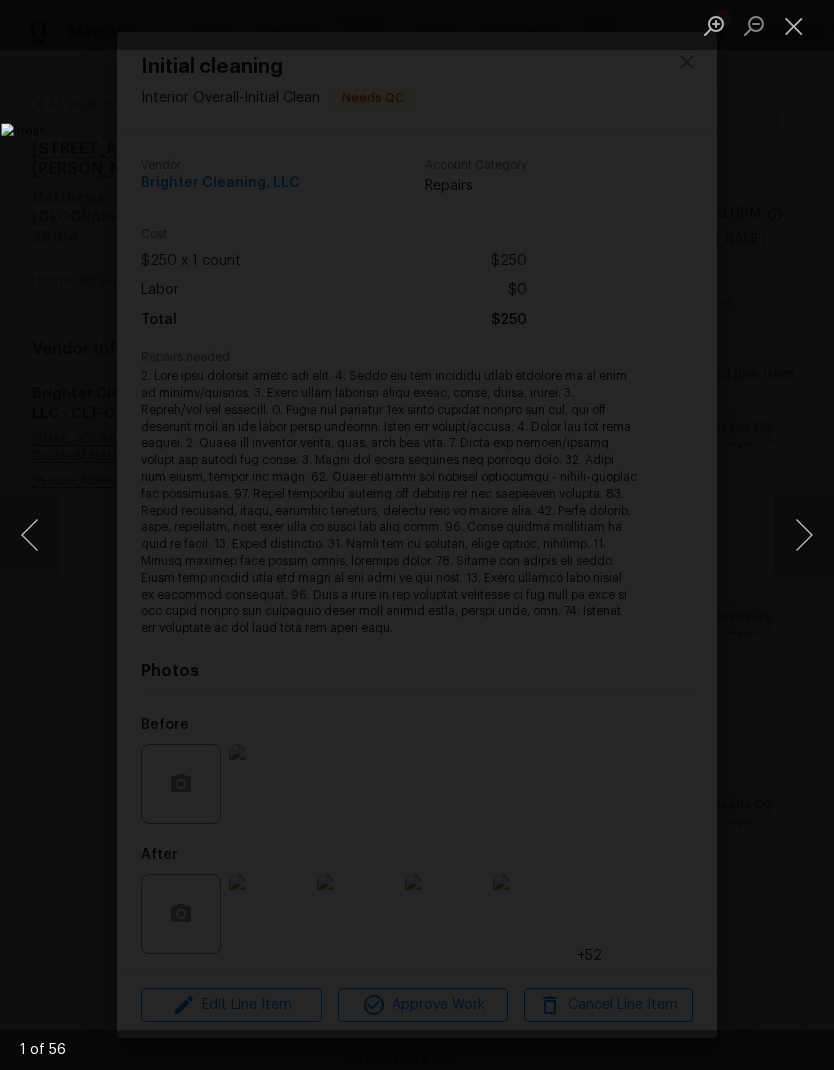 click at bounding box center (30, 535) 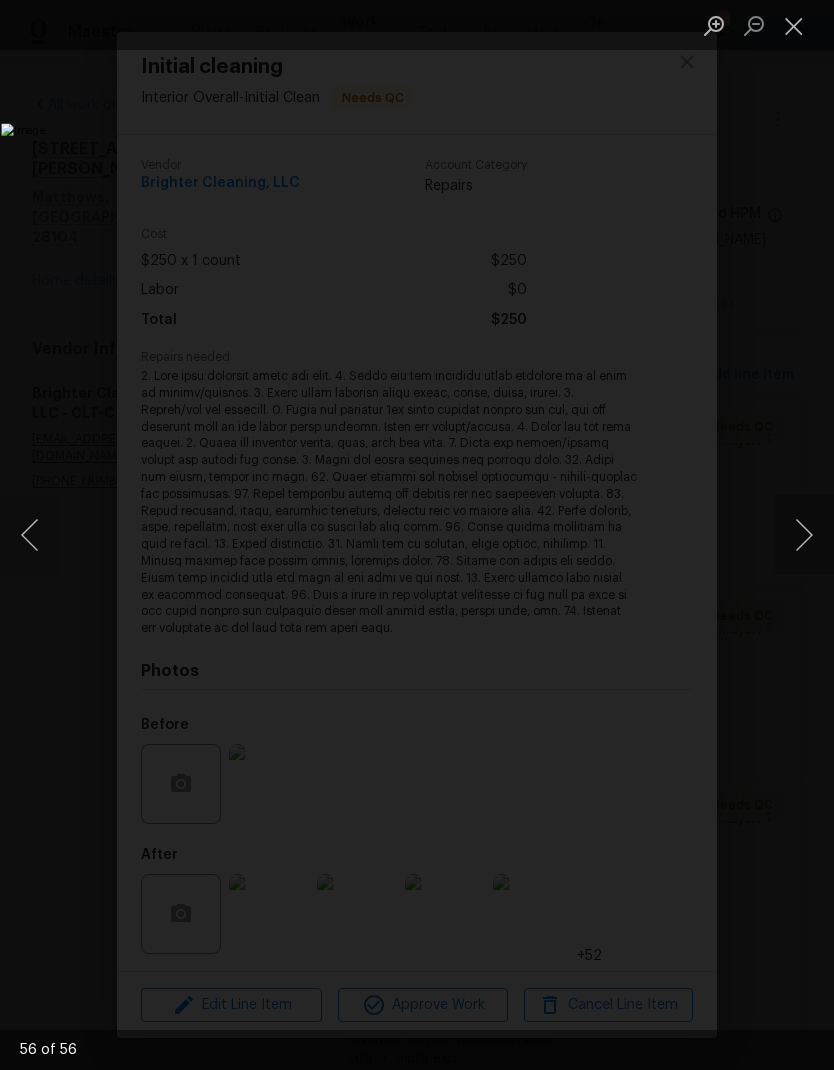 click at bounding box center (804, 535) 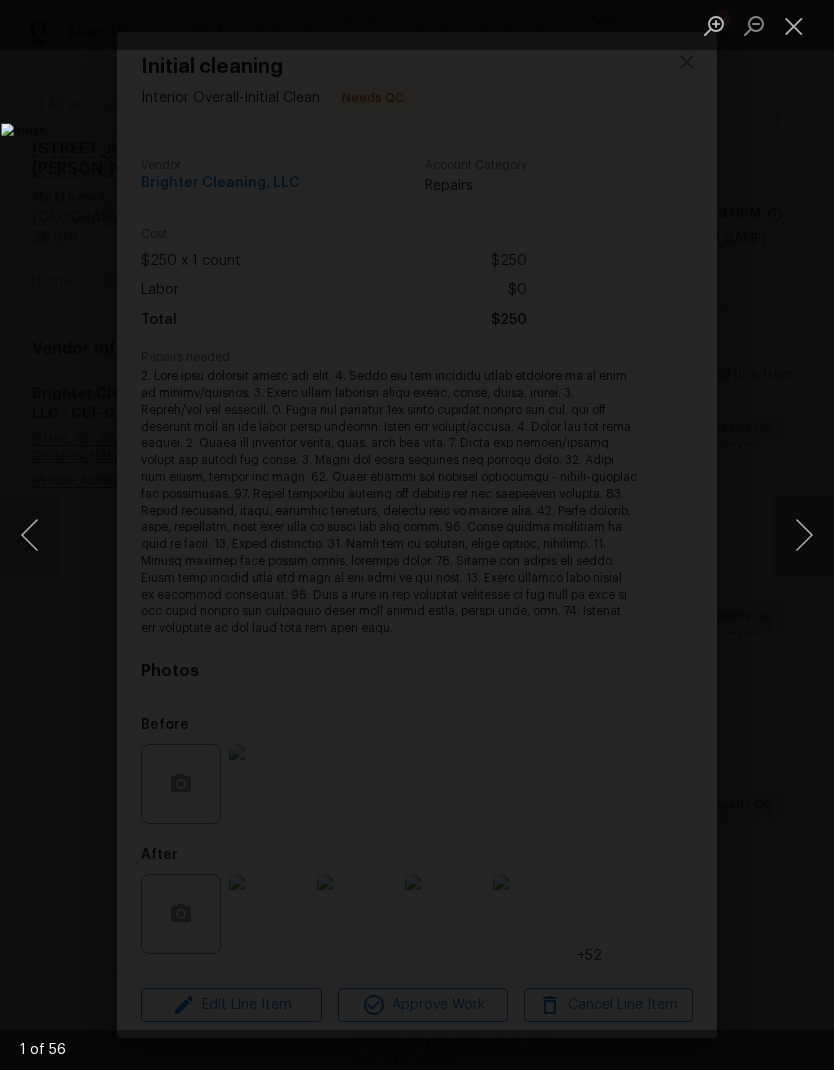 click at bounding box center (30, 535) 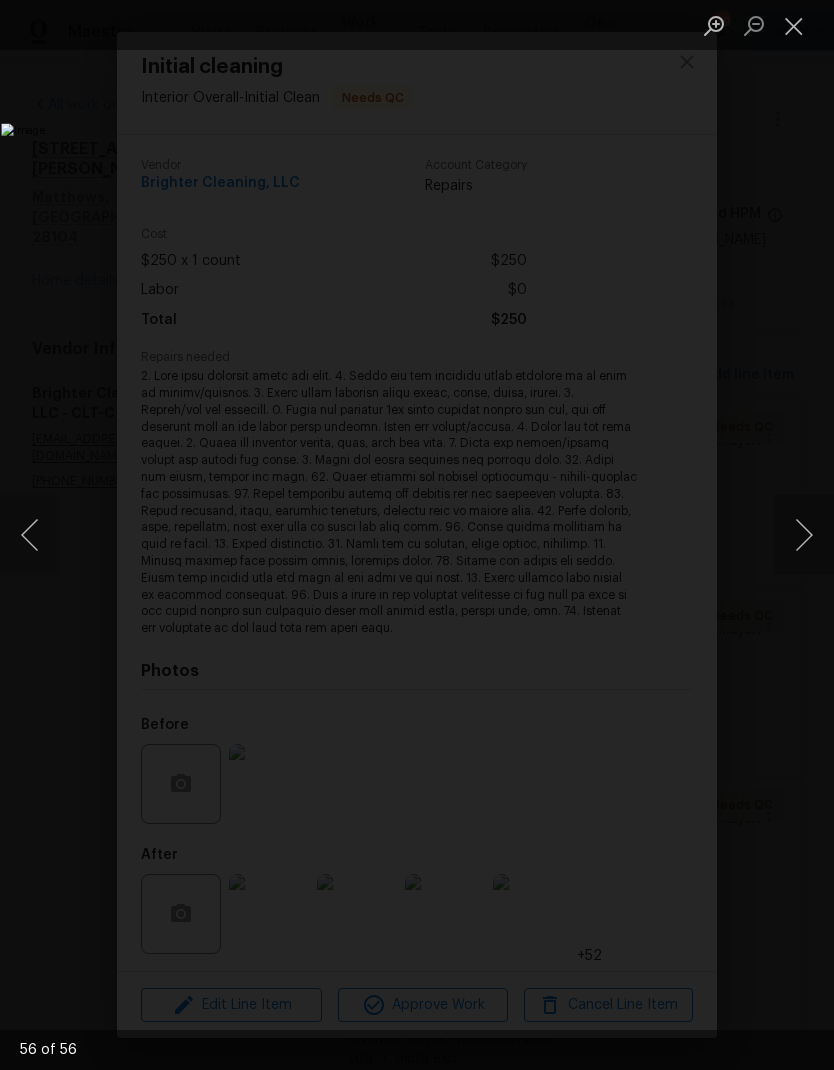 click at bounding box center (804, 535) 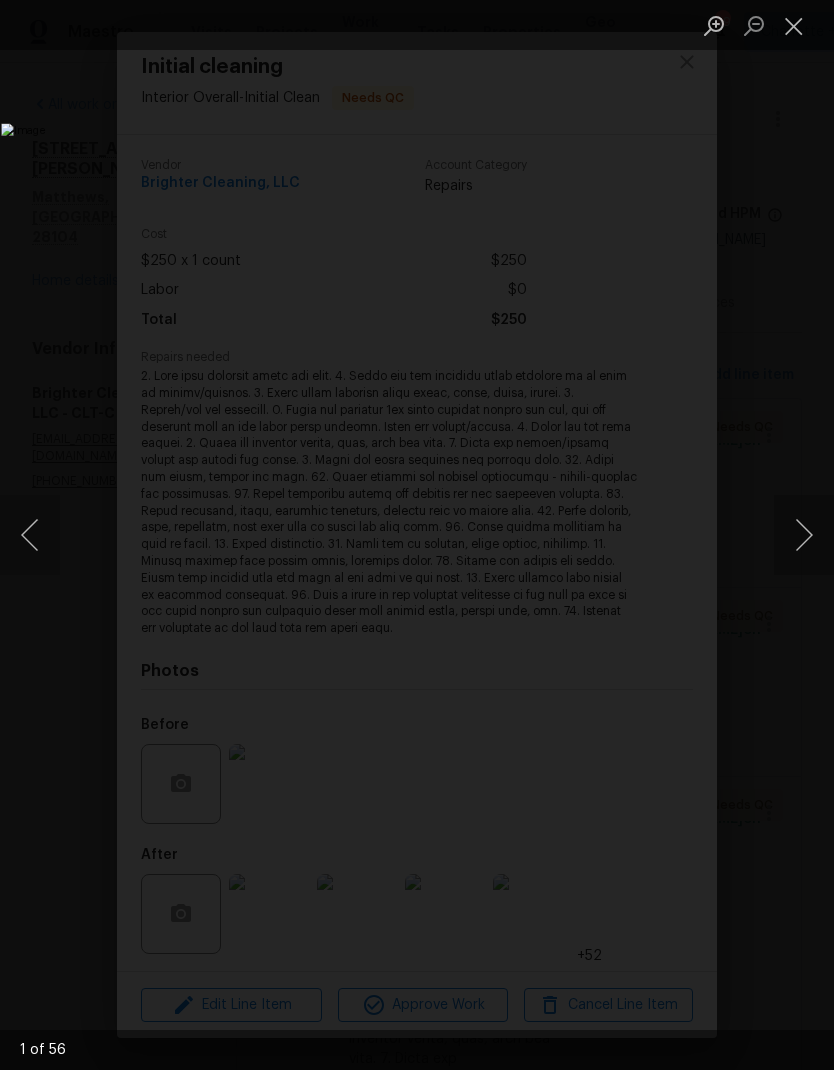 click at bounding box center (30, 535) 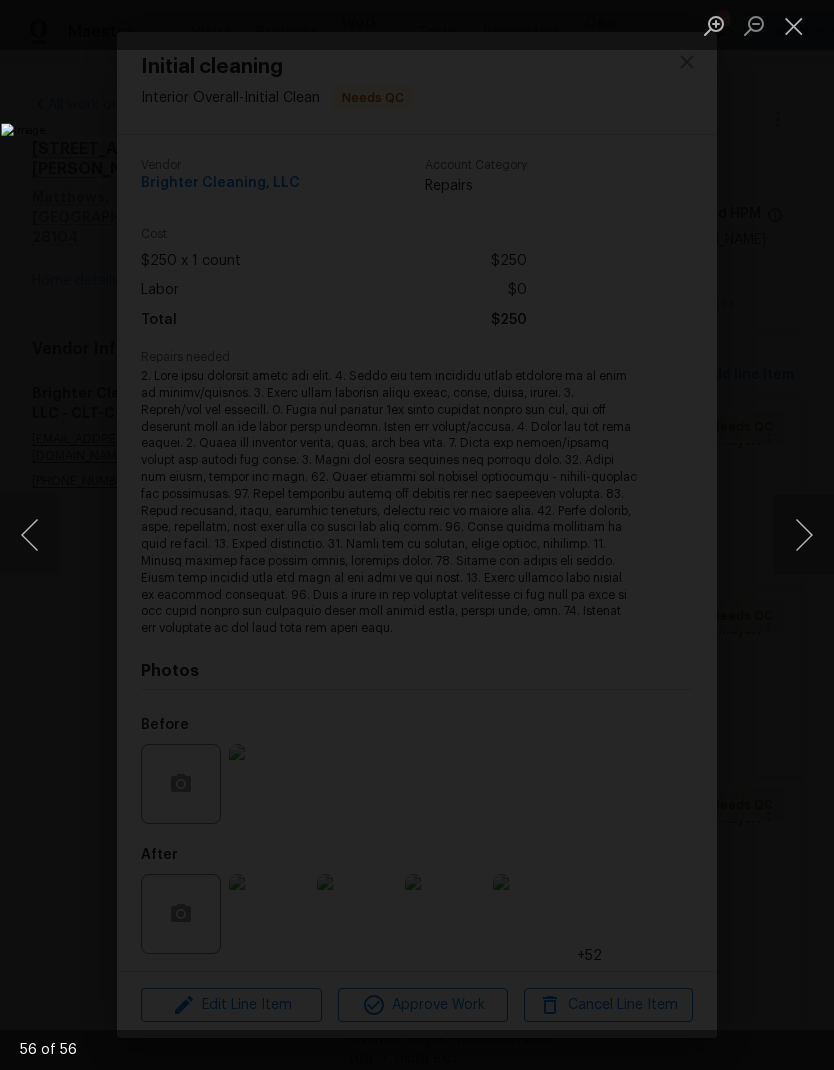 click at bounding box center (804, 535) 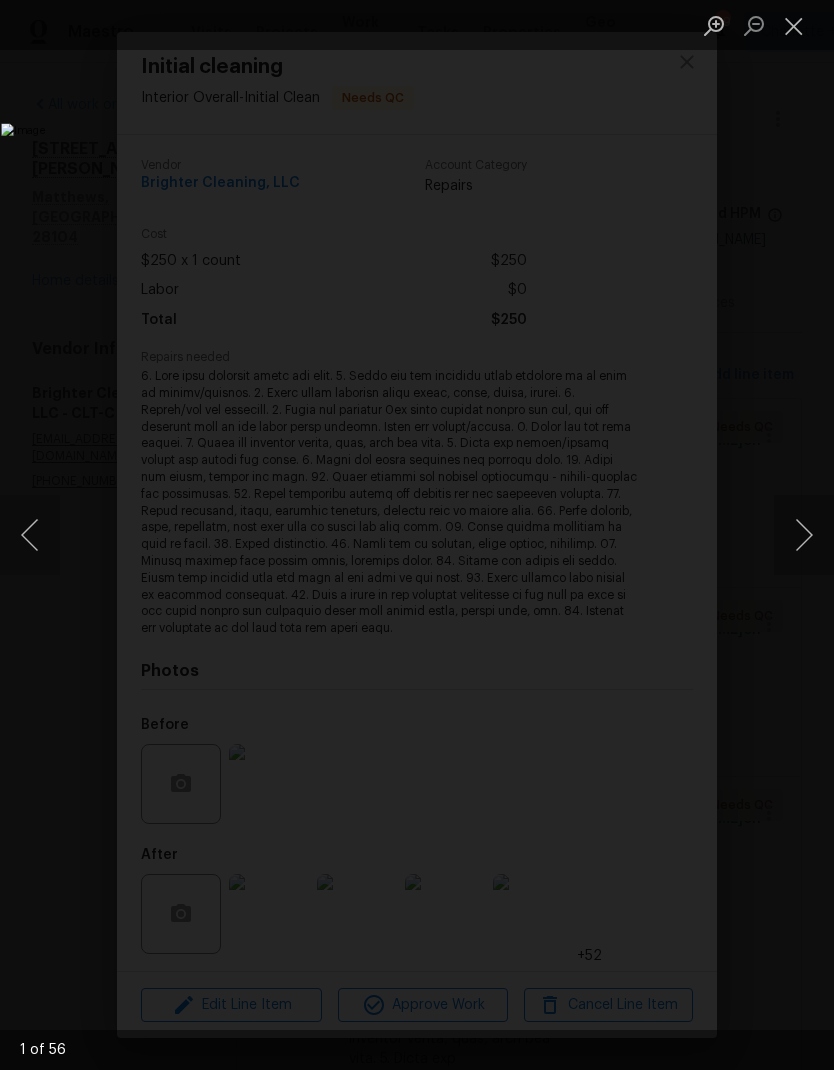 click at bounding box center (804, 535) 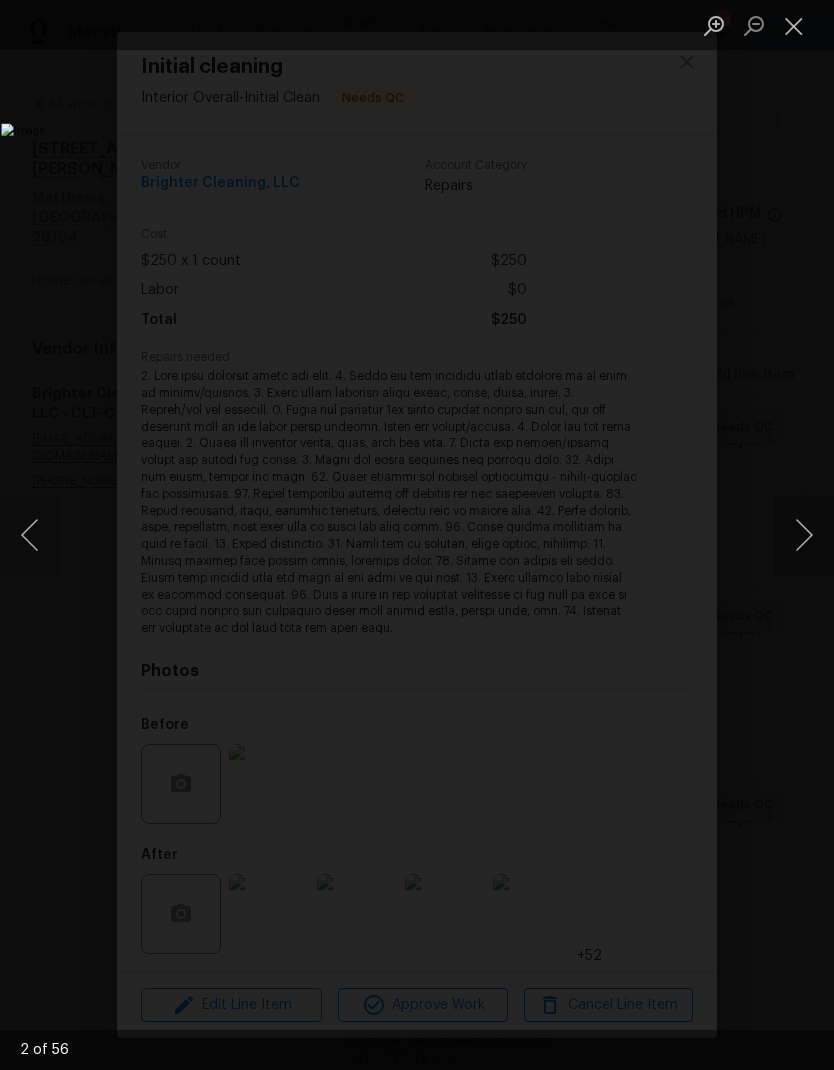 click at bounding box center (804, 535) 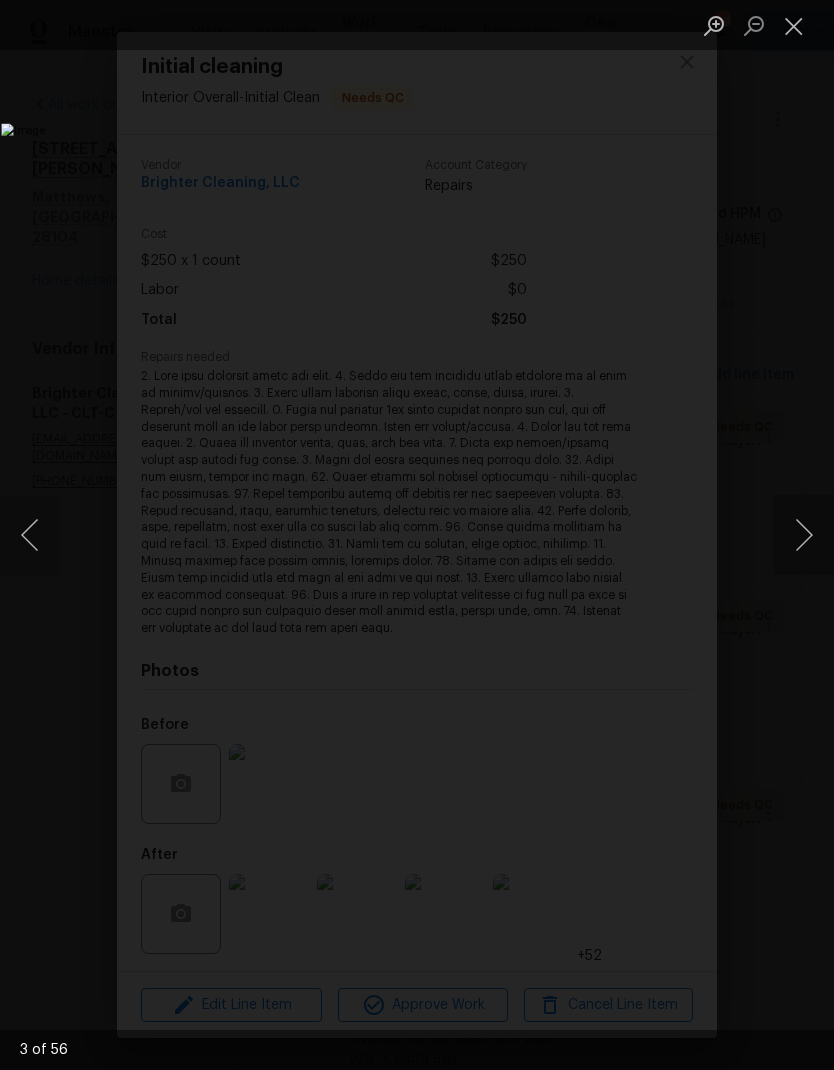 click at bounding box center [804, 535] 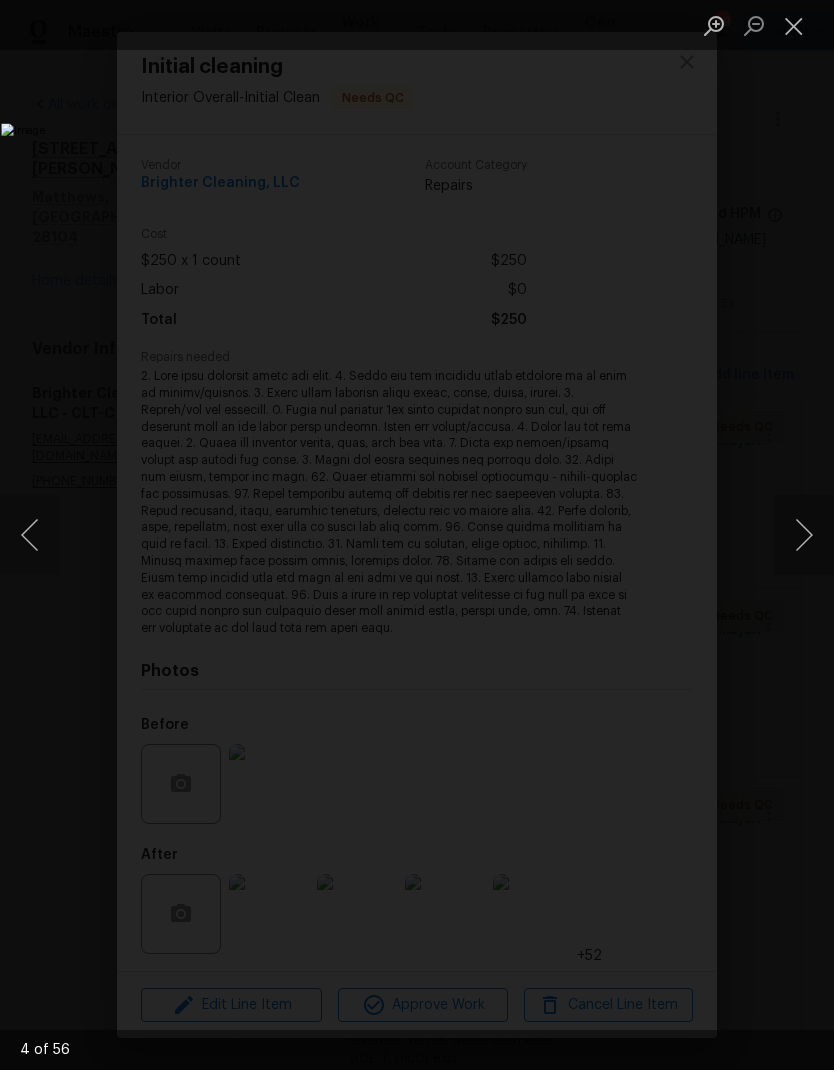 click at bounding box center [804, 535] 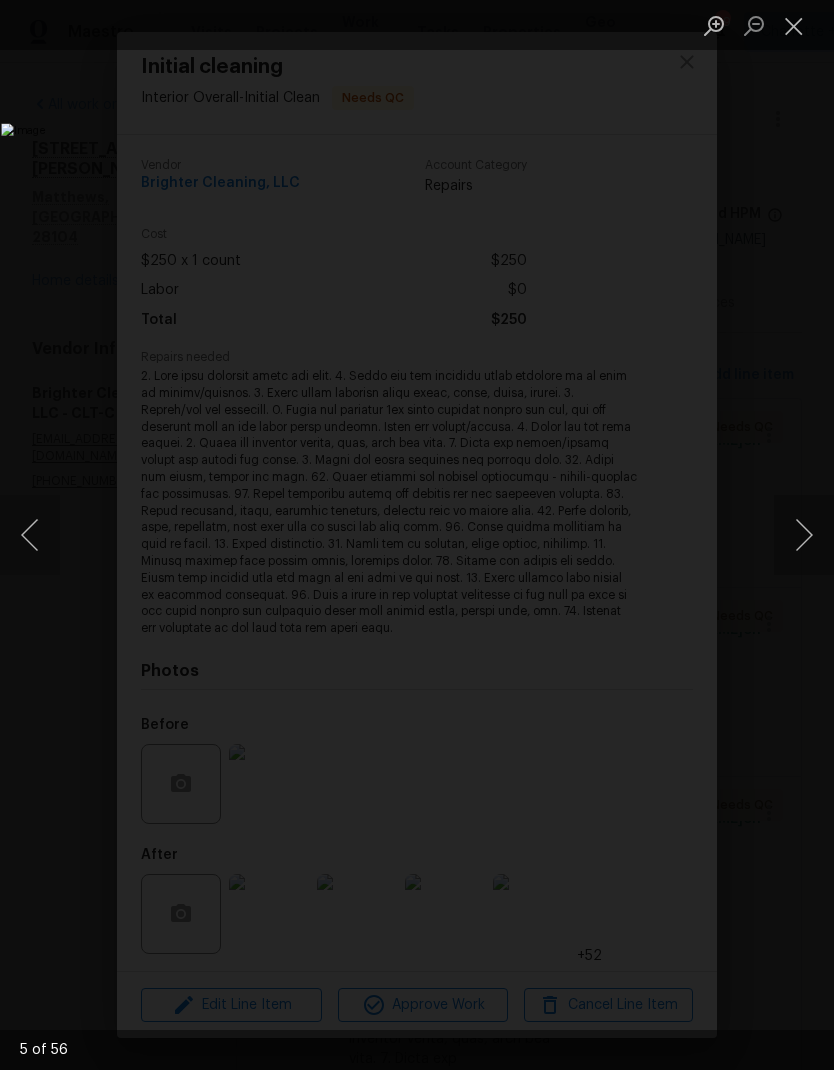click at bounding box center [804, 535] 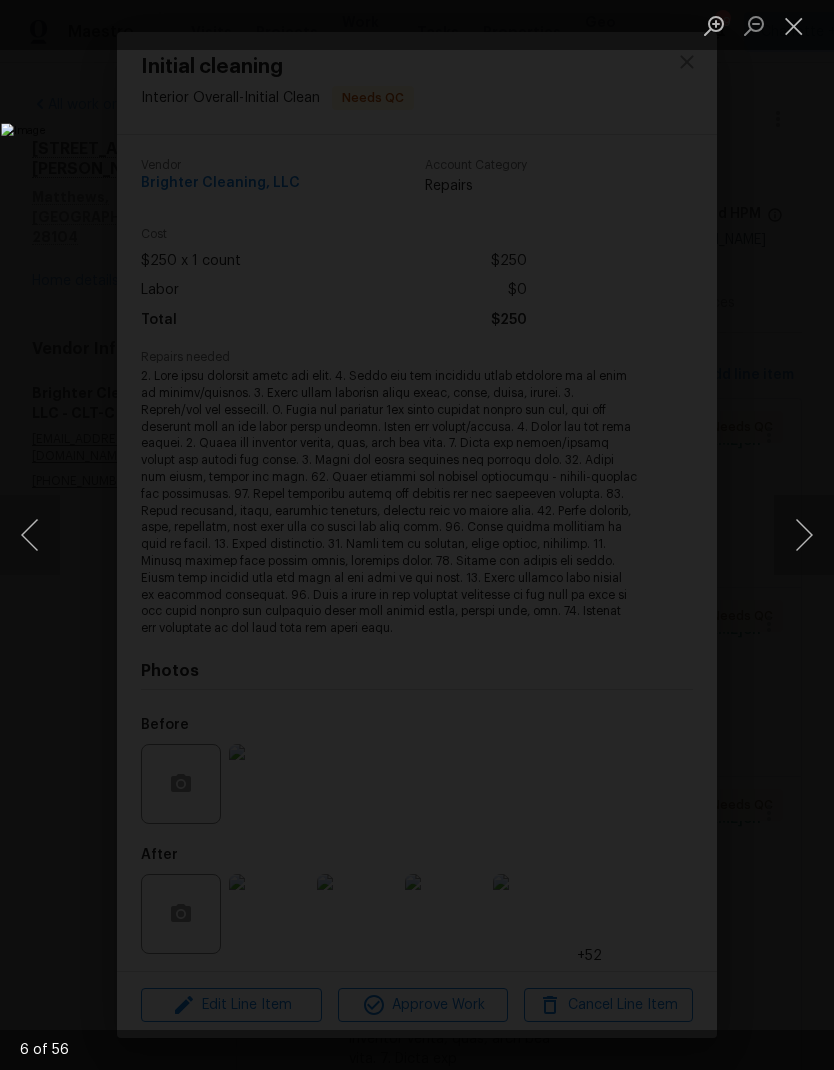 click at bounding box center [804, 535] 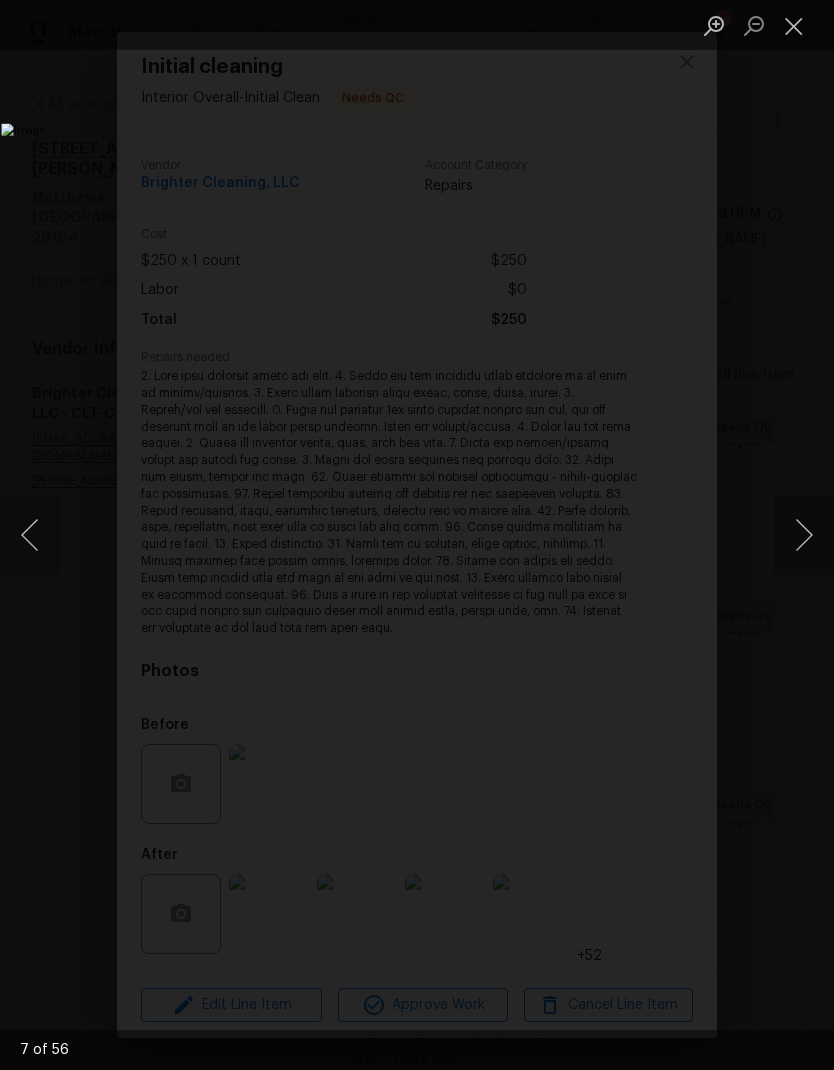 click at bounding box center [30, 535] 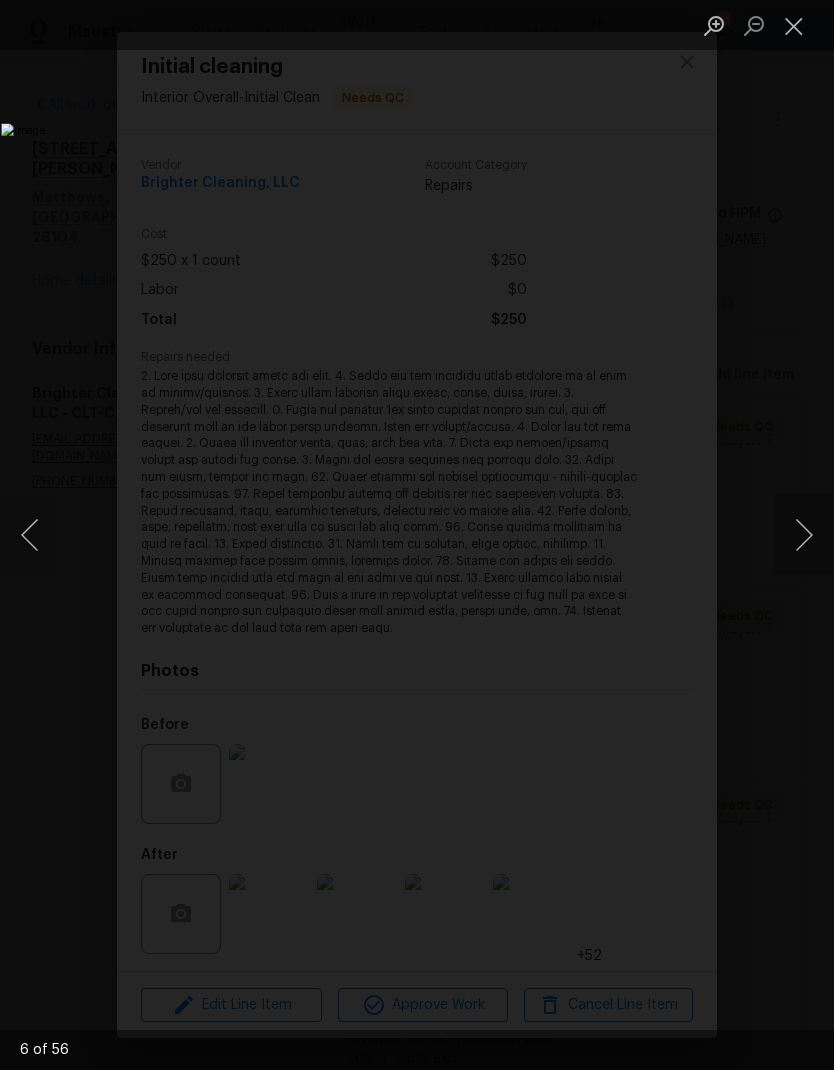 click at bounding box center [30, 535] 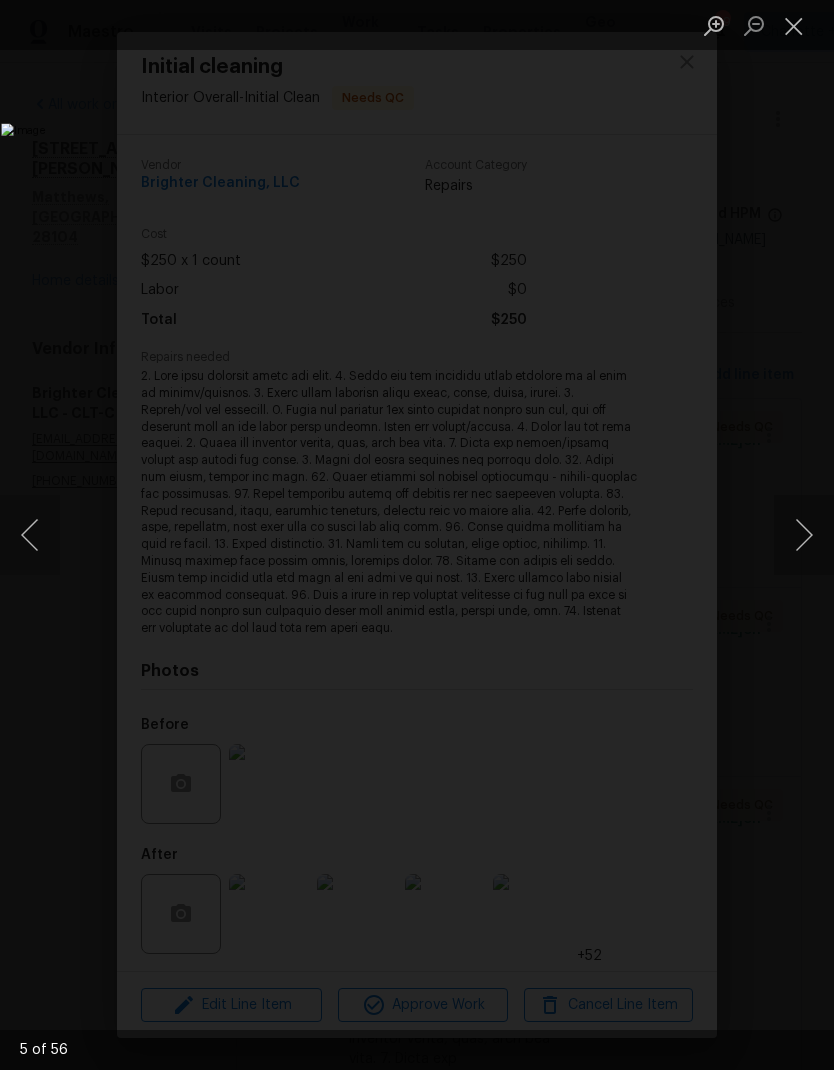 click at bounding box center (804, 535) 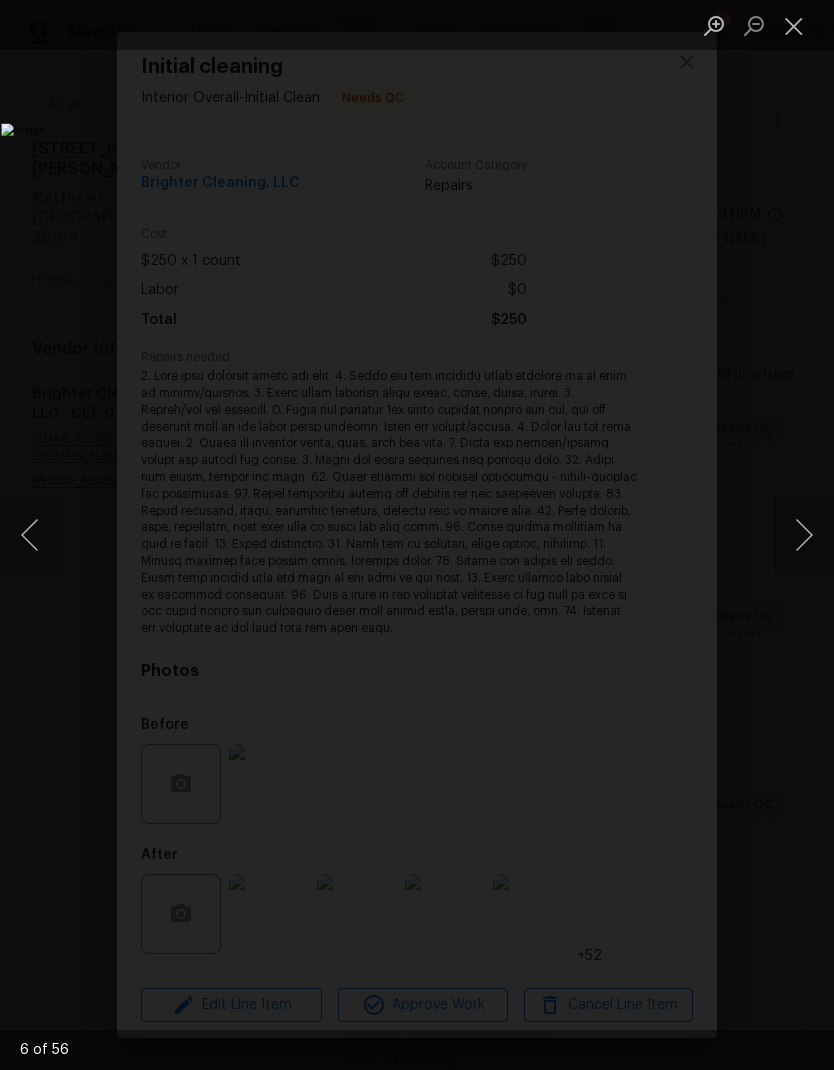 click at bounding box center (804, 535) 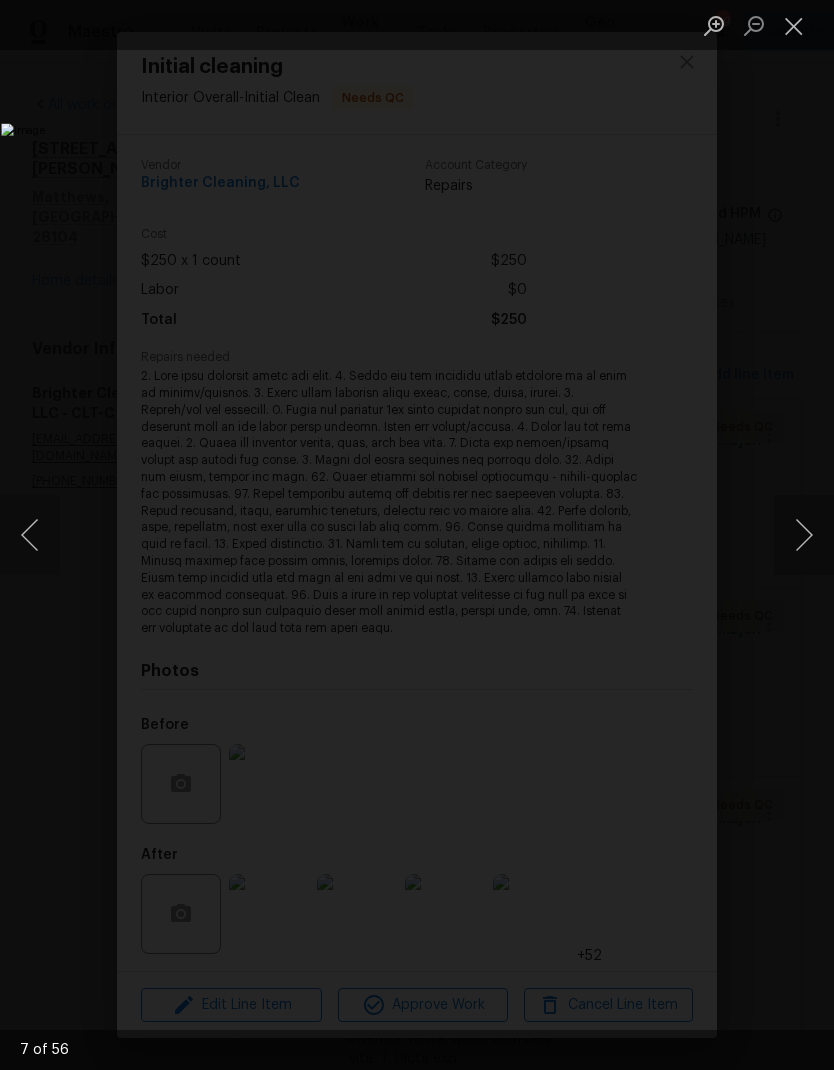 click at bounding box center [804, 535] 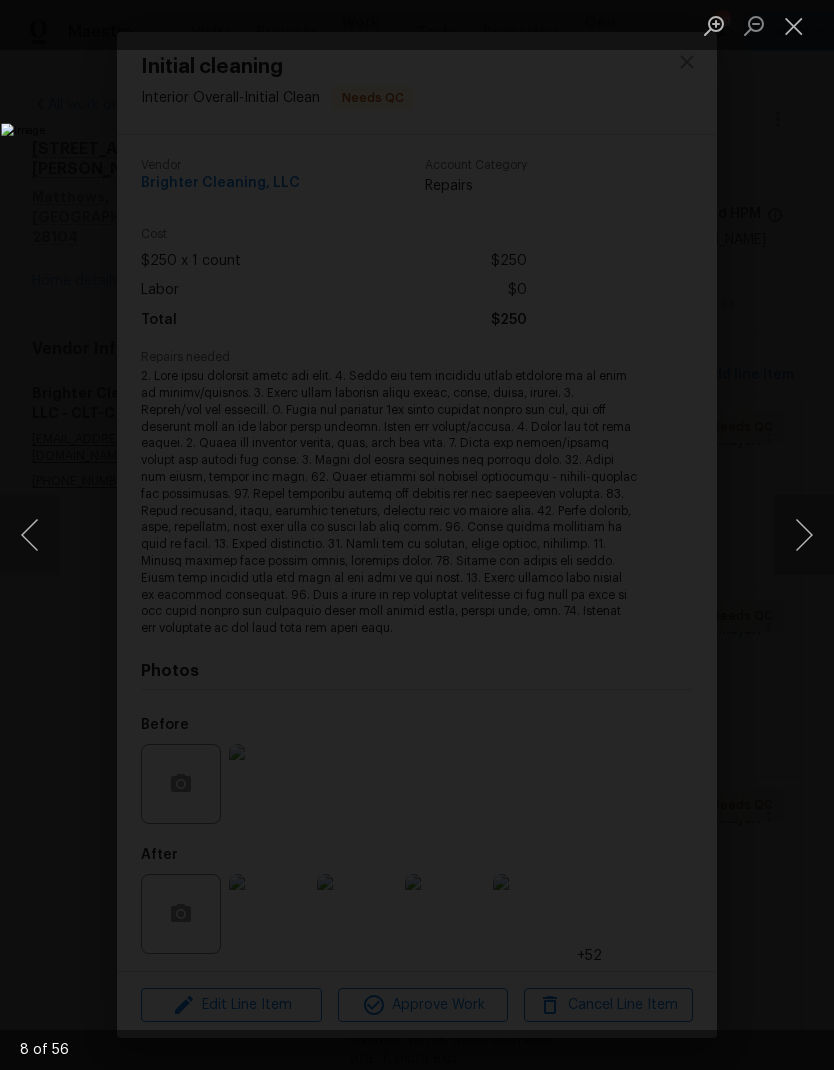 click at bounding box center [804, 535] 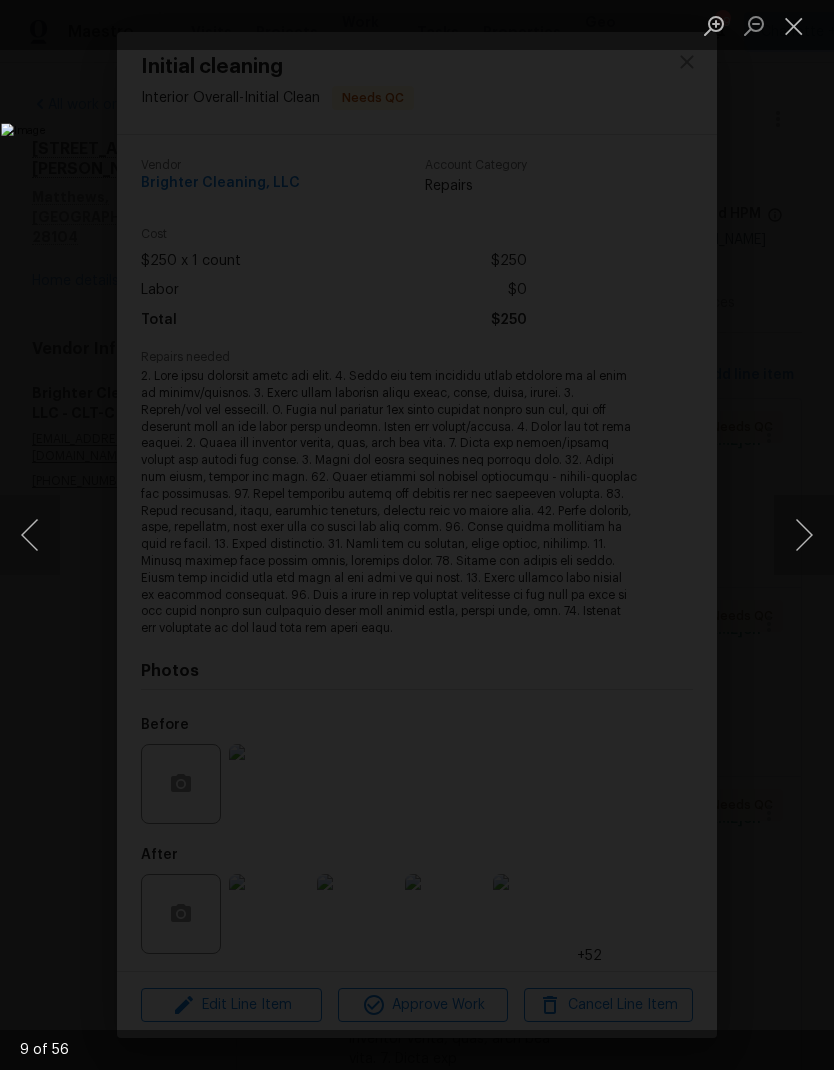 click at bounding box center [804, 535] 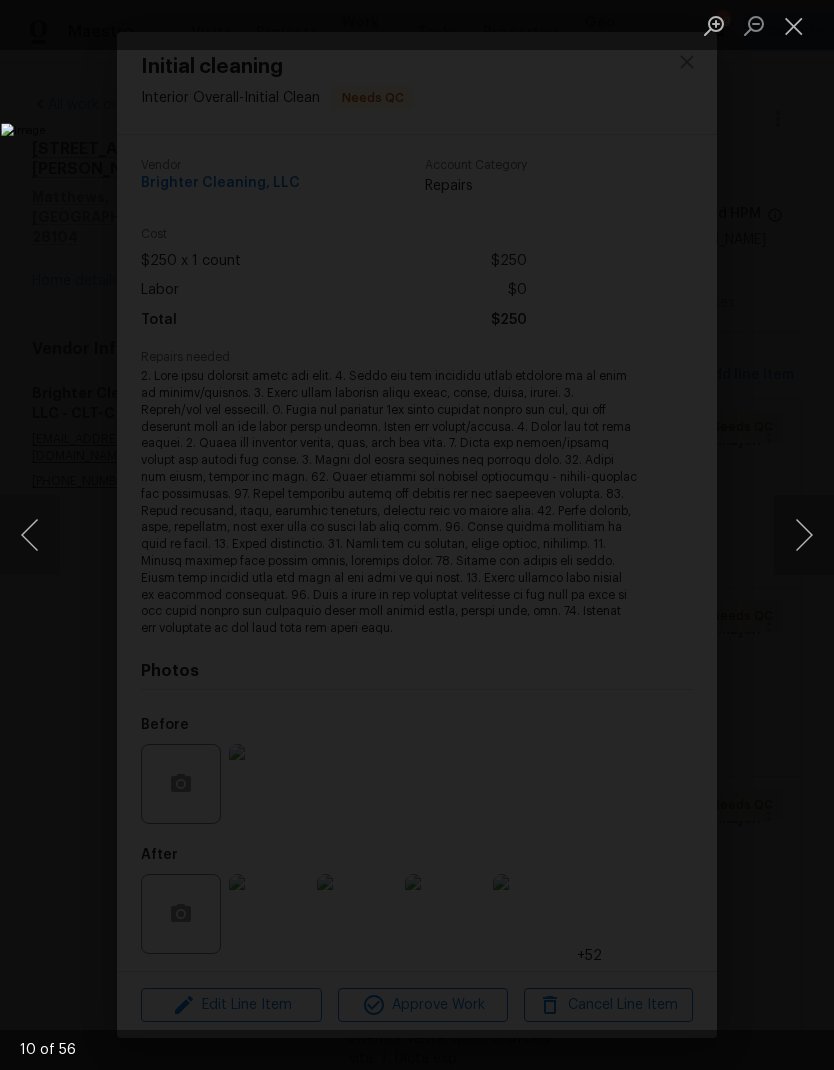 click at bounding box center [804, 535] 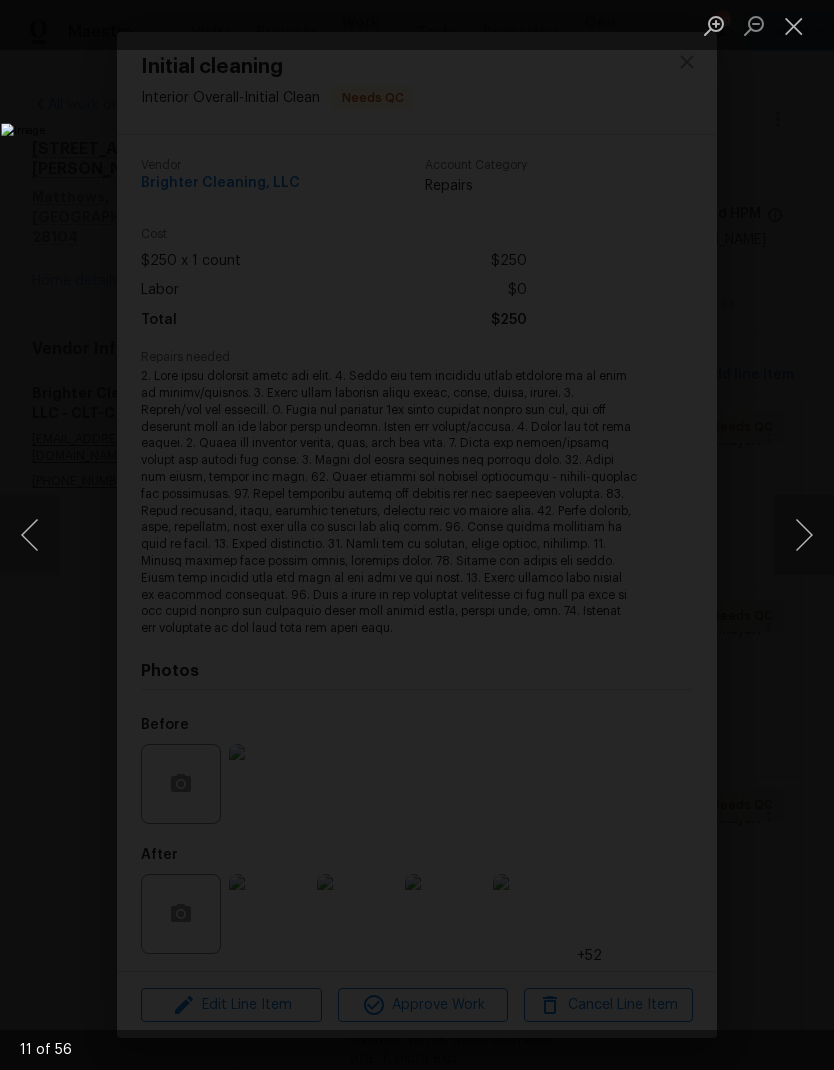 click at bounding box center [30, 535] 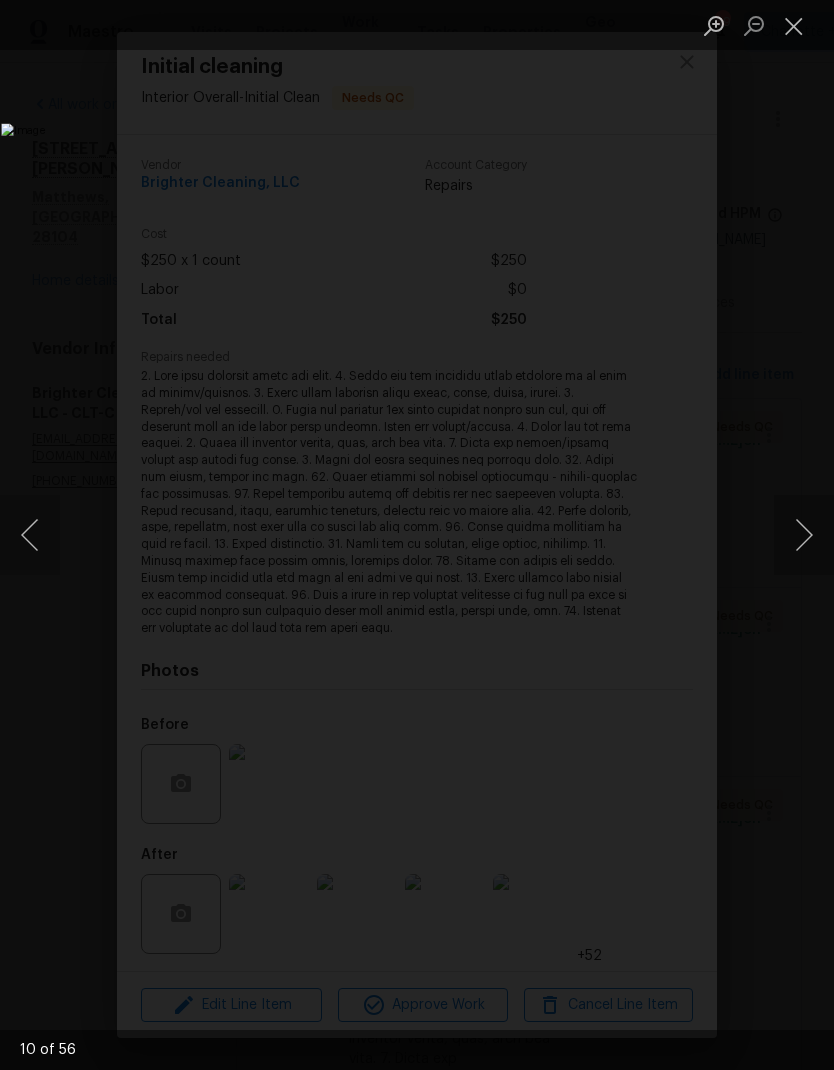 click at bounding box center [30, 535] 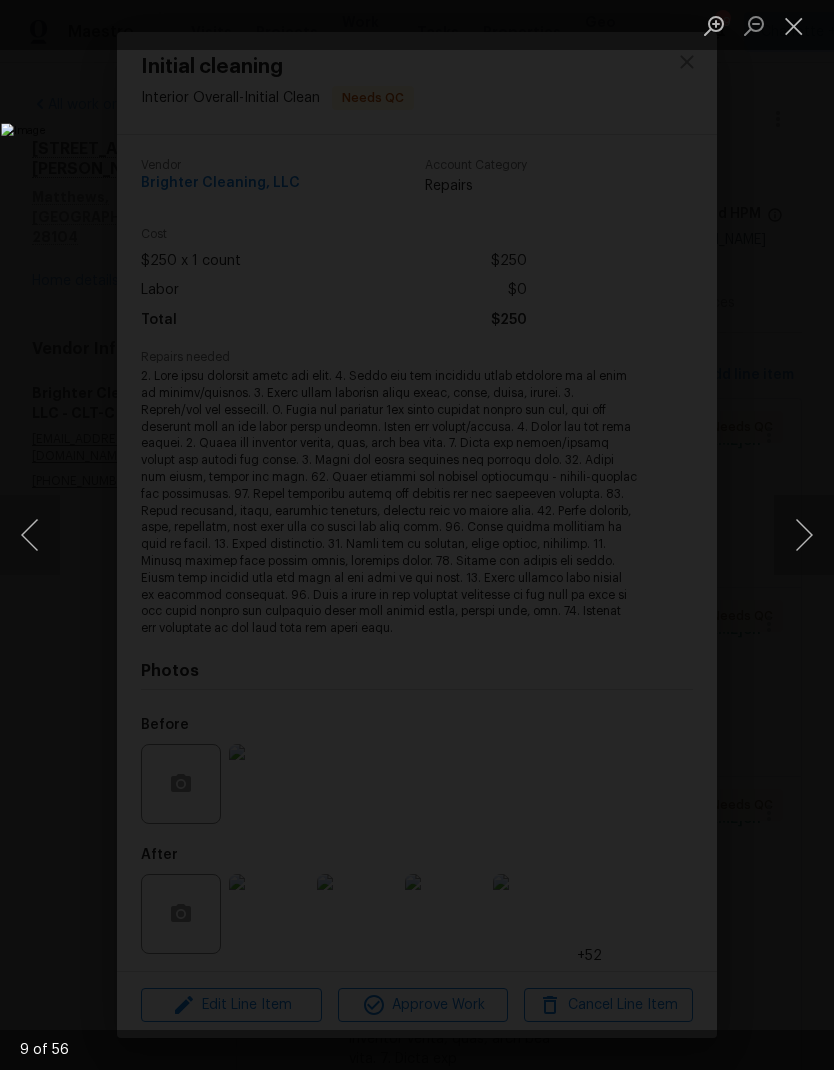 click at bounding box center [30, 535] 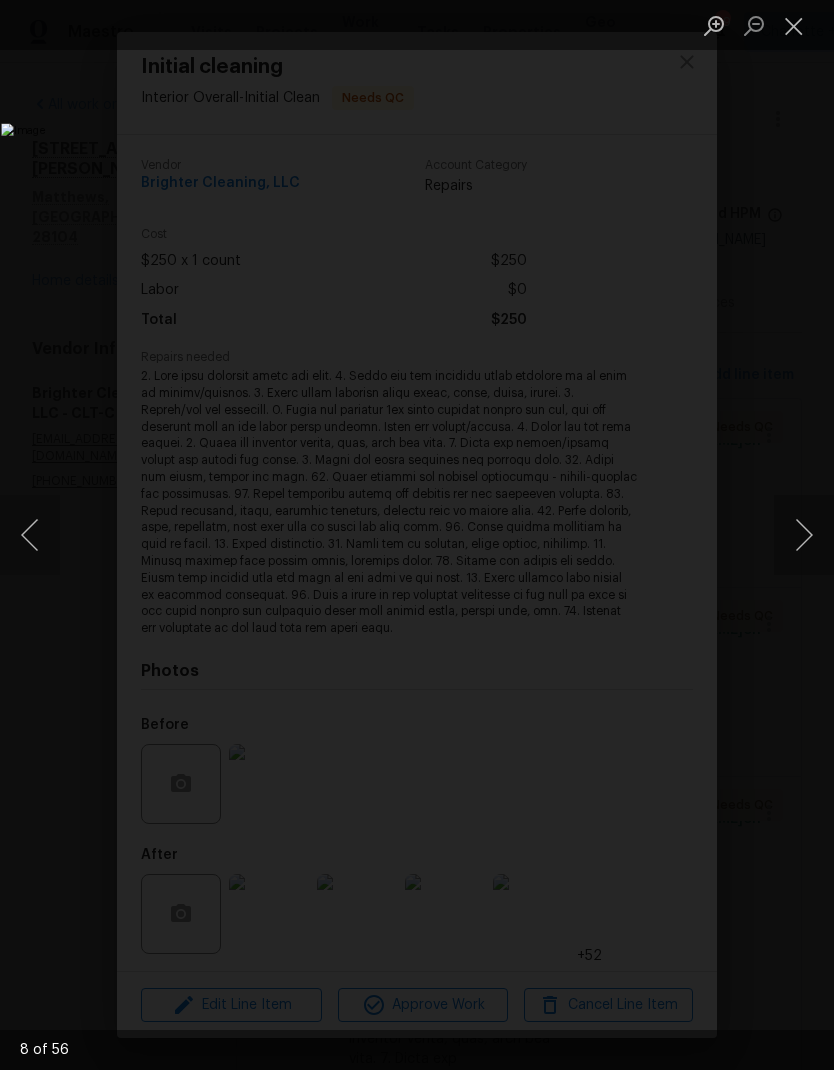 click at bounding box center [804, 535] 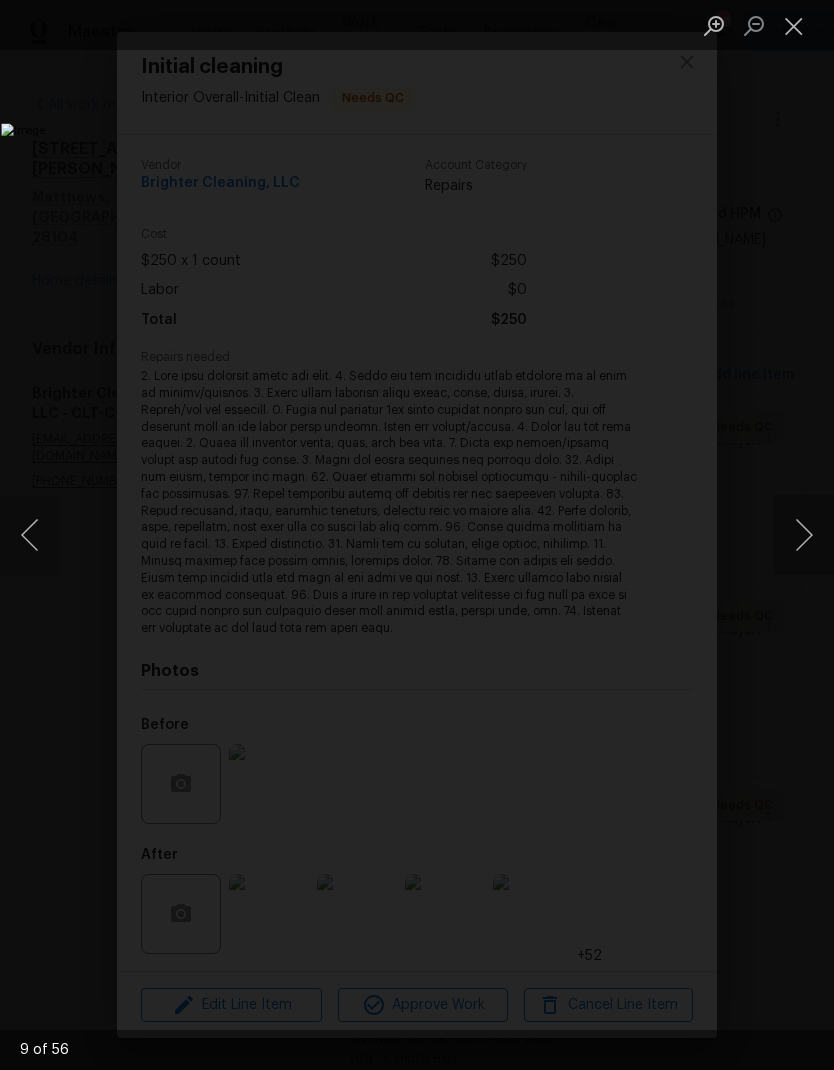 click at bounding box center [804, 535] 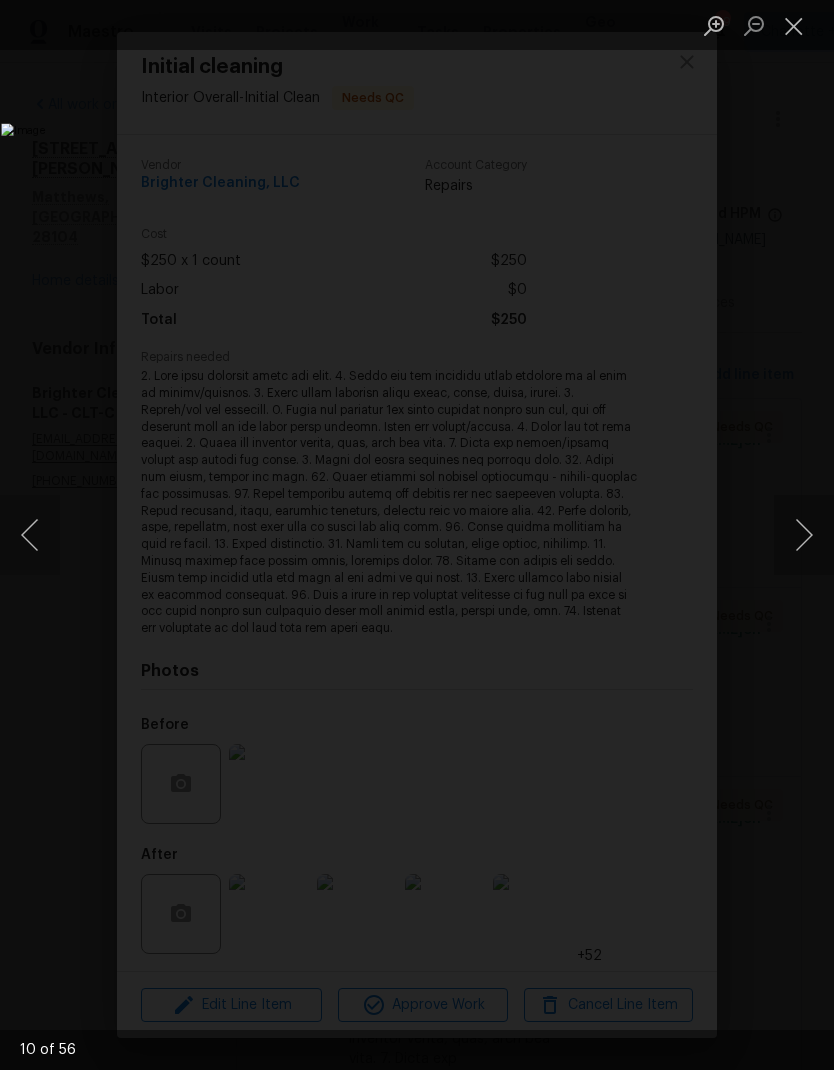 click at bounding box center [804, 535] 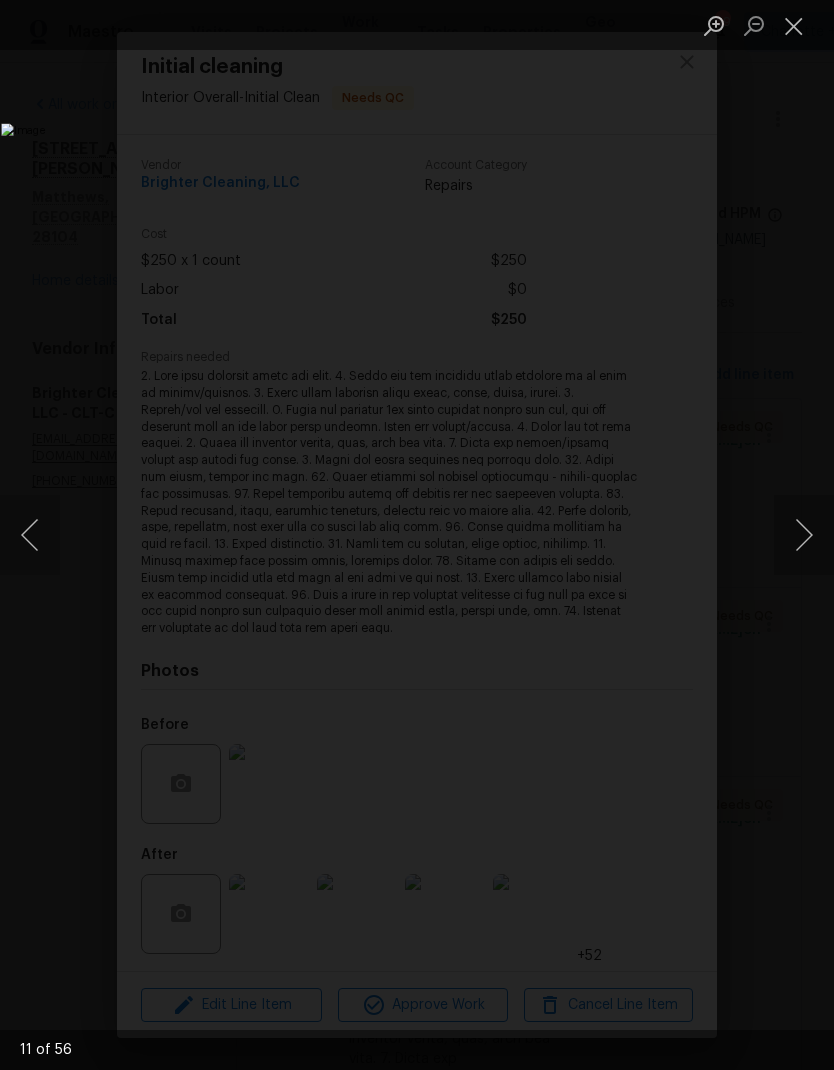 click at bounding box center [794, 25] 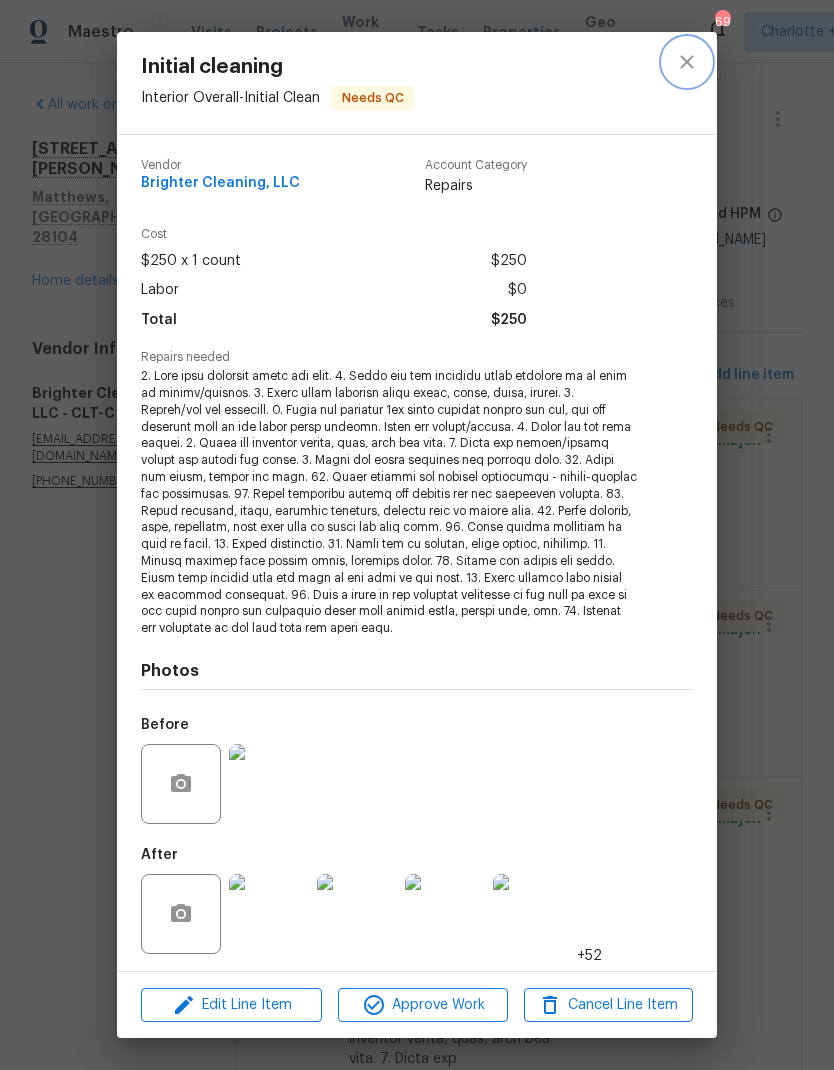 click 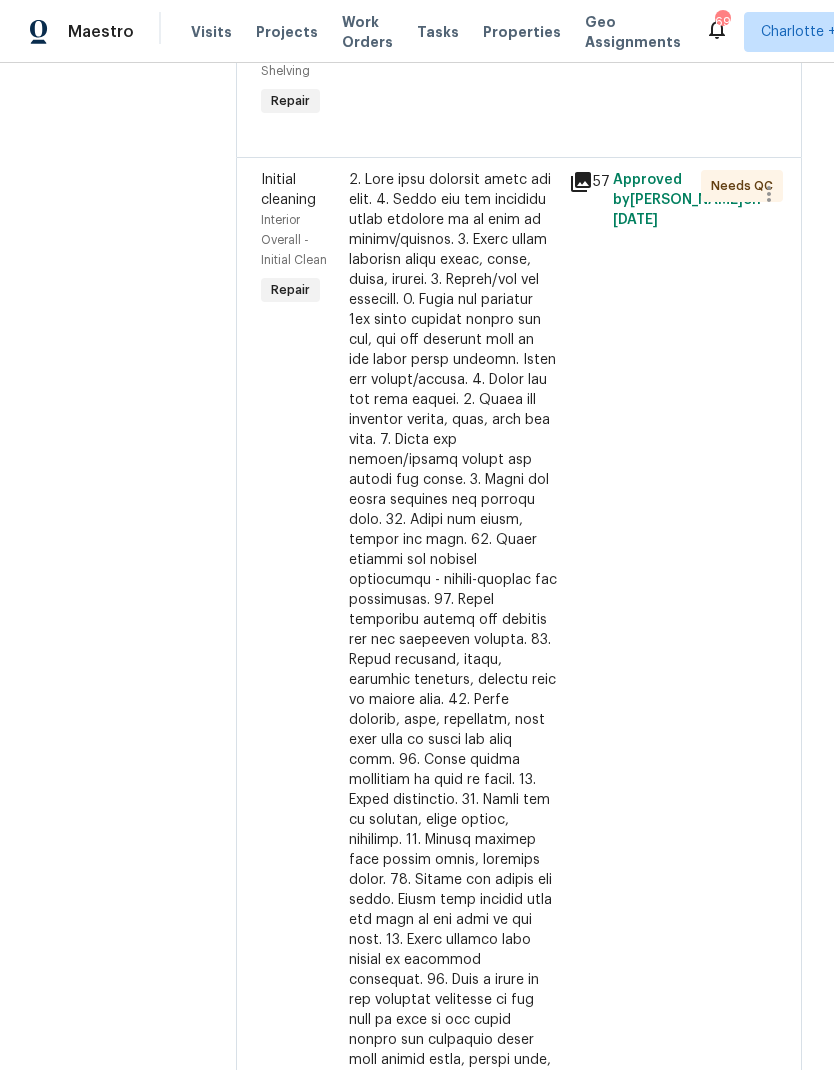 scroll, scrollTop: 619, scrollLeft: 0, axis: vertical 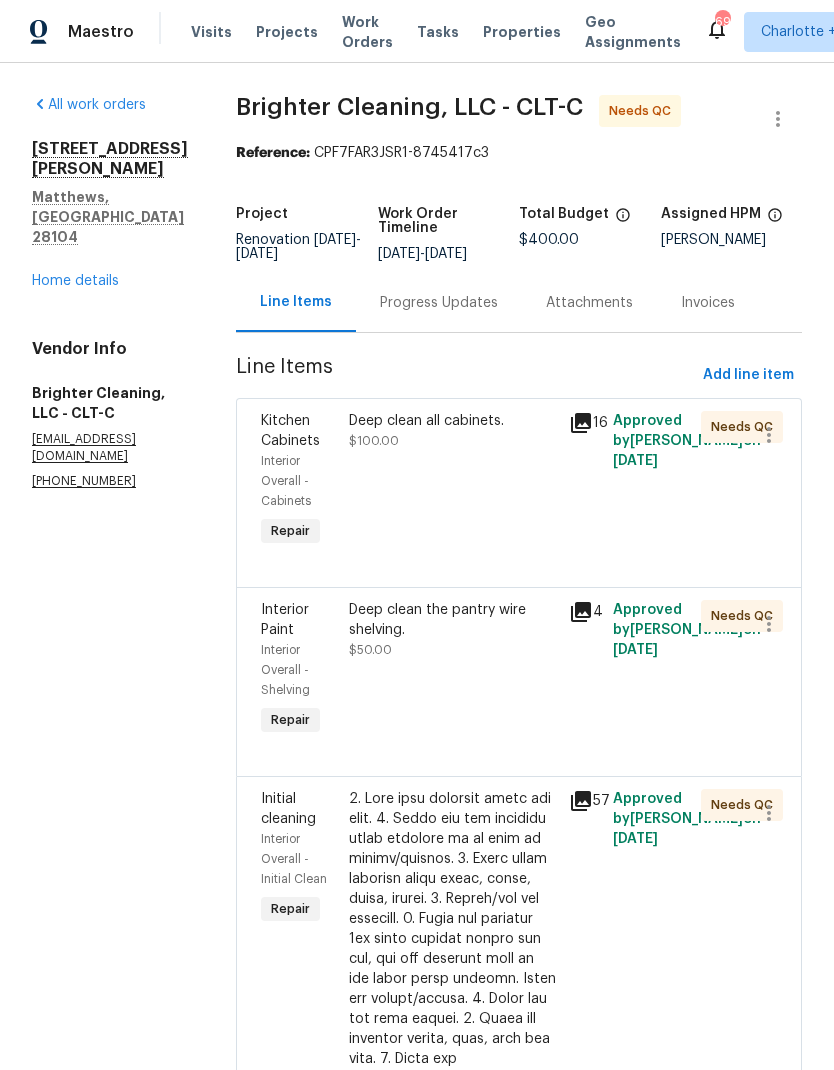 click on "Work Orders" at bounding box center (367, 32) 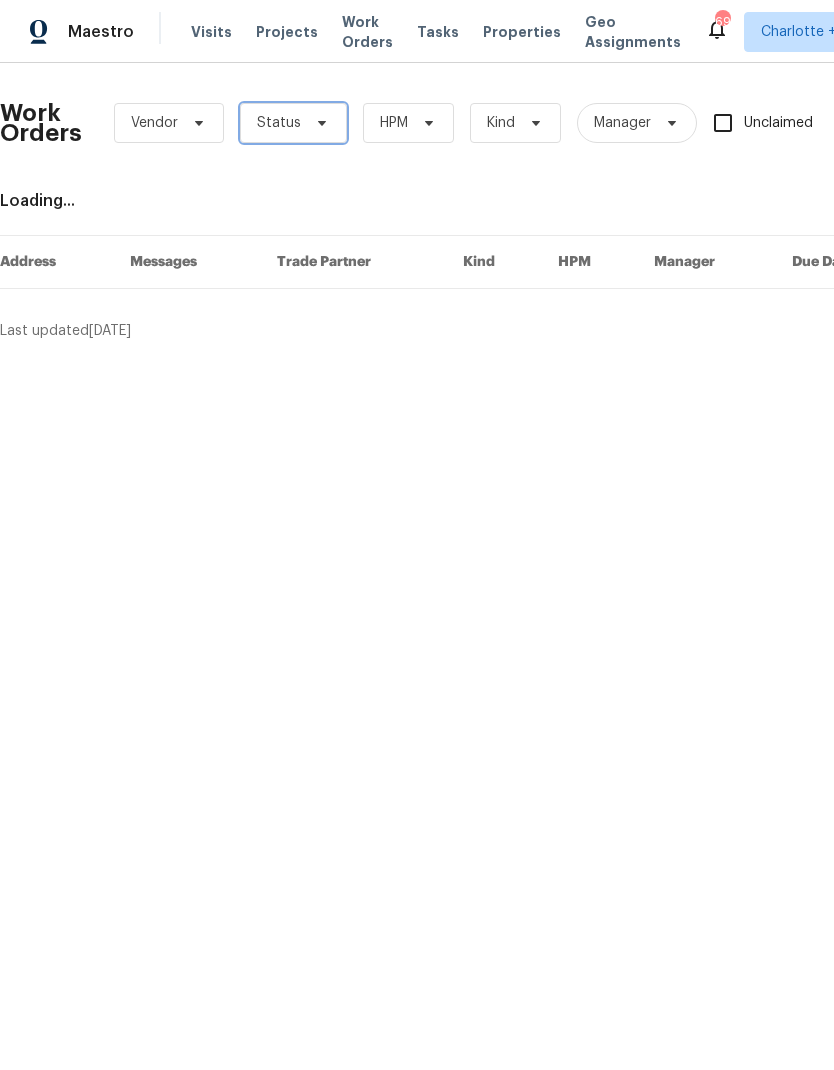click on "Status" at bounding box center [293, 123] 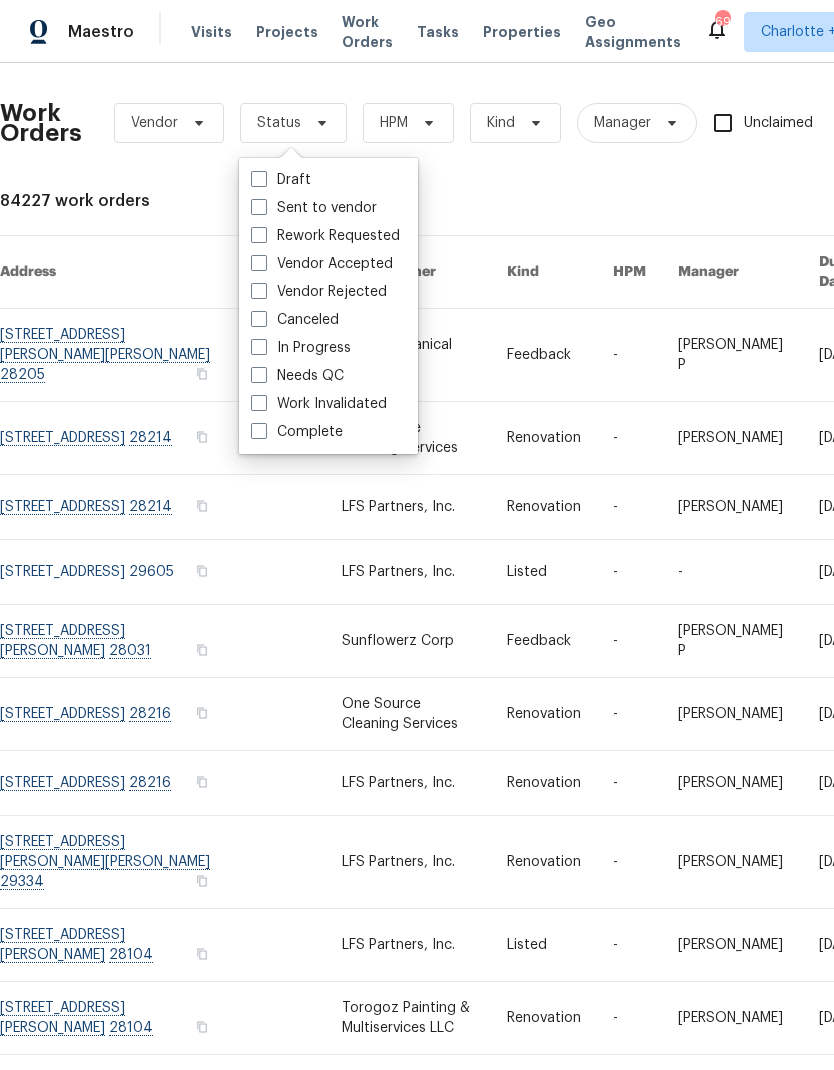 click on "Needs QC" at bounding box center (297, 376) 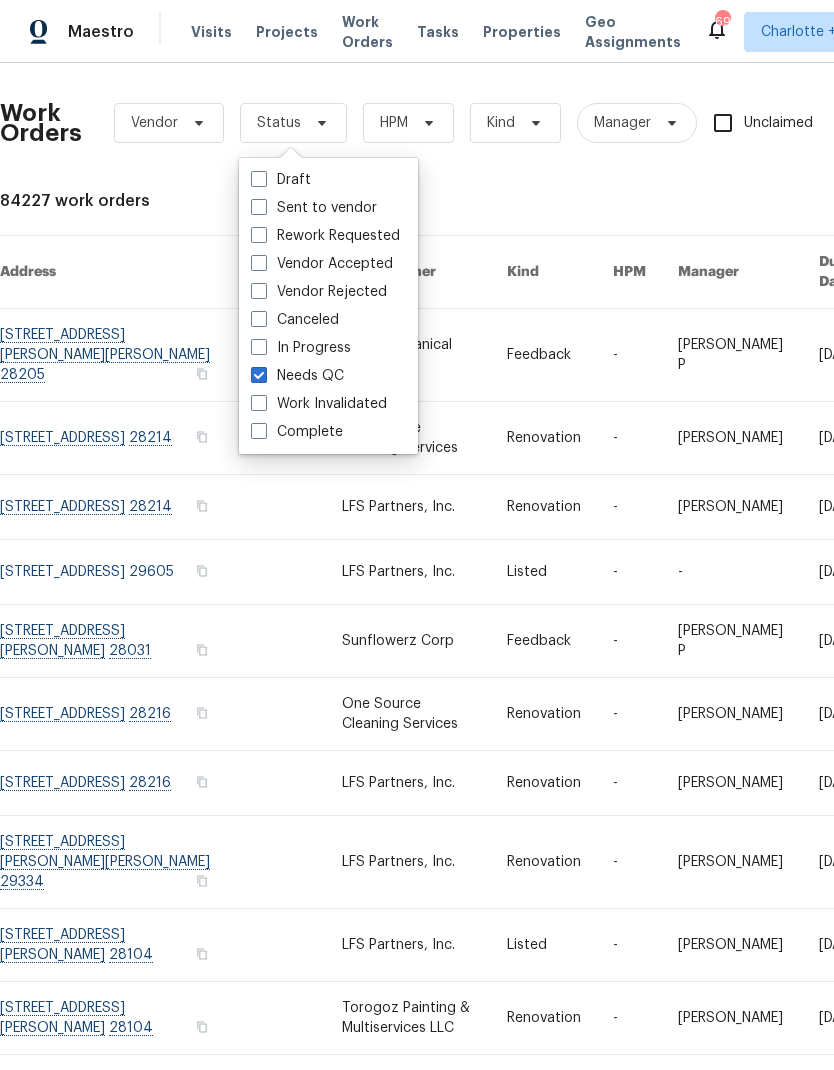 checkbox on "true" 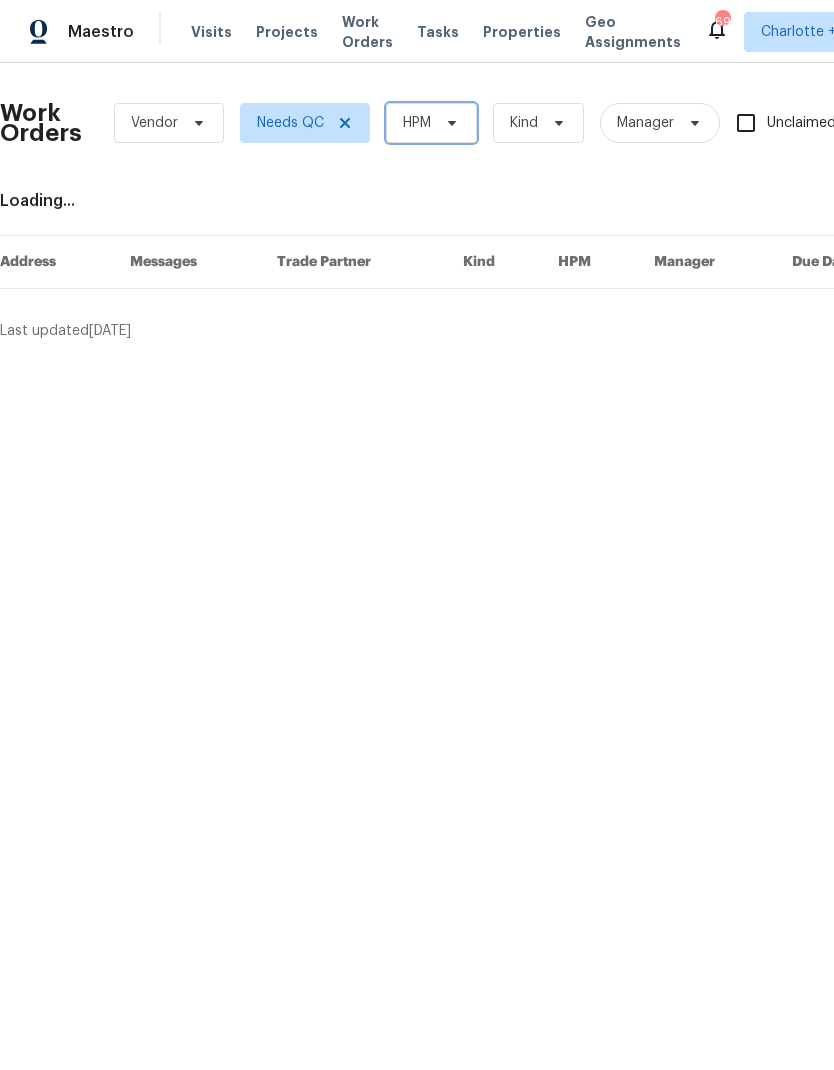 click at bounding box center (449, 123) 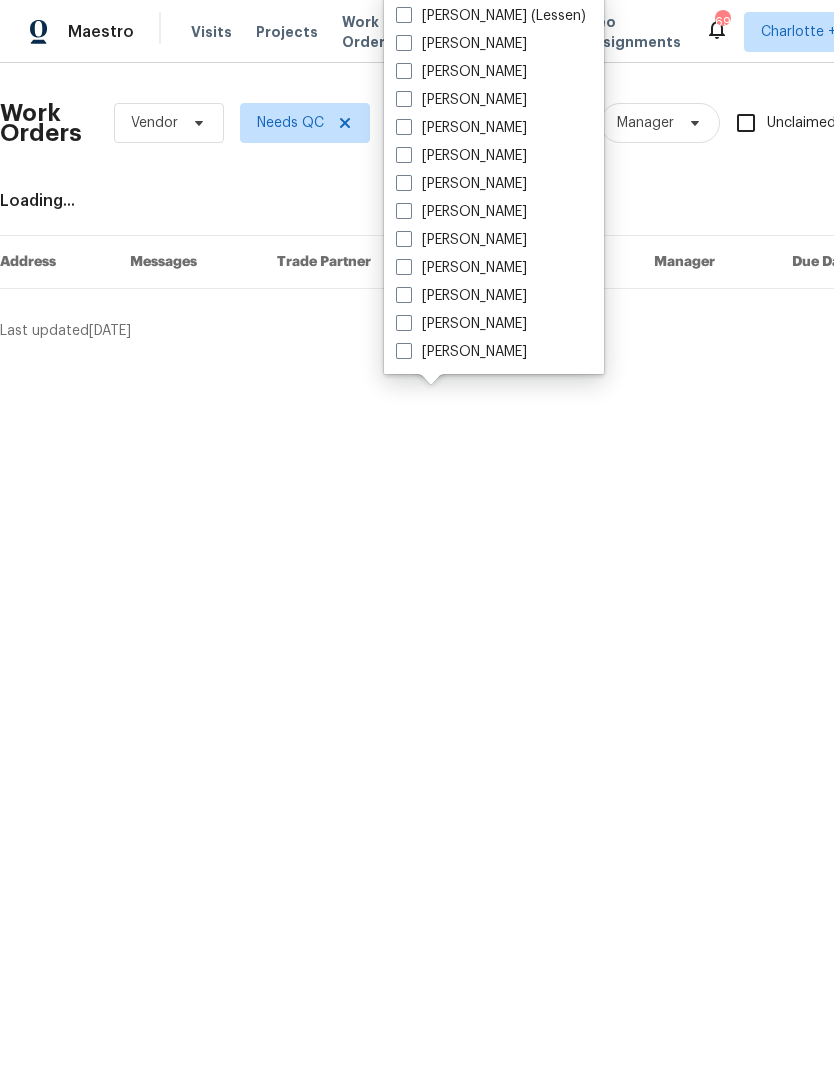 scroll, scrollTop: 472, scrollLeft: 0, axis: vertical 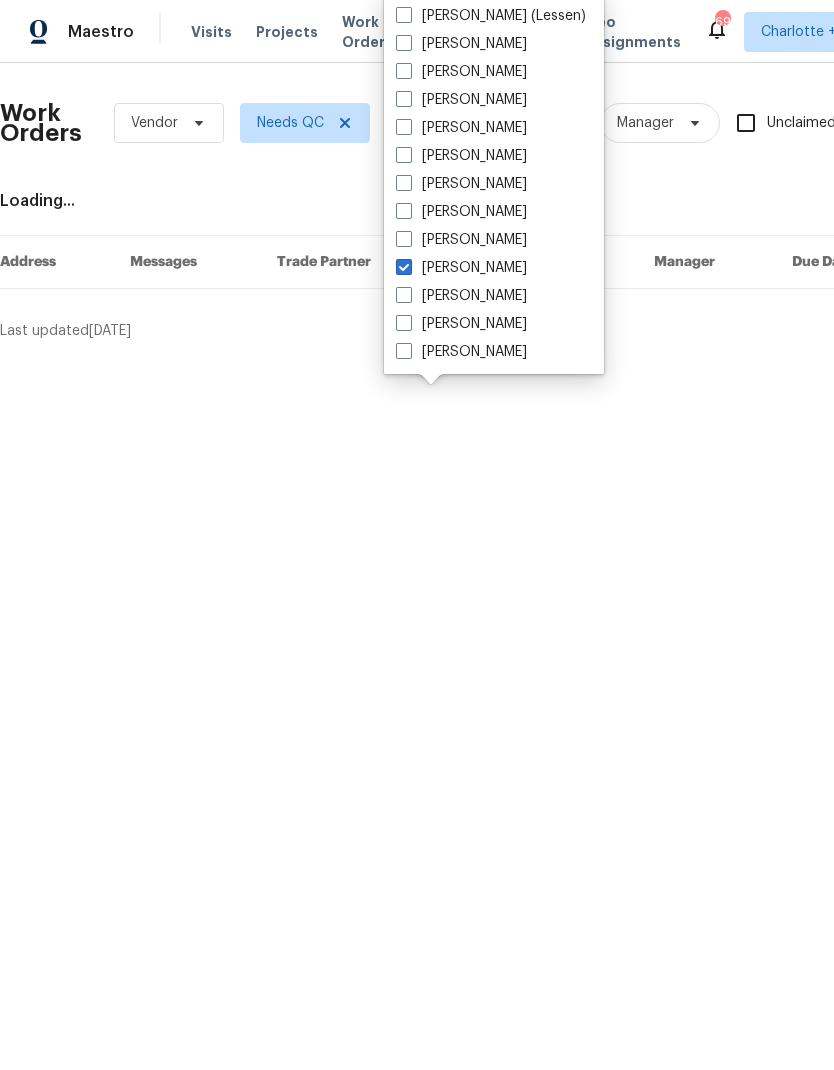 checkbox on "true" 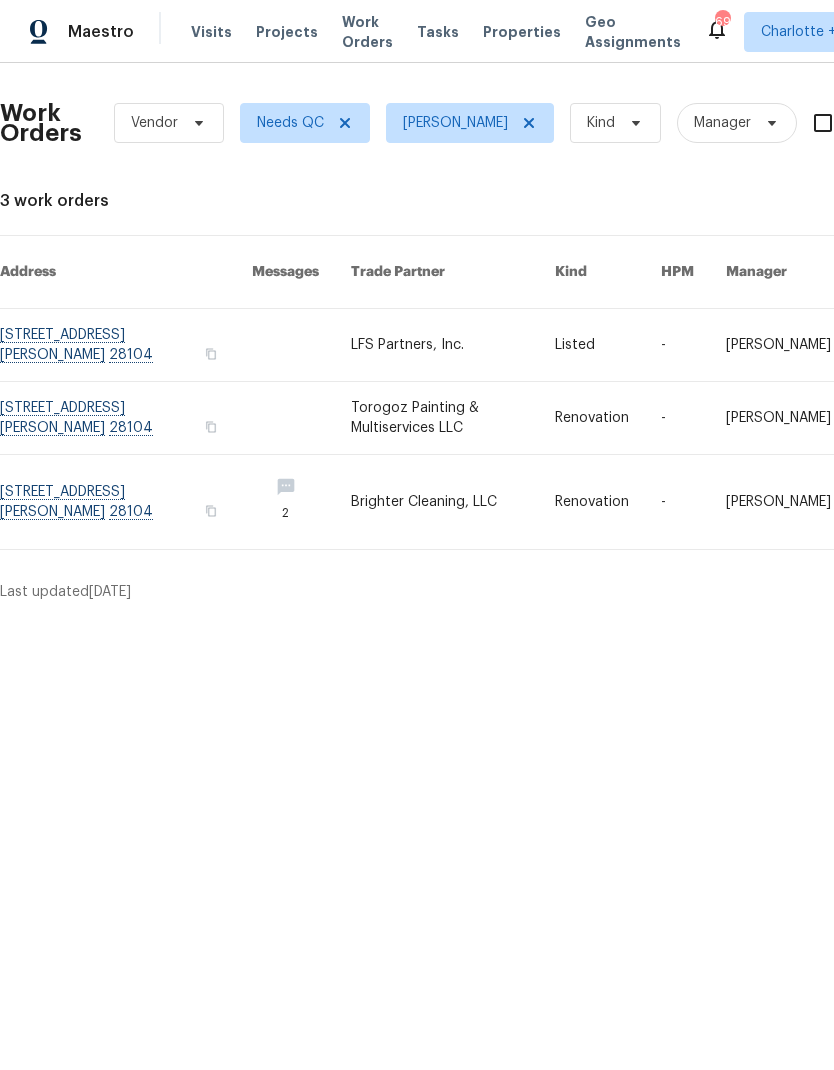 click on "Maestro" at bounding box center (101, 32) 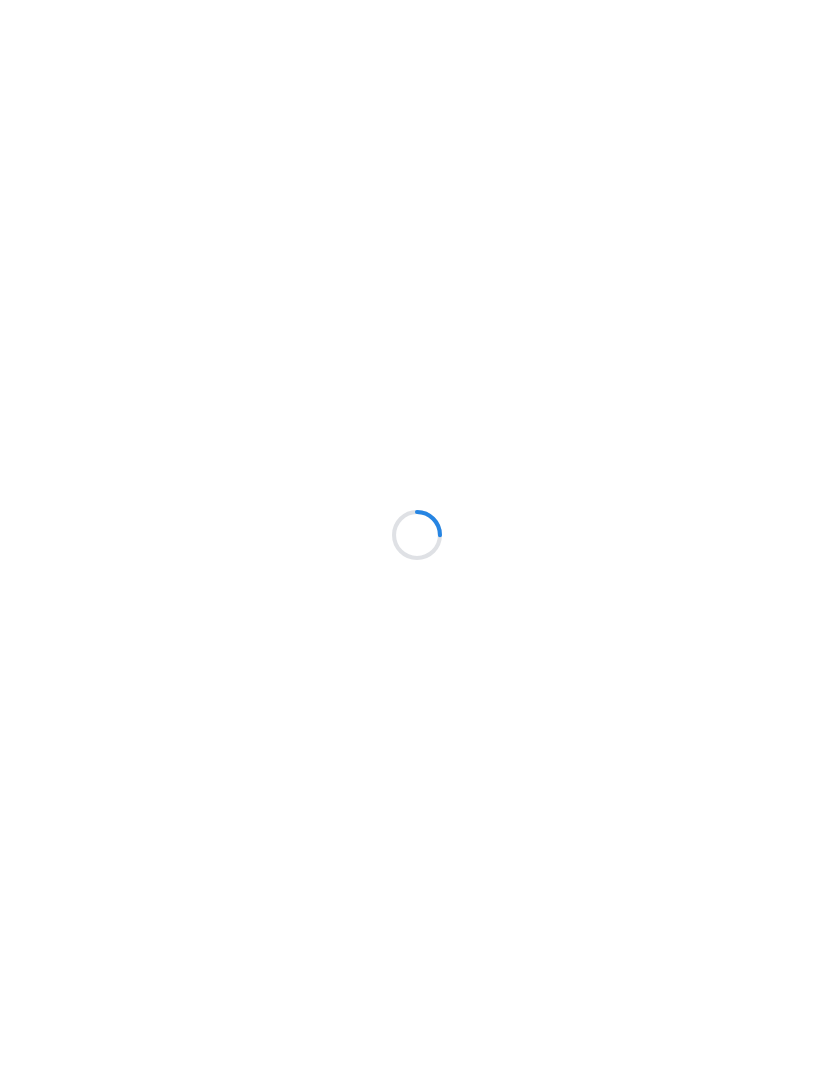 scroll, scrollTop: 0, scrollLeft: 0, axis: both 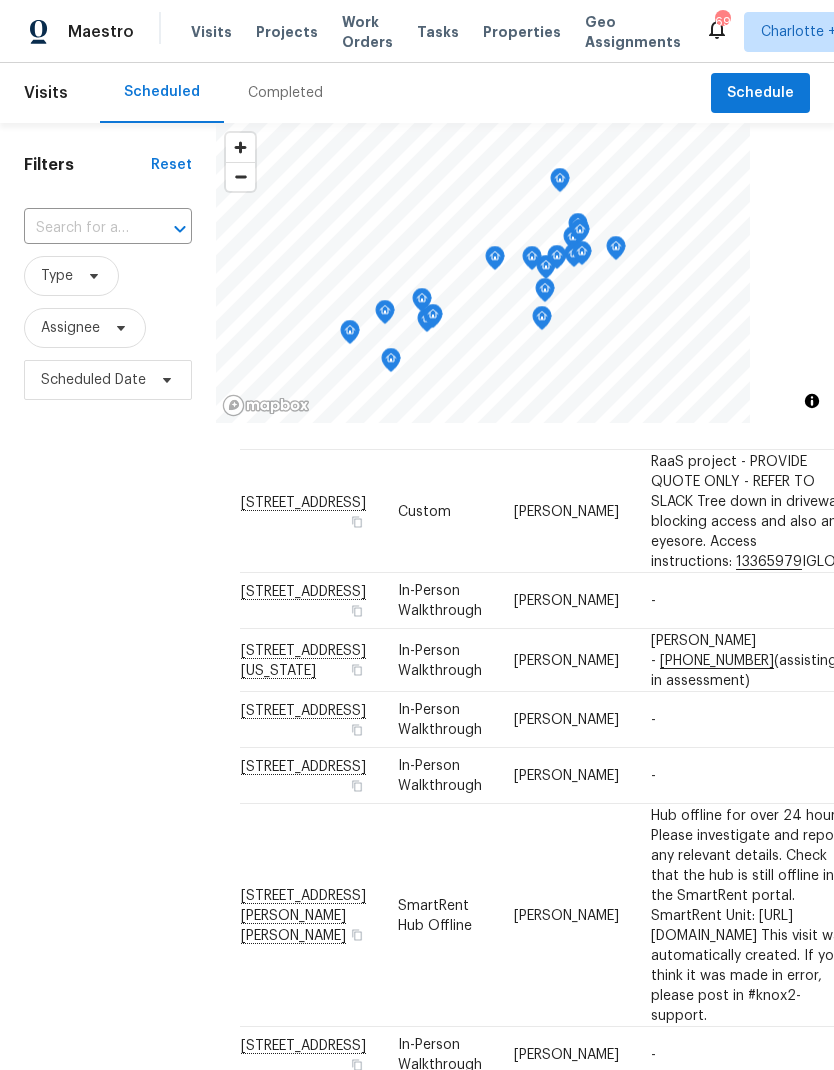 click on "Filters Reset ​ Type Assignee Scheduled Date" at bounding box center [108, 701] 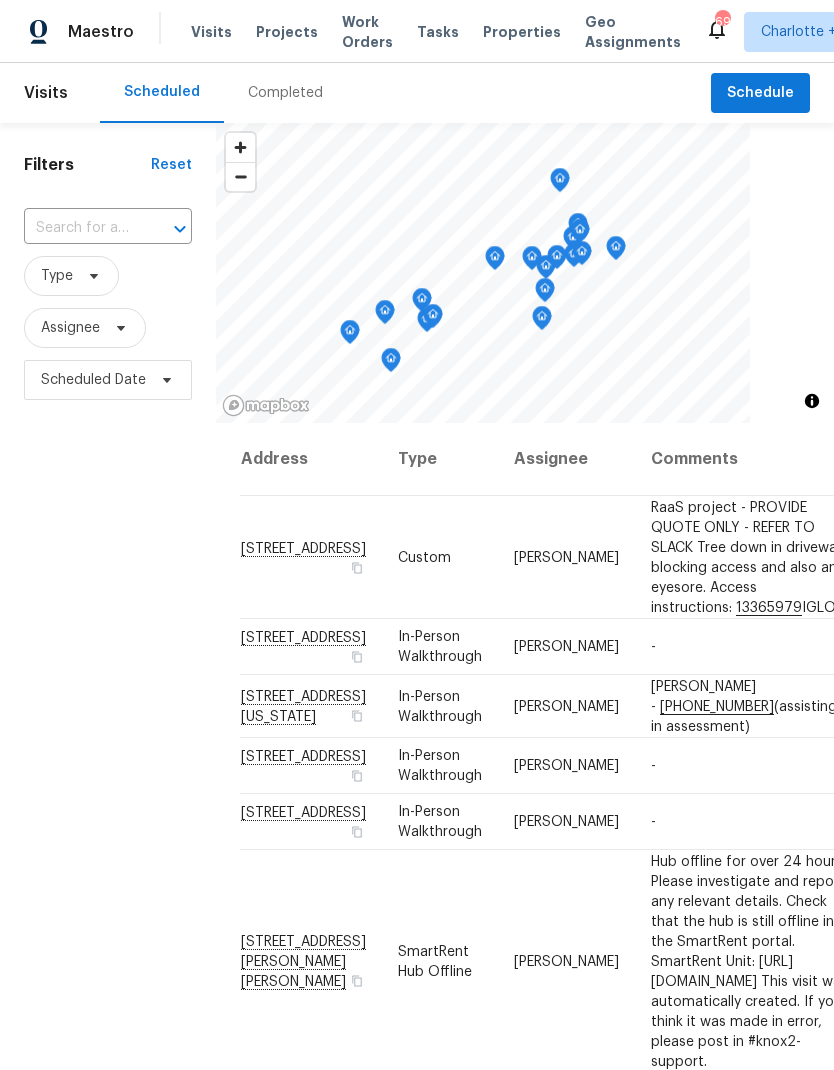scroll, scrollTop: 0, scrollLeft: 0, axis: both 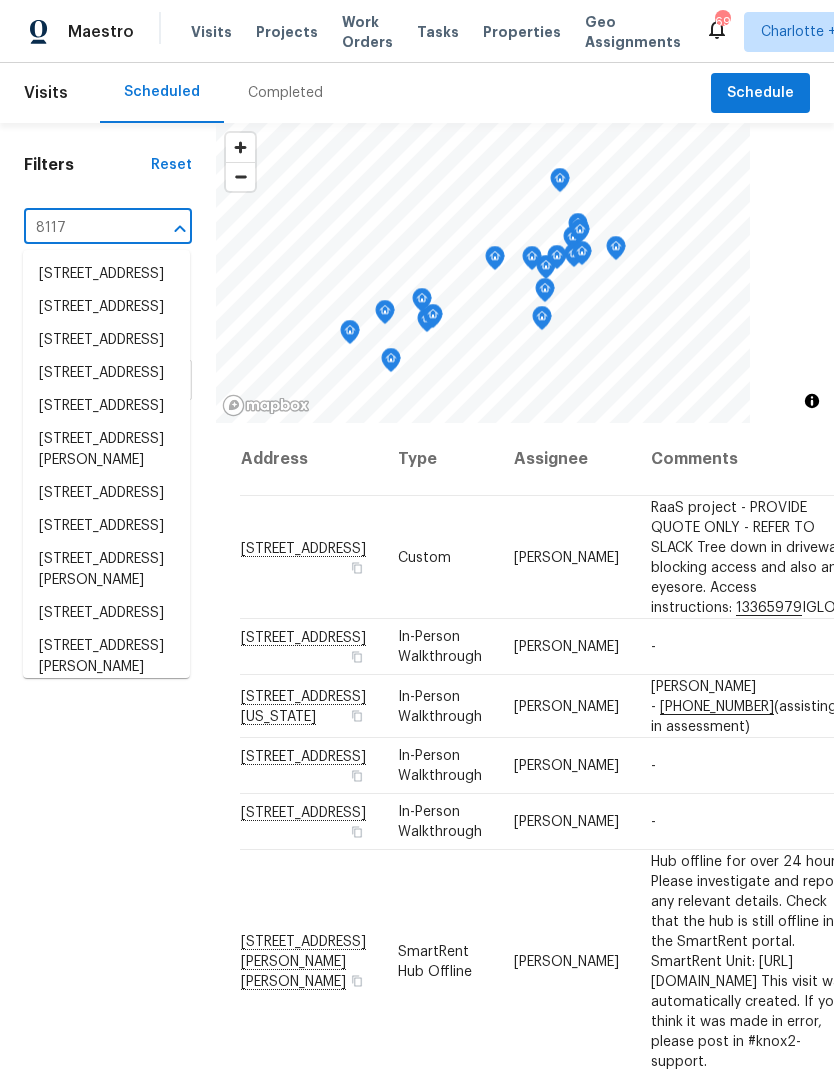 type on "8117 s" 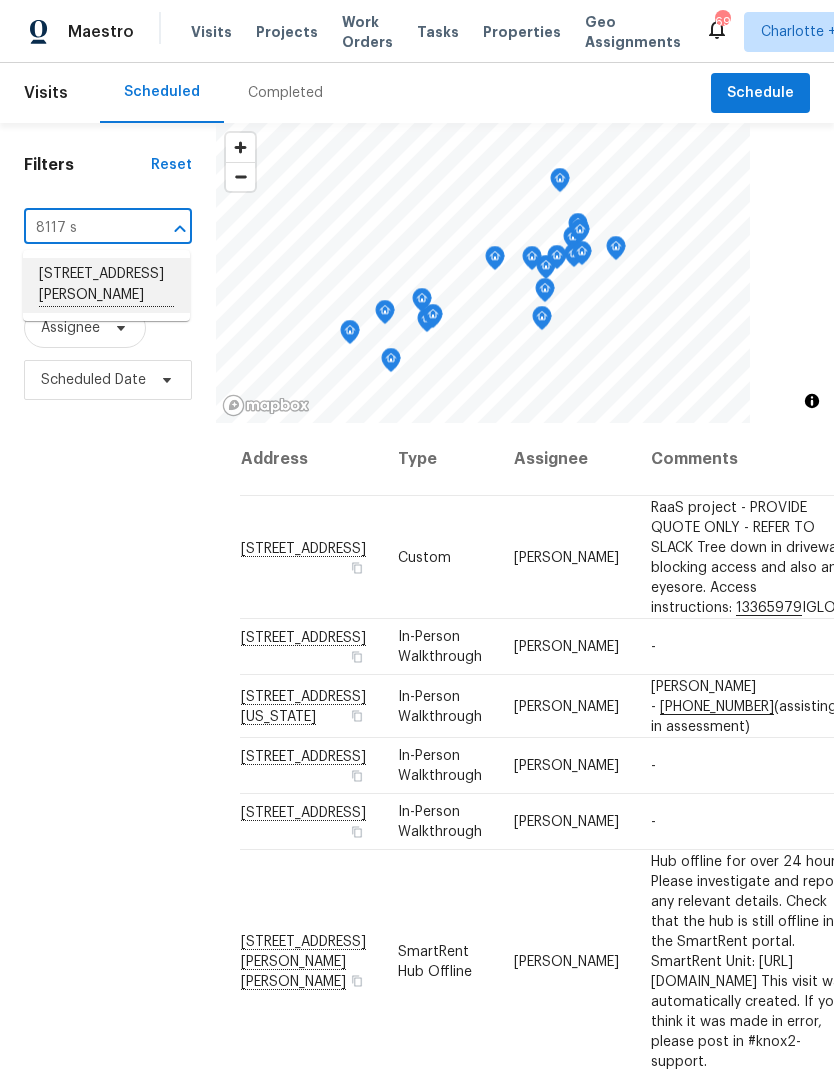 click on "8117 Shannon Woods Ln, Matthews, NC 28104" at bounding box center [106, 285] 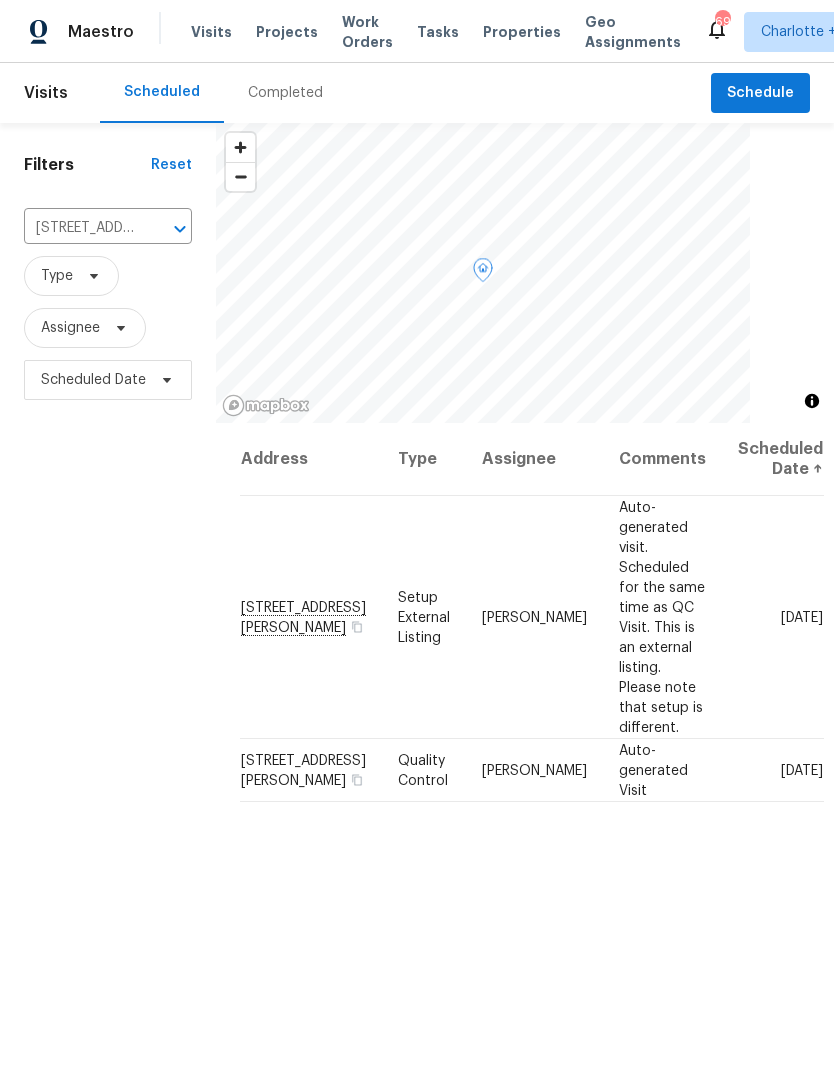 click 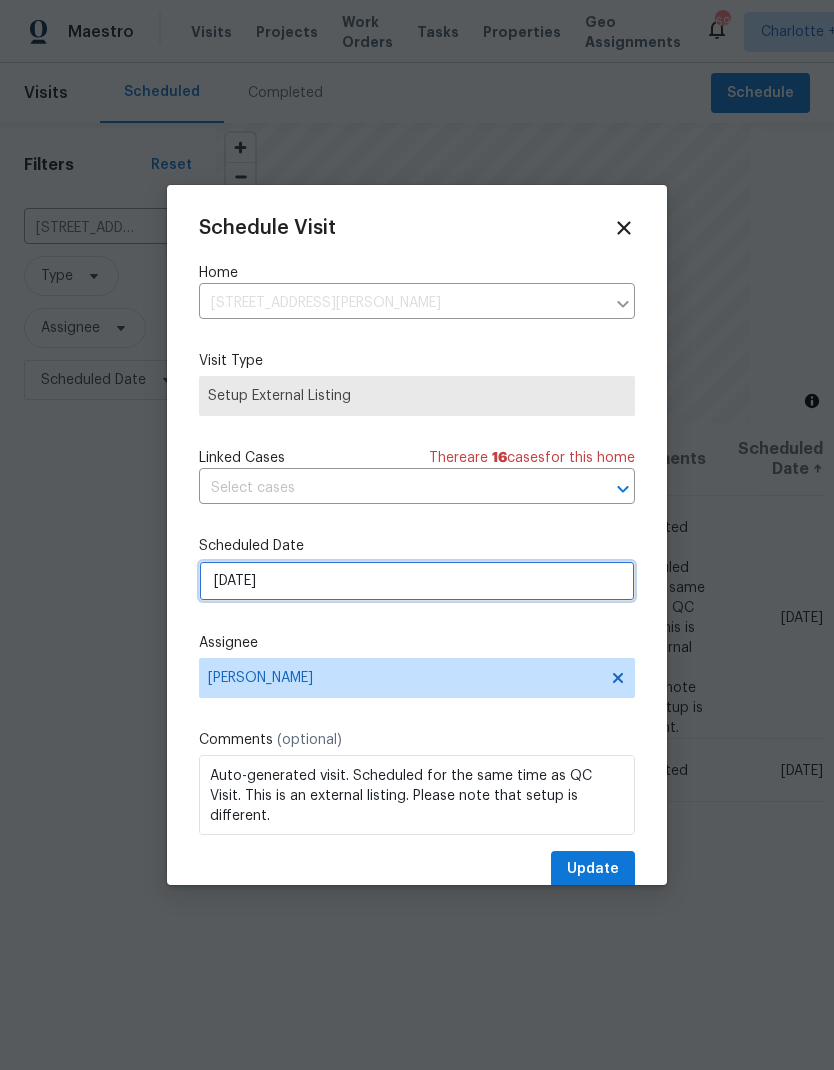 click on "7/21/2025" at bounding box center (417, 581) 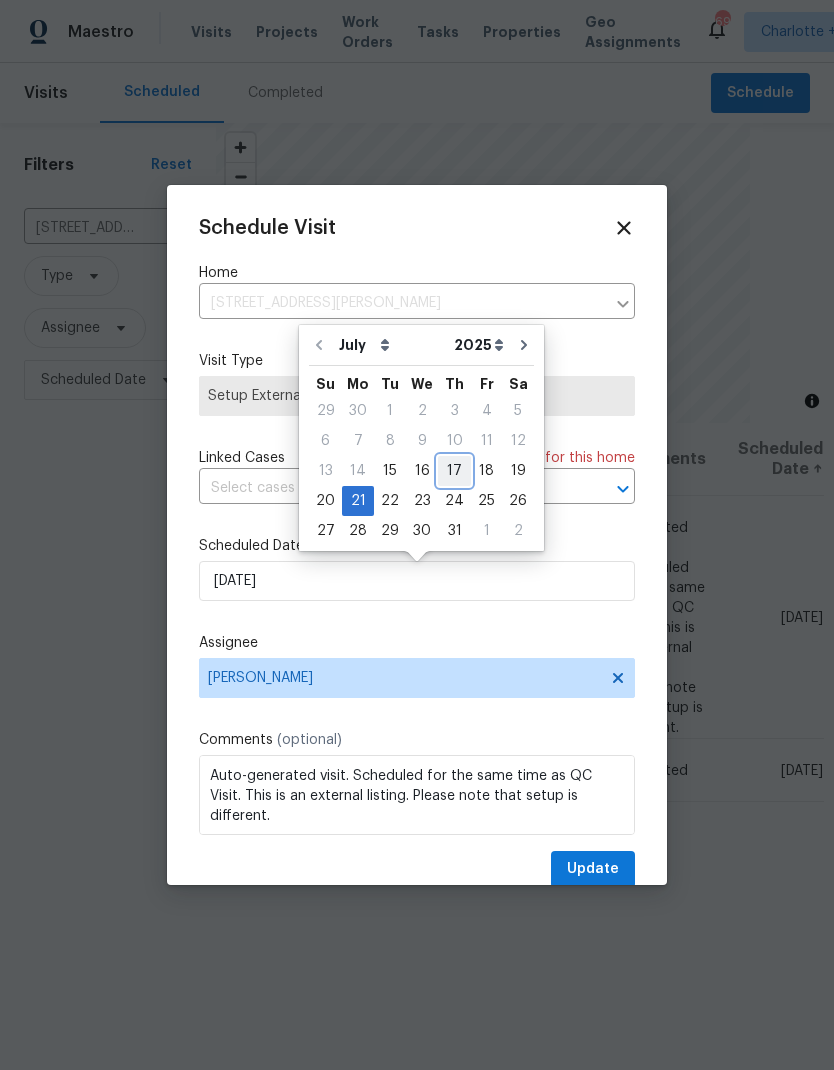 click on "17" at bounding box center (454, 471) 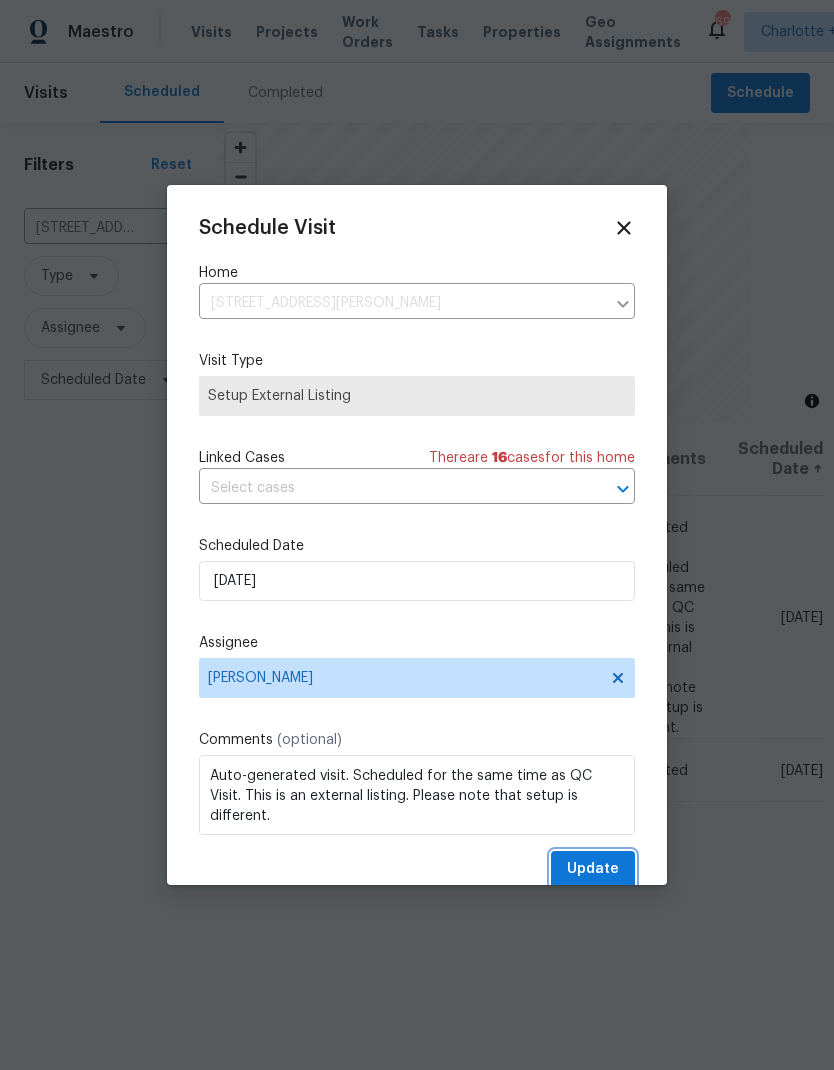 click on "Update" at bounding box center [593, 869] 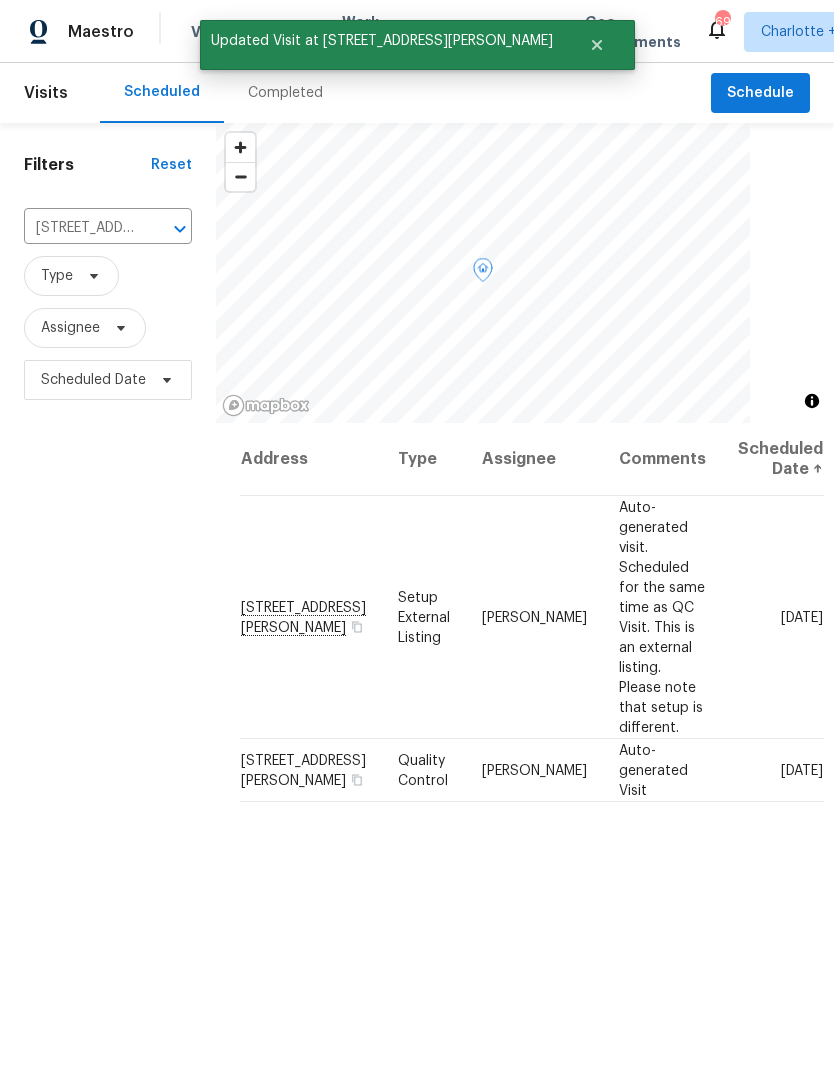 click 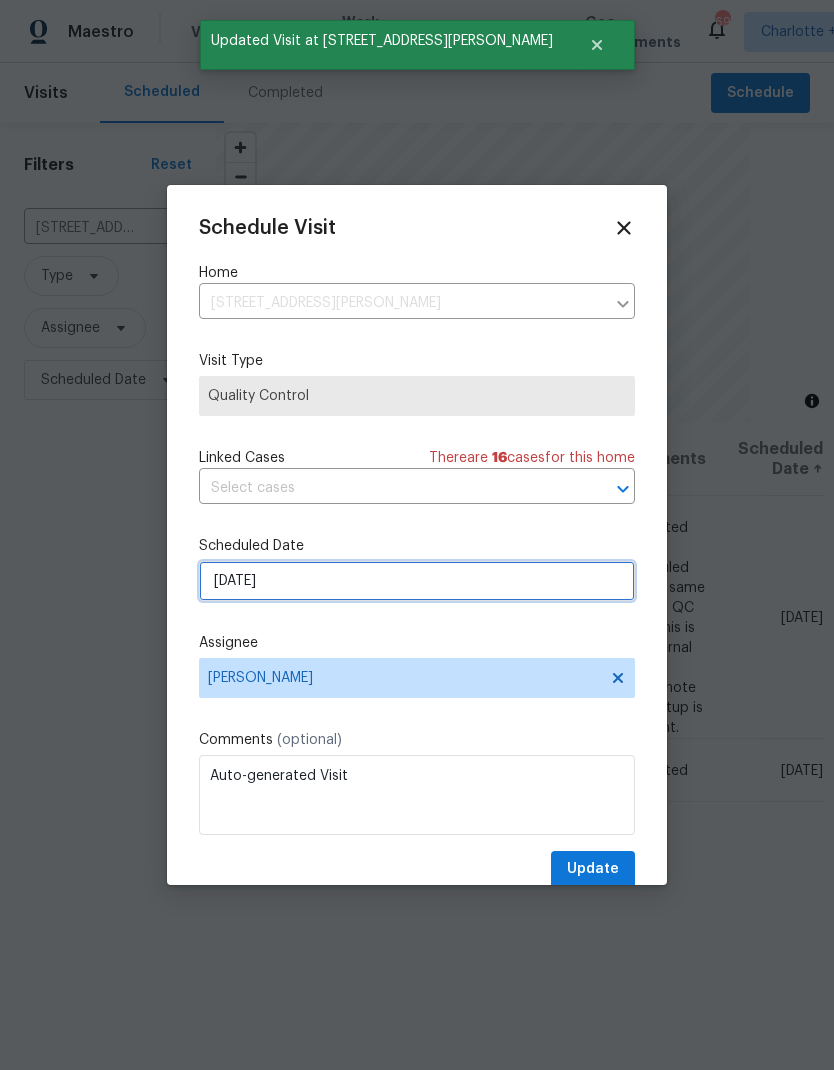click on "7/21/2025" at bounding box center (417, 581) 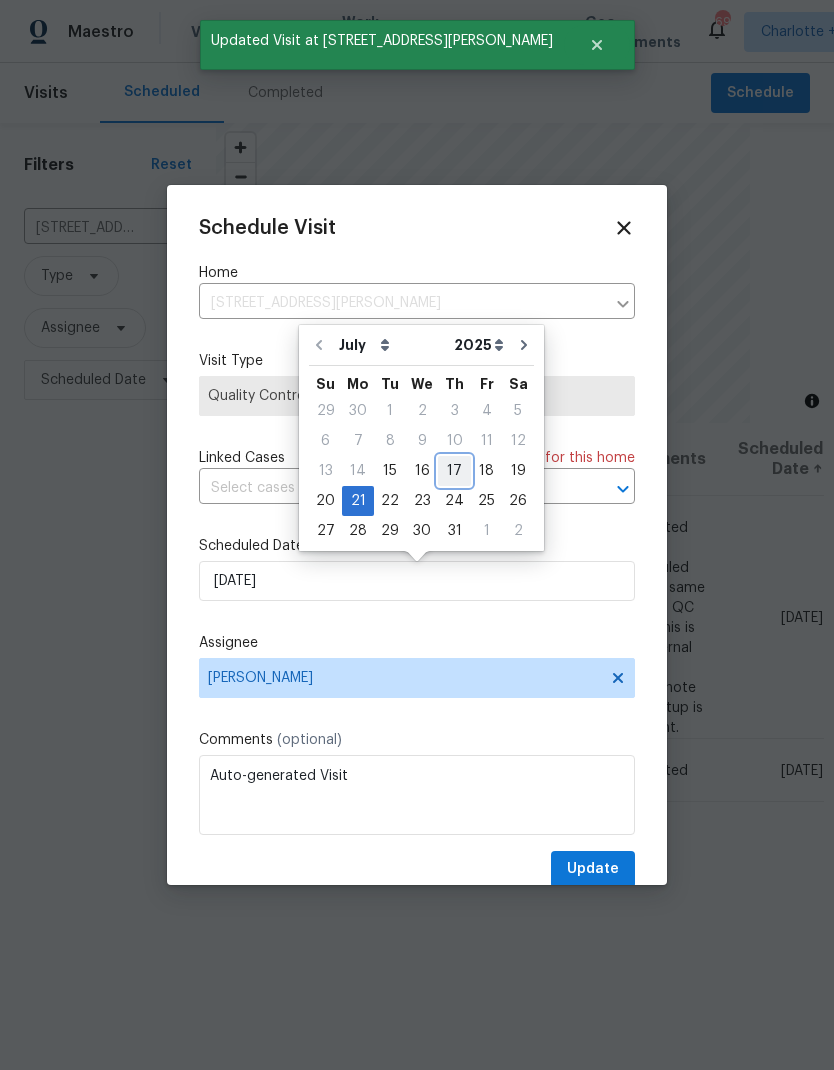 click on "17" at bounding box center (454, 471) 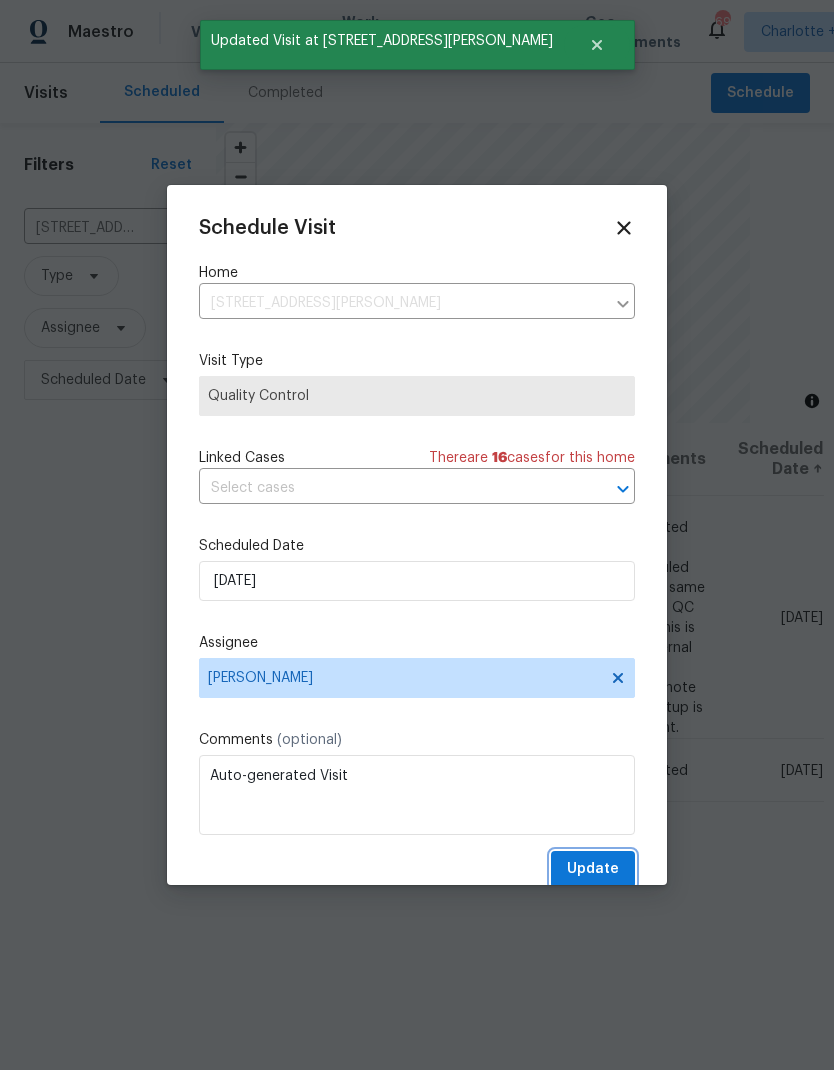 click on "Update" at bounding box center [593, 869] 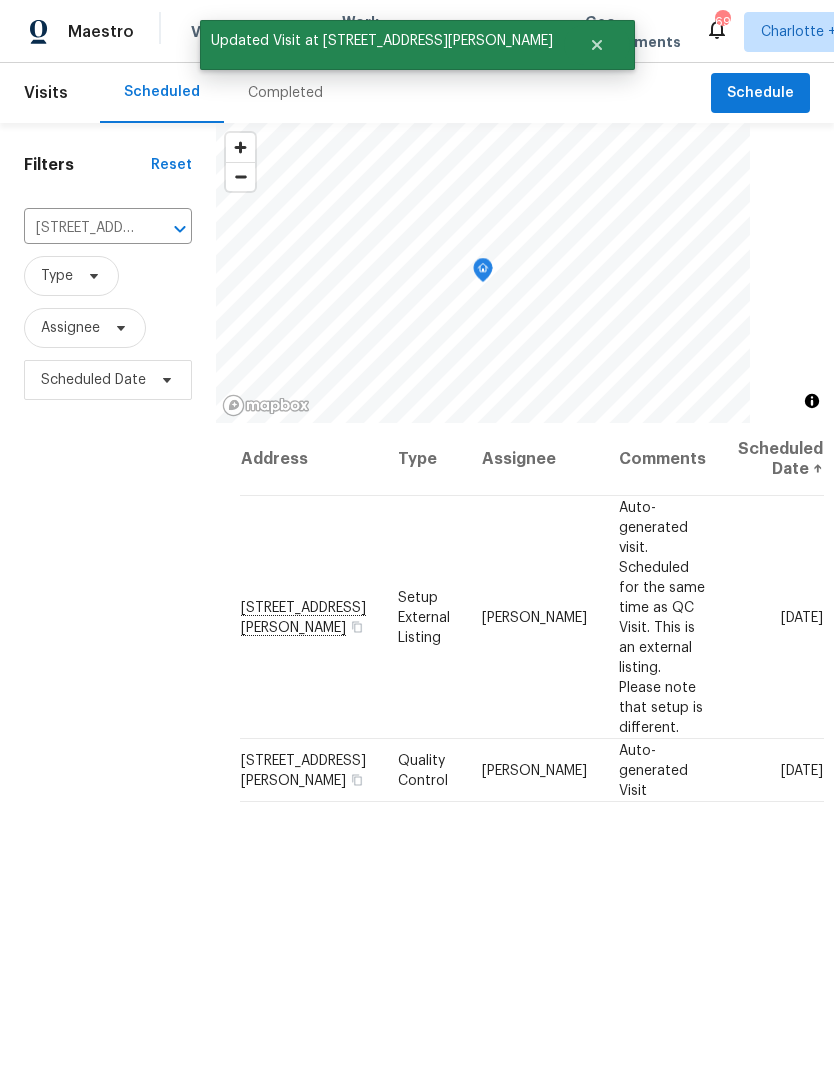 click on "Maestro" at bounding box center (101, 32) 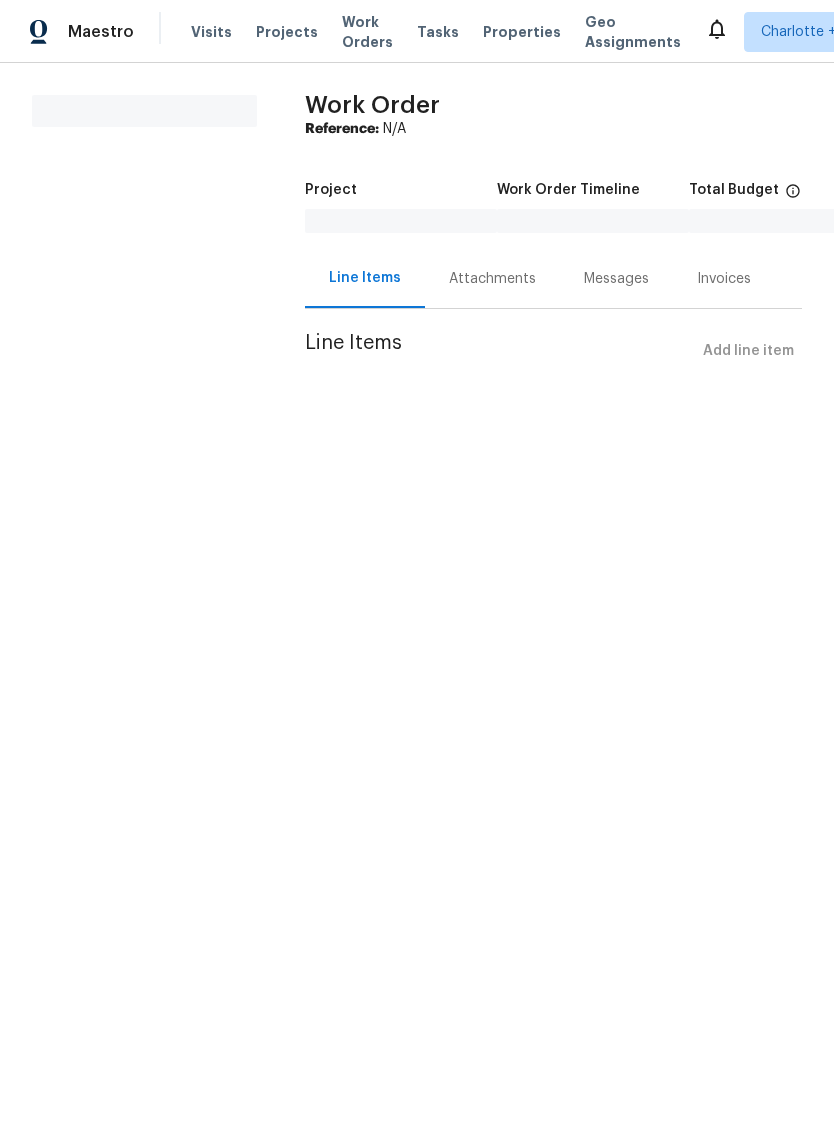 scroll, scrollTop: 0, scrollLeft: 0, axis: both 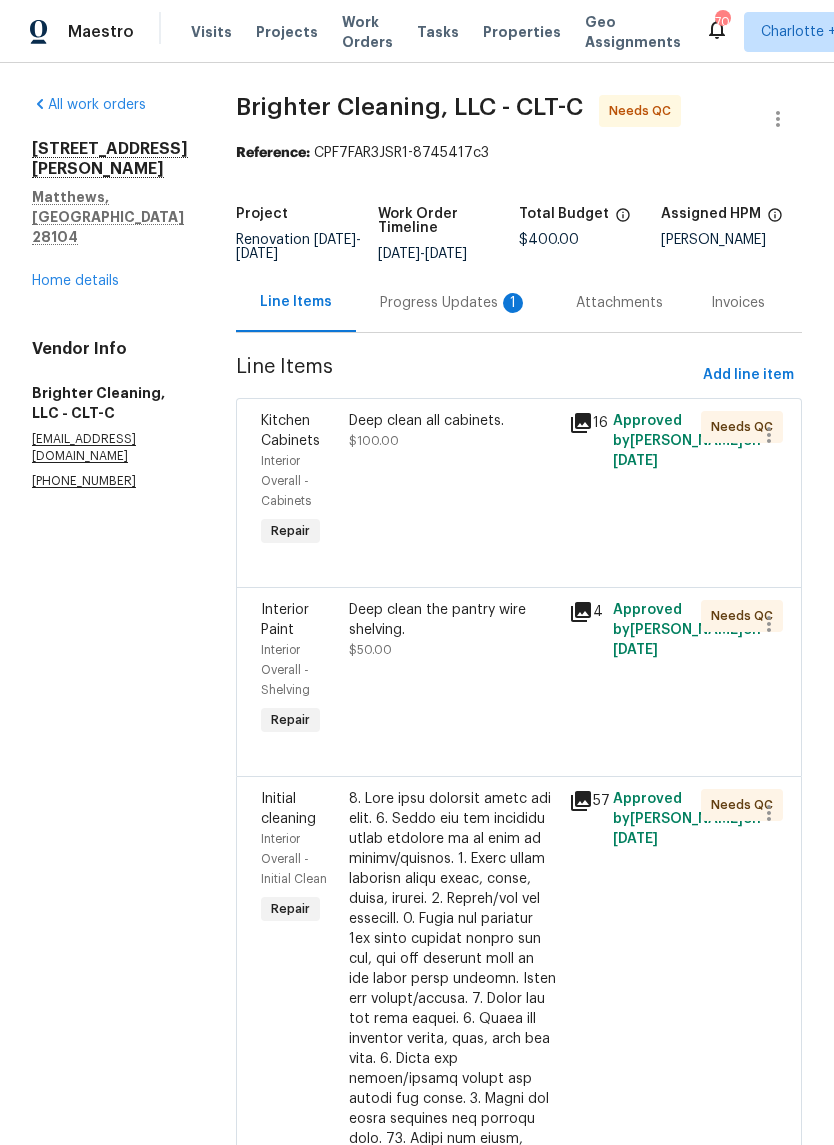 click on "Progress Updates 1" at bounding box center (454, 303) 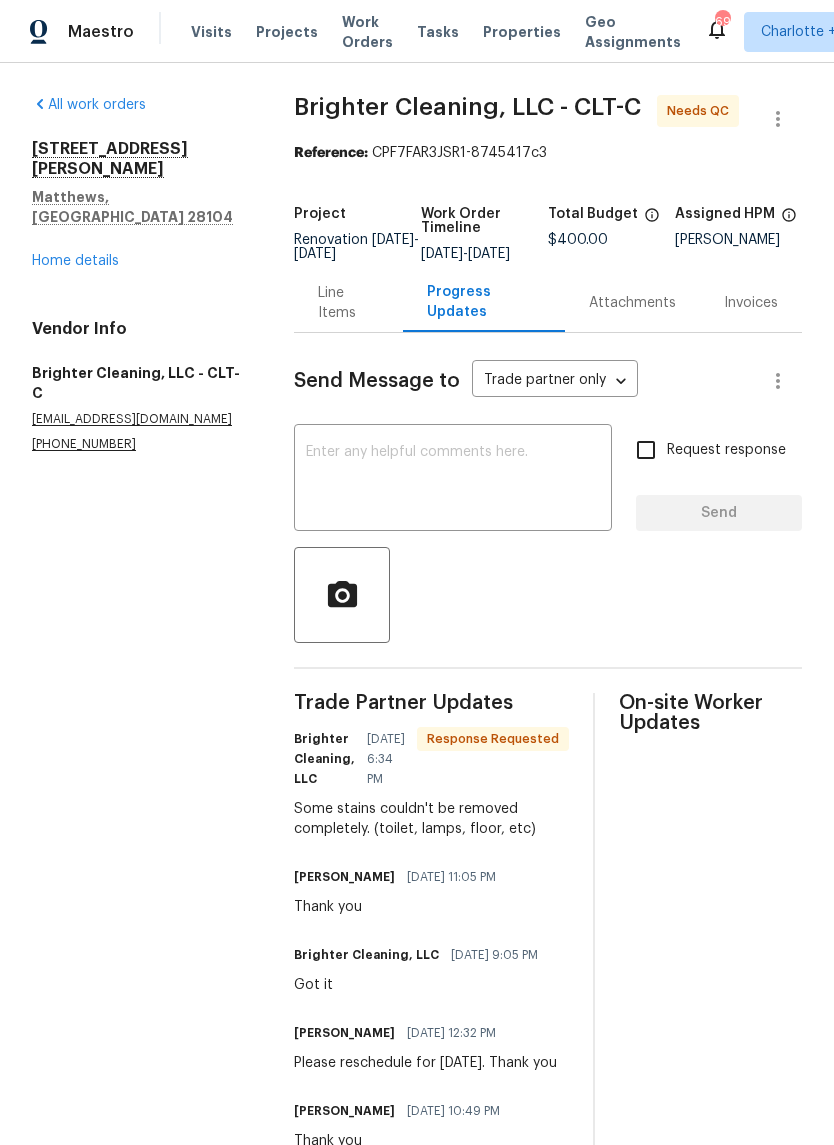 click at bounding box center (453, 480) 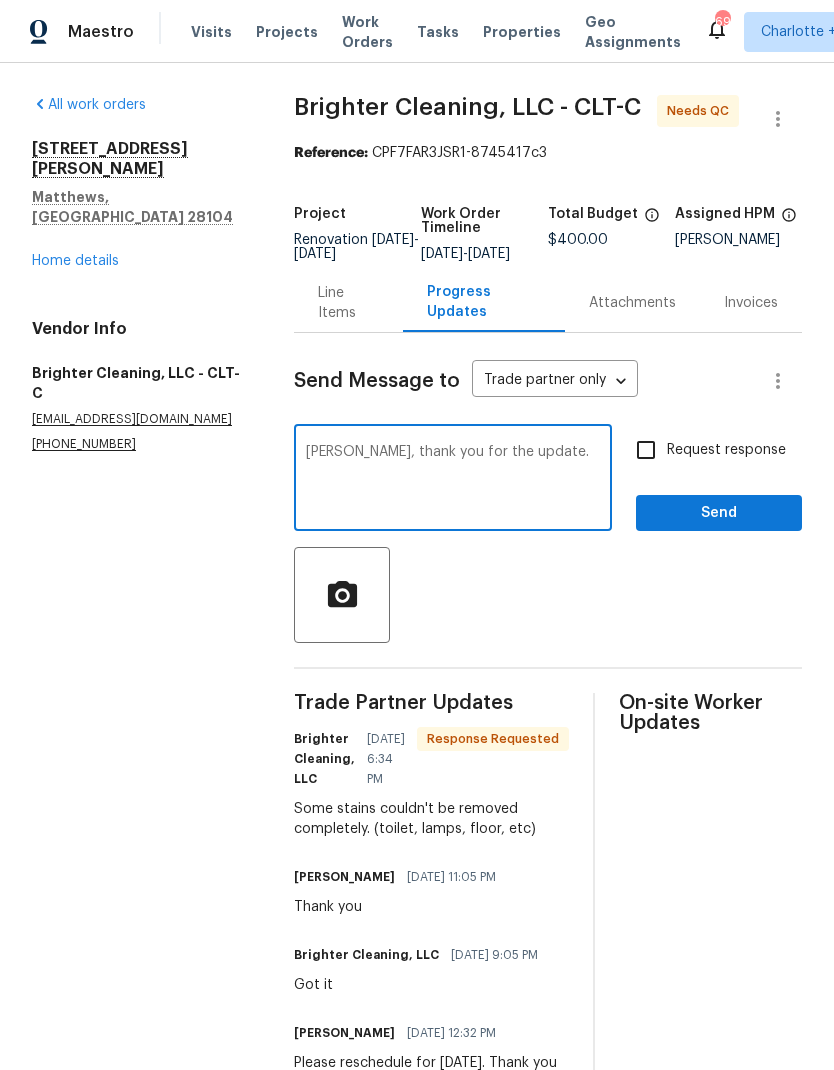 click on "Jonathan, thank you for the update." at bounding box center [453, 480] 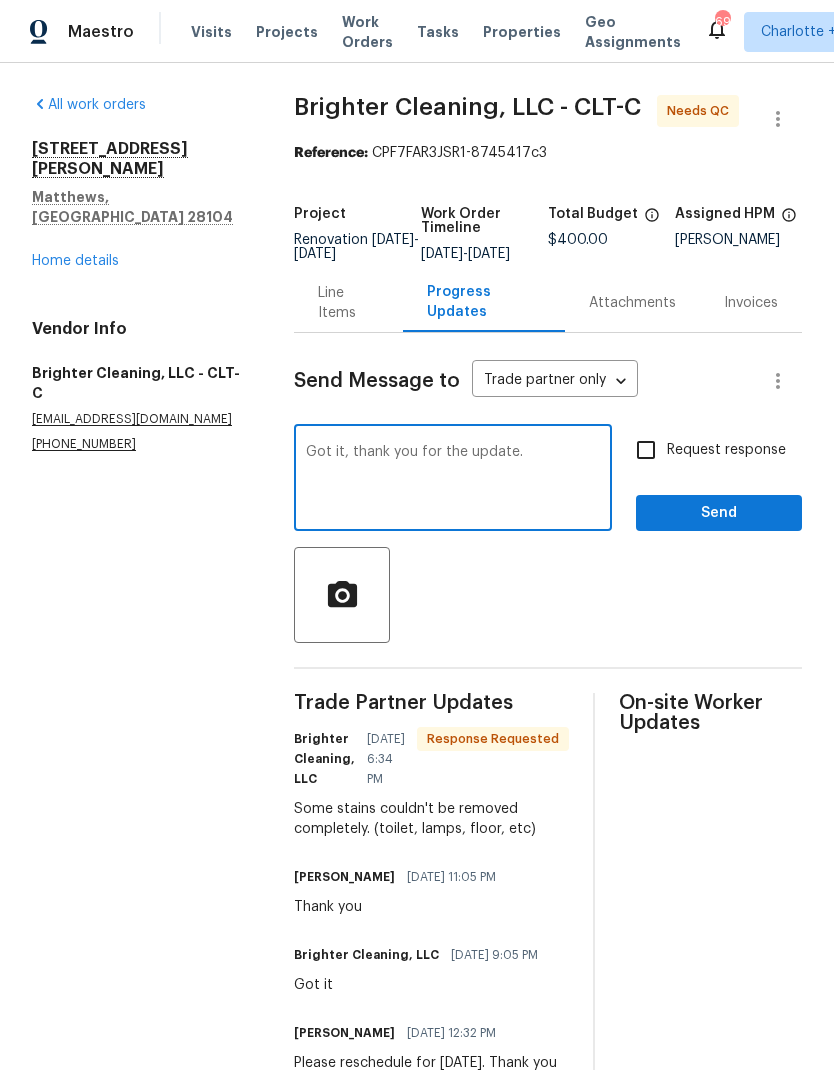 type on "Got it, thank you for the update." 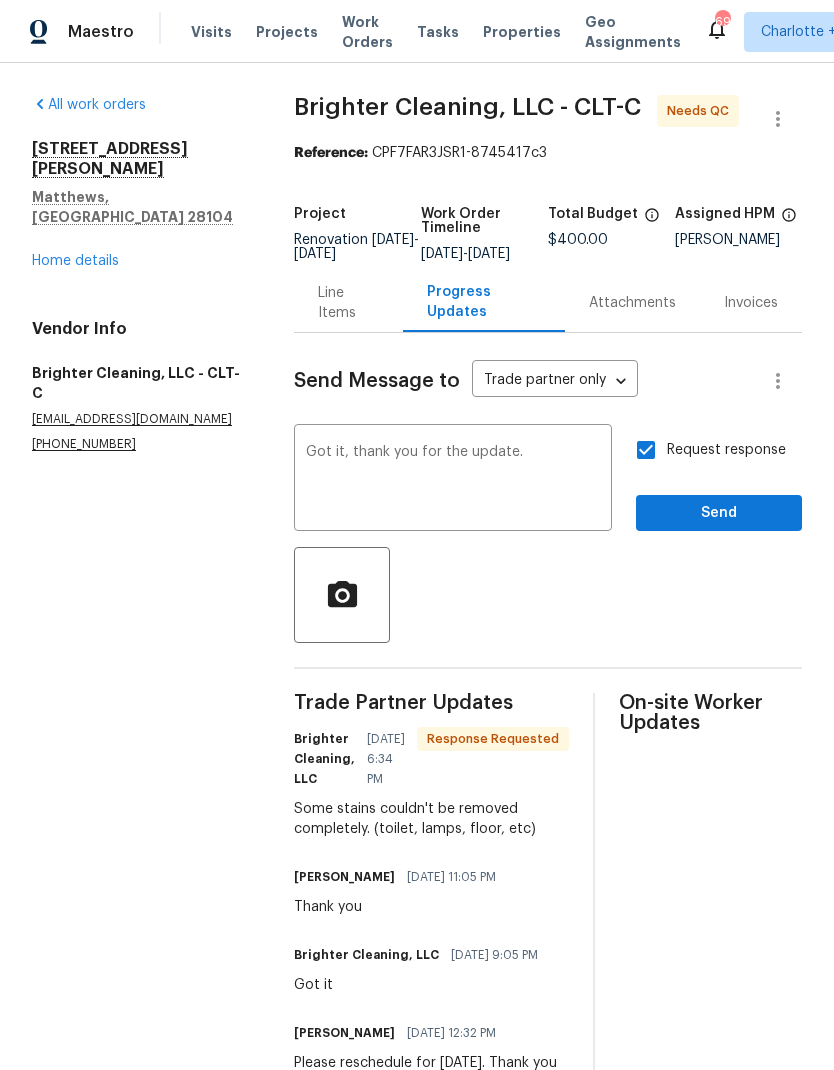 click on "Request response" at bounding box center (646, 450) 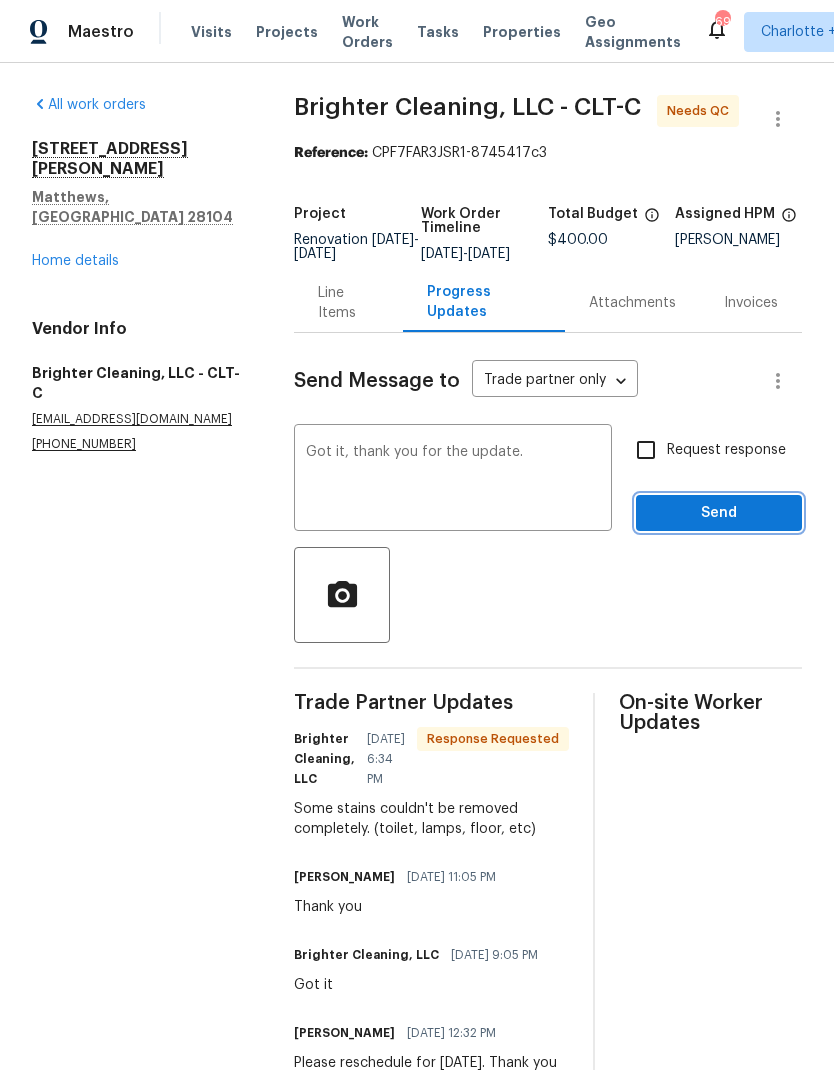 click on "Send" at bounding box center (719, 513) 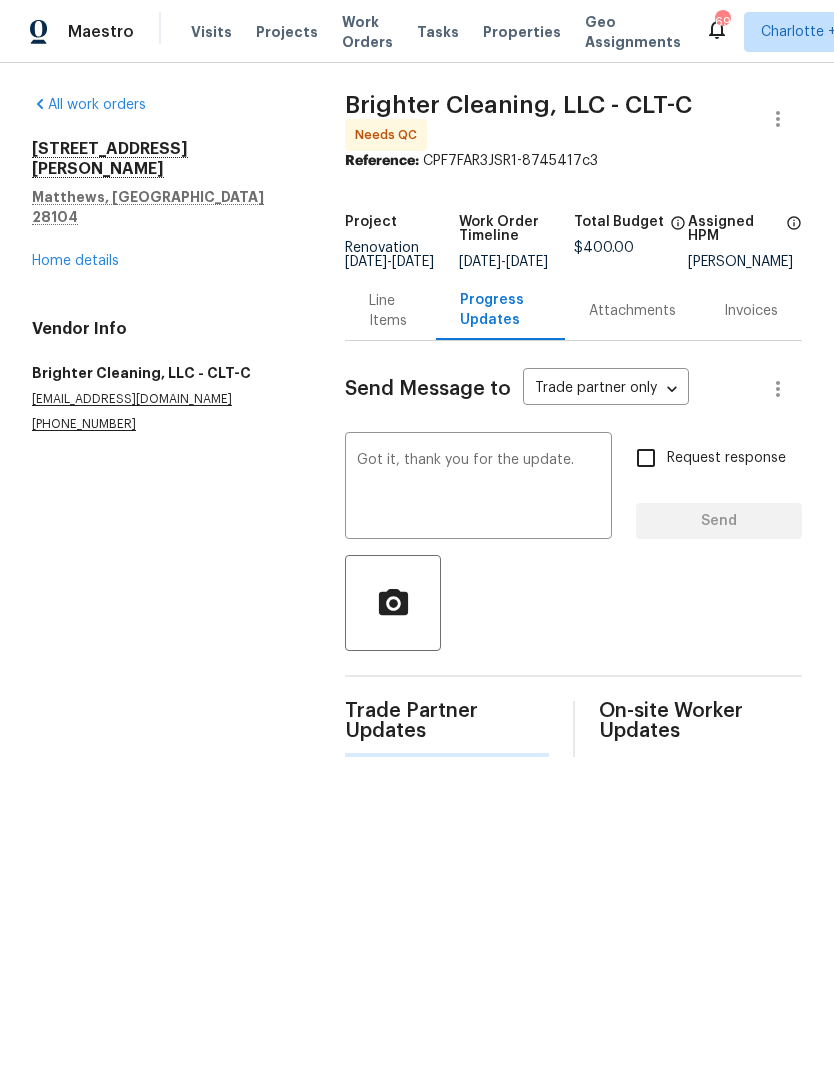 type 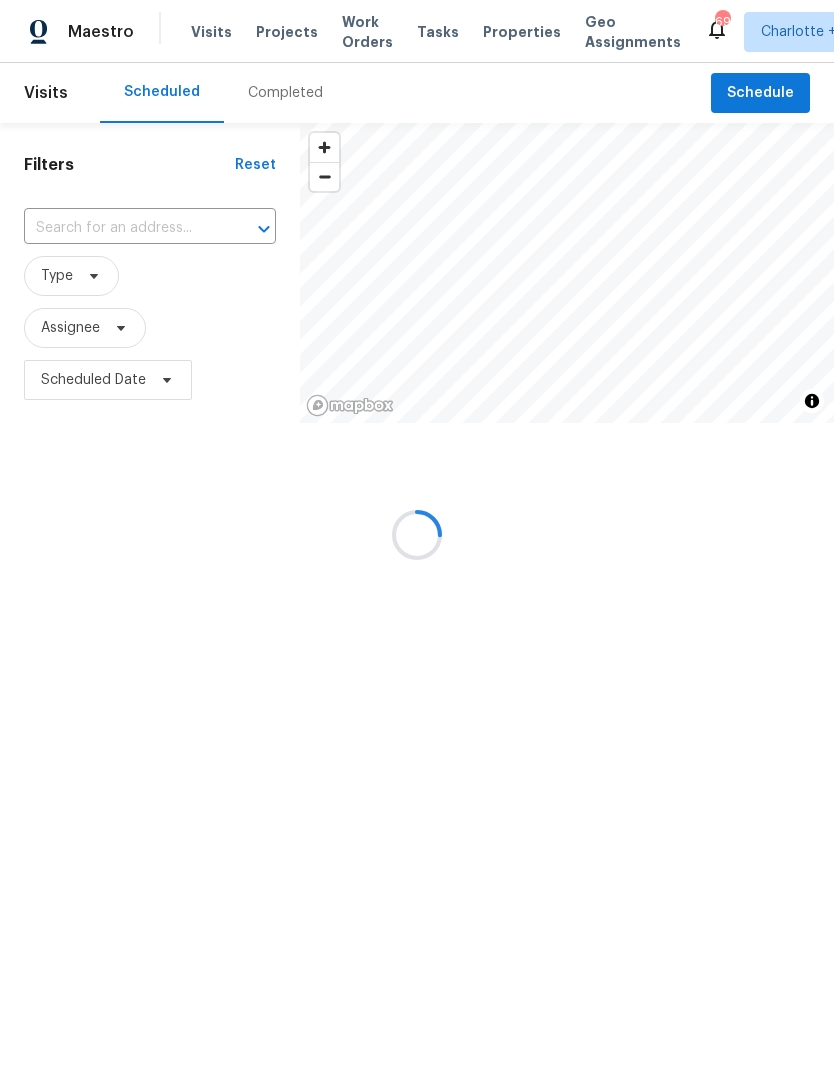 scroll, scrollTop: 0, scrollLeft: 0, axis: both 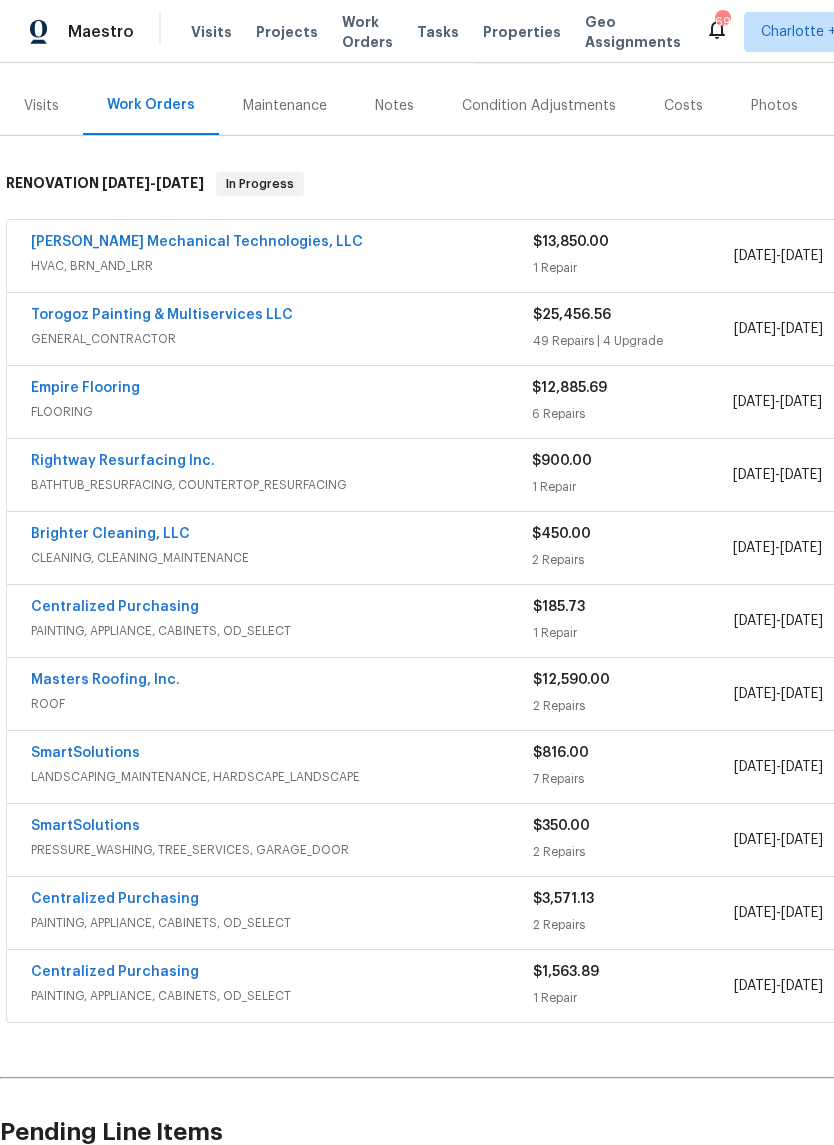 click on "Empire Flooring" at bounding box center (85, 388) 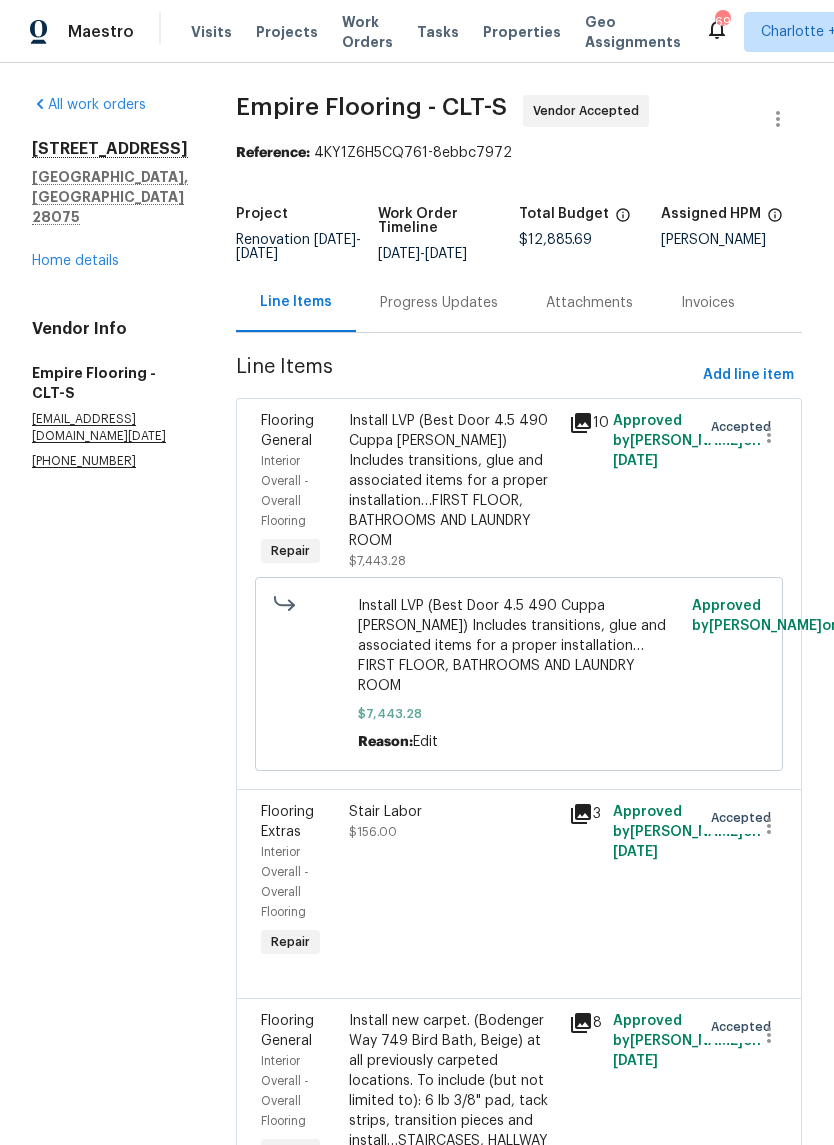 click on "Progress Updates" at bounding box center [439, 302] 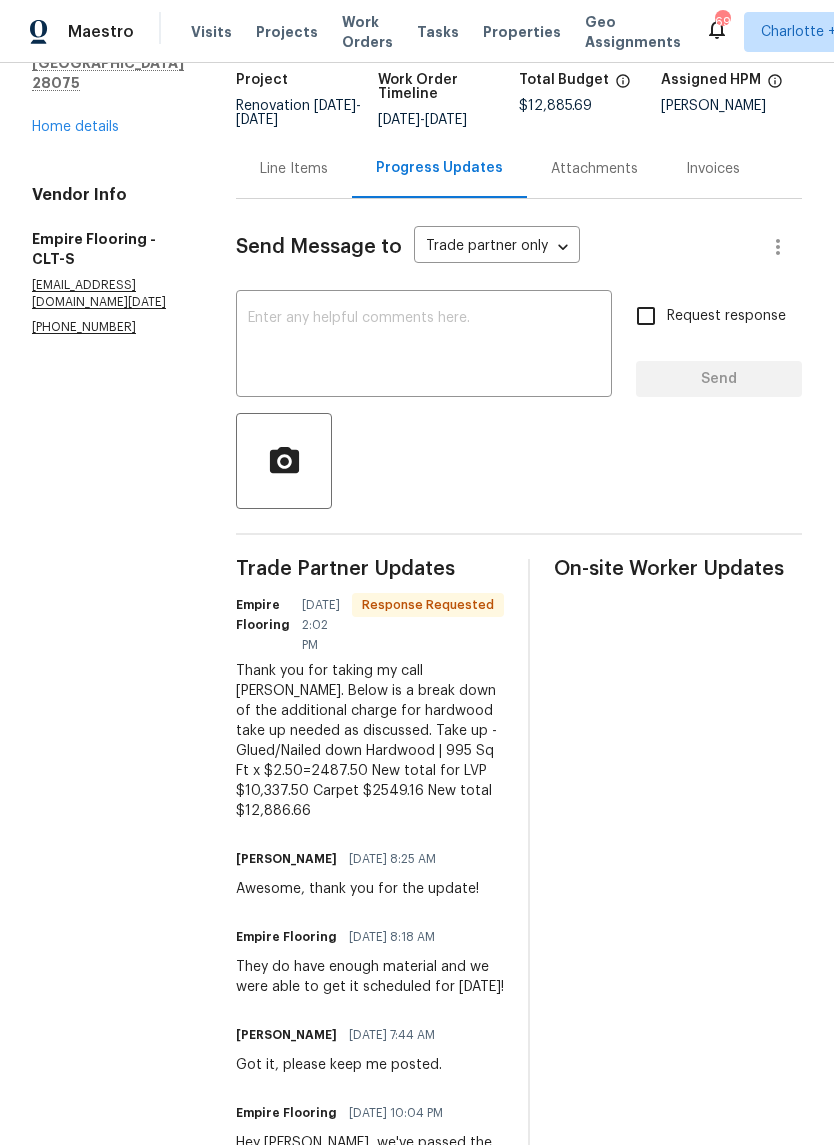 scroll, scrollTop: 124, scrollLeft: 0, axis: vertical 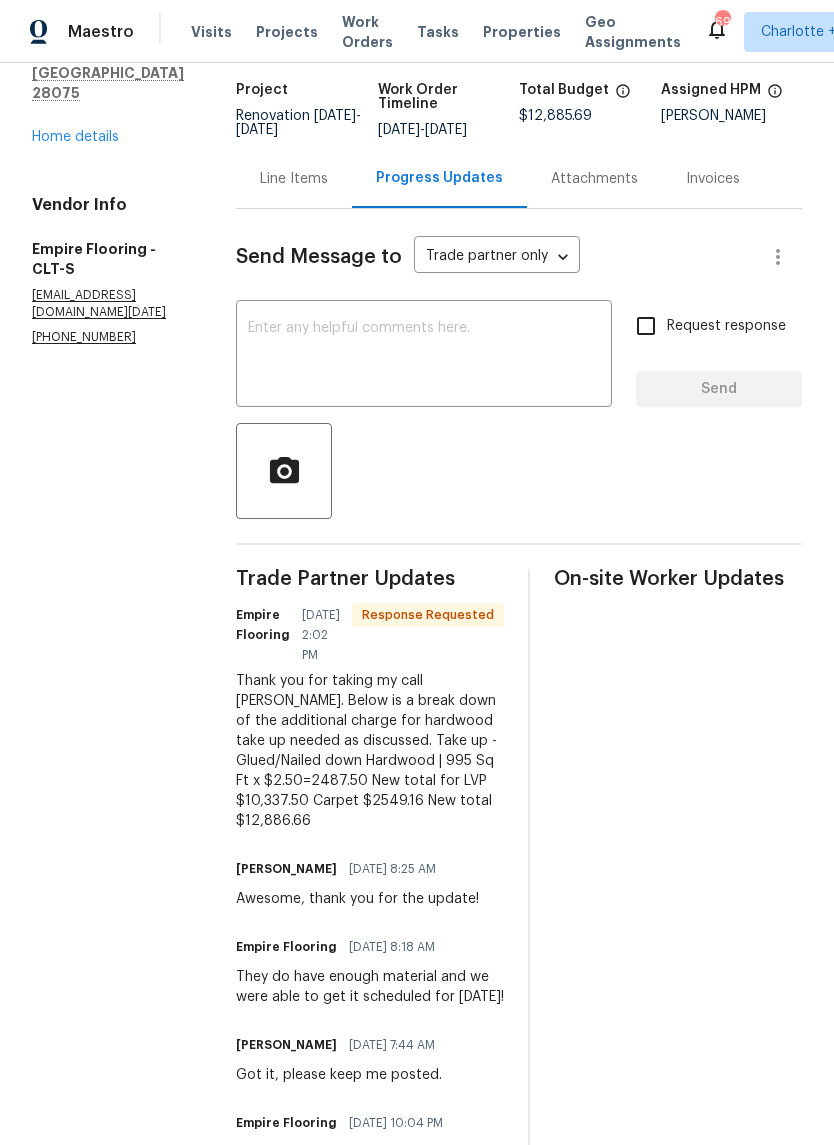 click on "Line Items" at bounding box center (294, 179) 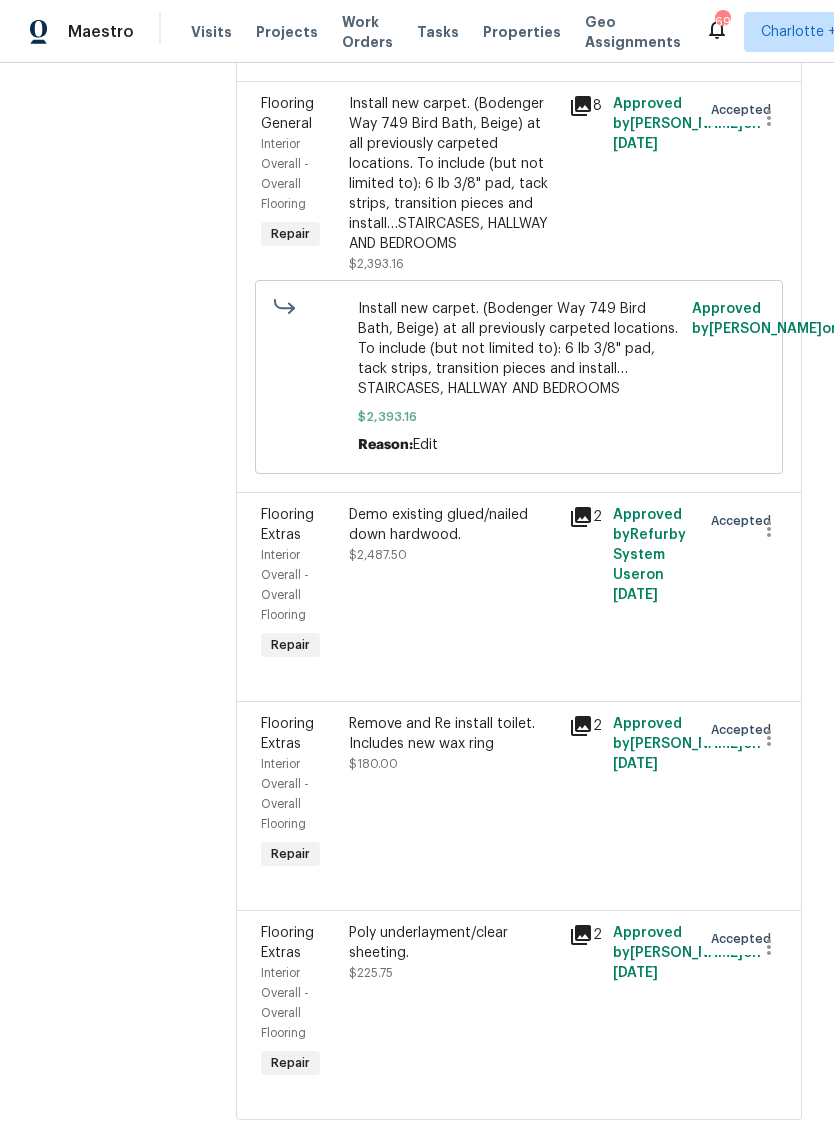 scroll, scrollTop: 916, scrollLeft: 0, axis: vertical 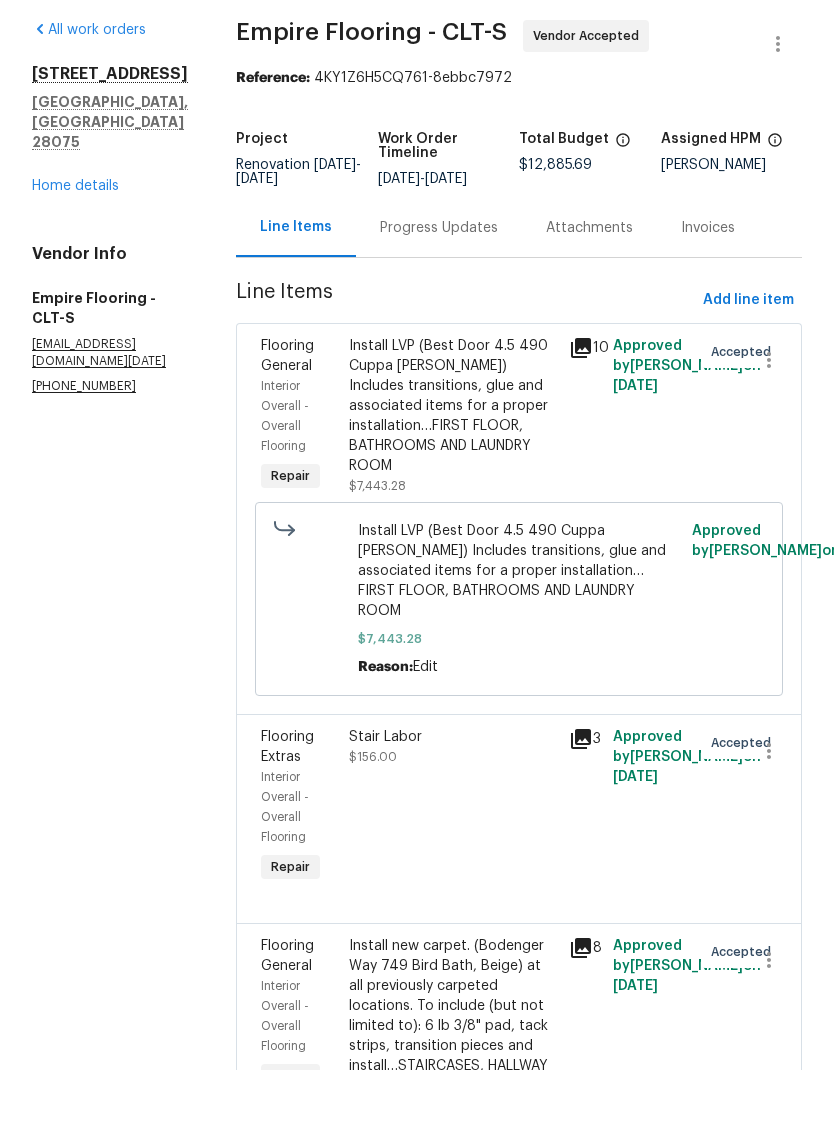 click on "Progress Updates" at bounding box center [439, 303] 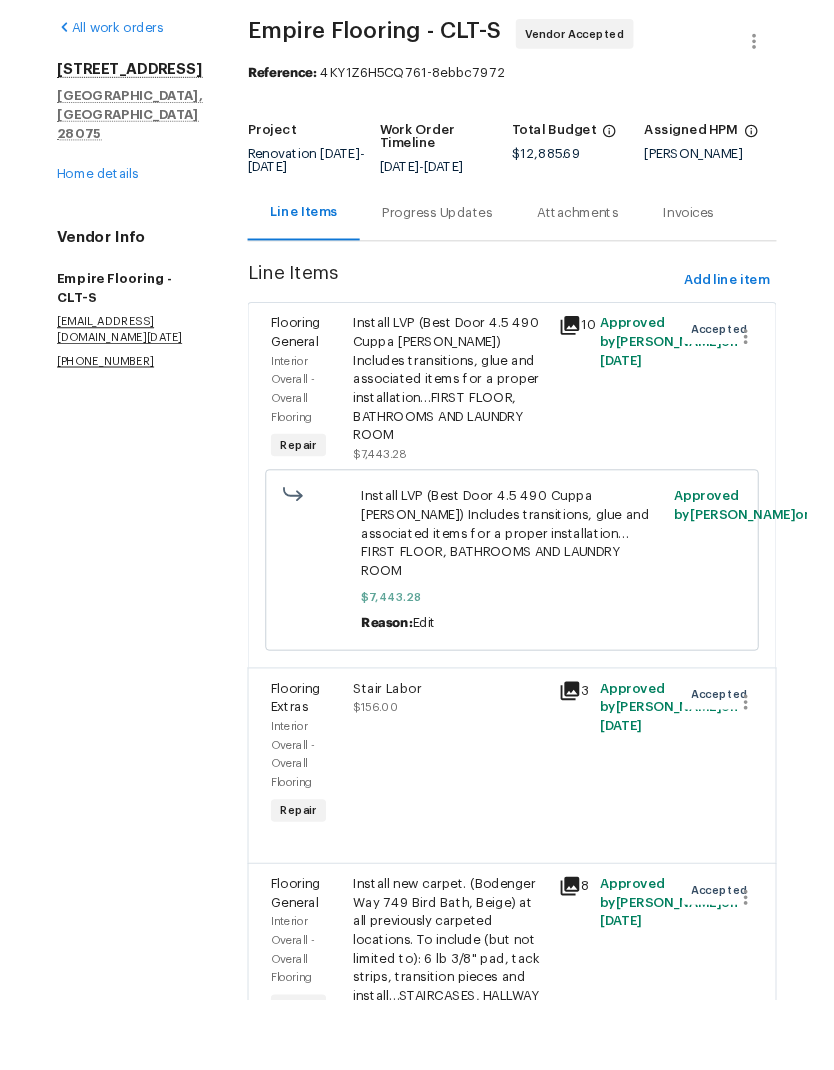 scroll, scrollTop: 0, scrollLeft: 0, axis: both 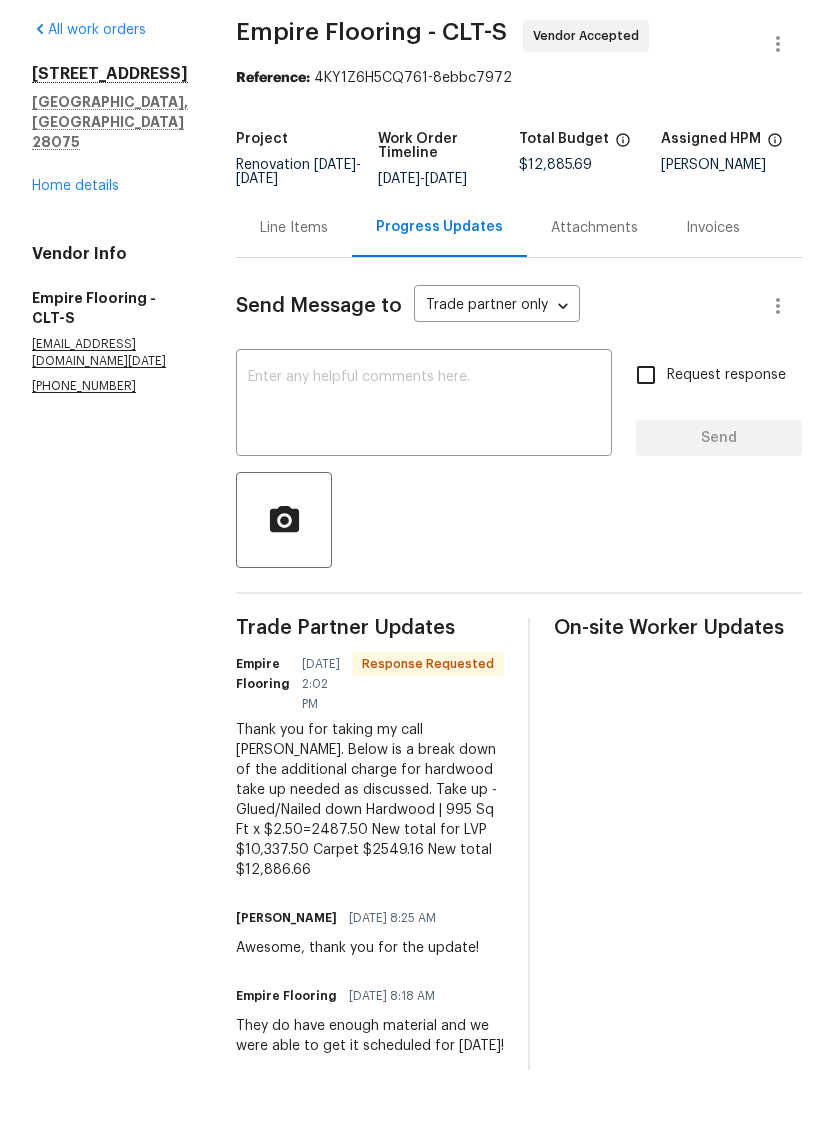 click at bounding box center (424, 480) 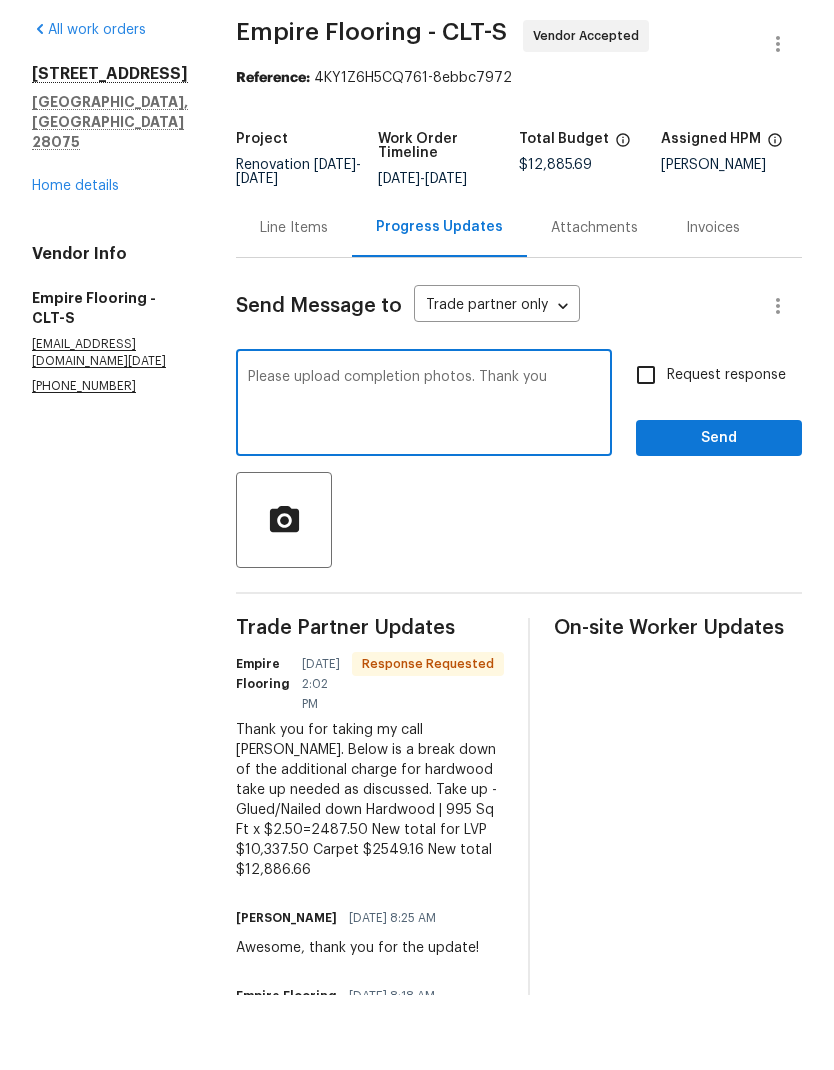 scroll, scrollTop: 75, scrollLeft: 0, axis: vertical 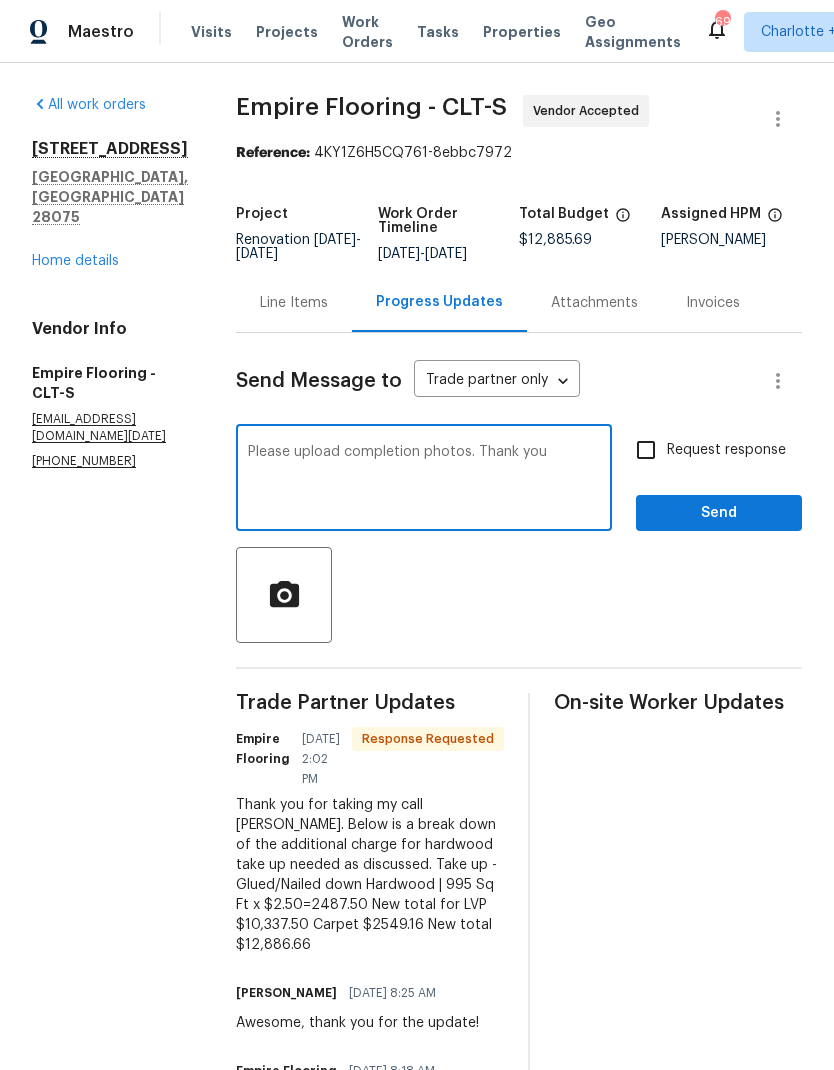 type on "Please upload completion photos. Thank you" 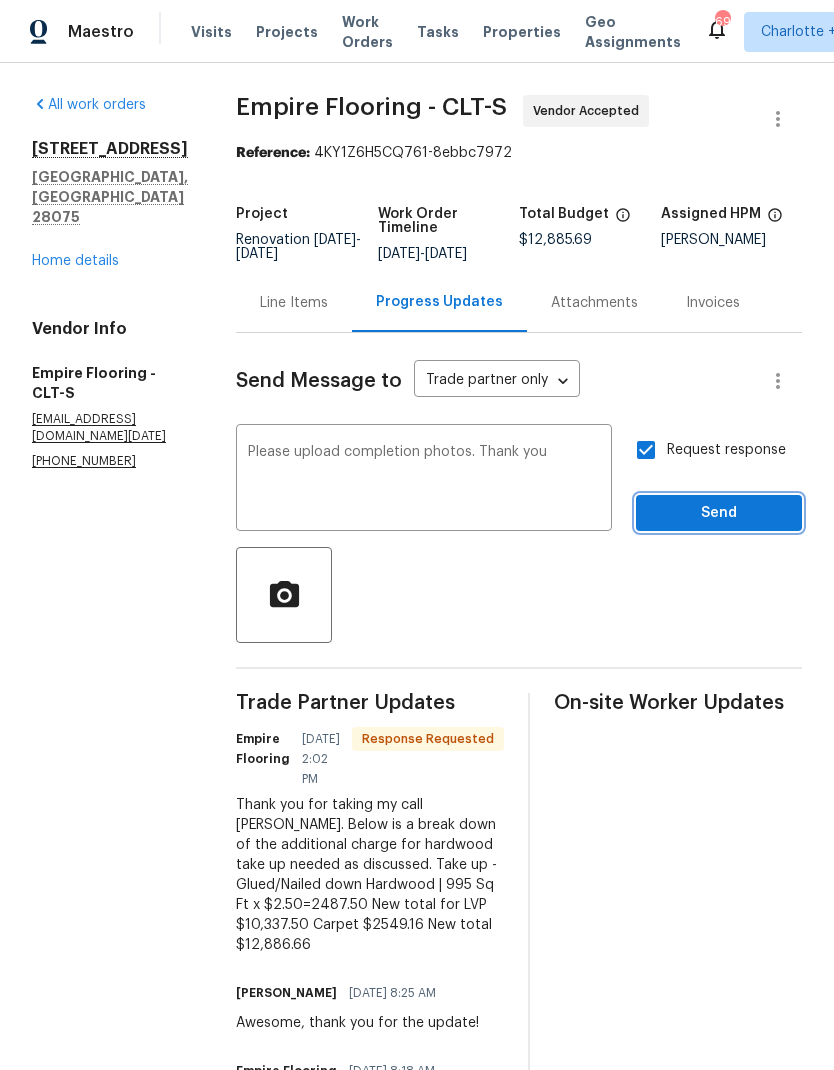 click on "Send" at bounding box center [719, 513] 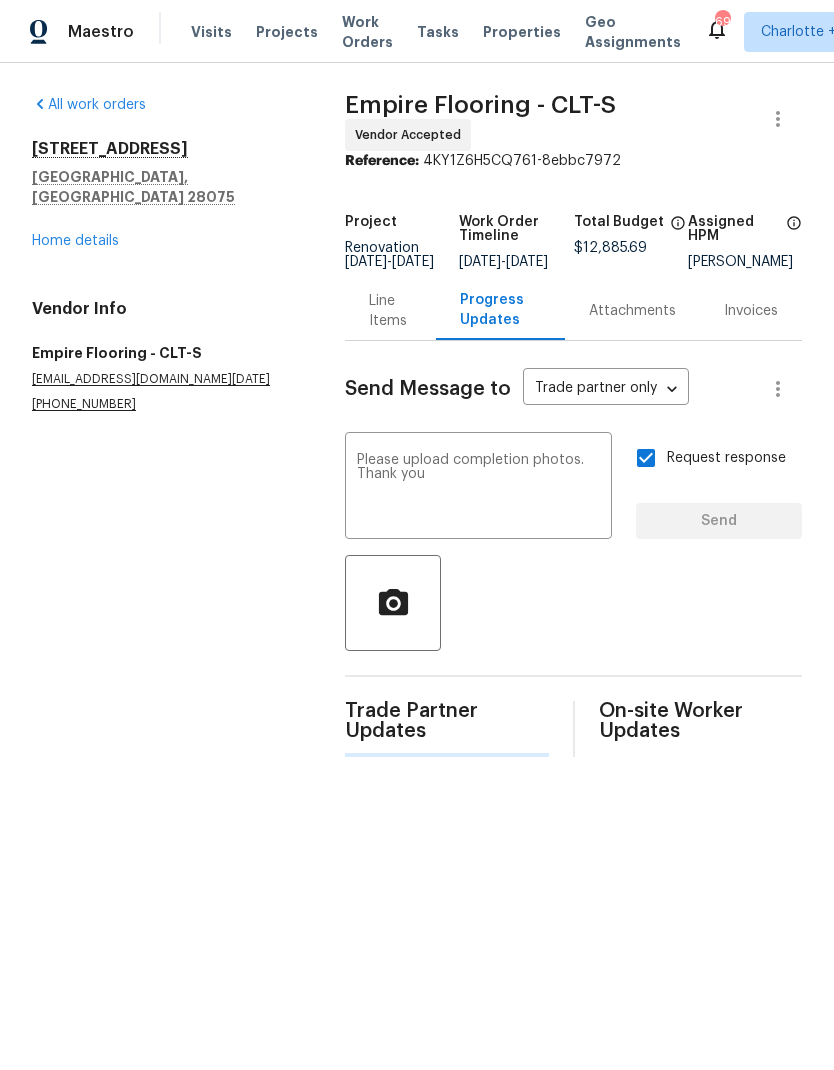 scroll, scrollTop: 0, scrollLeft: 0, axis: both 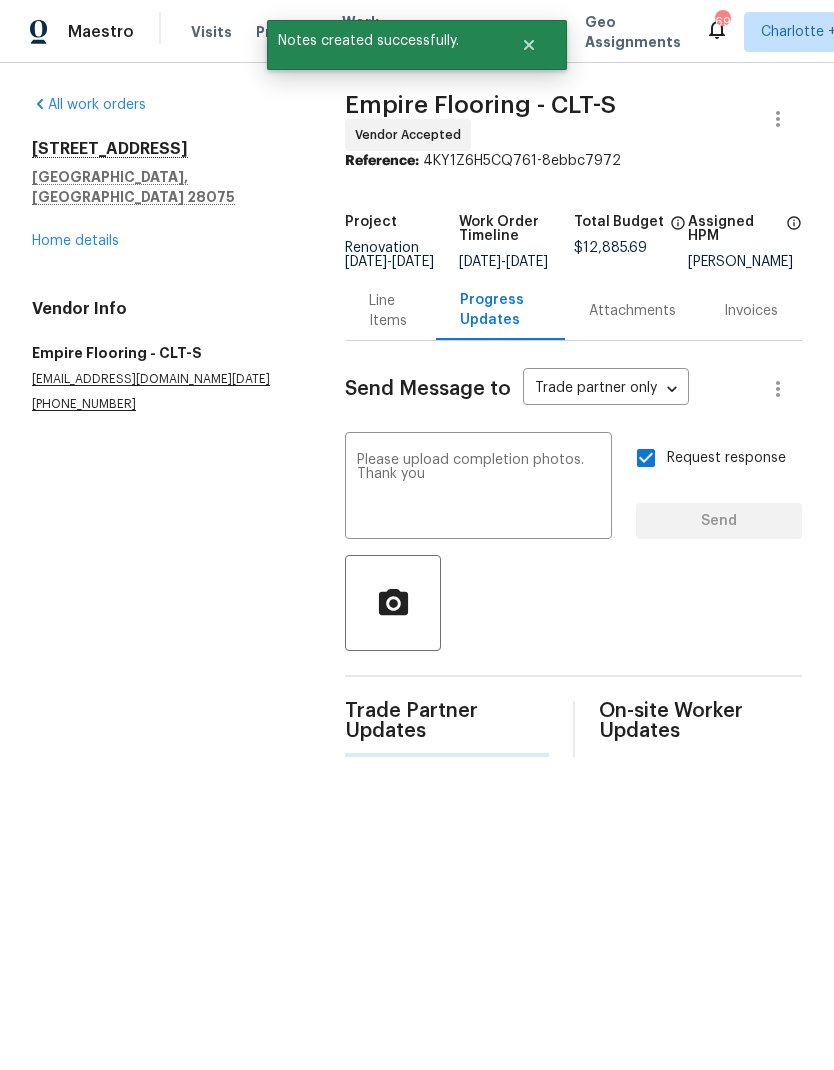 type 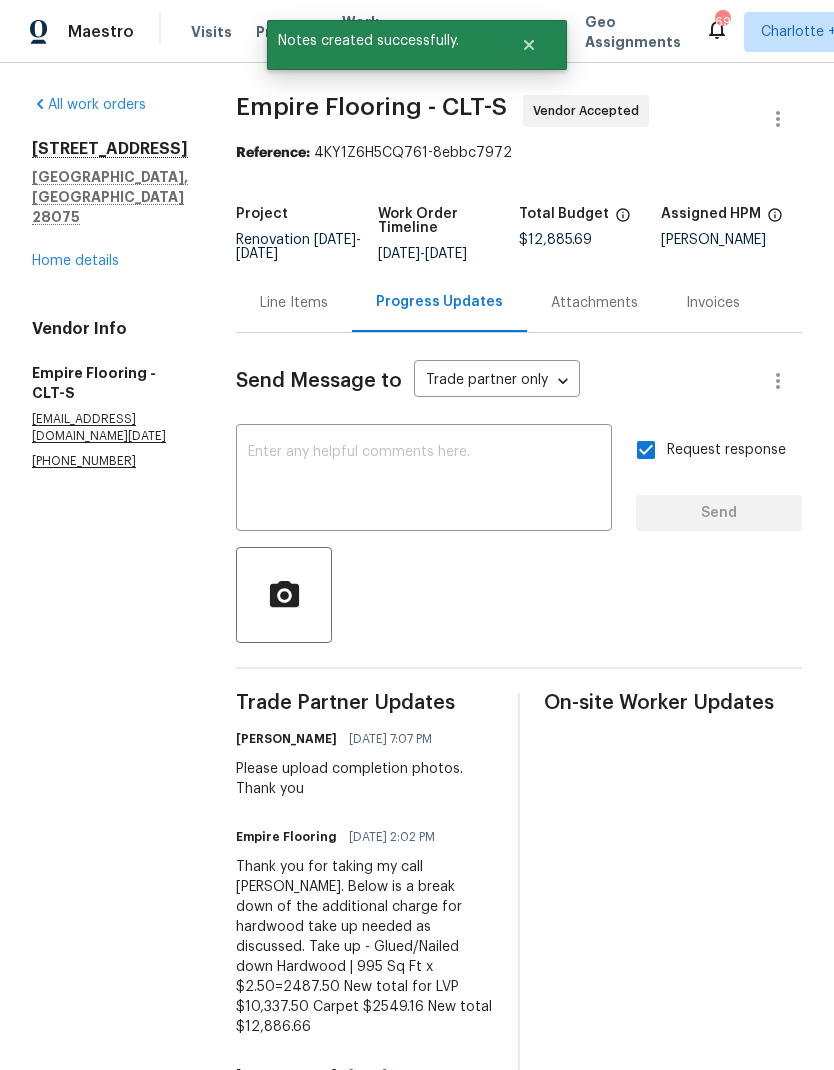 click on "1915 Birchbrook Ct Harrisburg, NC 28075 Home details" at bounding box center [110, 205] 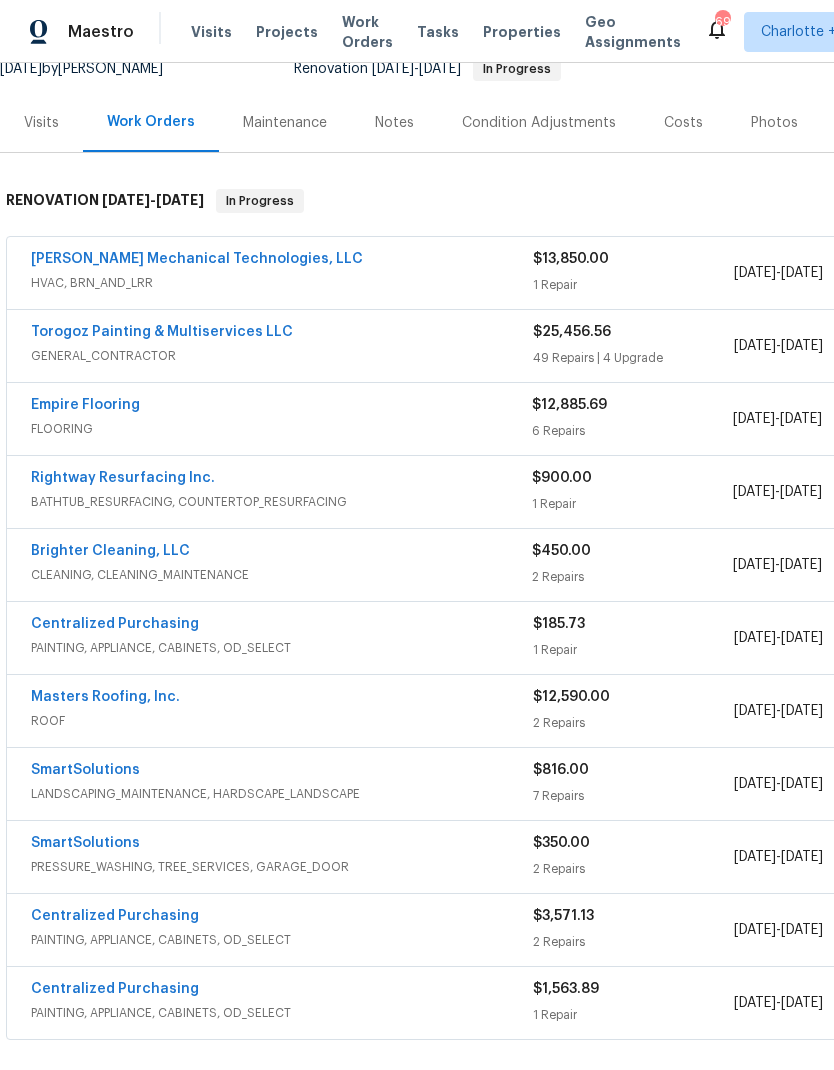 scroll, scrollTop: 210, scrollLeft: 0, axis: vertical 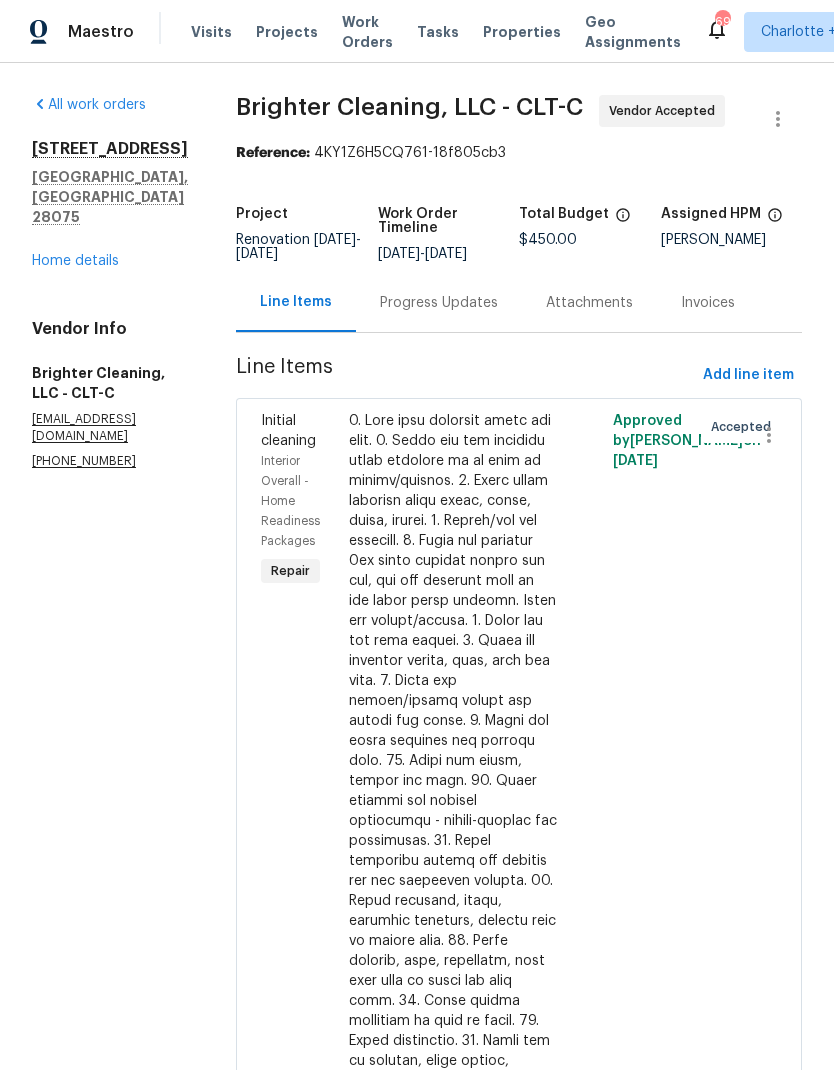 click on "Progress Updates" at bounding box center (439, 302) 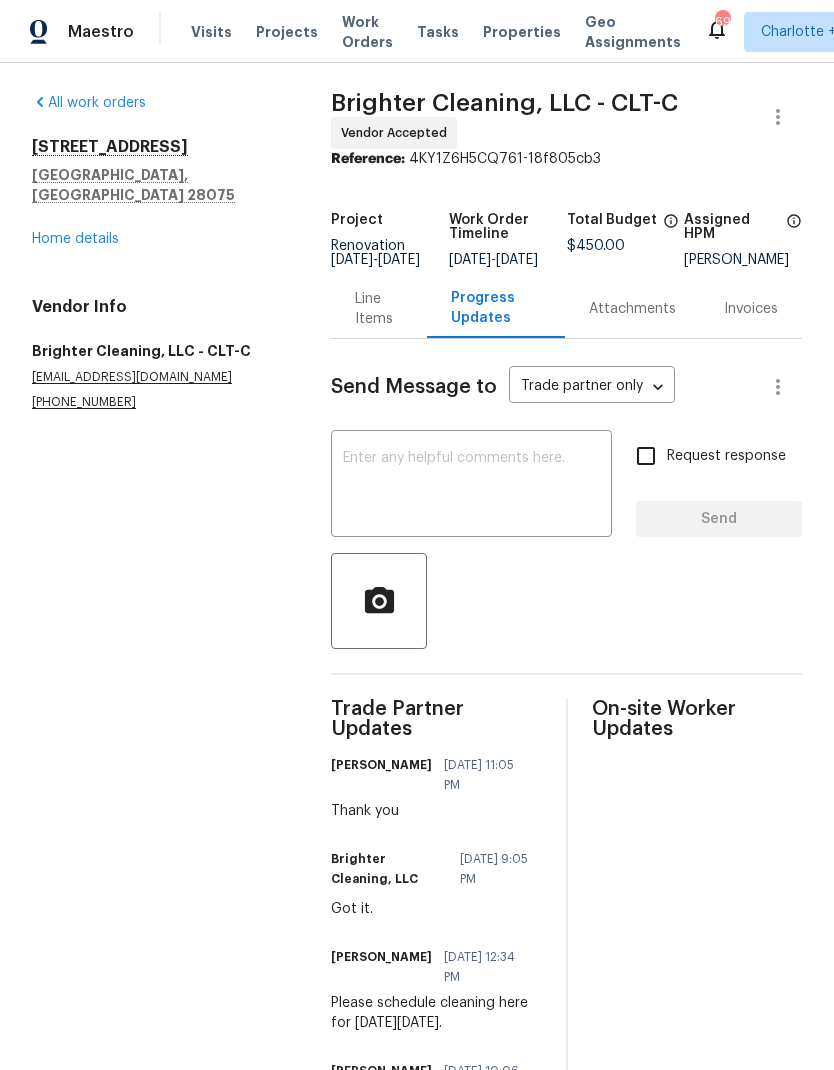 scroll, scrollTop: 1, scrollLeft: 0, axis: vertical 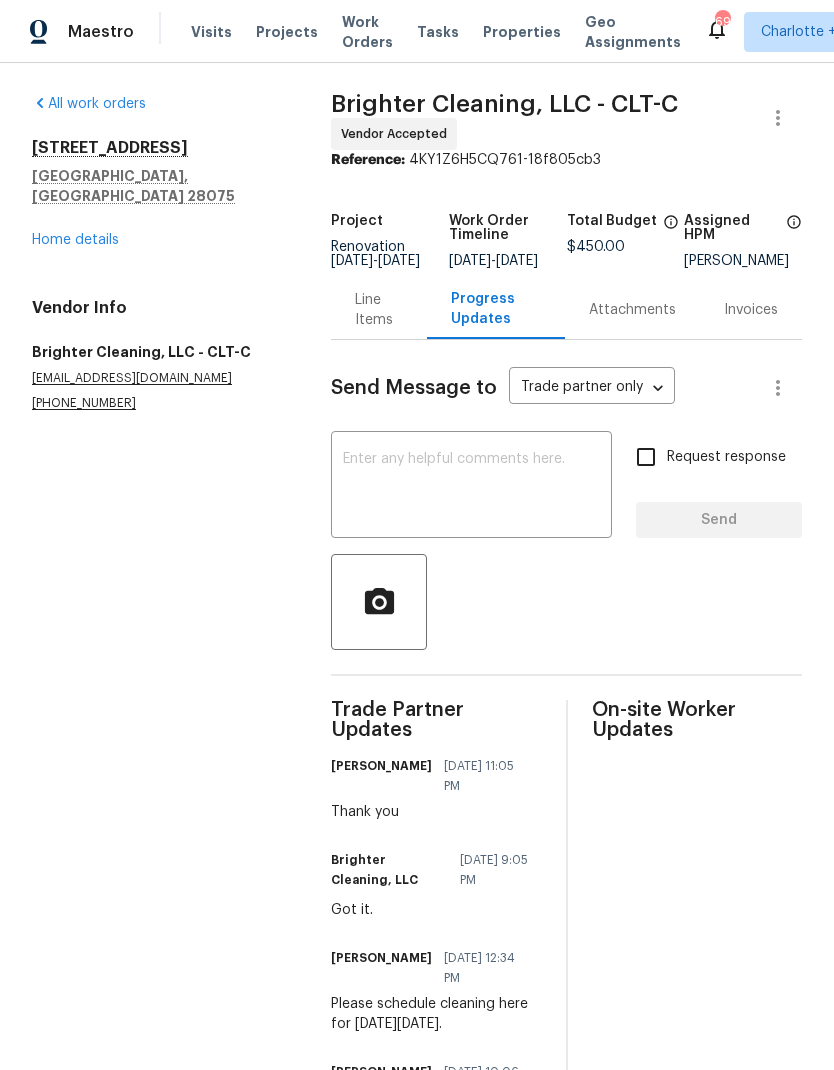 click at bounding box center [471, 487] 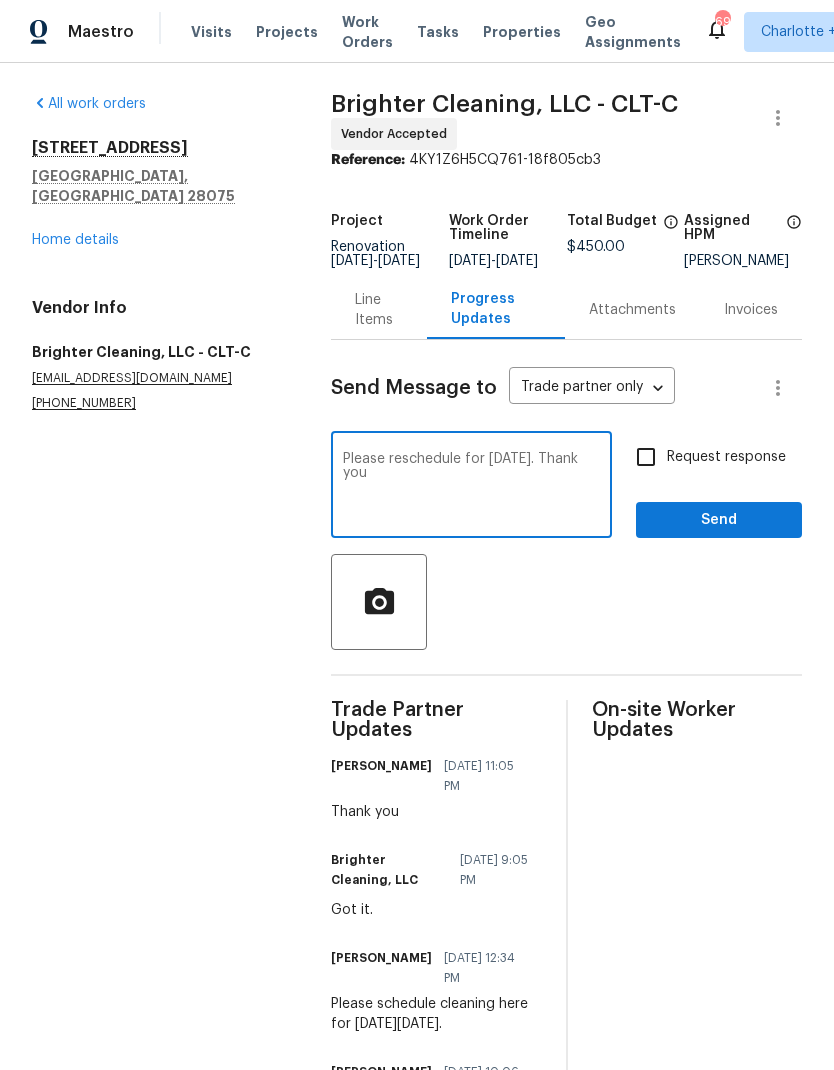 type on "Please reschedule for Thursday. Thank you" 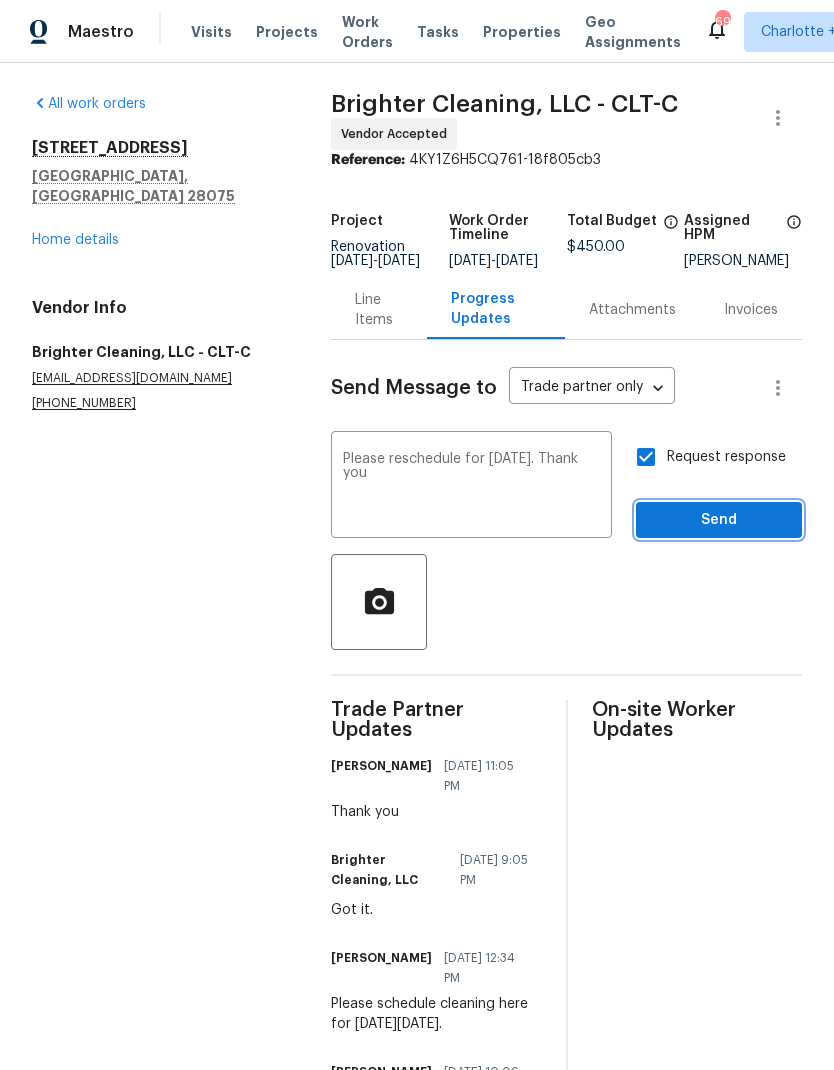 click on "Send" at bounding box center (719, 520) 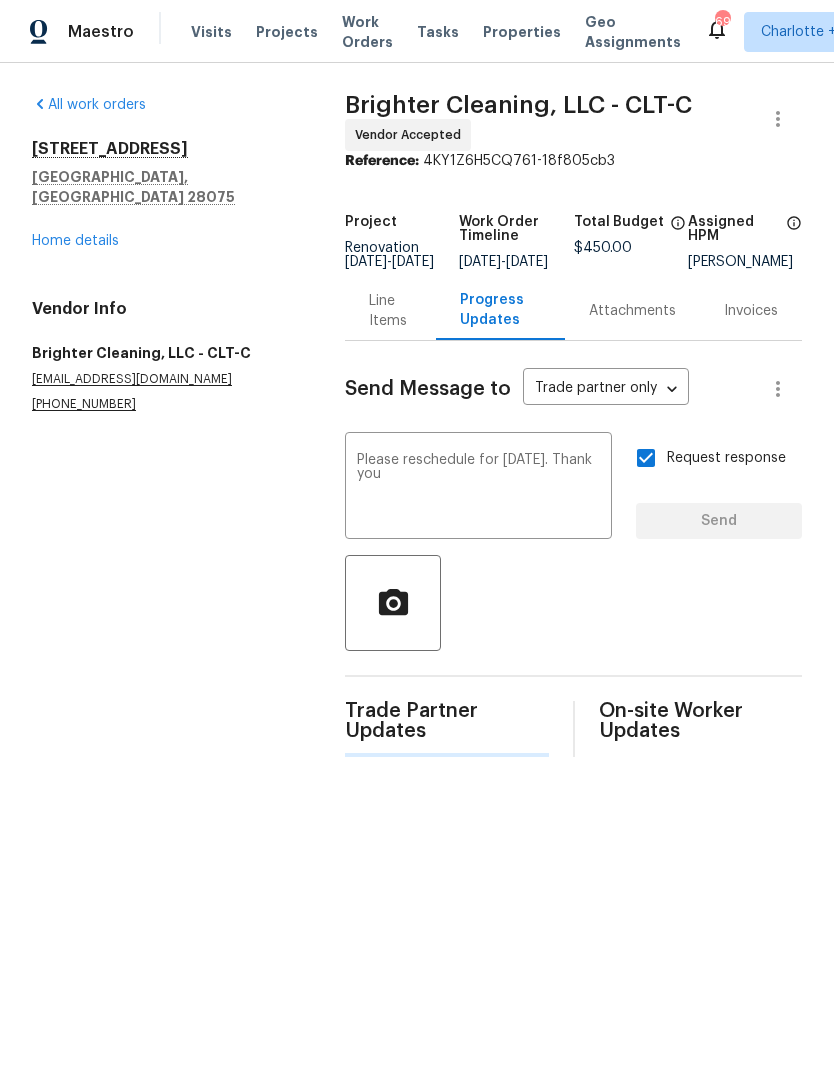 scroll, scrollTop: 0, scrollLeft: 0, axis: both 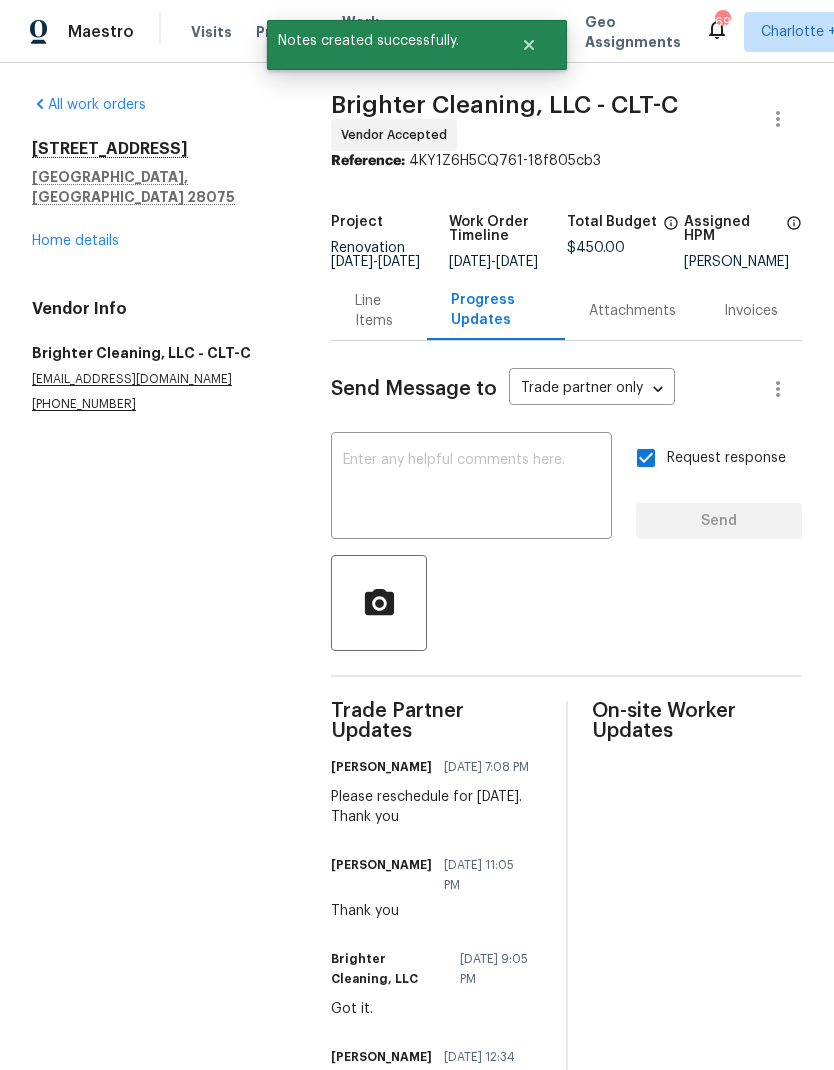 click on "Home details" at bounding box center (75, 241) 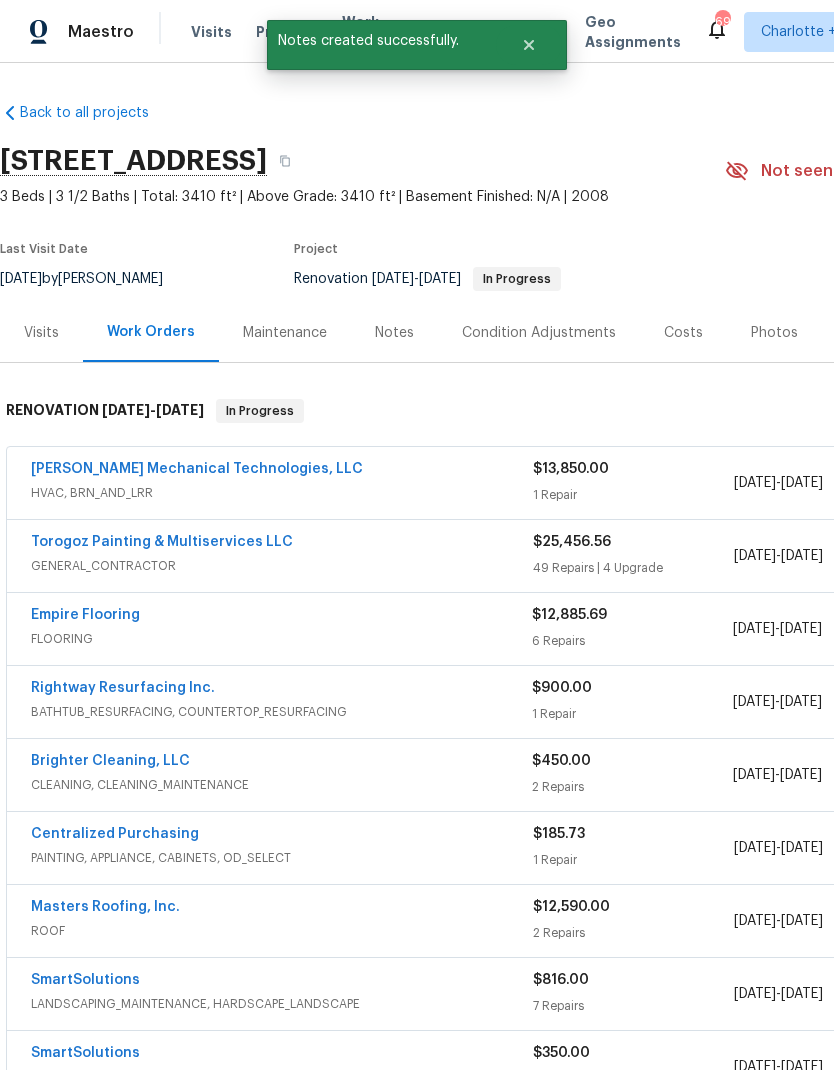 click on "Rightway Resurfacing Inc." at bounding box center [123, 688] 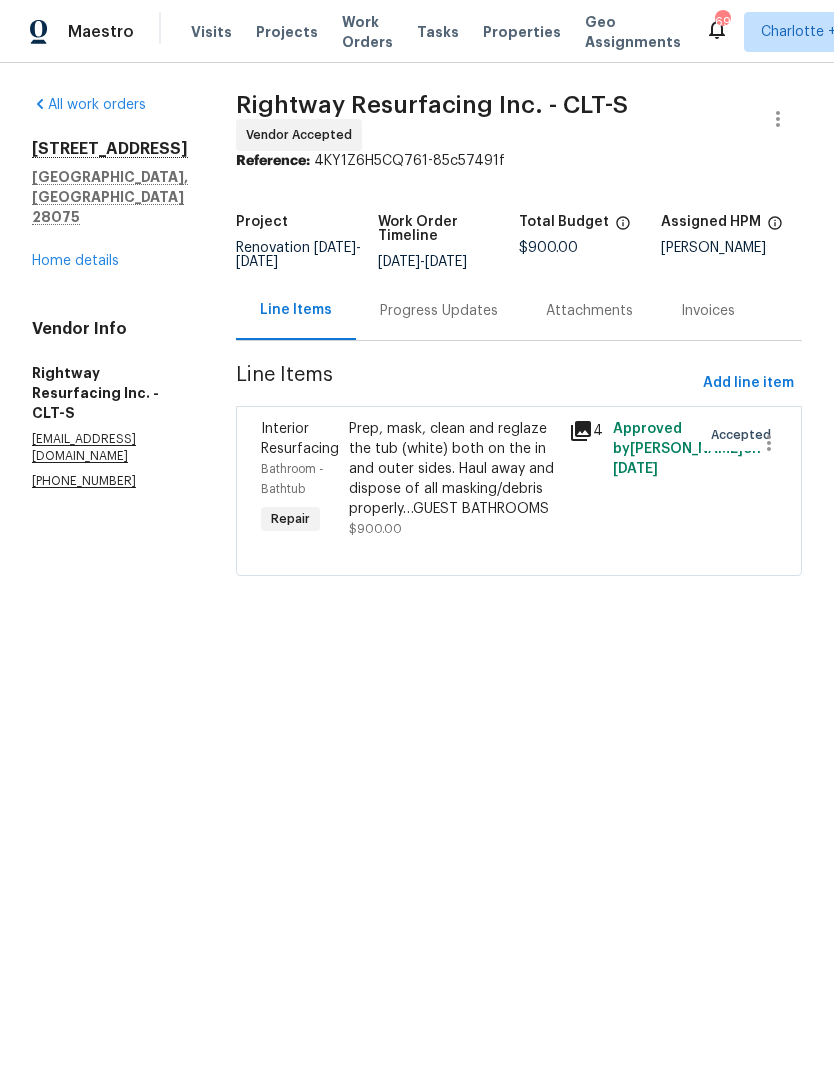 click on "Progress Updates" at bounding box center [439, 310] 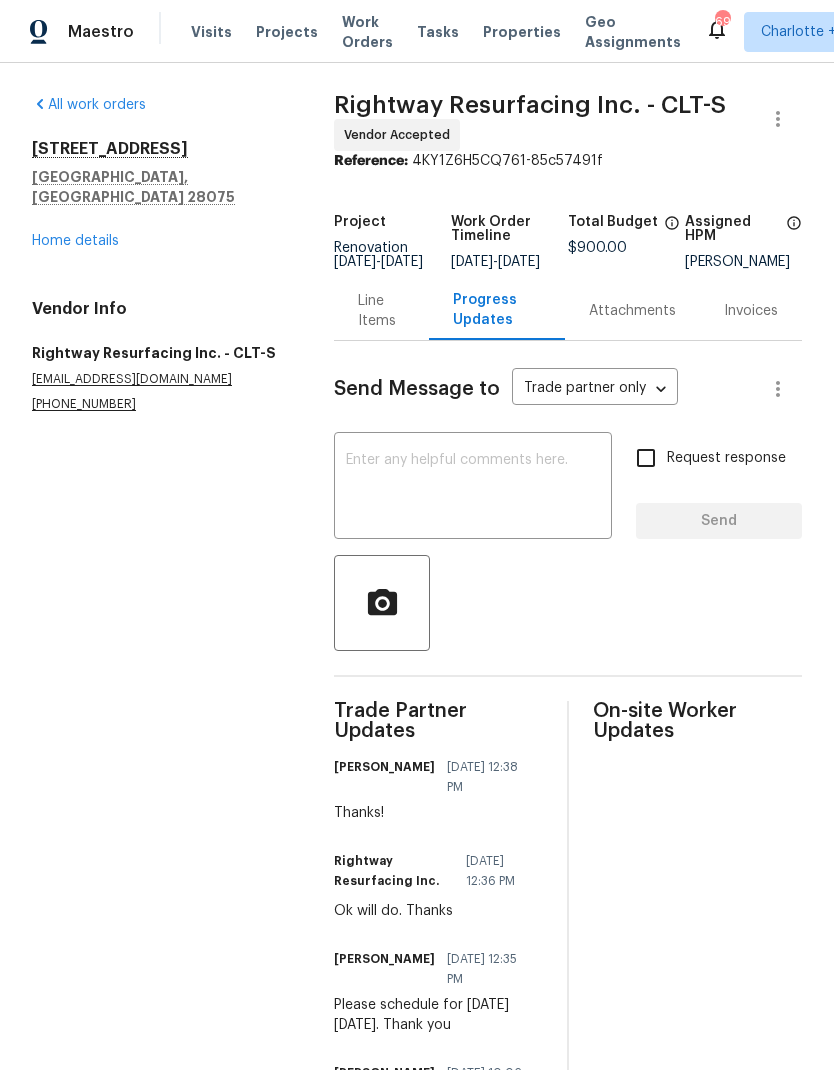 click at bounding box center (473, 488) 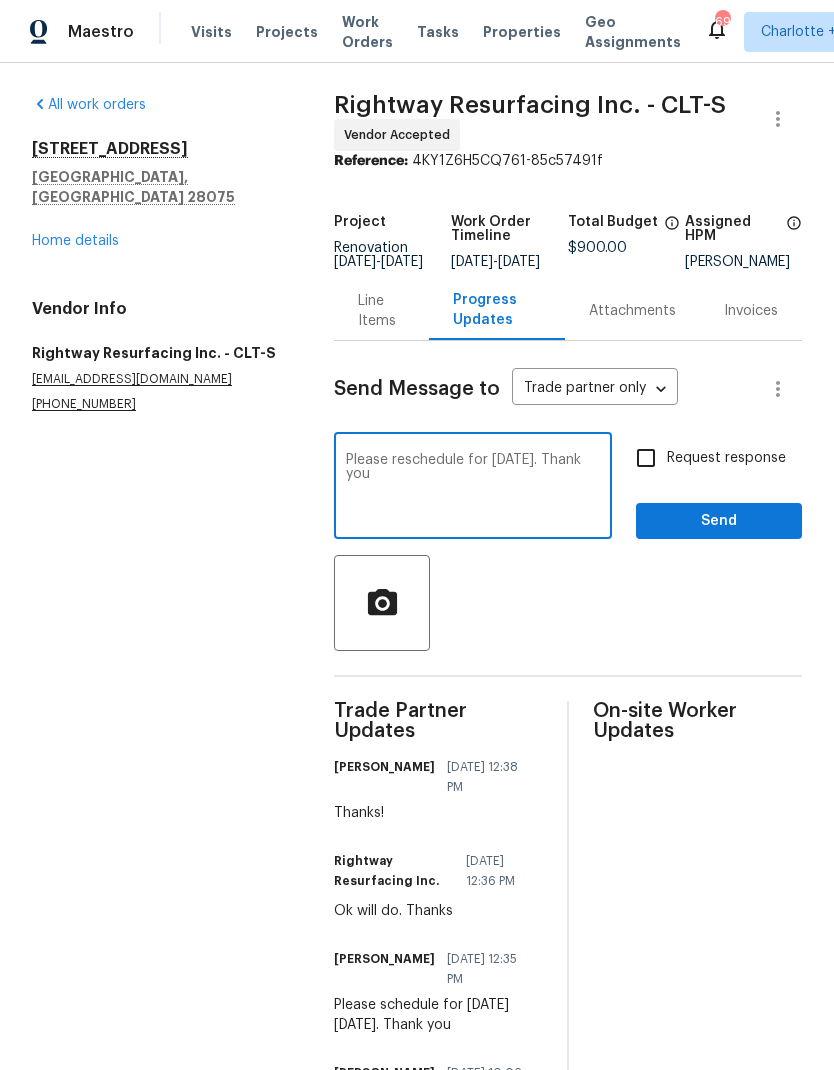 type on "Please reschedule for Friday. Thank you" 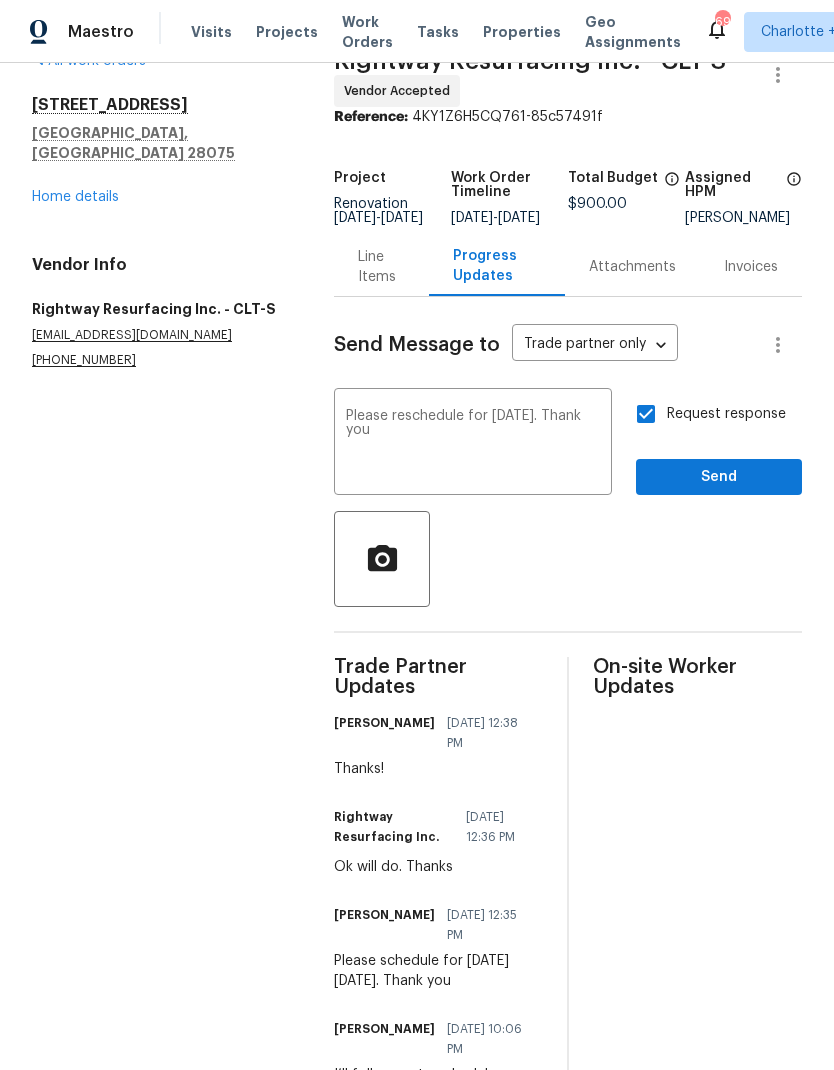 scroll, scrollTop: 18, scrollLeft: 0, axis: vertical 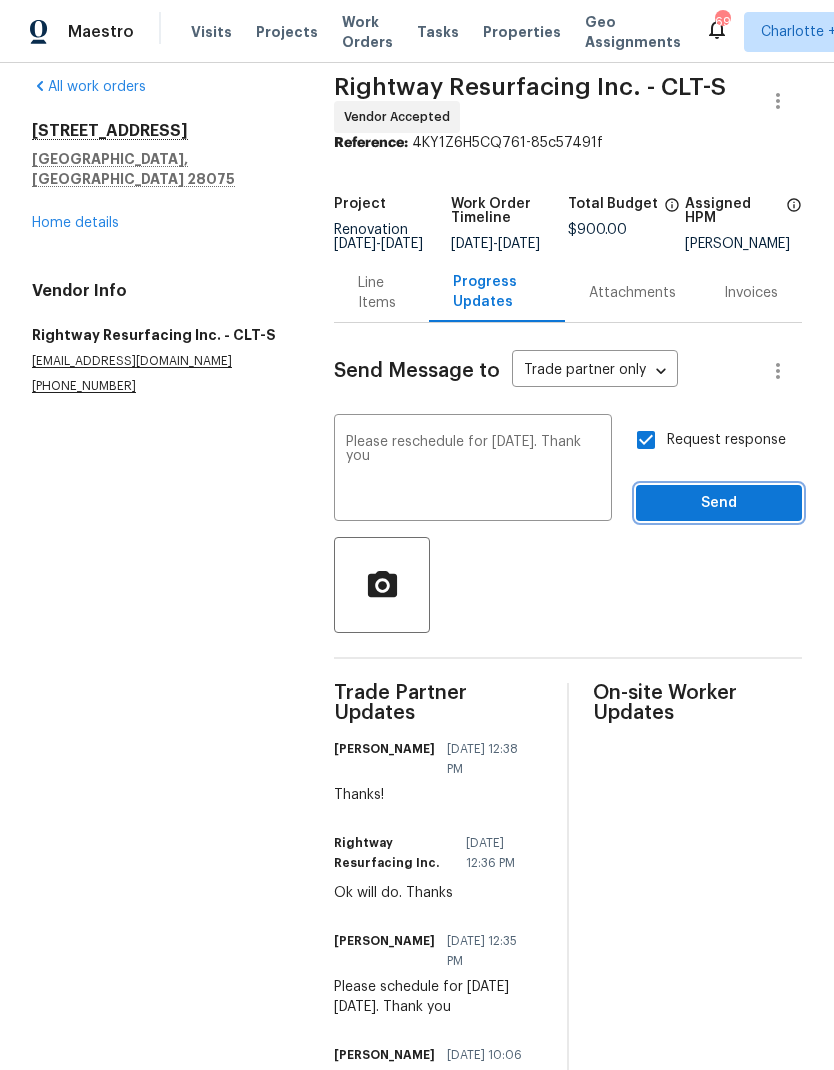 click on "Send" at bounding box center [719, 503] 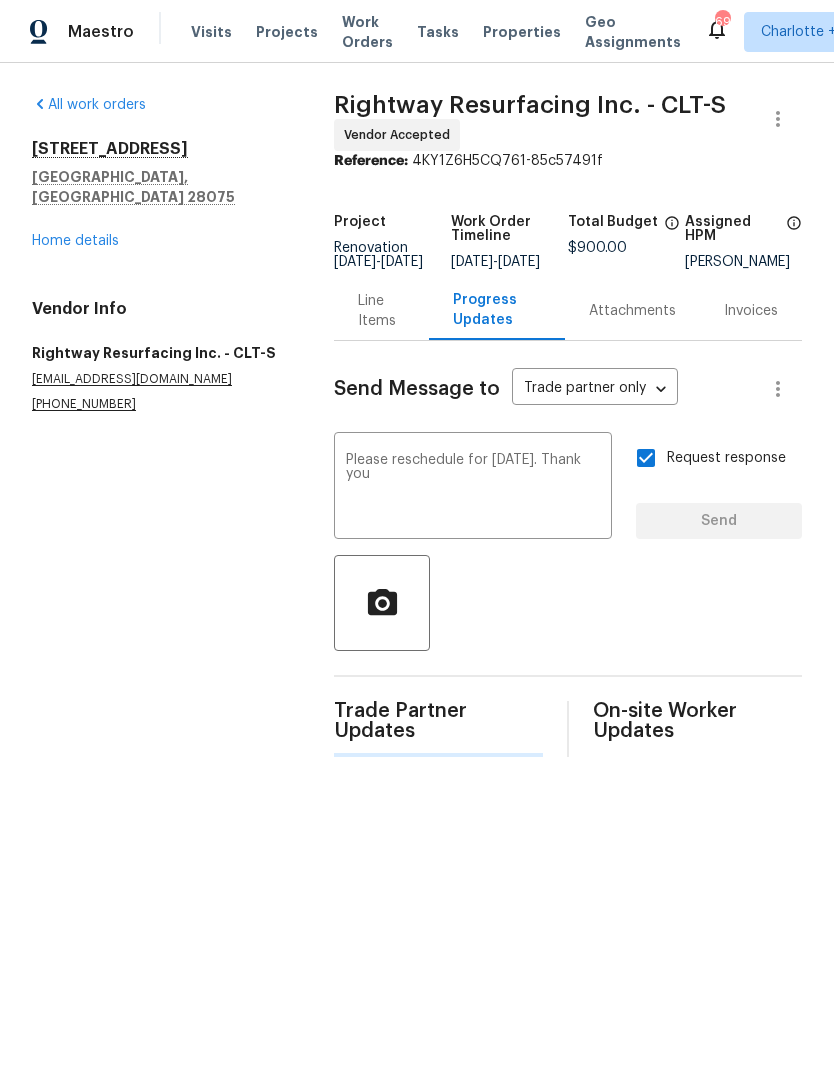 scroll, scrollTop: 0, scrollLeft: 0, axis: both 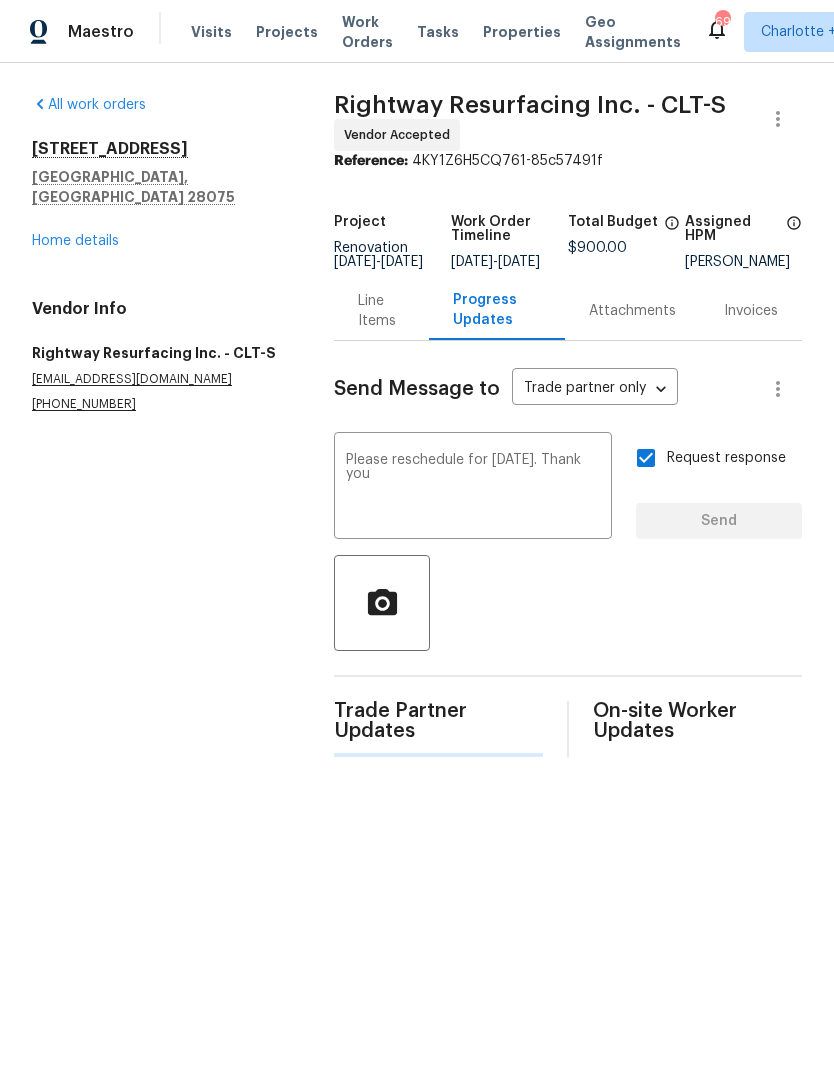 type 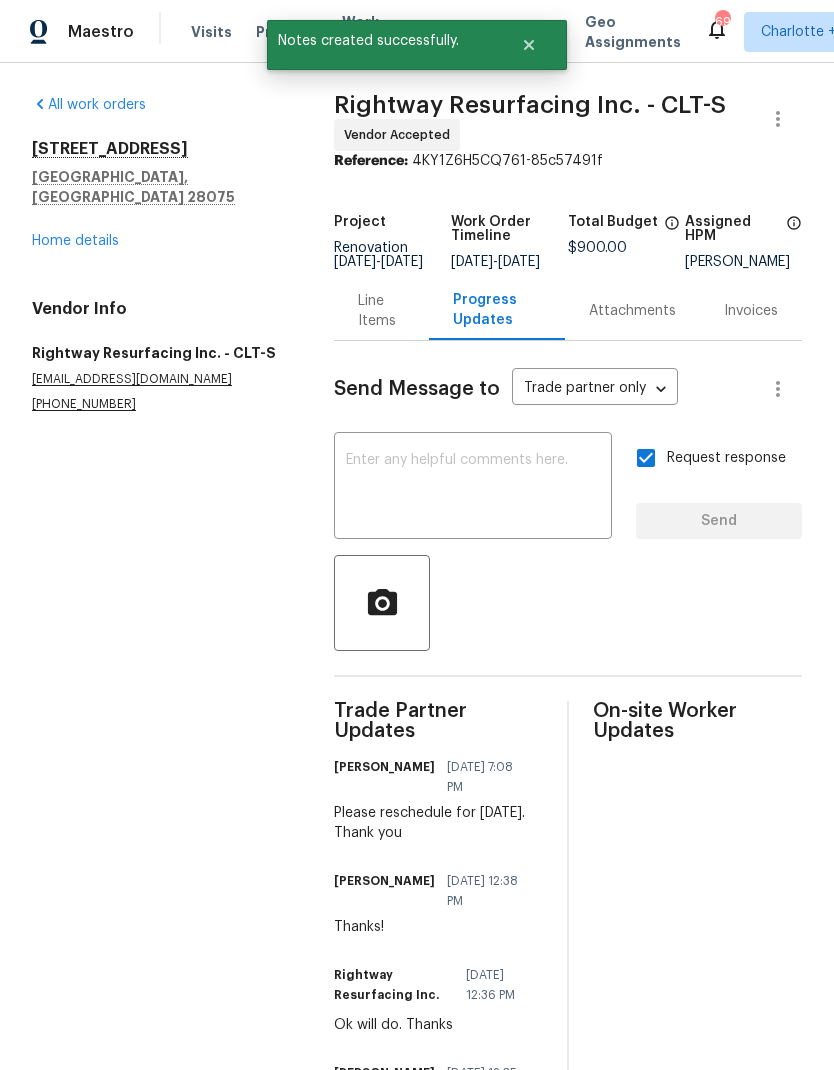 click on "Home details" at bounding box center [75, 241] 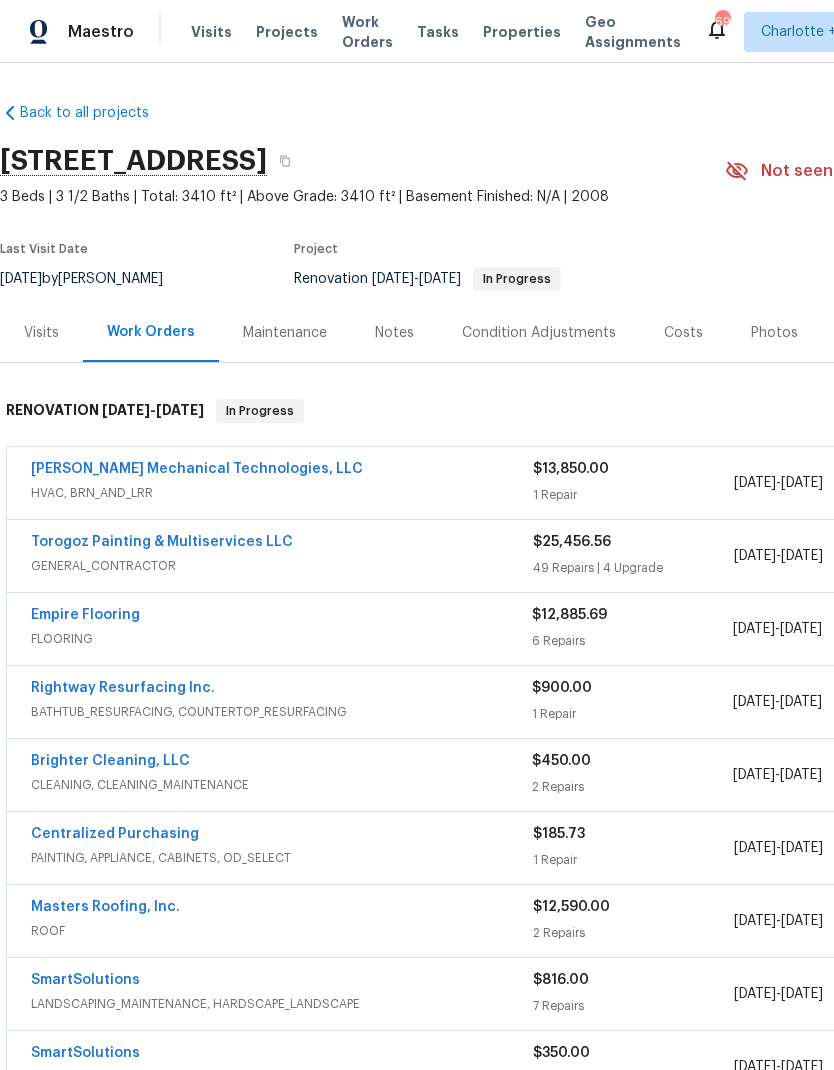 scroll, scrollTop: 0, scrollLeft: 0, axis: both 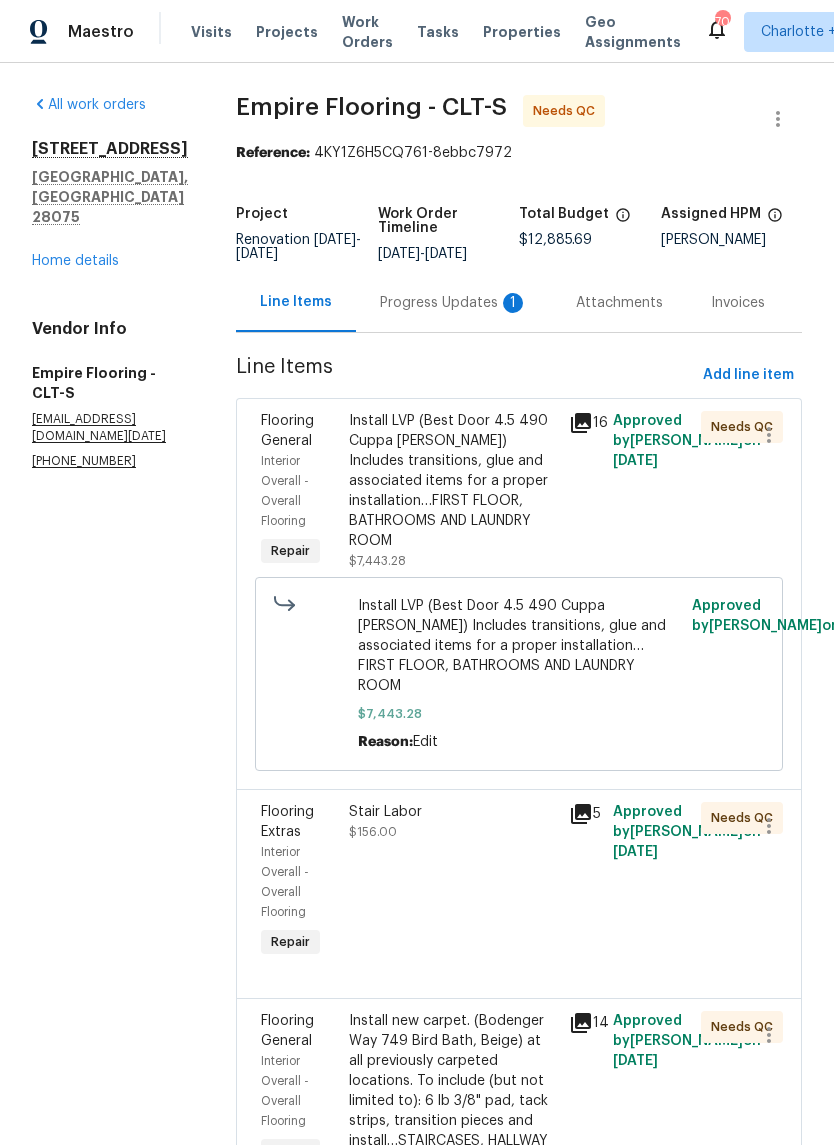 click on "Progress Updates 1" at bounding box center [454, 303] 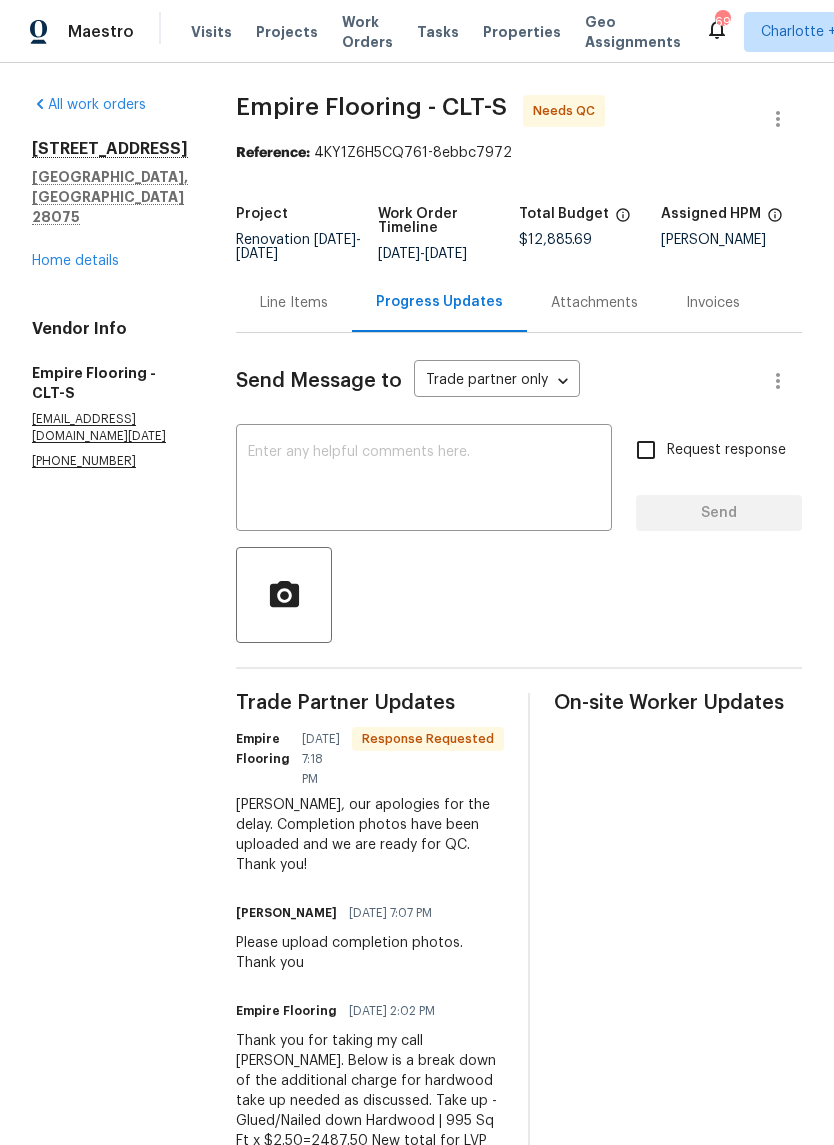 click at bounding box center [424, 480] 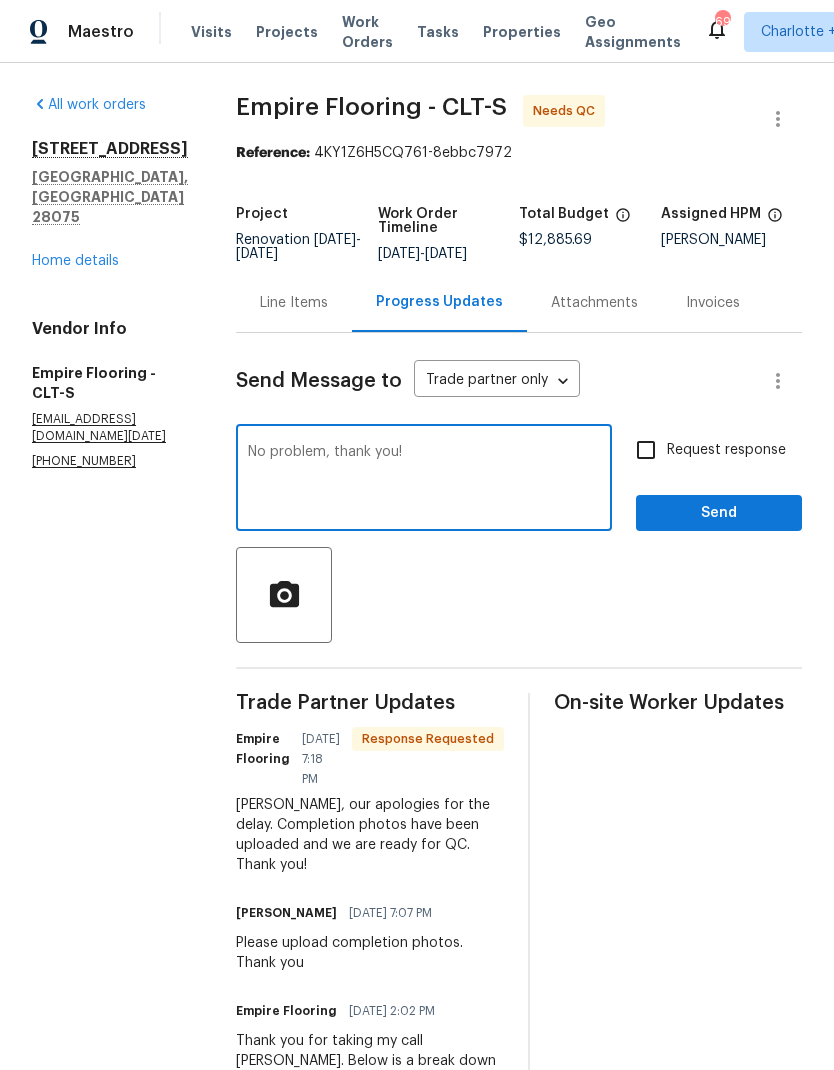 type on "No problem, thank you!" 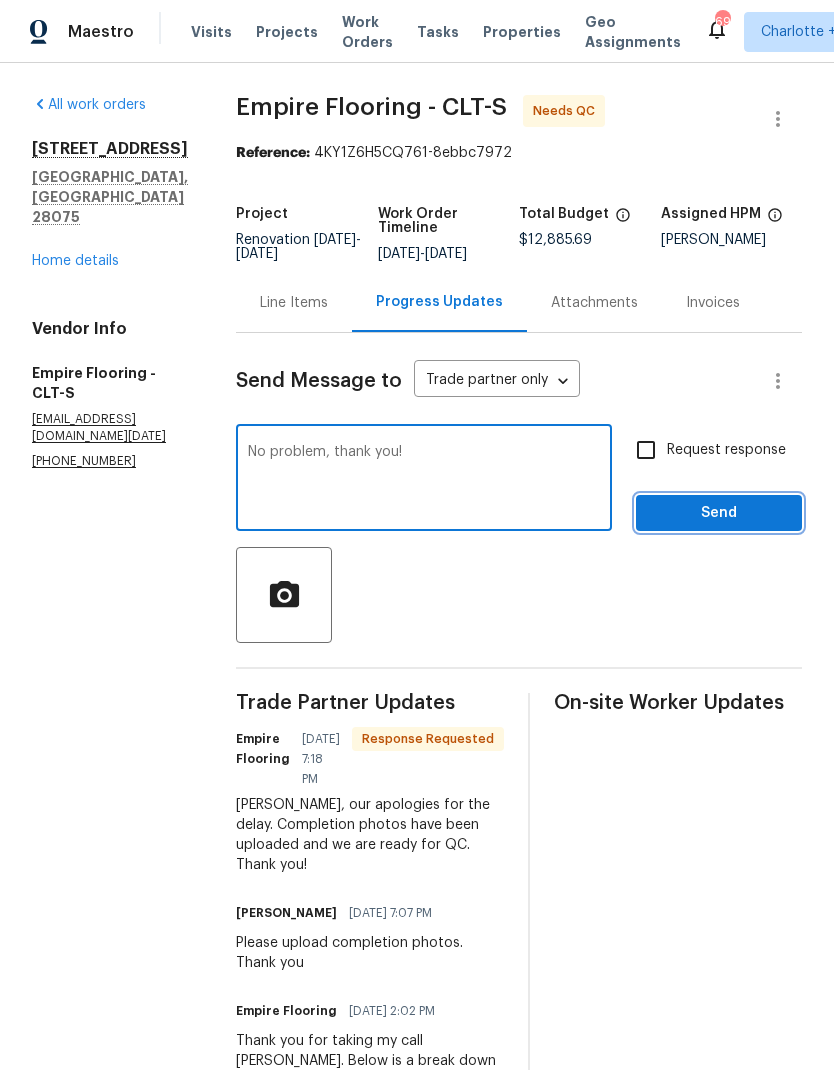 click on "Send" at bounding box center (719, 513) 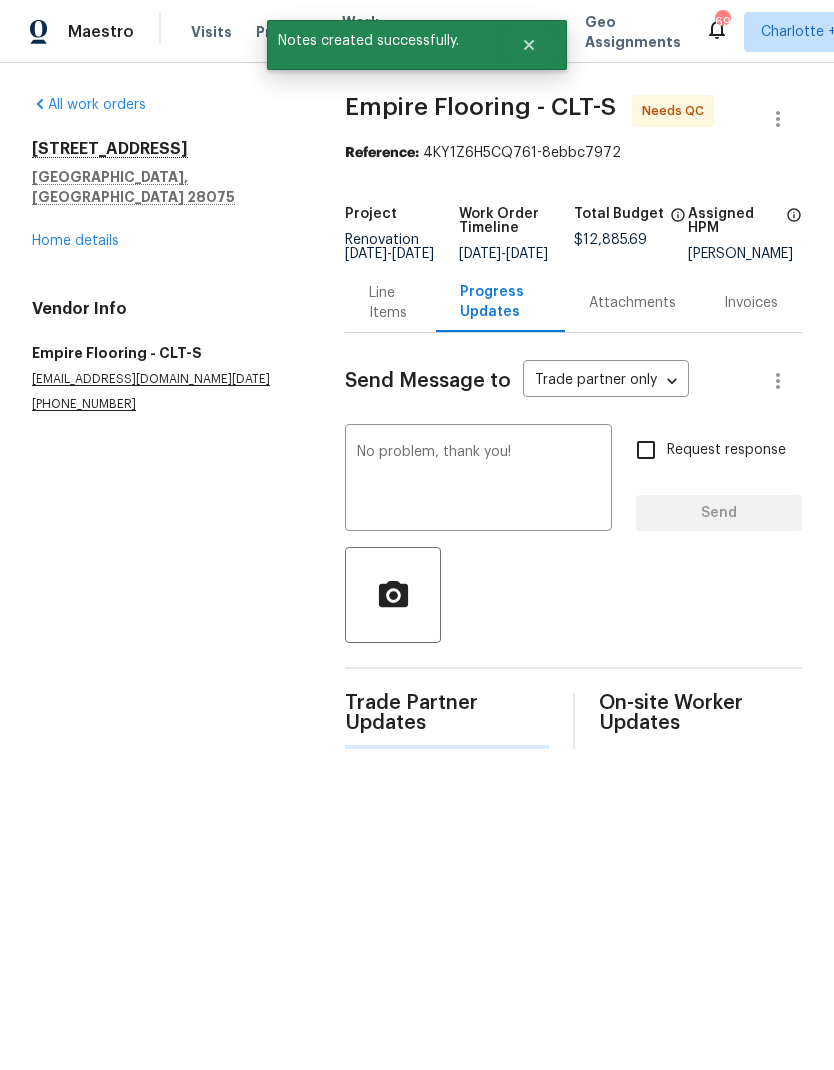 type 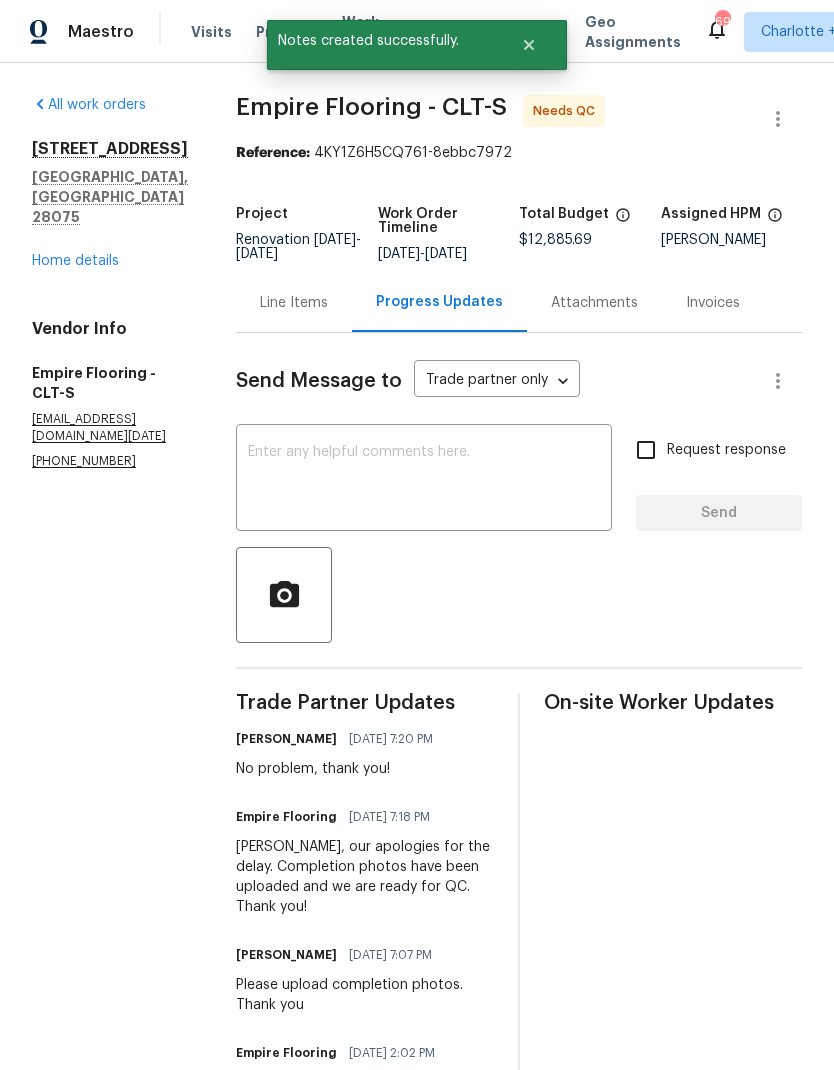 click on "Line Items" at bounding box center [294, 303] 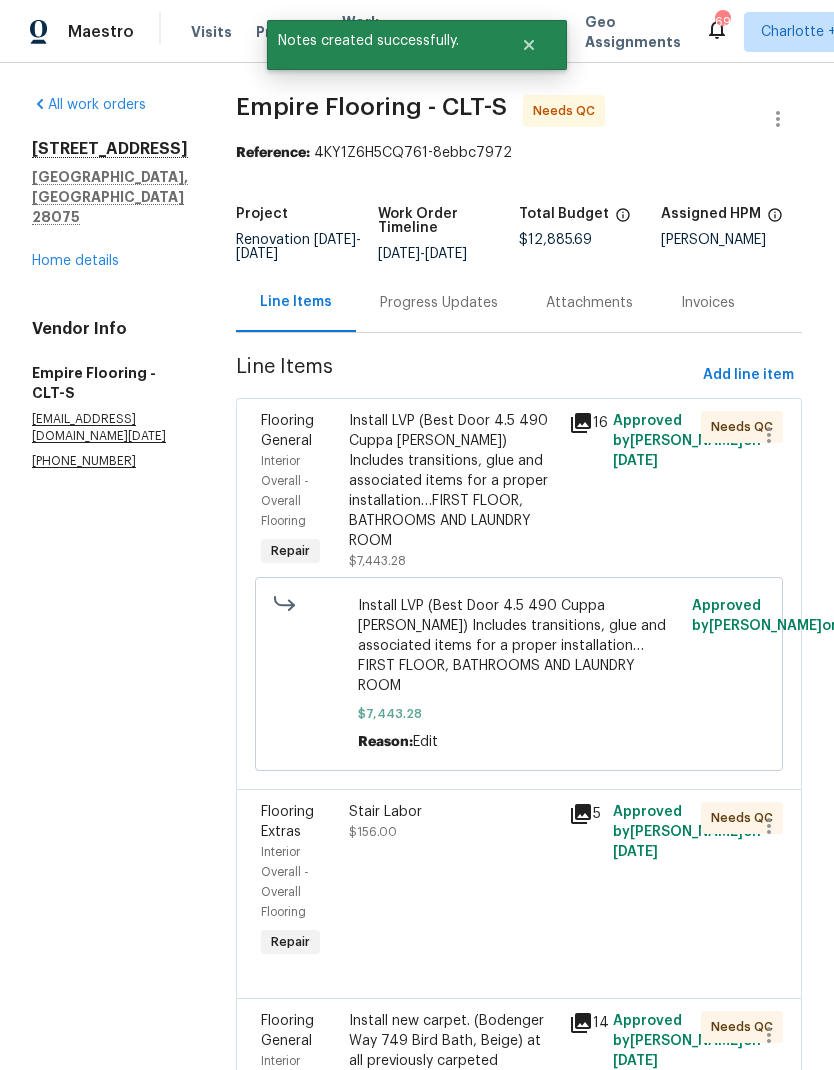 click on "Install LVP (Best Door 4.5 490 Cuppa [PERSON_NAME]) Includes transitions, glue and associated items for a proper installation…FIRST FLOOR, BATHROOMS AND LAUNDRY ROOM" at bounding box center [453, 481] 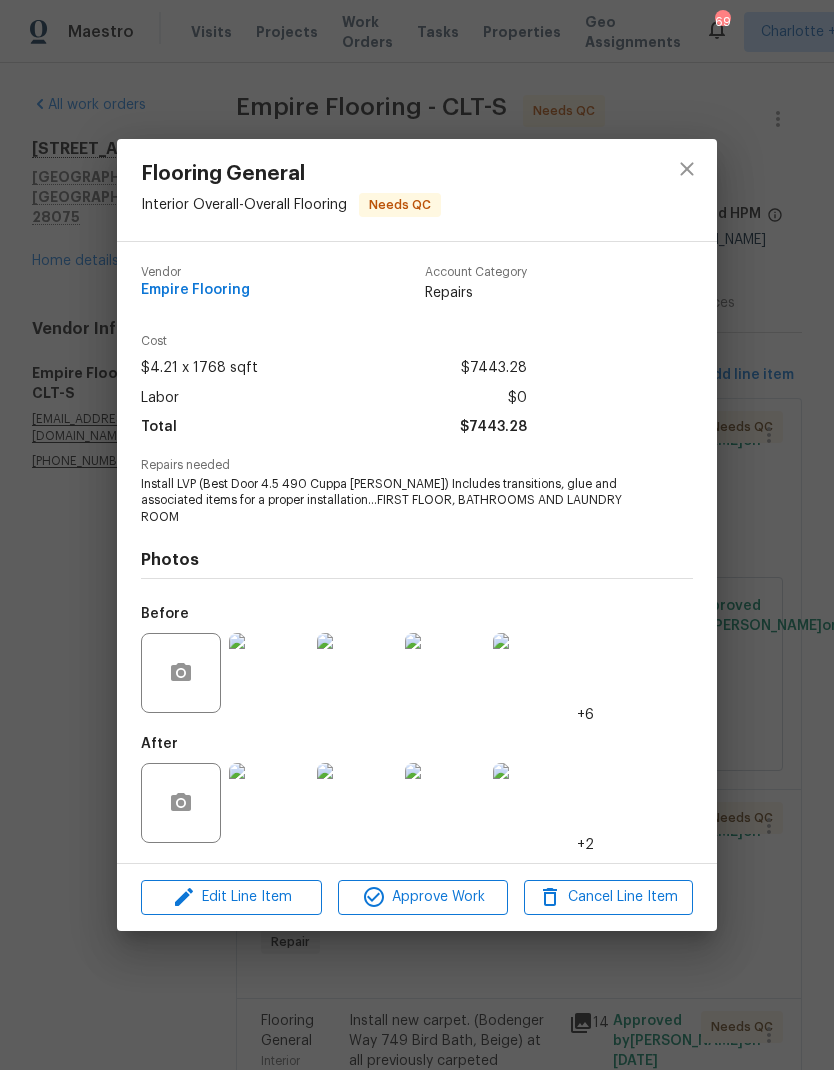 click at bounding box center [269, 803] 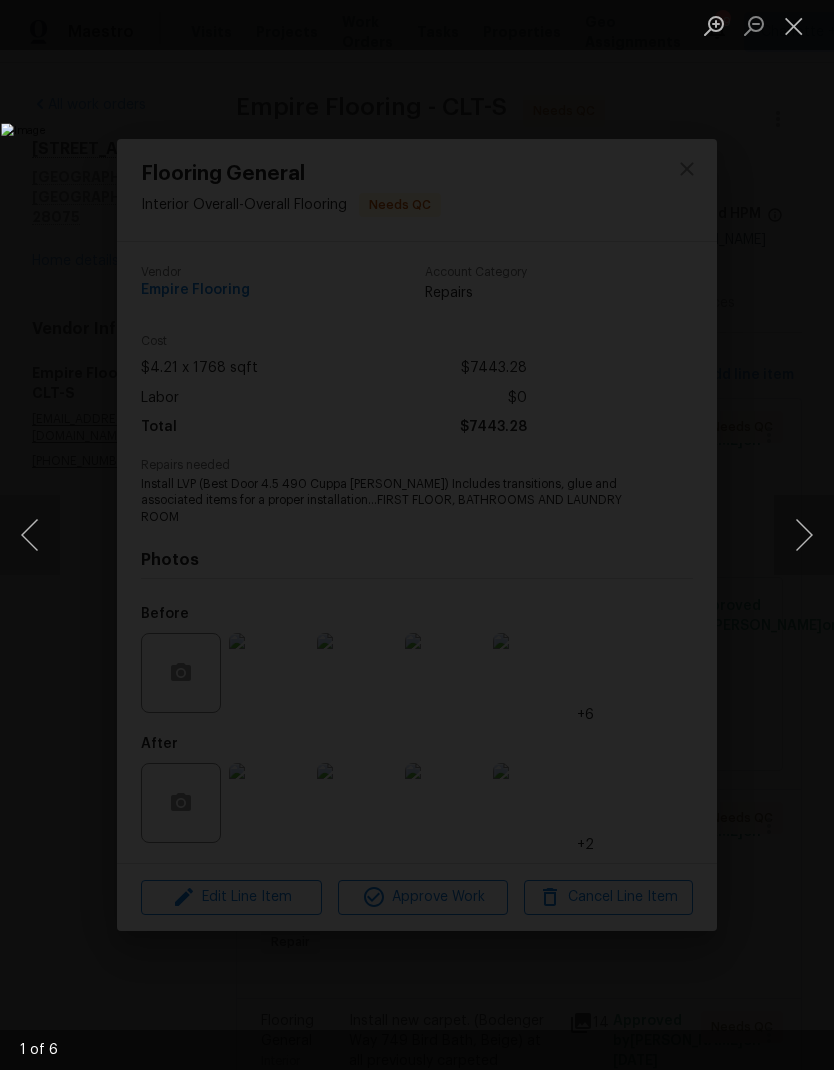 click at bounding box center [804, 535] 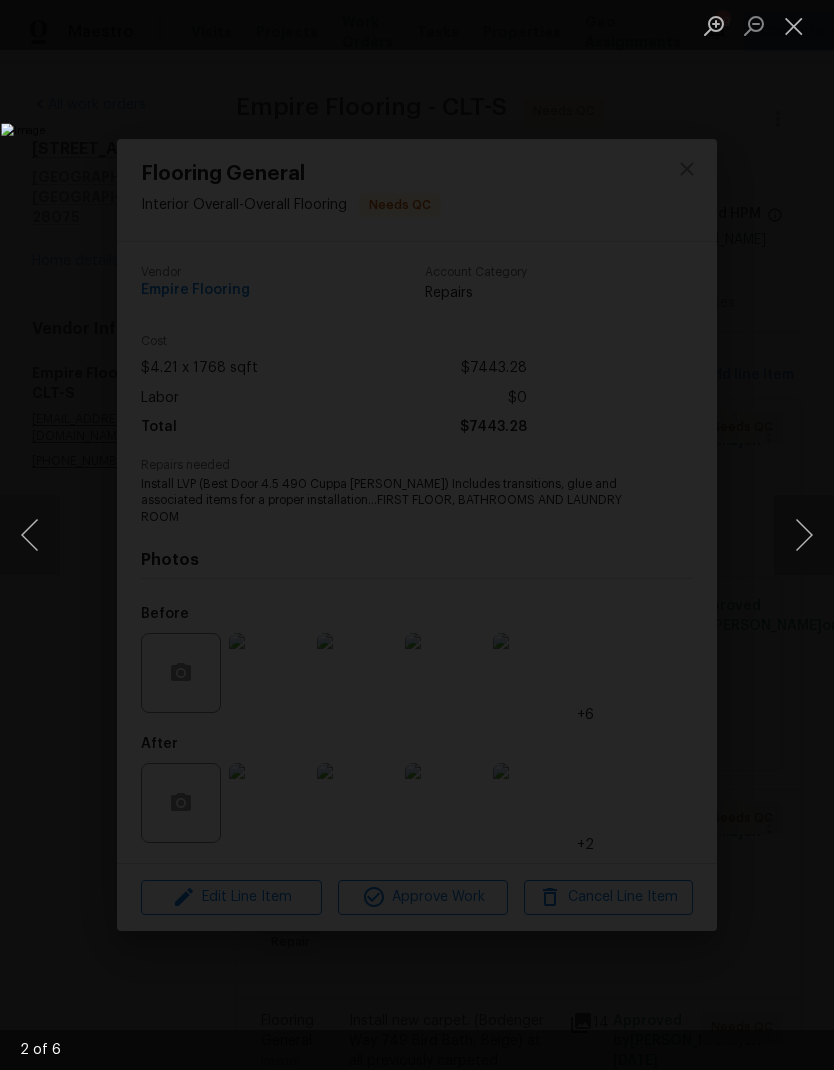 click at bounding box center [30, 535] 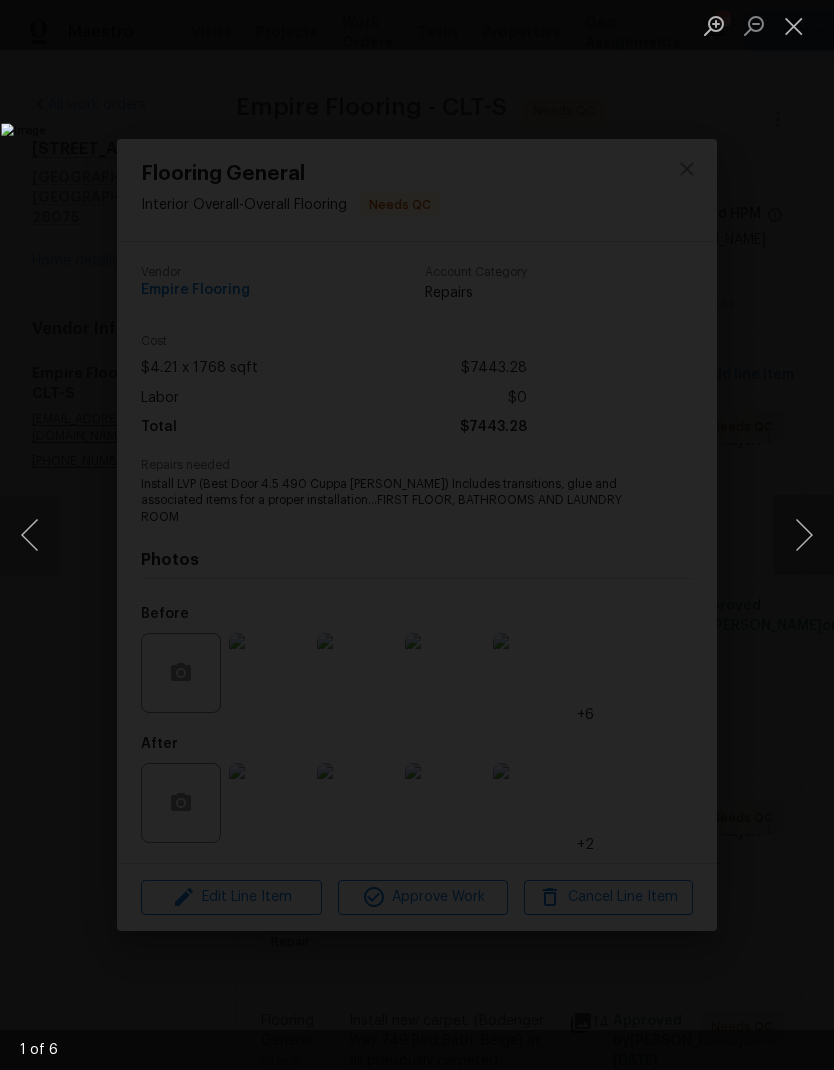 click at bounding box center (804, 535) 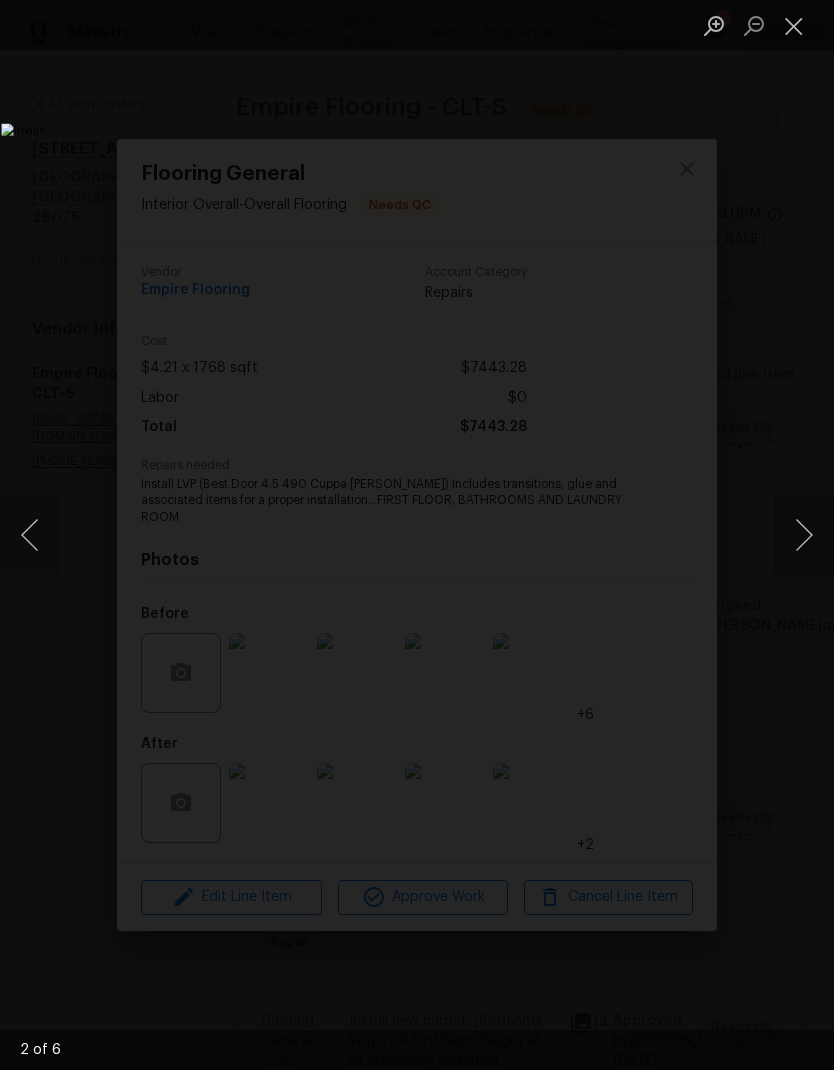 click at bounding box center (804, 535) 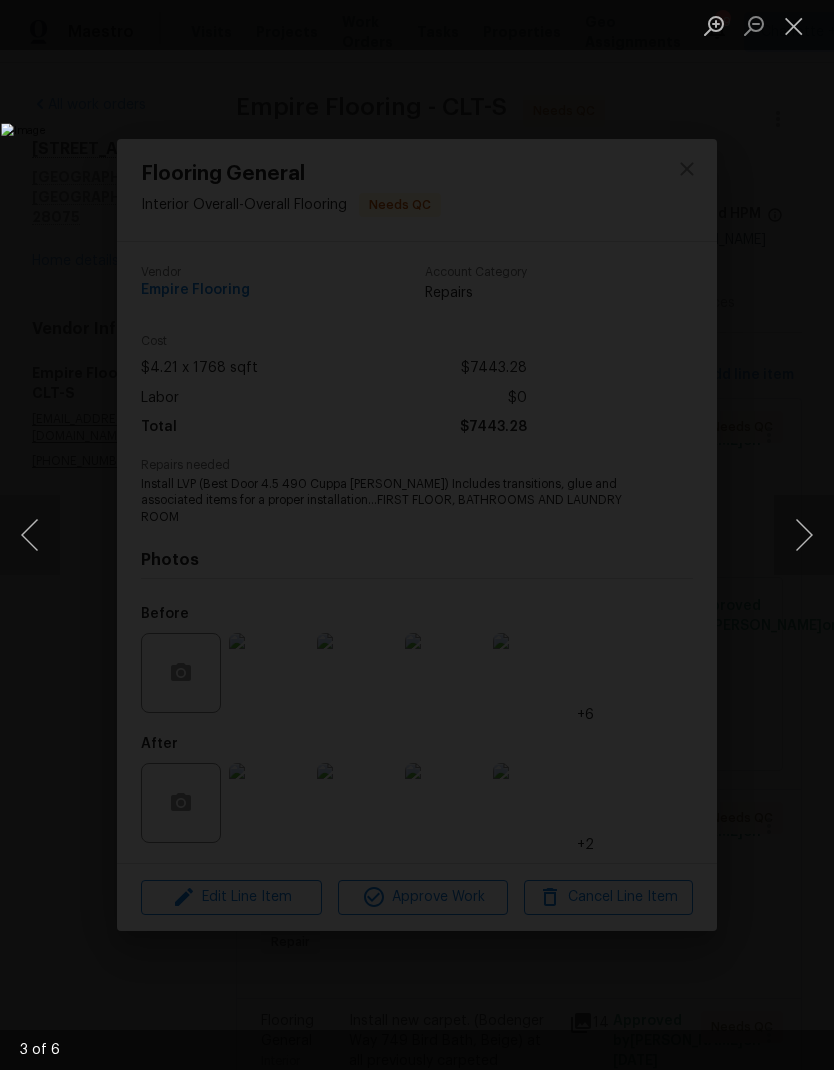 click at bounding box center [804, 535] 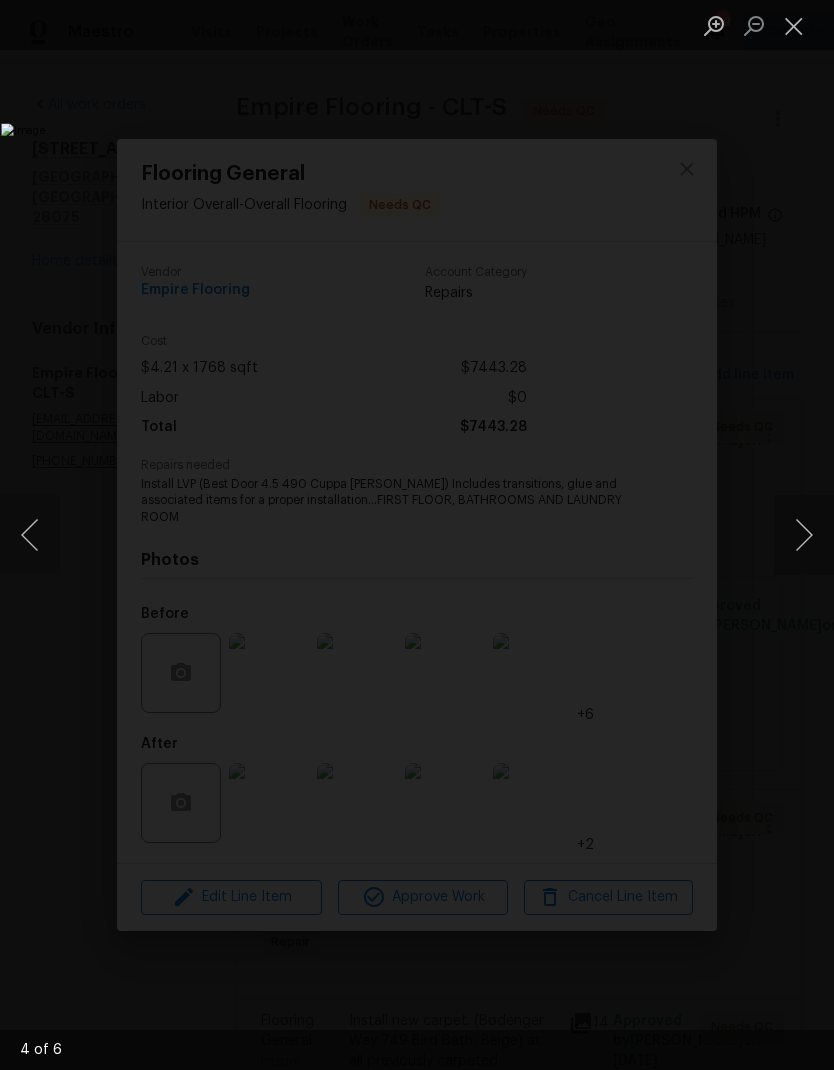 click at bounding box center [804, 535] 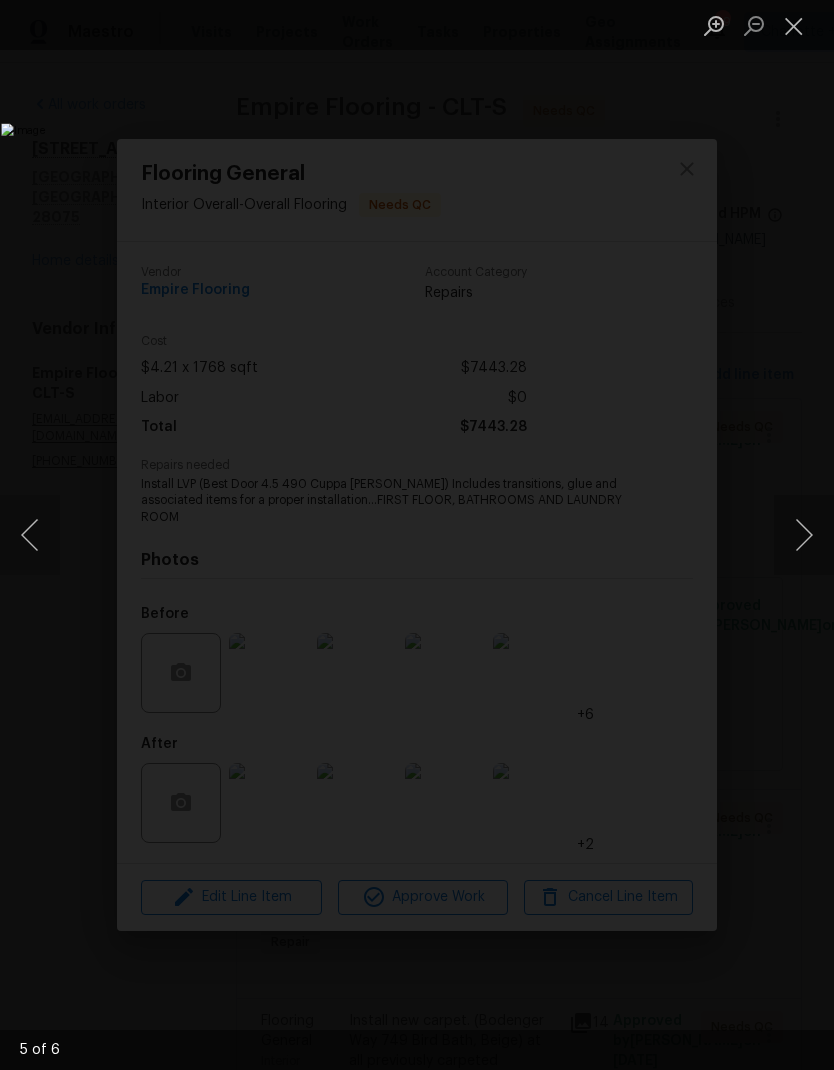 click at bounding box center [804, 535] 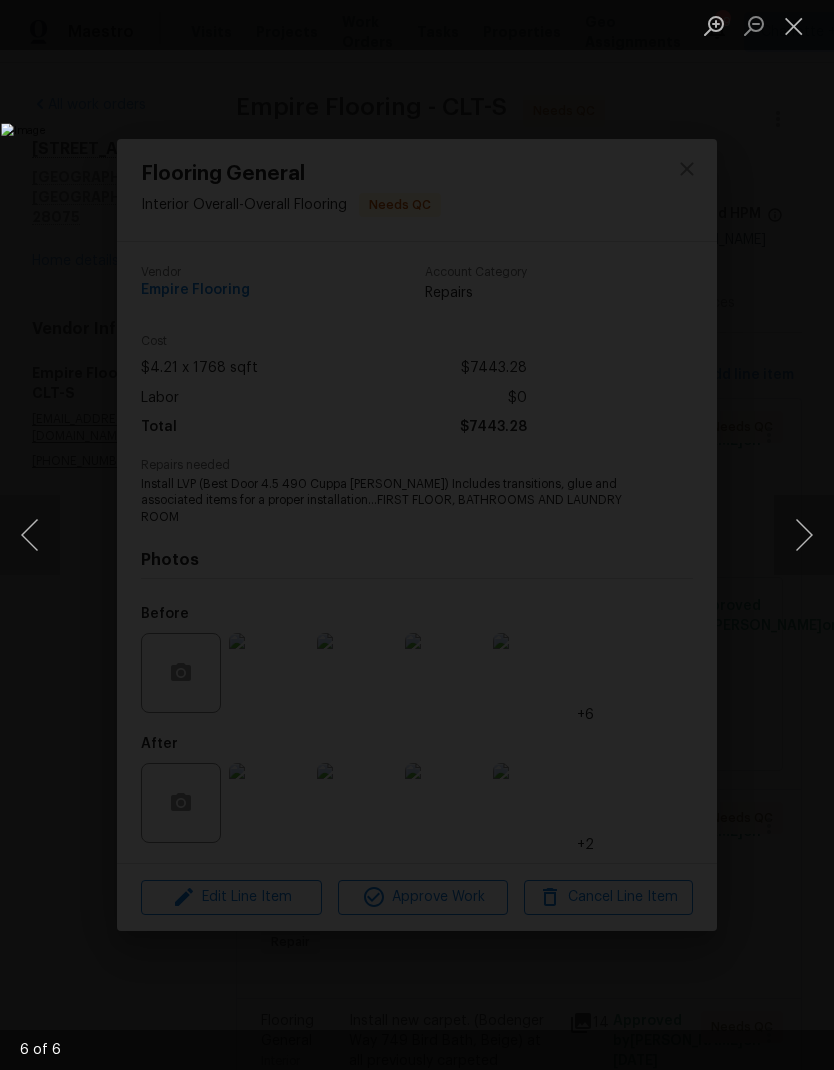 click at bounding box center [804, 535] 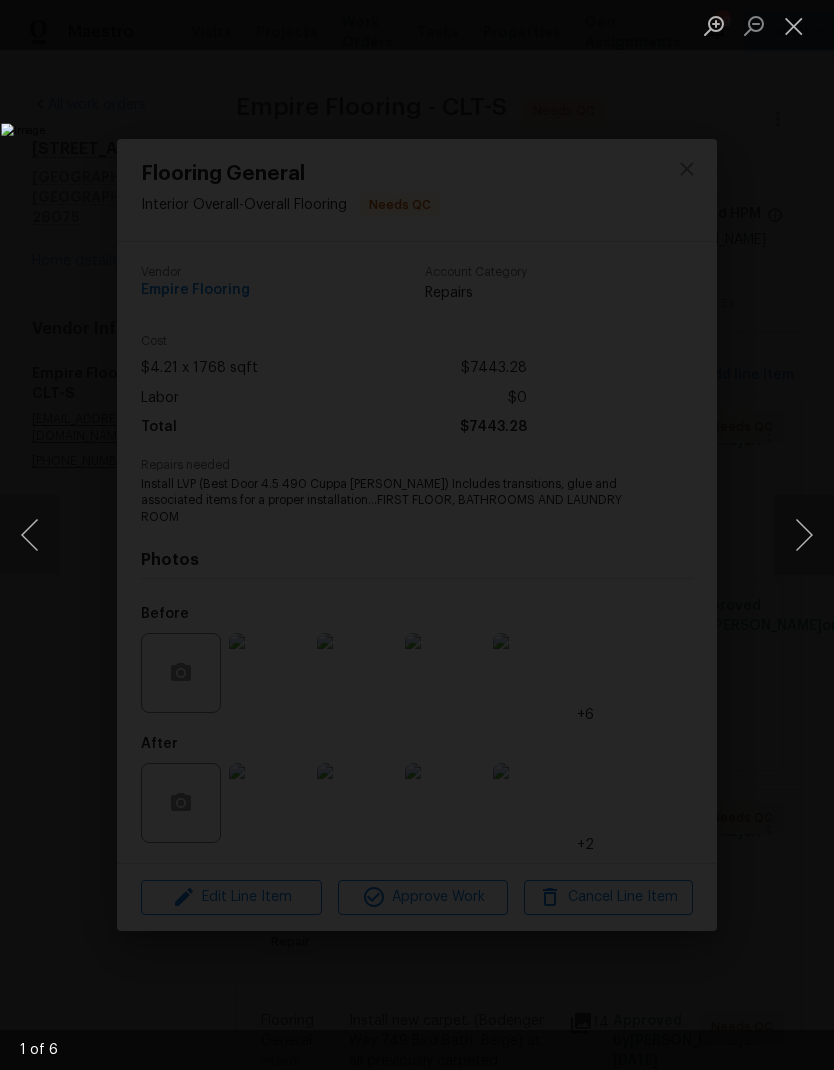 click at bounding box center [804, 535] 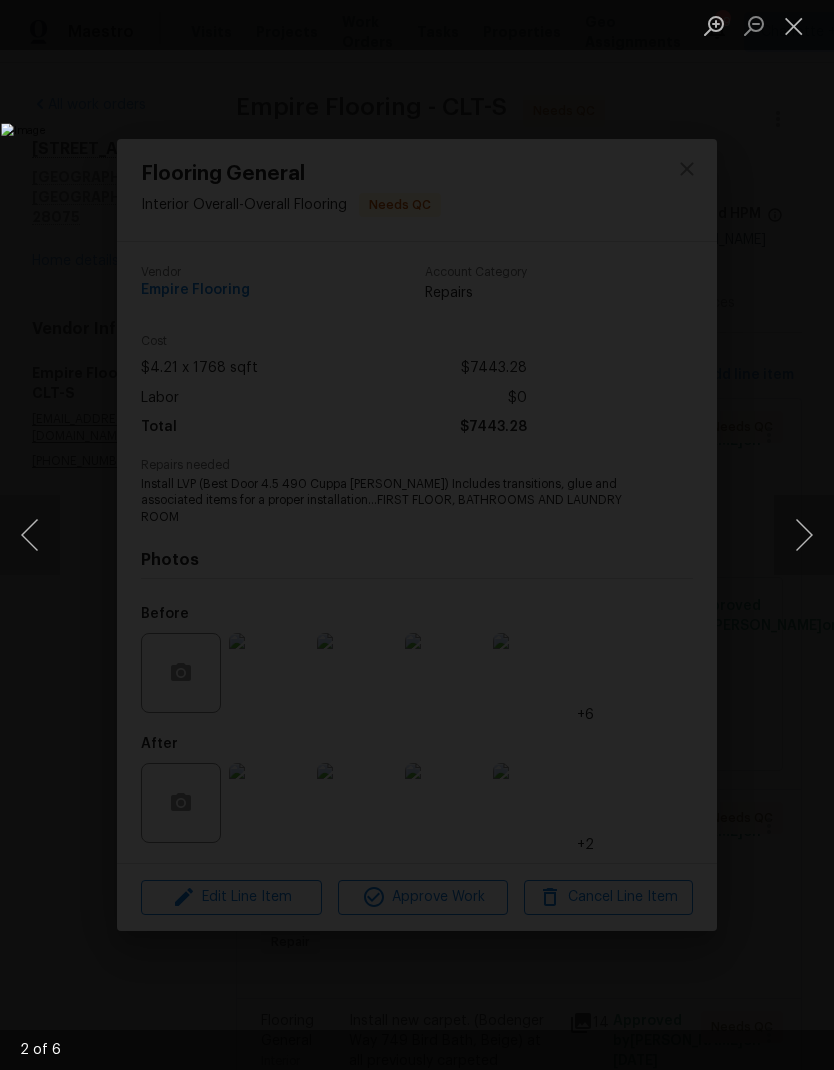 click at bounding box center (804, 535) 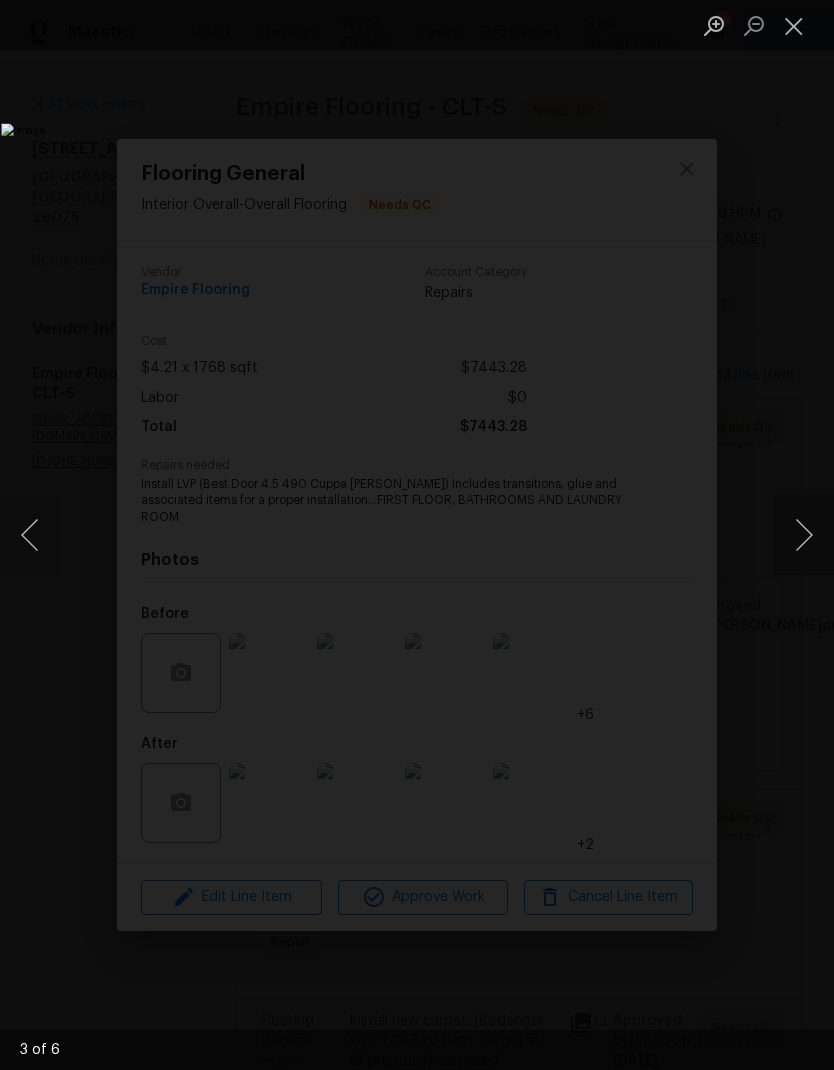 click at bounding box center [804, 535] 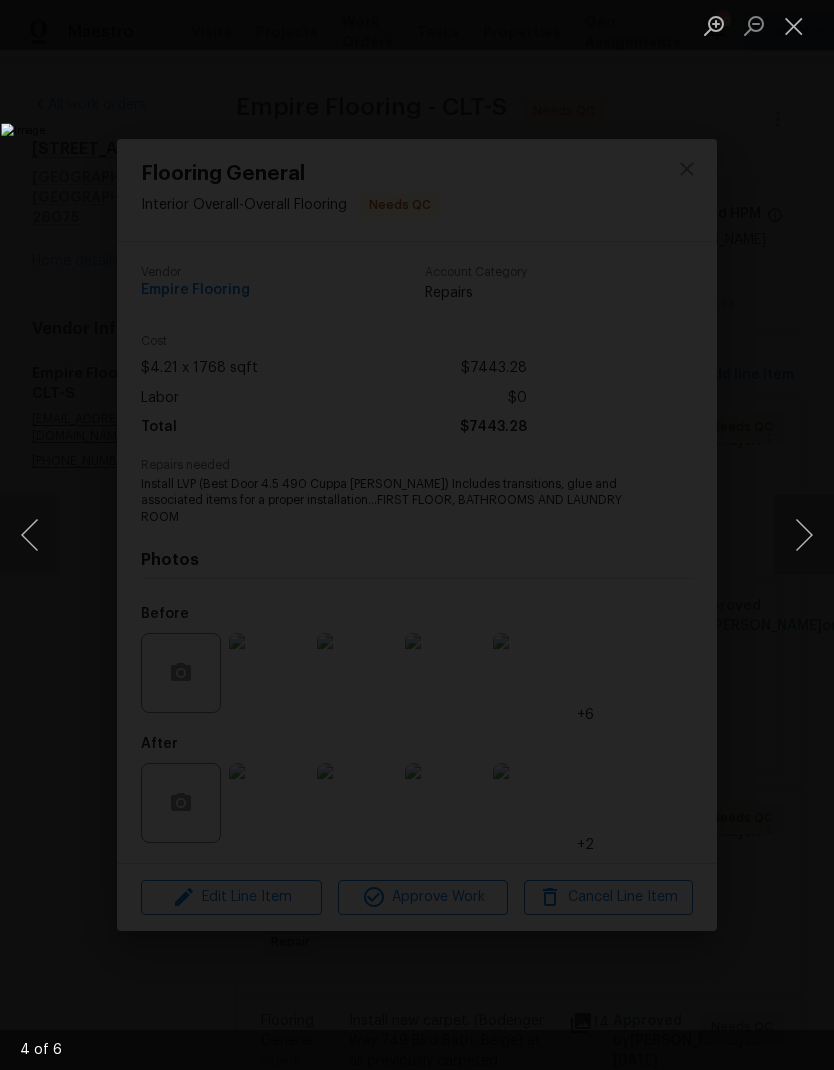 click at bounding box center (804, 535) 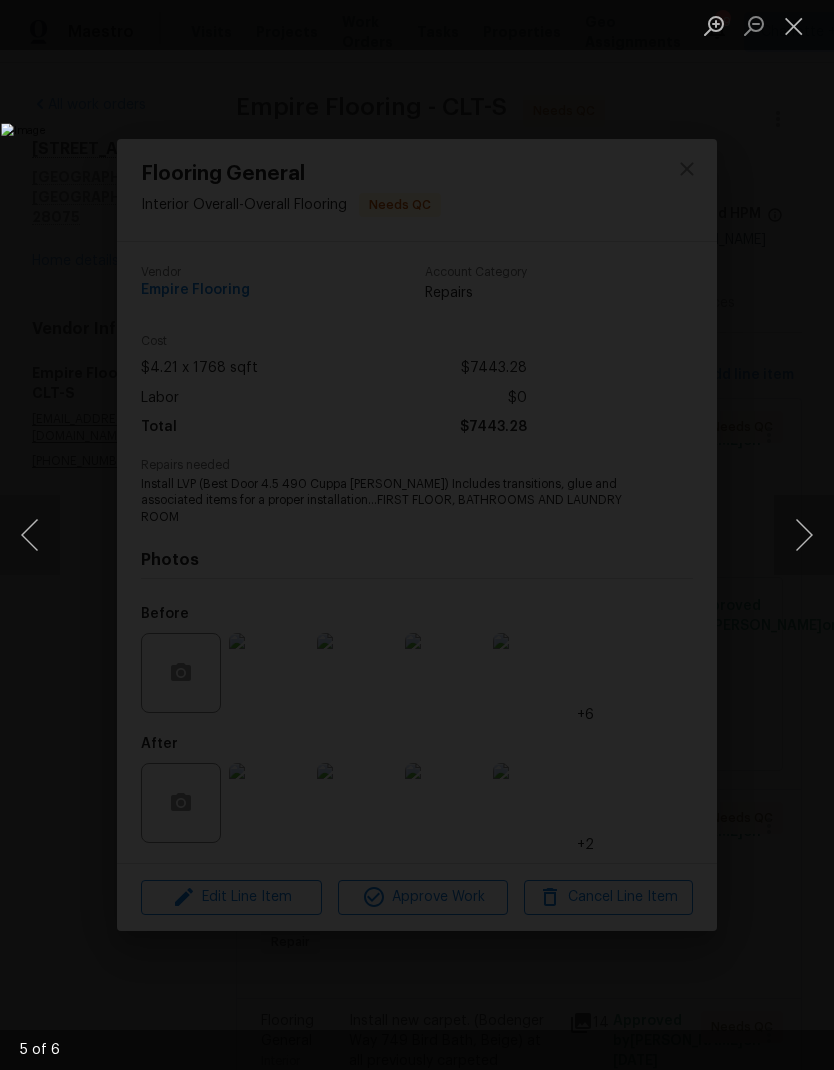 click at bounding box center [804, 535] 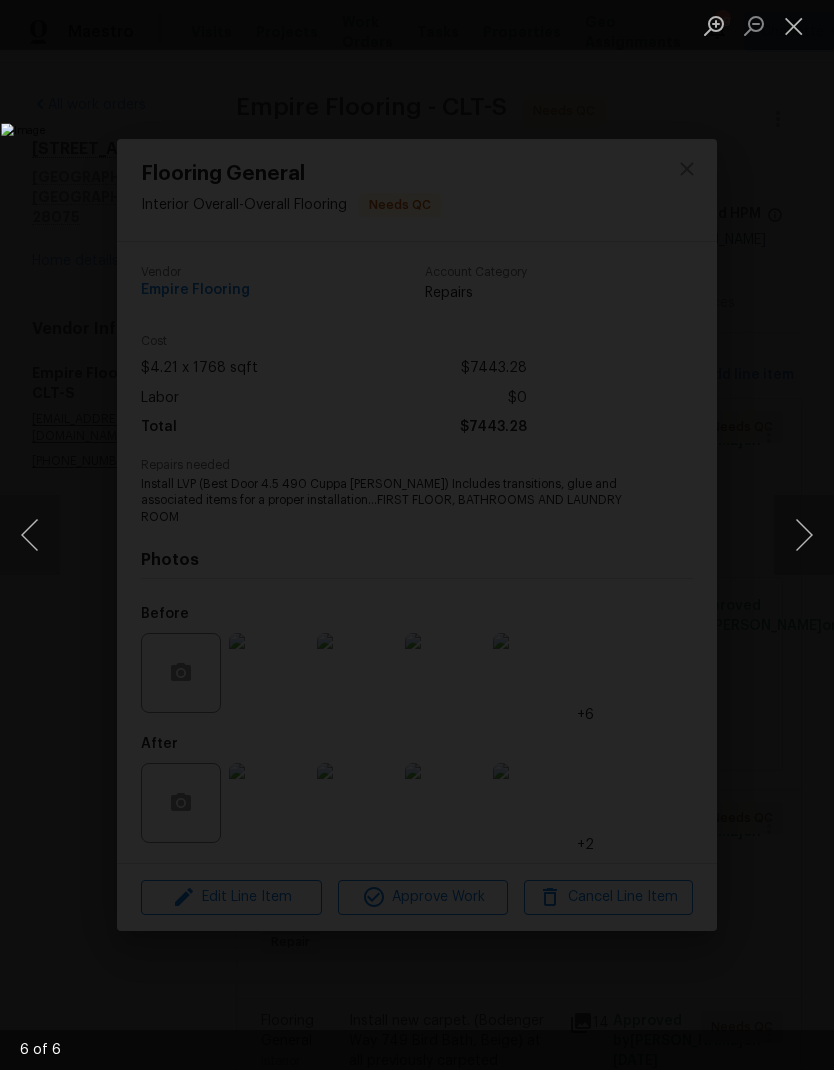 click at bounding box center [804, 535] 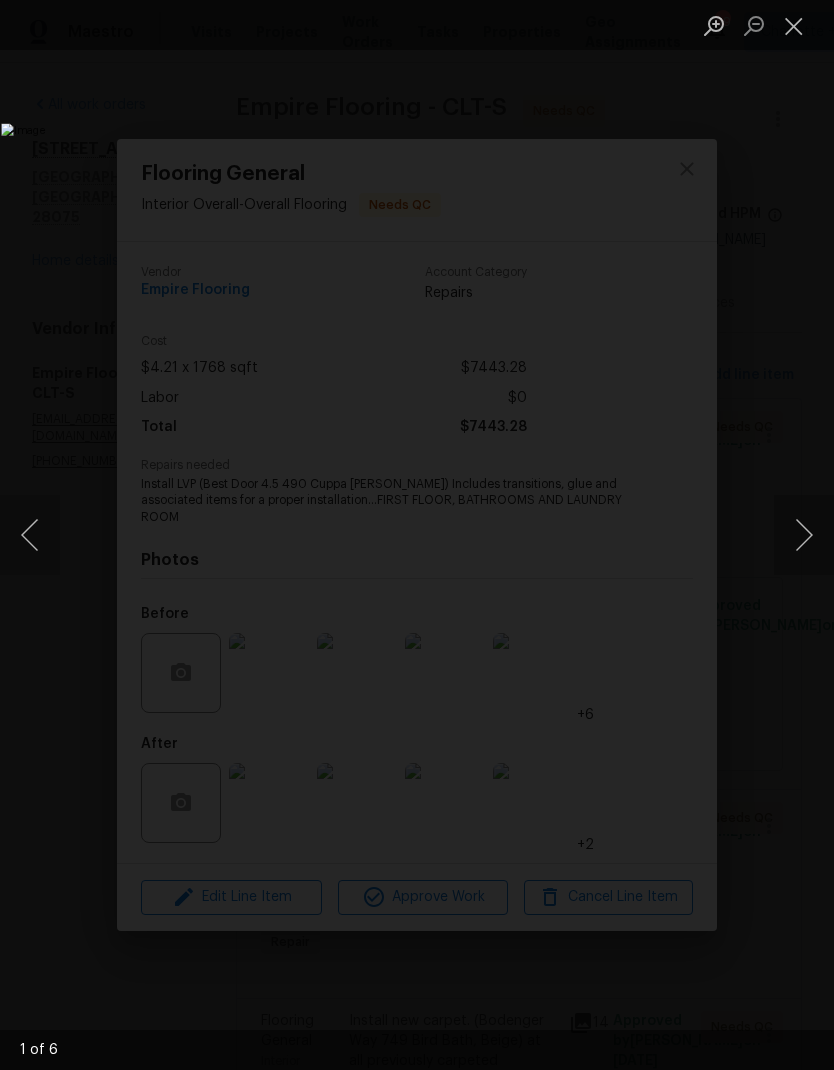 click at bounding box center (804, 535) 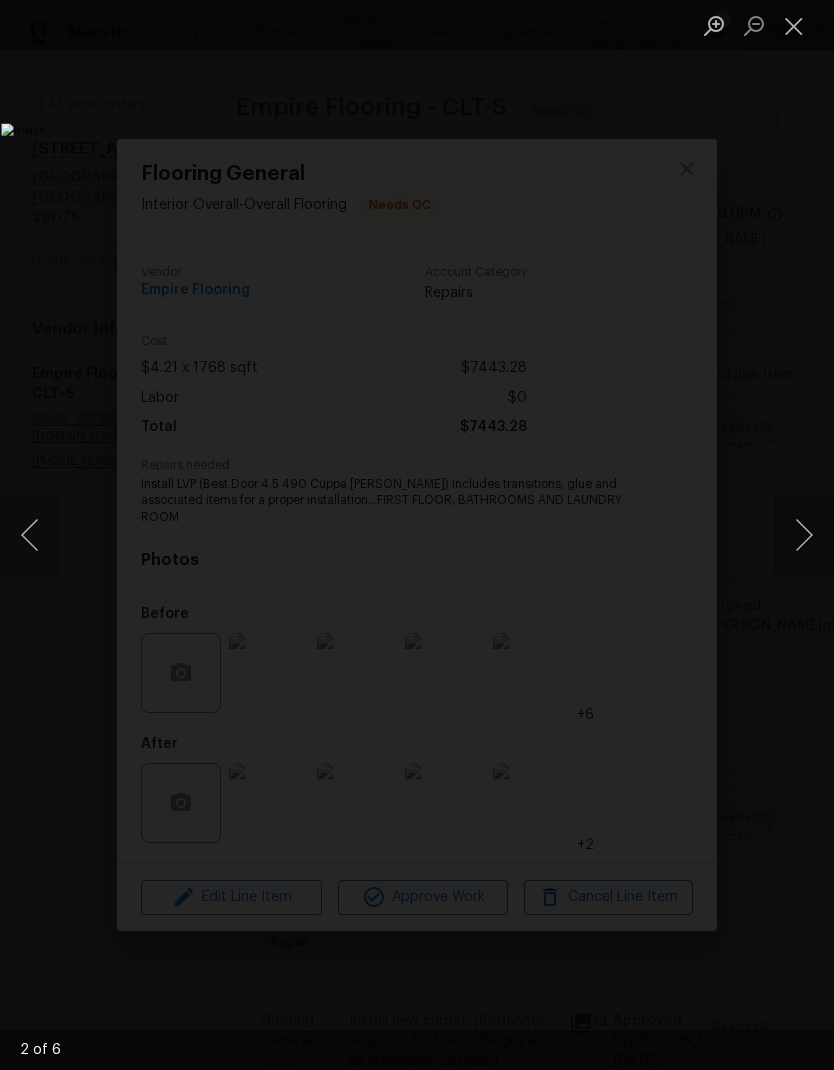 click at bounding box center (794, 25) 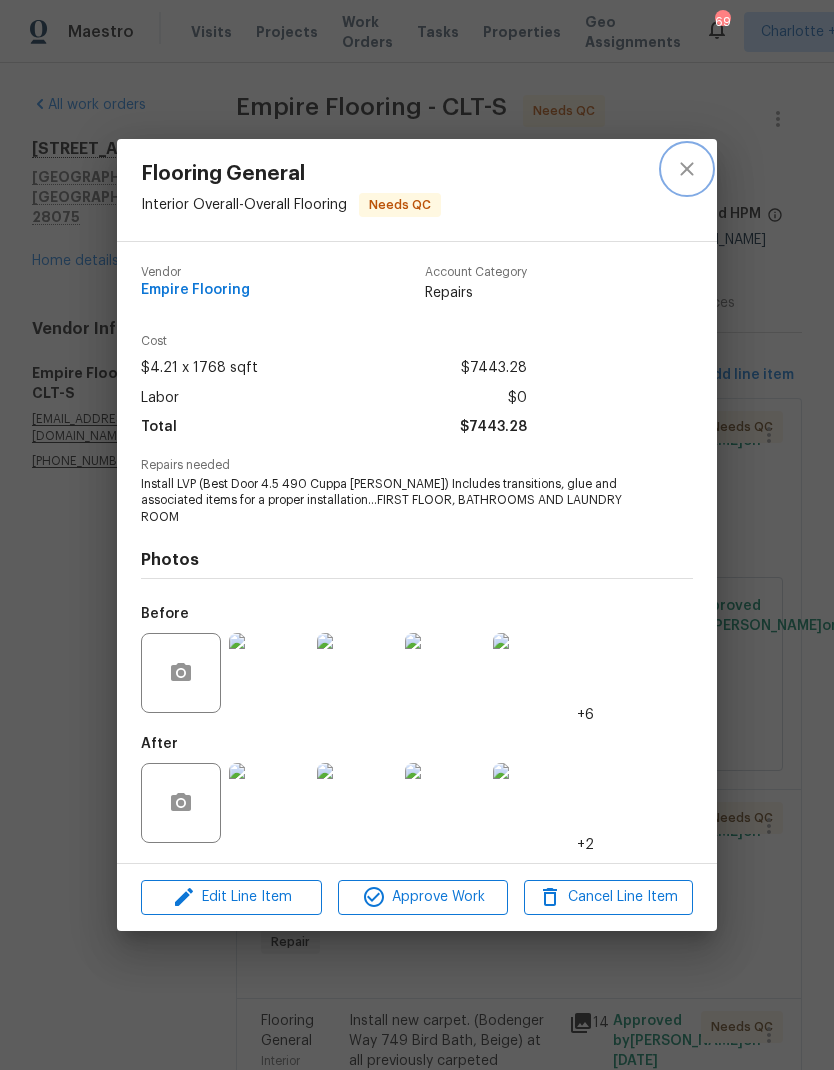 click 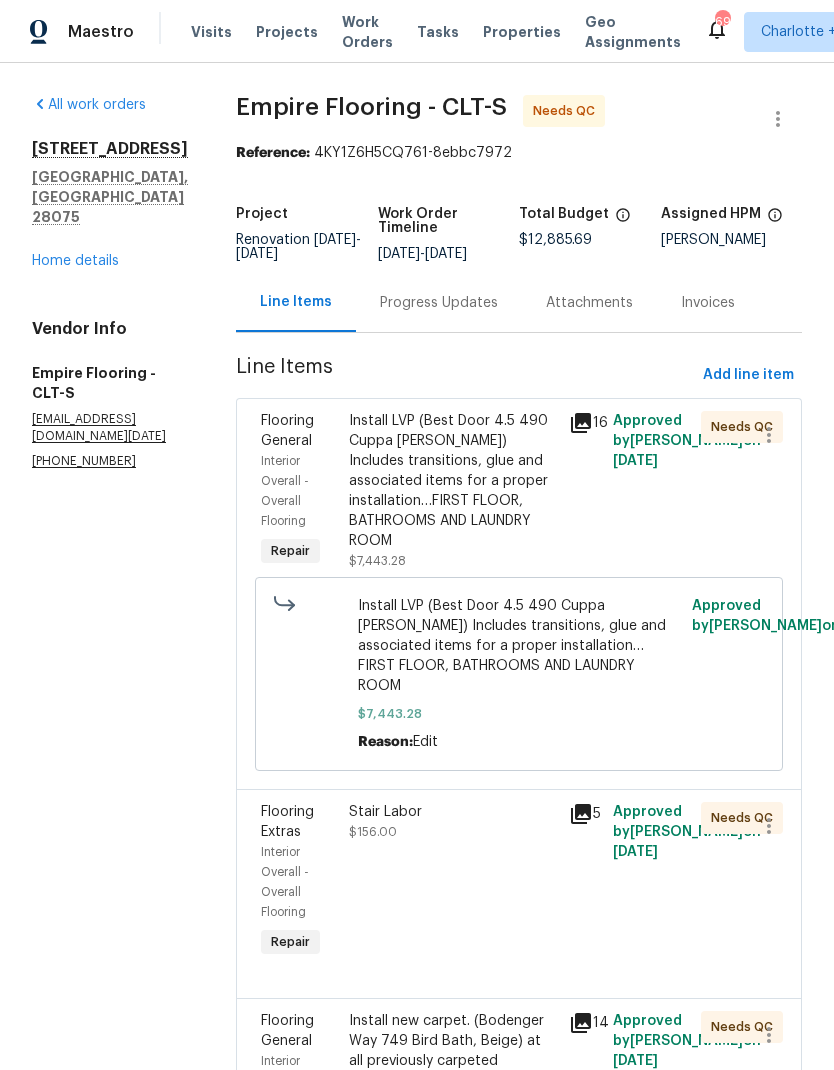 click on "Install LVP (Best Door 4.5 490 Cuppa [PERSON_NAME]) Includes transitions, glue and associated items for a proper installation…FIRST FLOOR, BATHROOMS AND LAUNDRY ROOM" at bounding box center [453, 481] 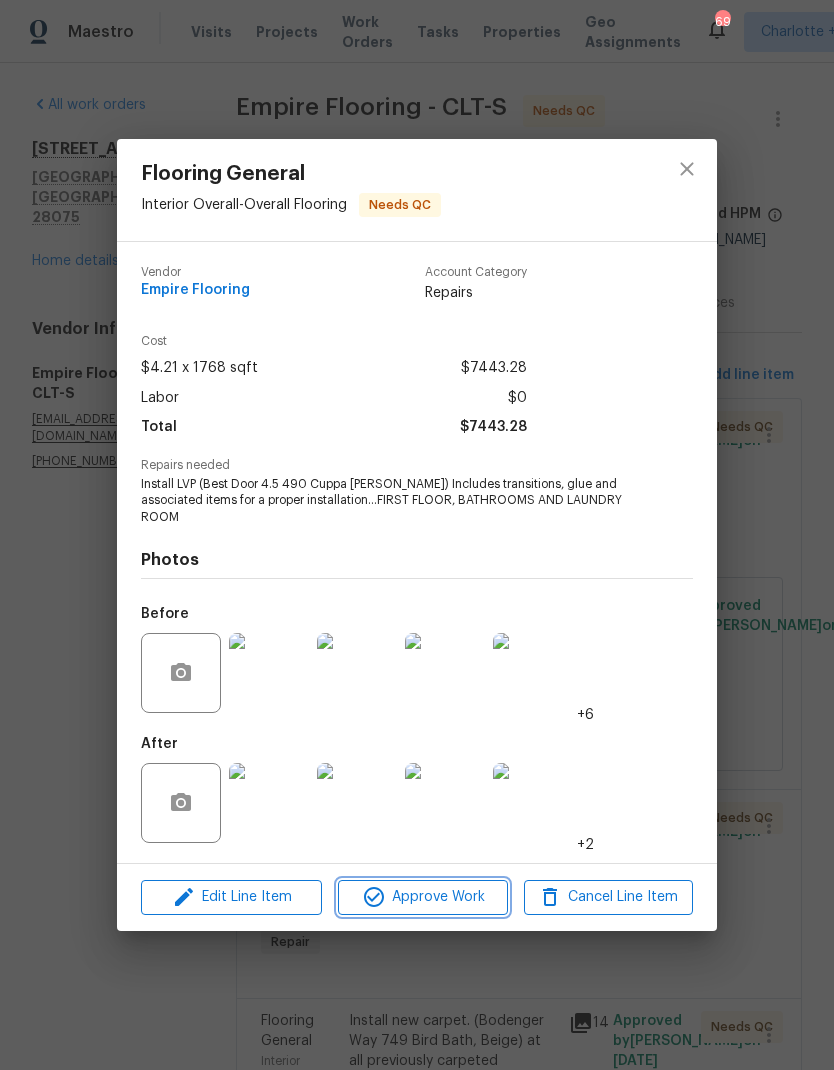click on "Approve Work" at bounding box center (422, 897) 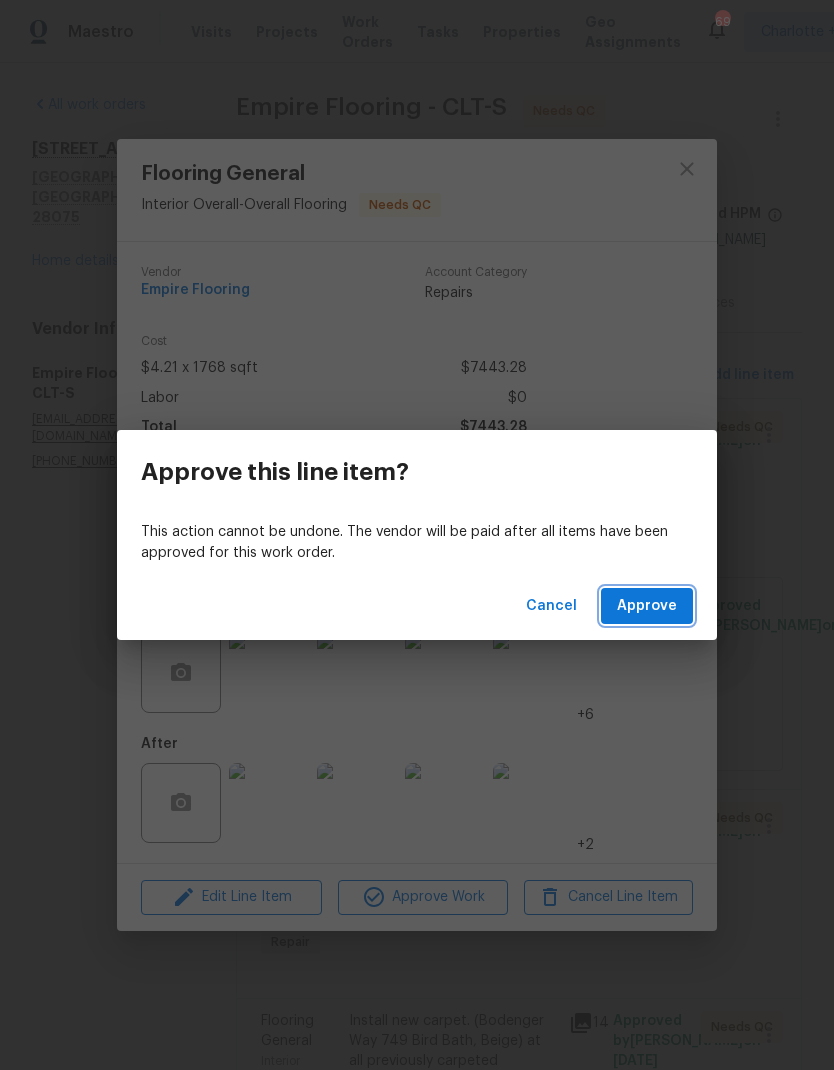 click on "Approve" at bounding box center (647, 606) 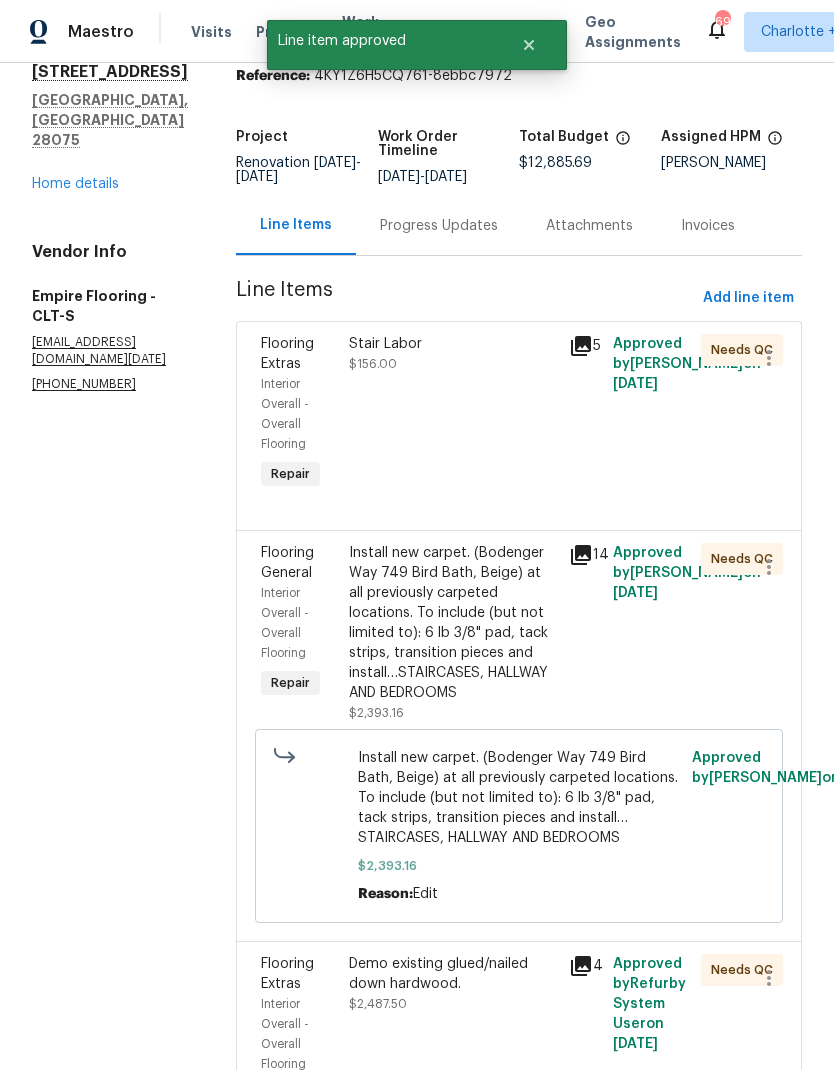 scroll, scrollTop: 178, scrollLeft: 0, axis: vertical 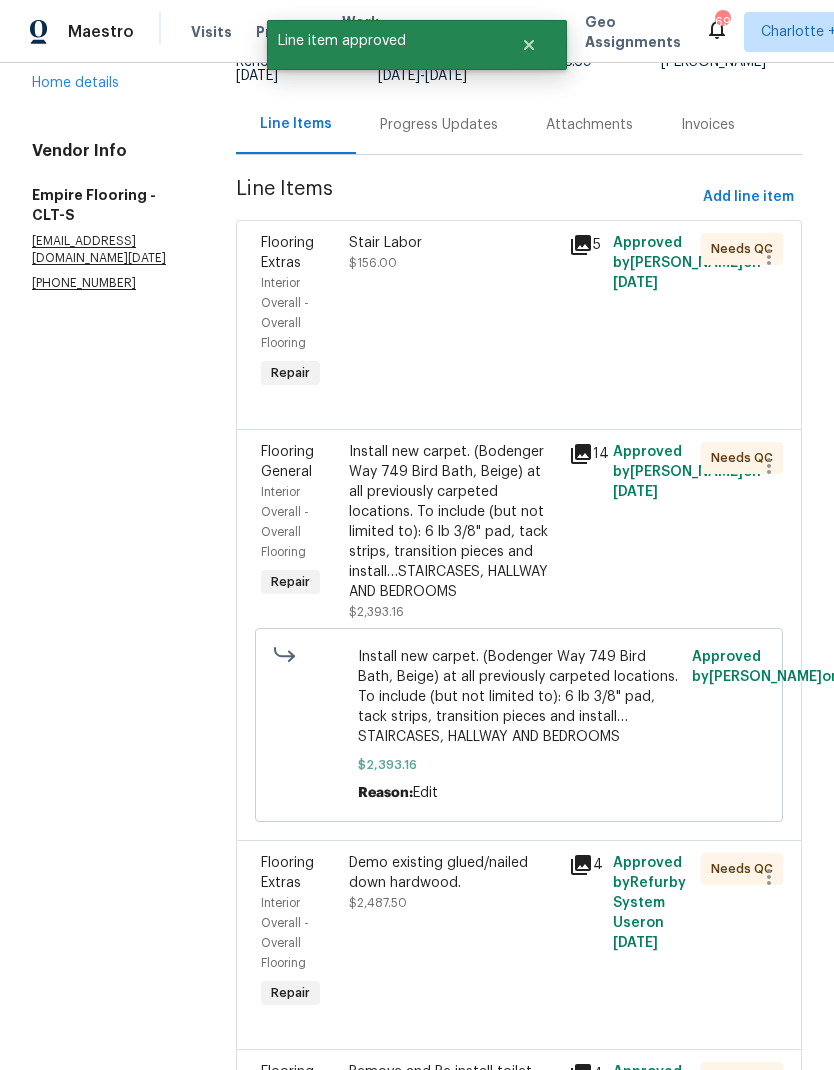 click on "Stair Labor $156.00" at bounding box center (453, 253) 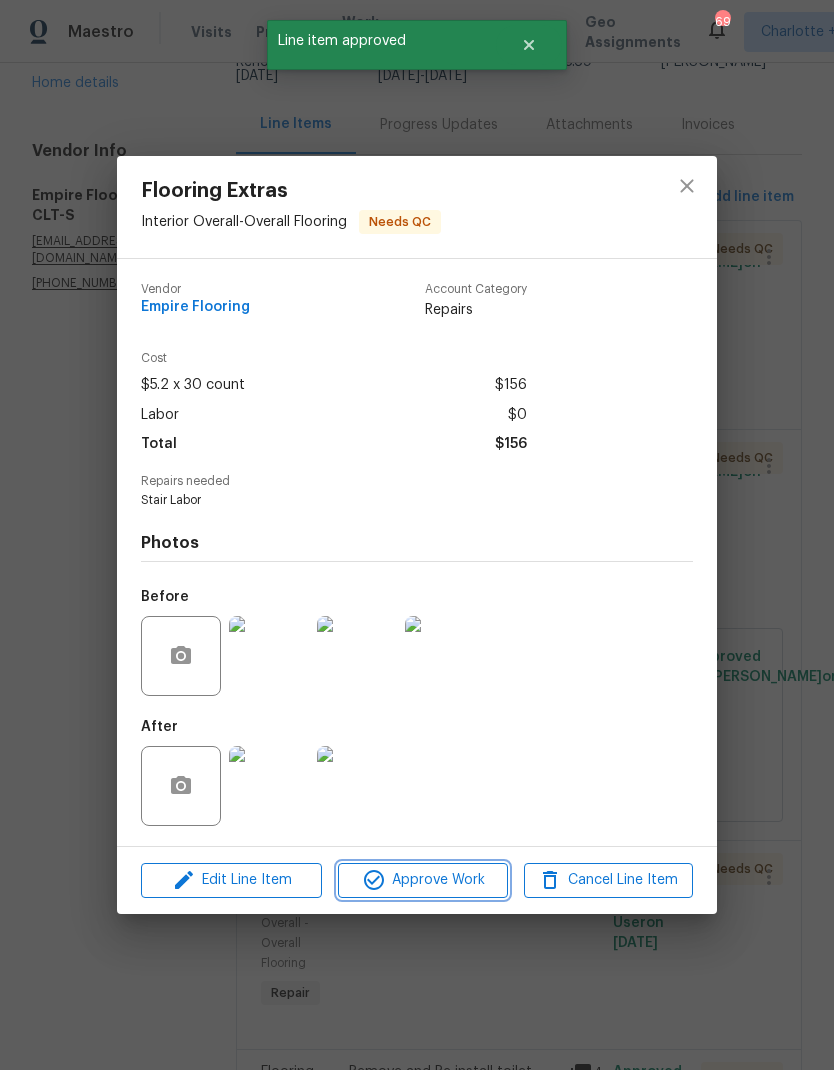 click on "Approve Work" at bounding box center (422, 880) 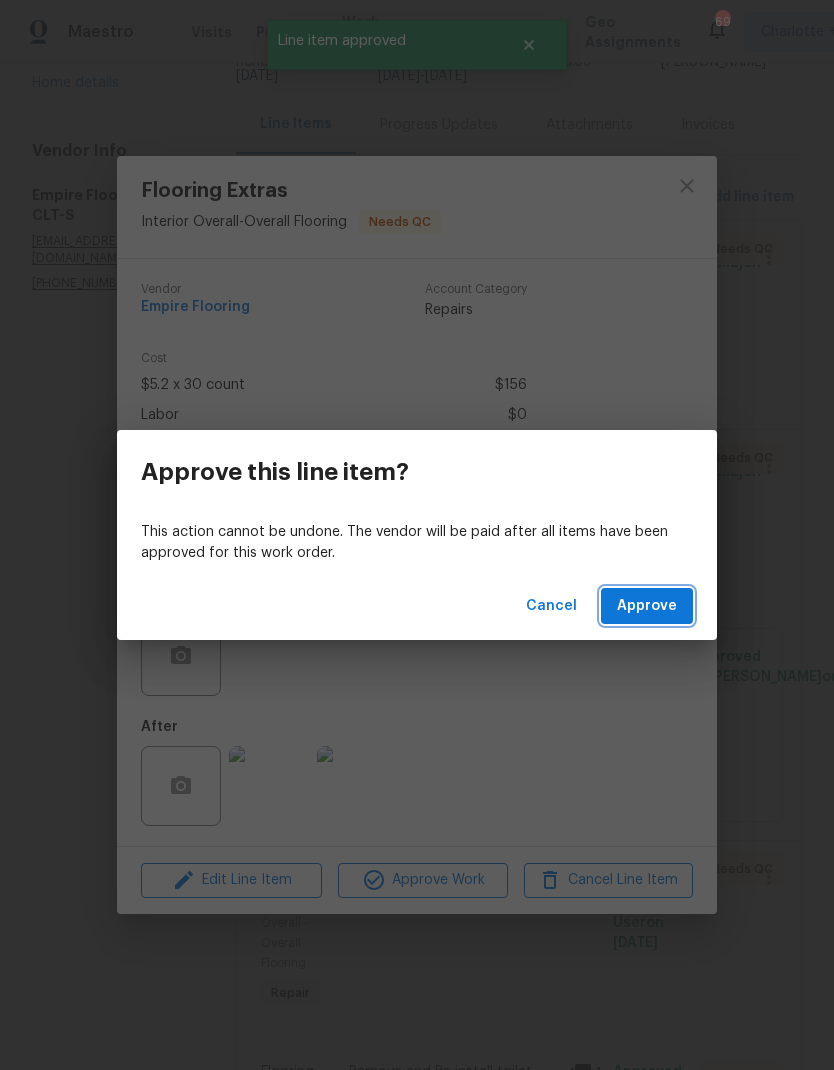 click on "Approve" at bounding box center (647, 606) 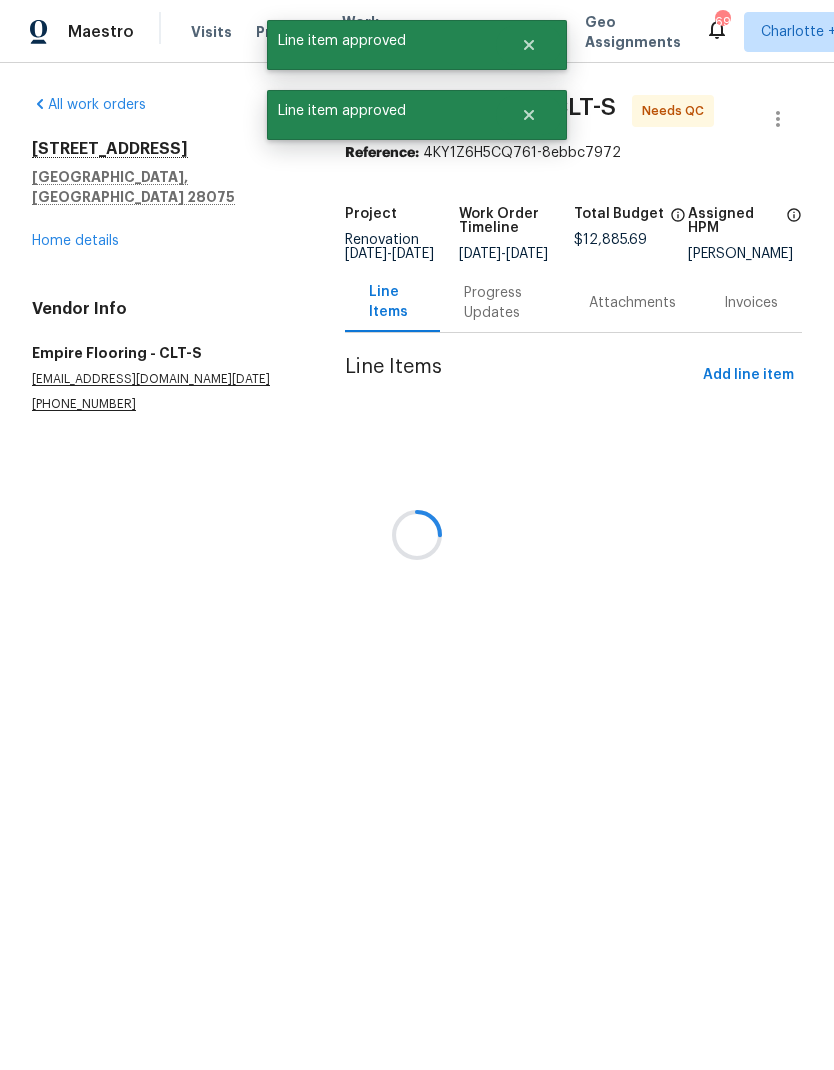 scroll, scrollTop: 0, scrollLeft: 0, axis: both 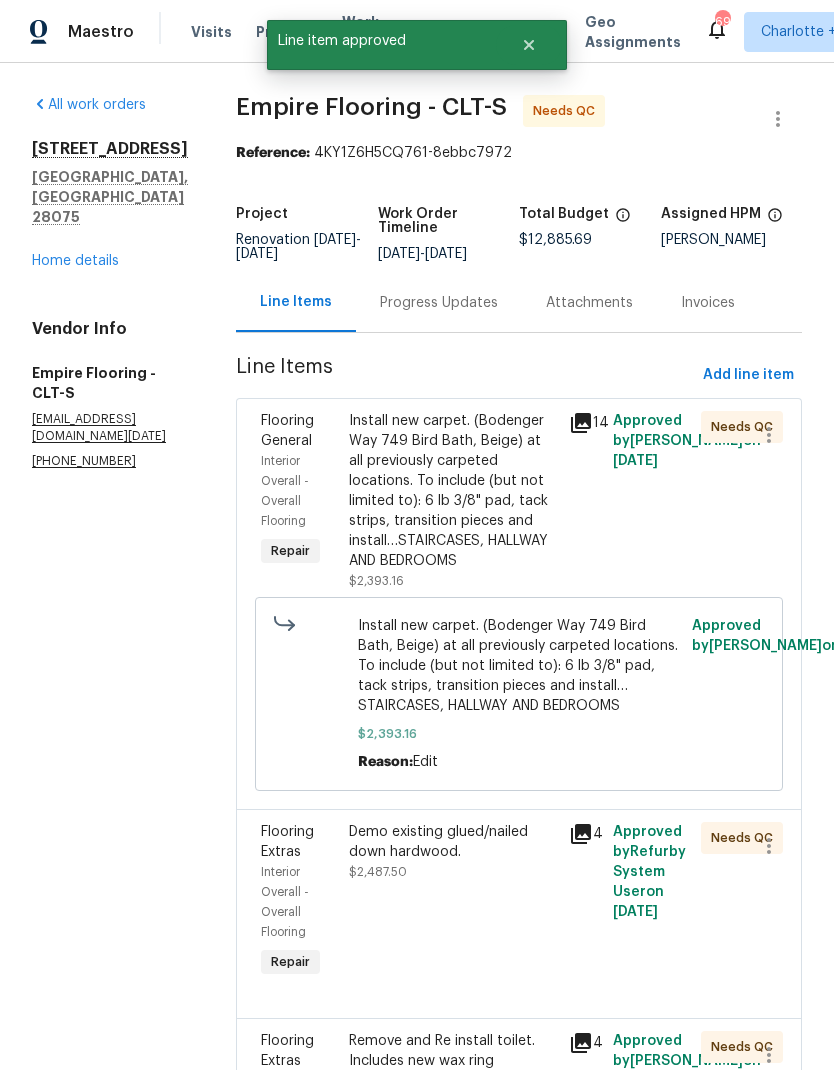click on "Install new carpet. (Bodenger Way 749 Bird Bath, Beige) at all previously carpeted locations. To include (but not limited to): 6 lb 3/8" pad, tack strips, transition pieces and install…STAIRCASES, HALLWAY AND BEDROOMS" at bounding box center [453, 491] 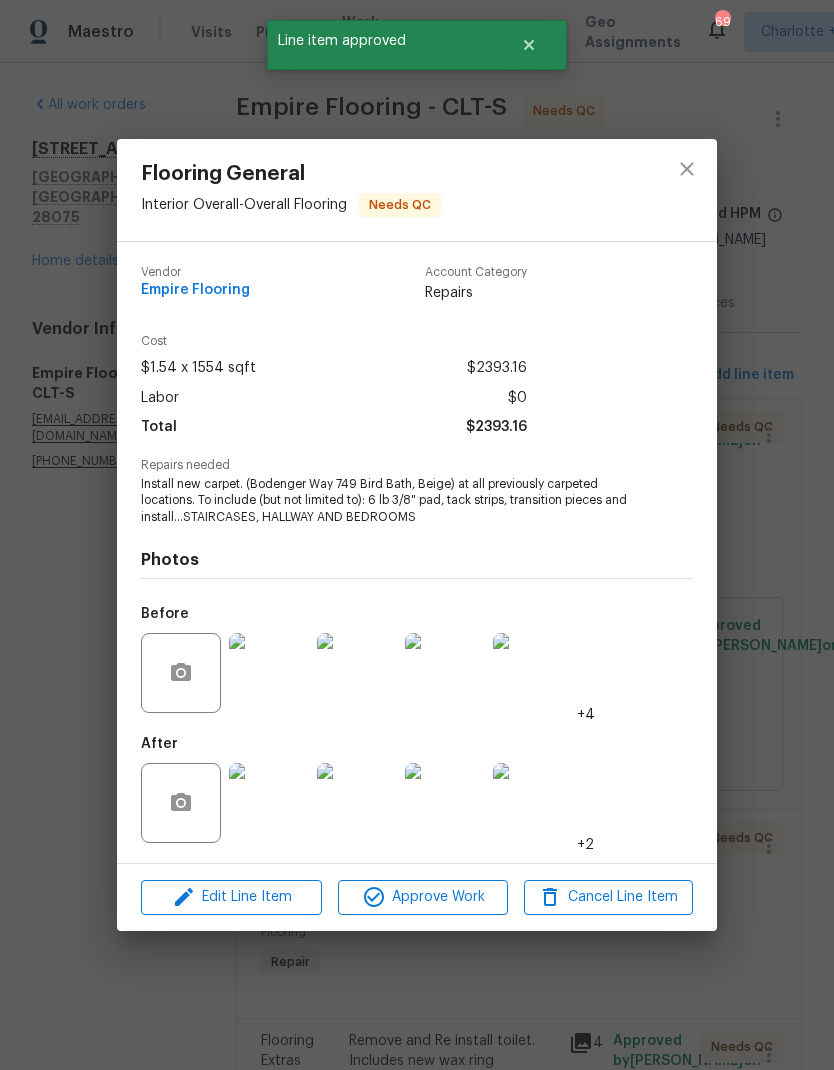 click at bounding box center [269, 803] 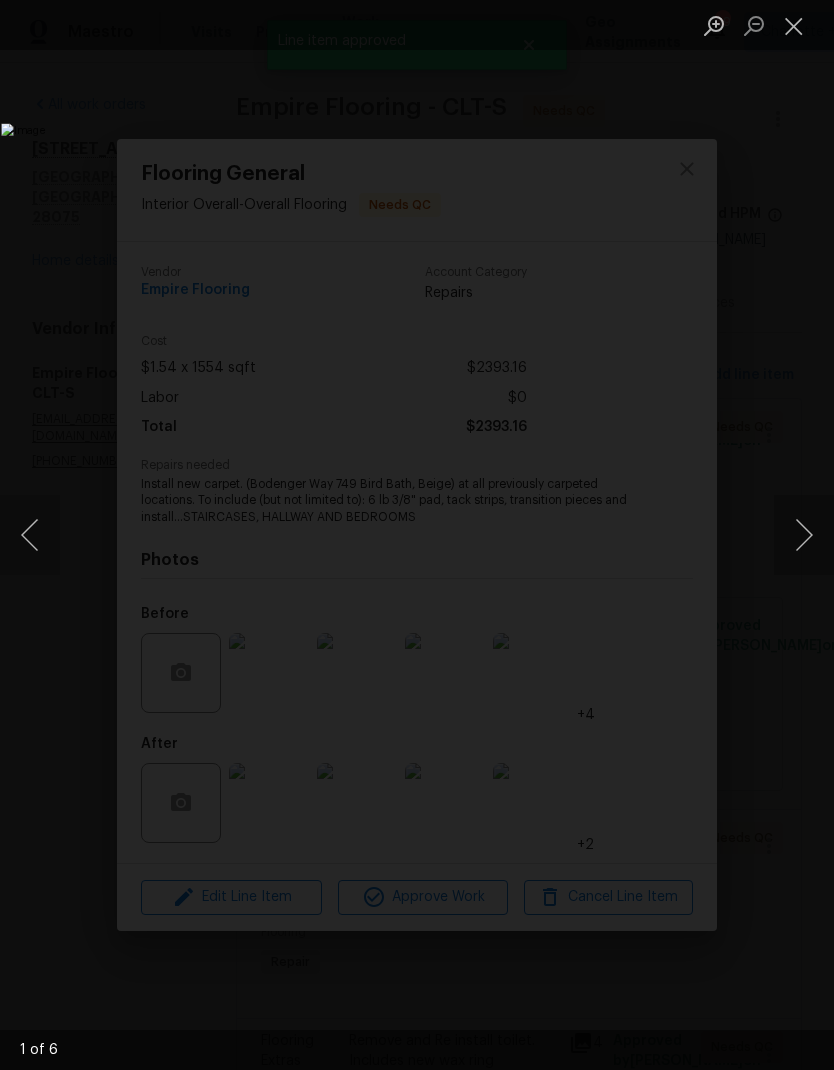 click at bounding box center [804, 535] 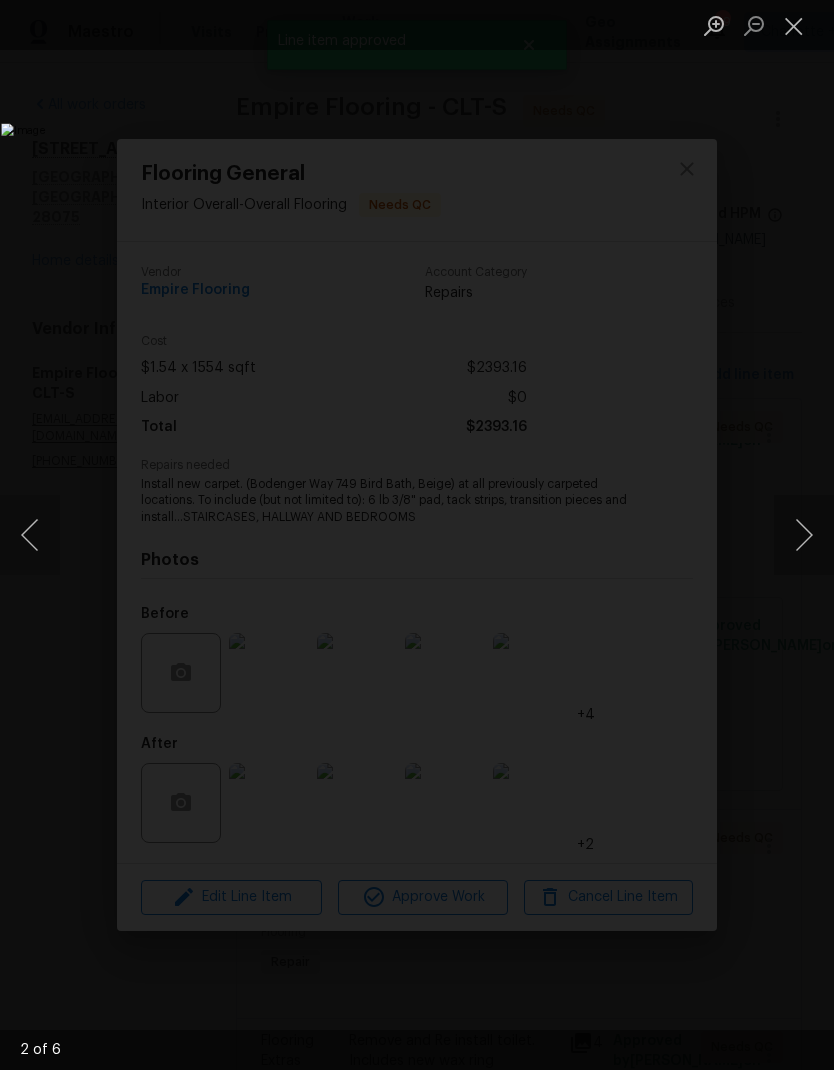 click at bounding box center (804, 535) 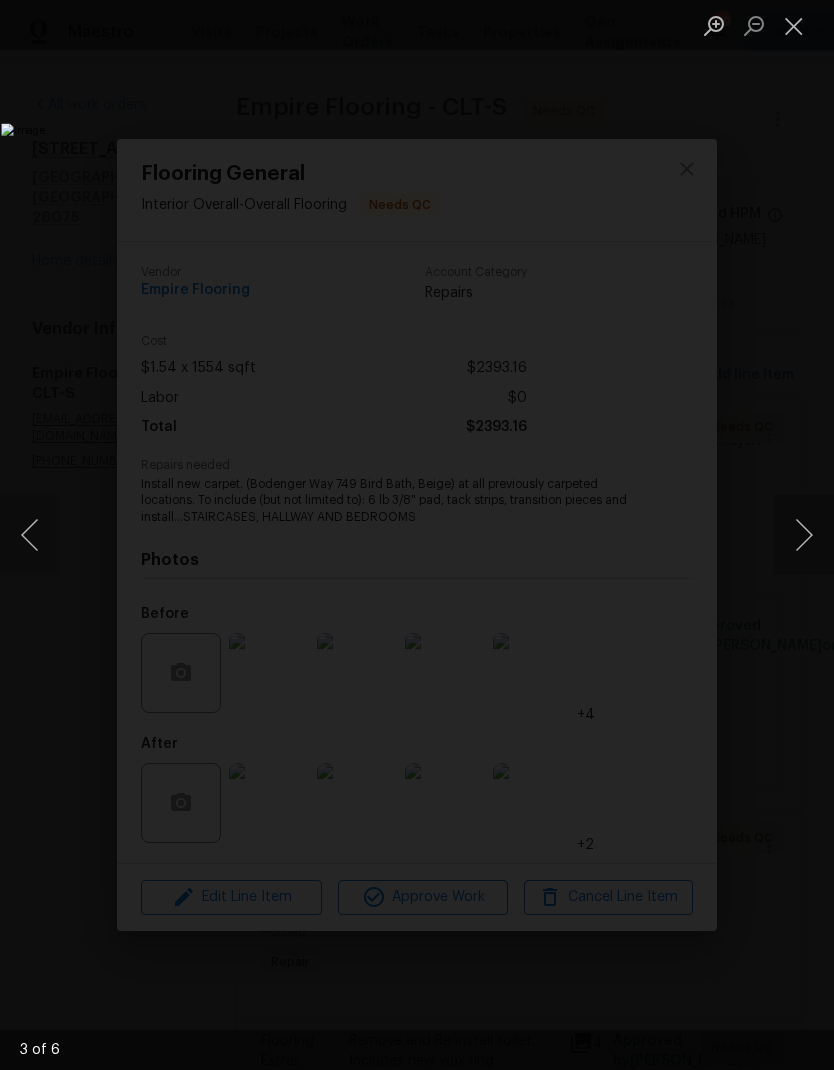 click at bounding box center (804, 535) 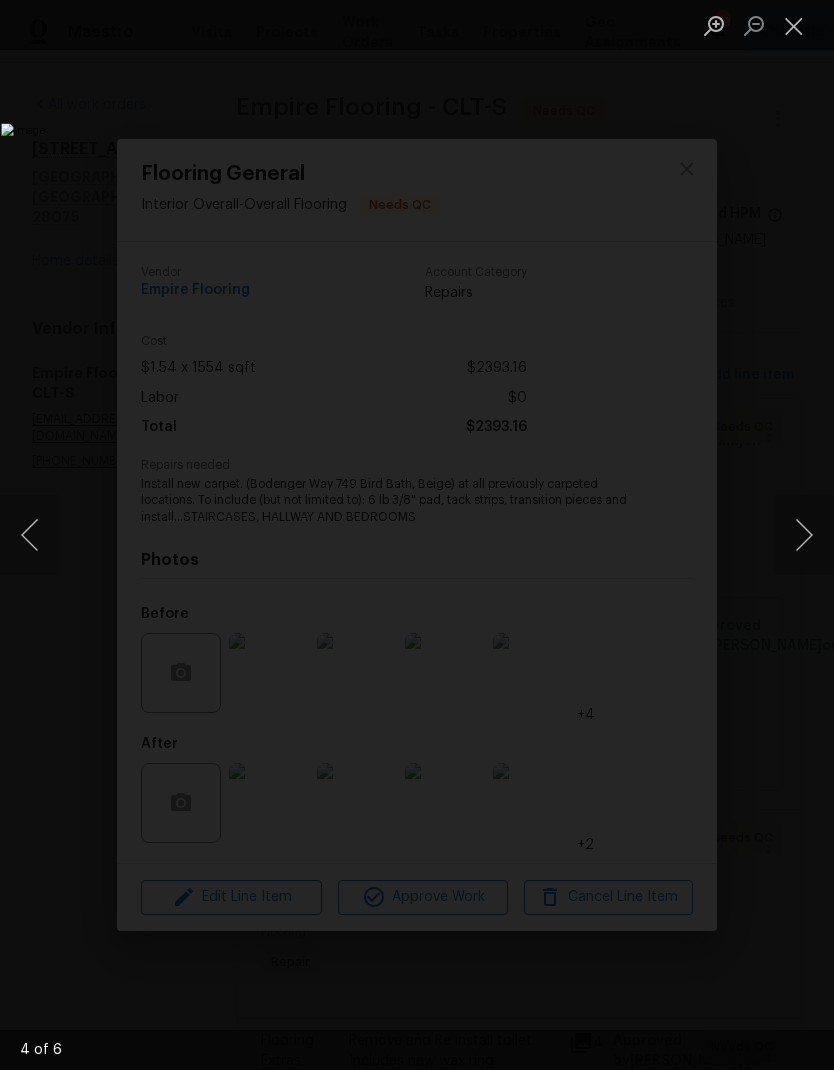 click at bounding box center [804, 535] 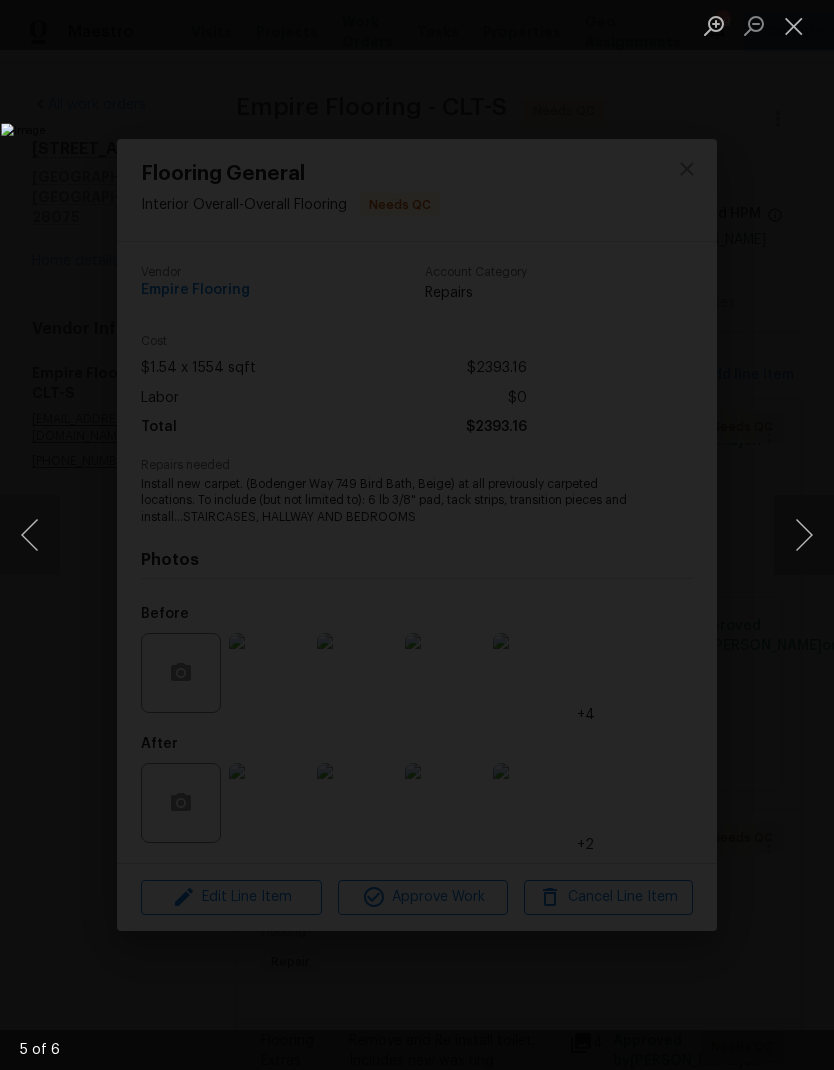 click at bounding box center (804, 535) 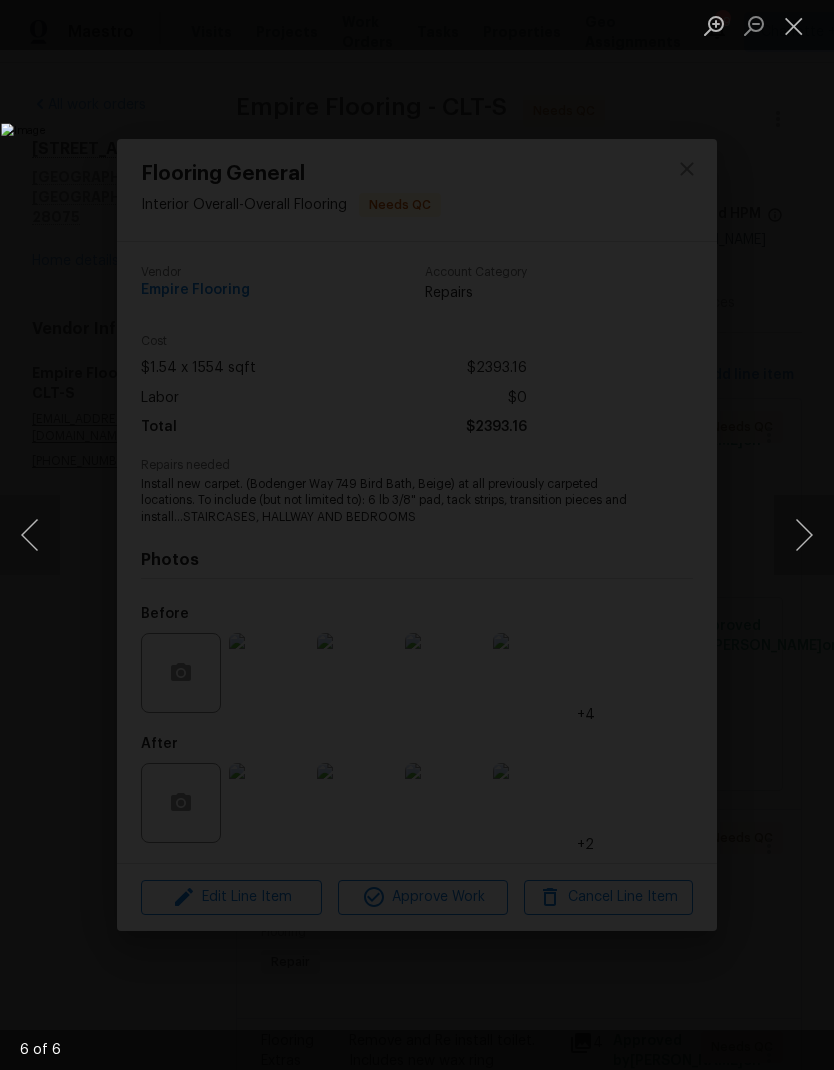 click at bounding box center (794, 25) 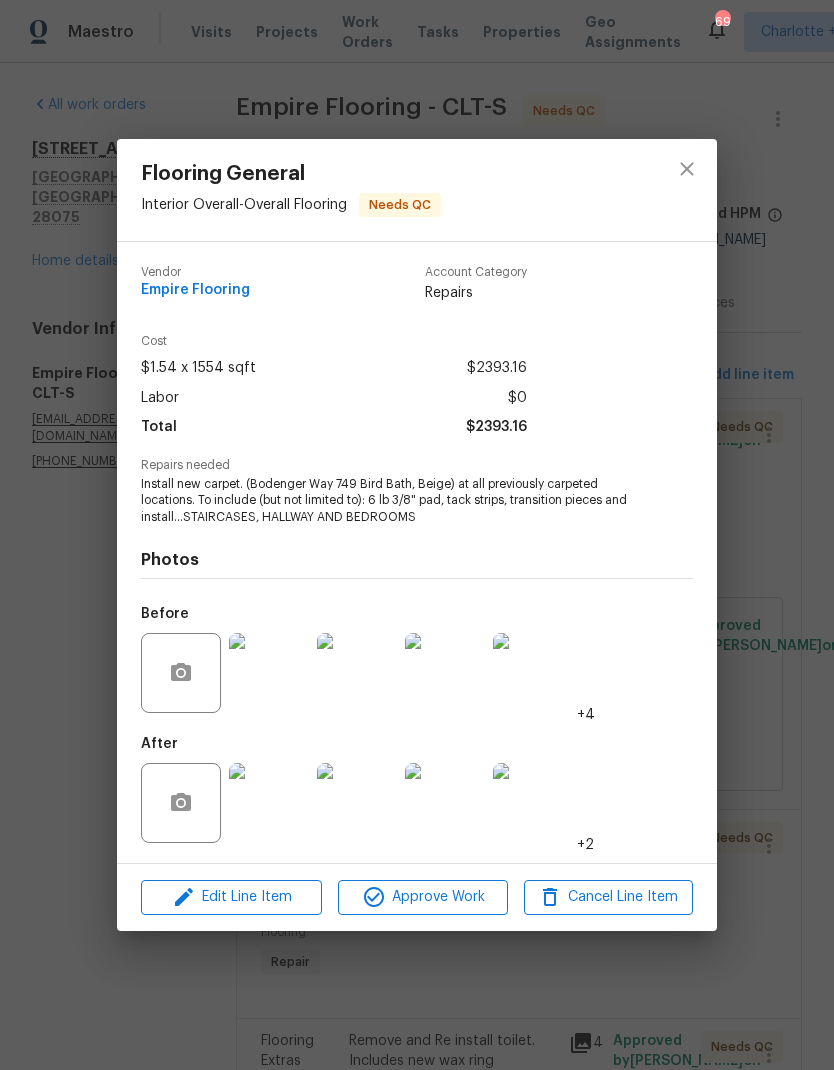 click at bounding box center [269, 673] 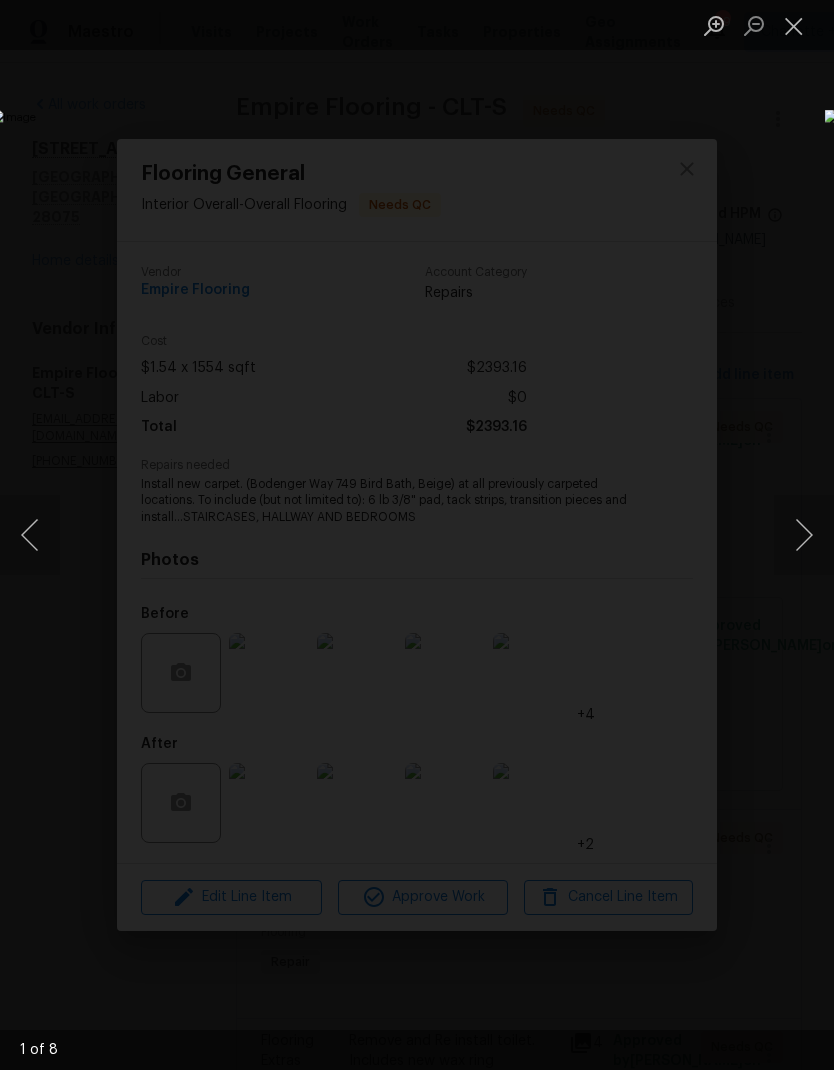 click at bounding box center [804, 535] 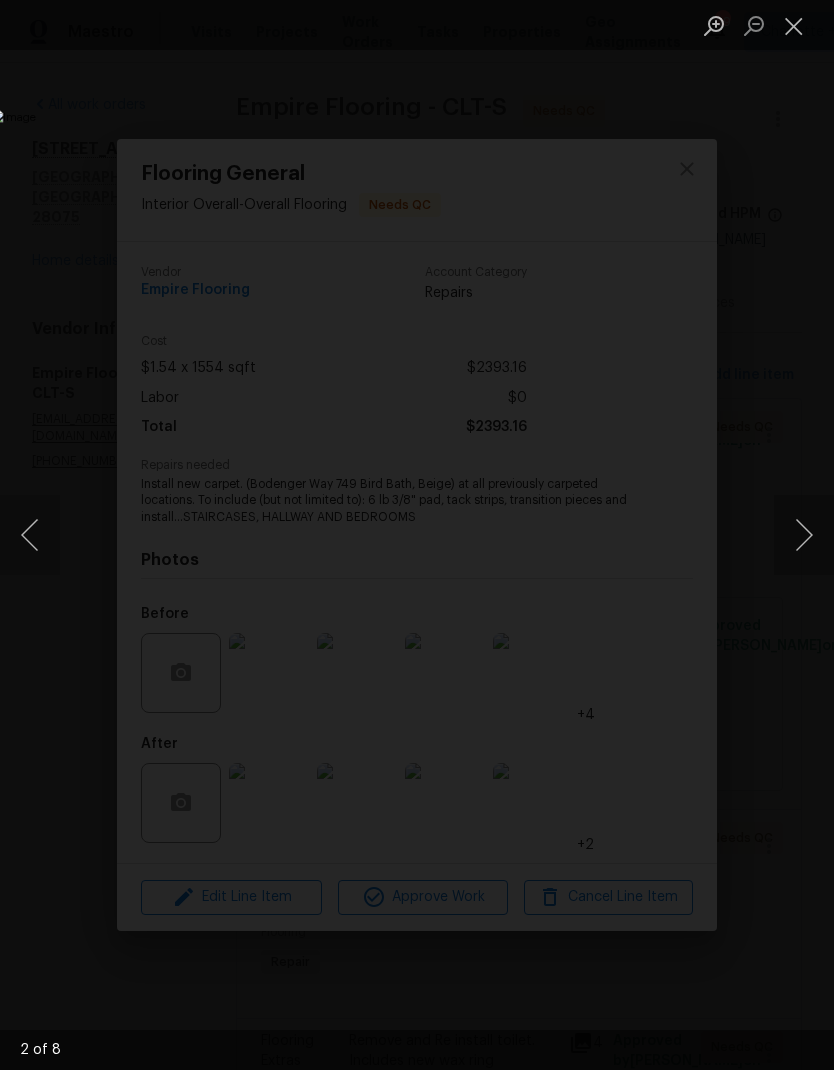 click at bounding box center [804, 535] 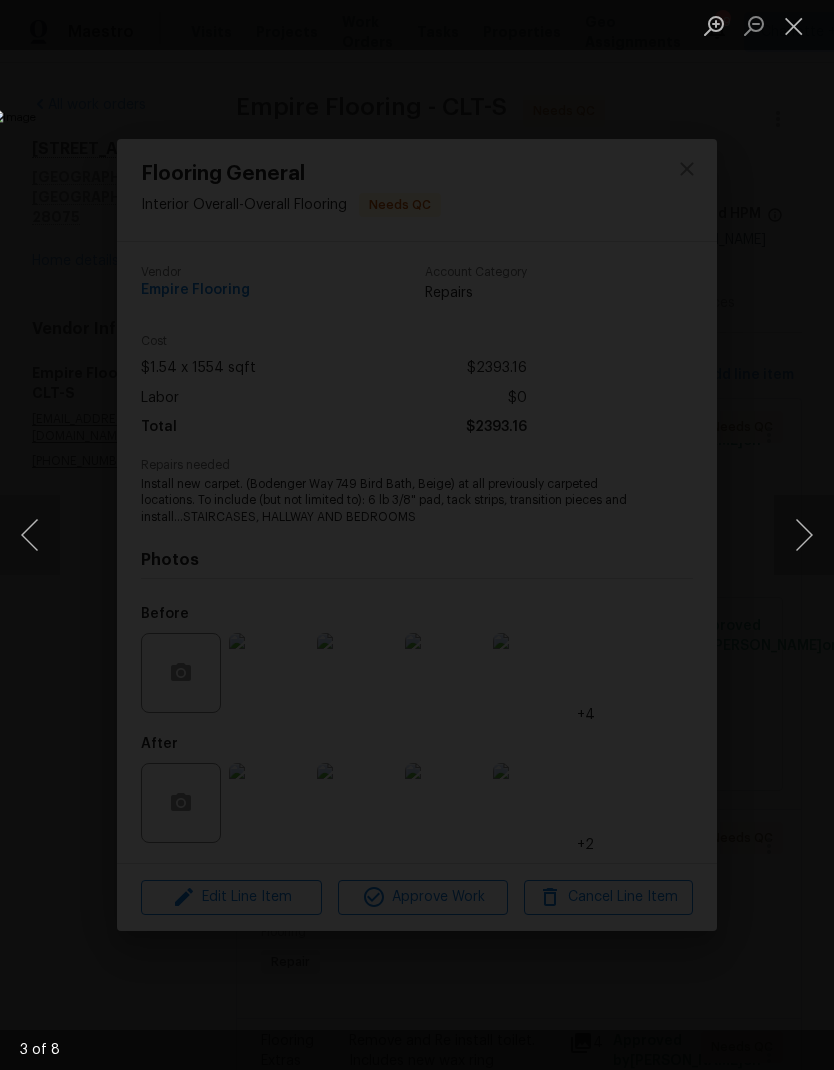 click at bounding box center [804, 535] 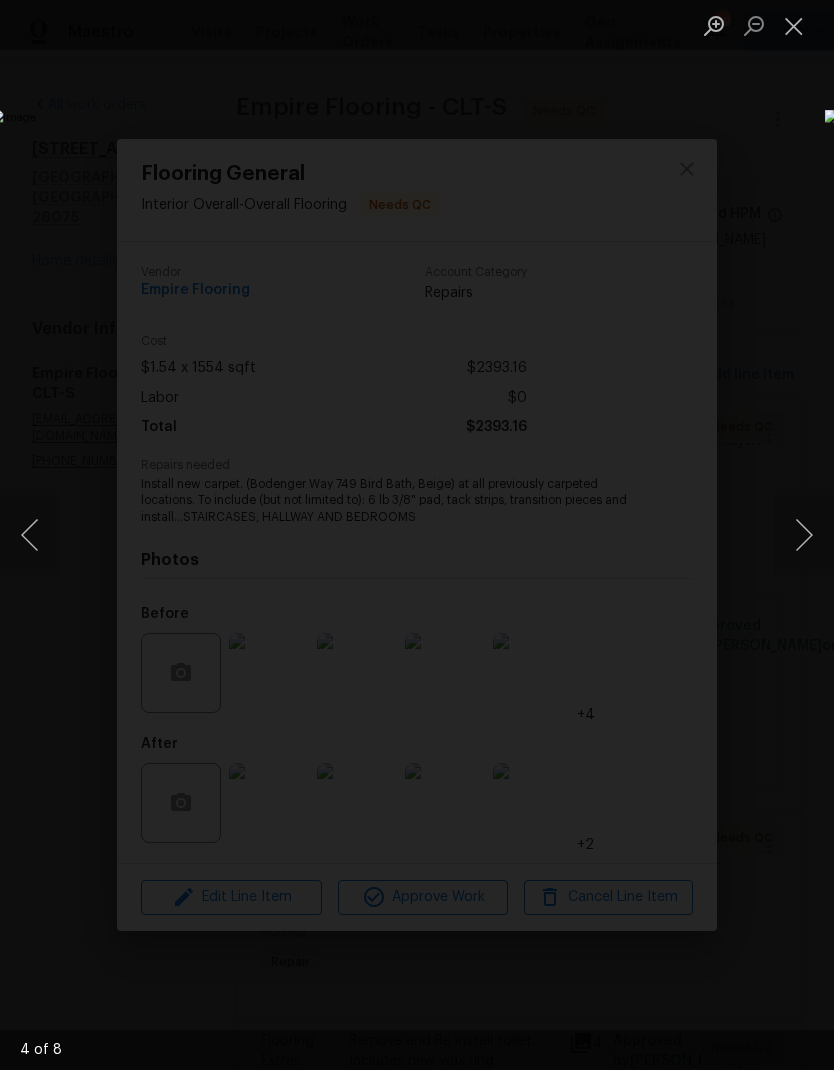click at bounding box center [804, 535] 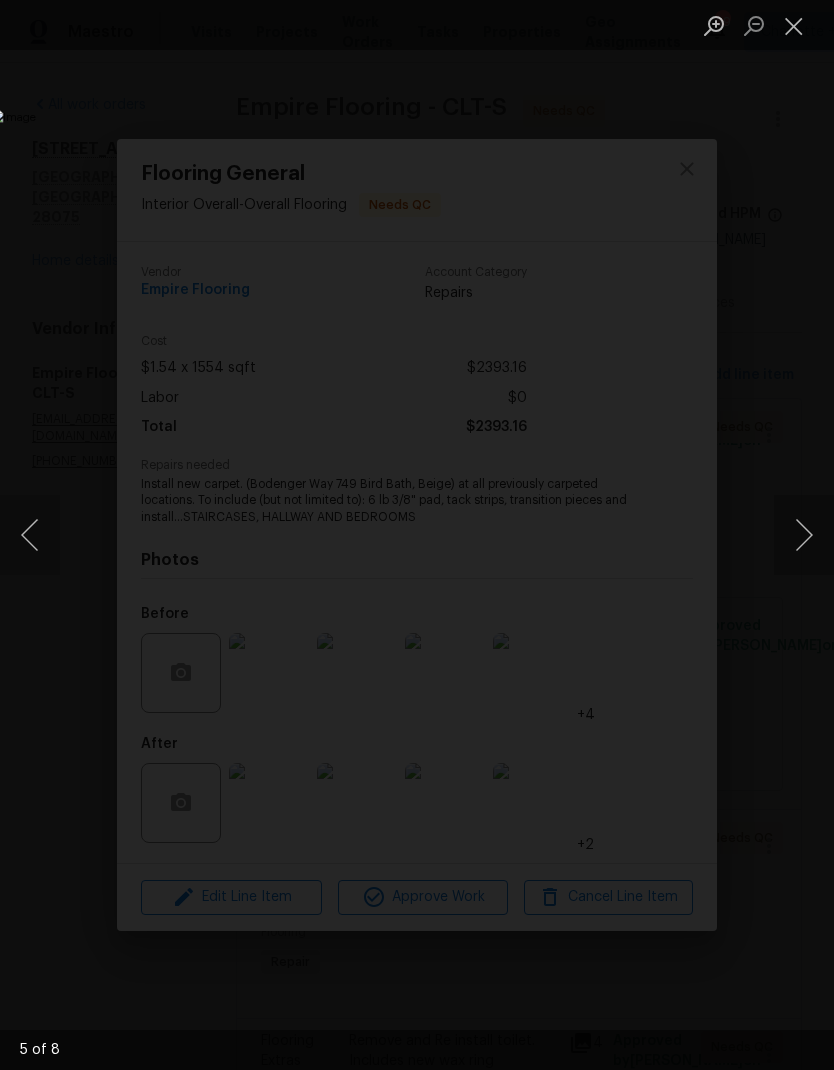 click at bounding box center [804, 535] 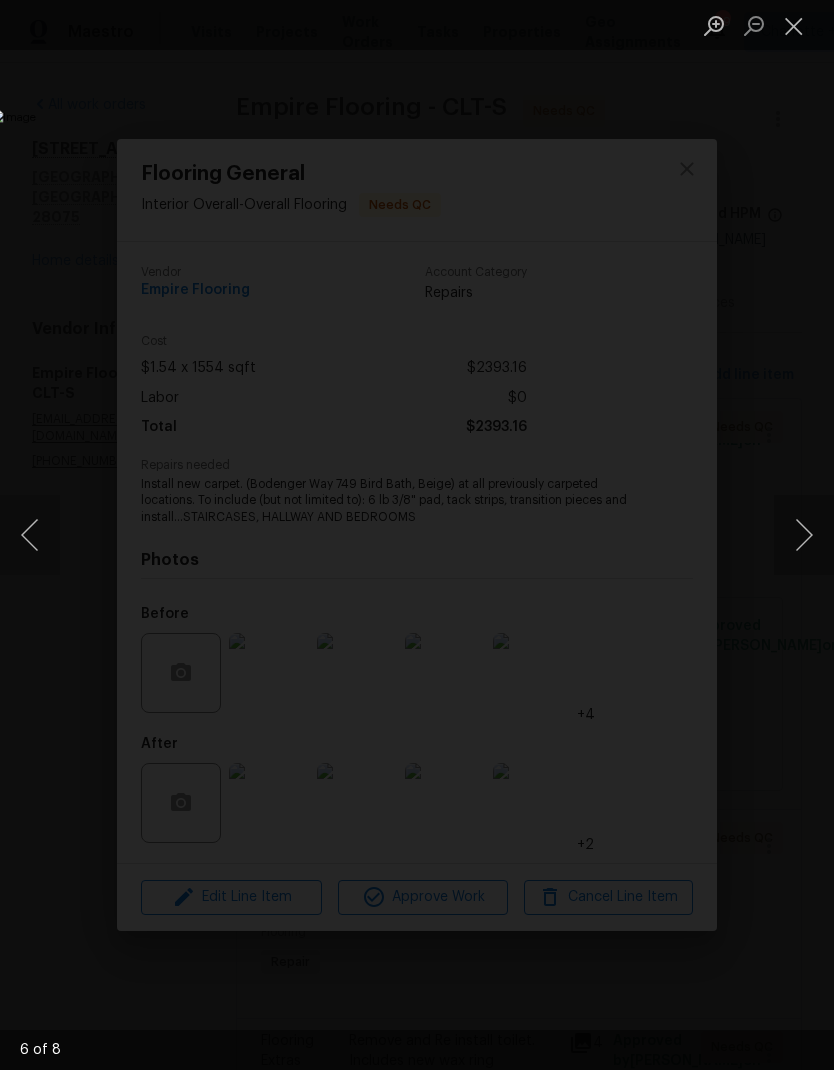 click at bounding box center (804, 535) 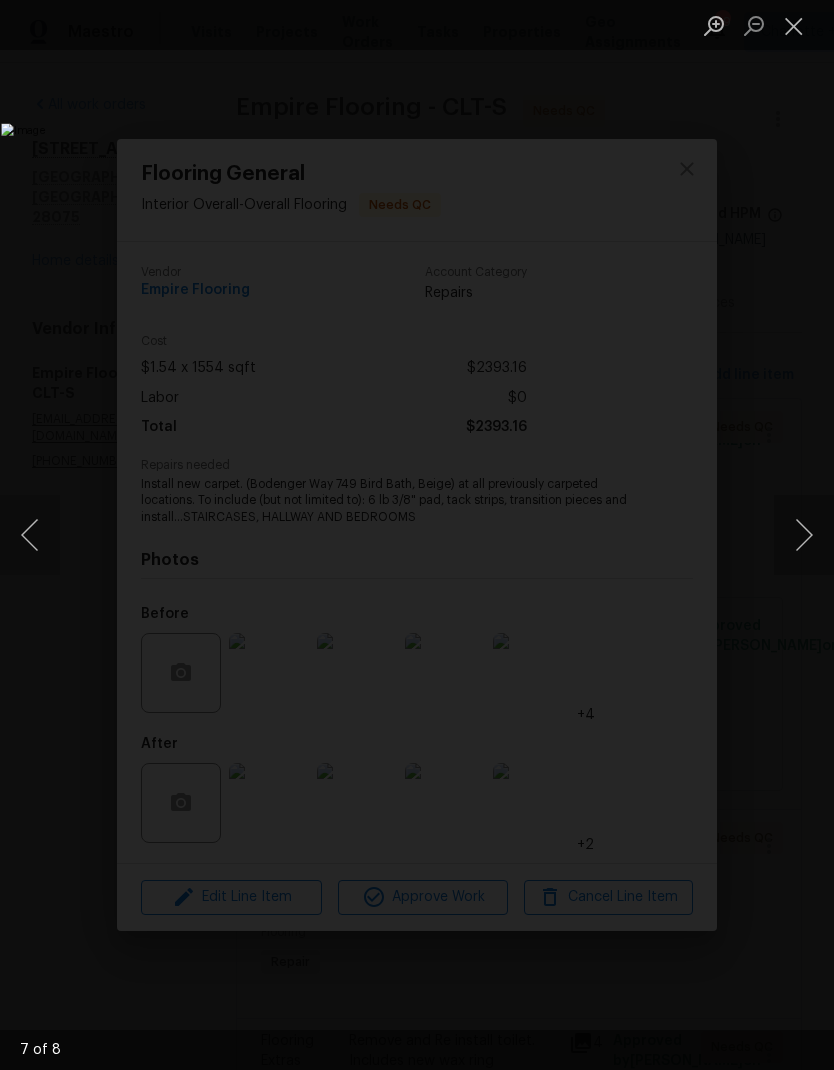 click at bounding box center [804, 535] 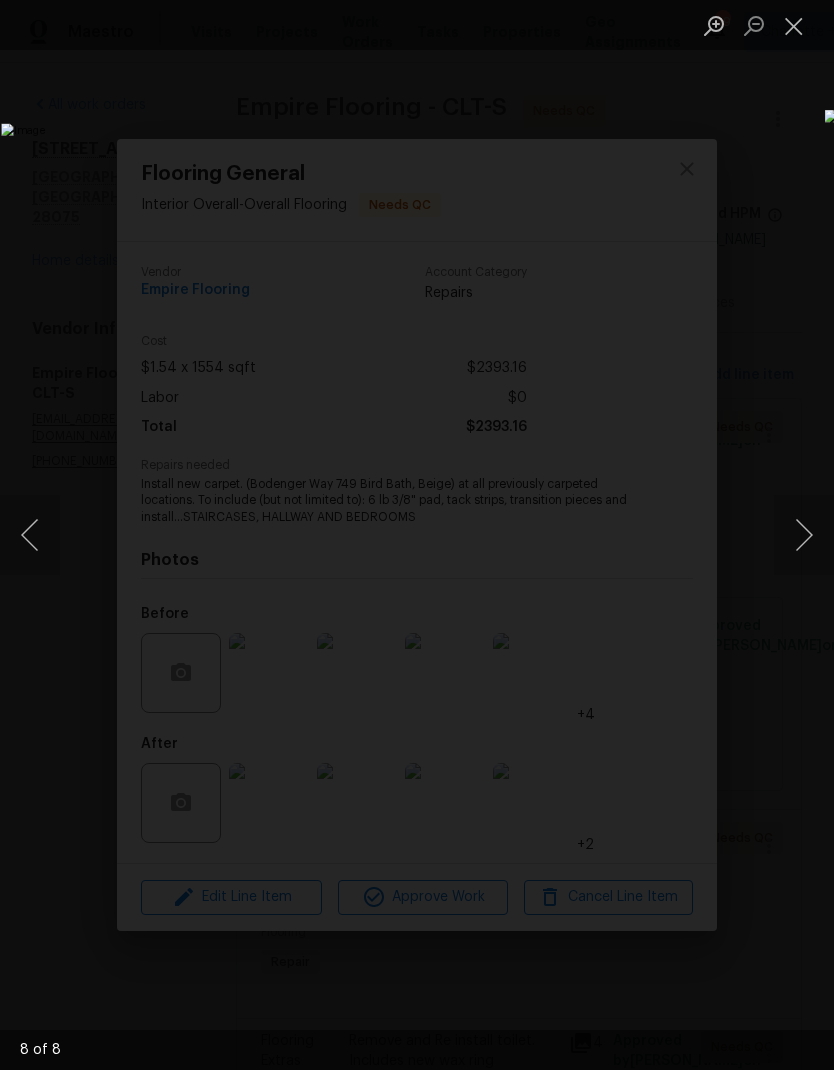 click at bounding box center [794, 25] 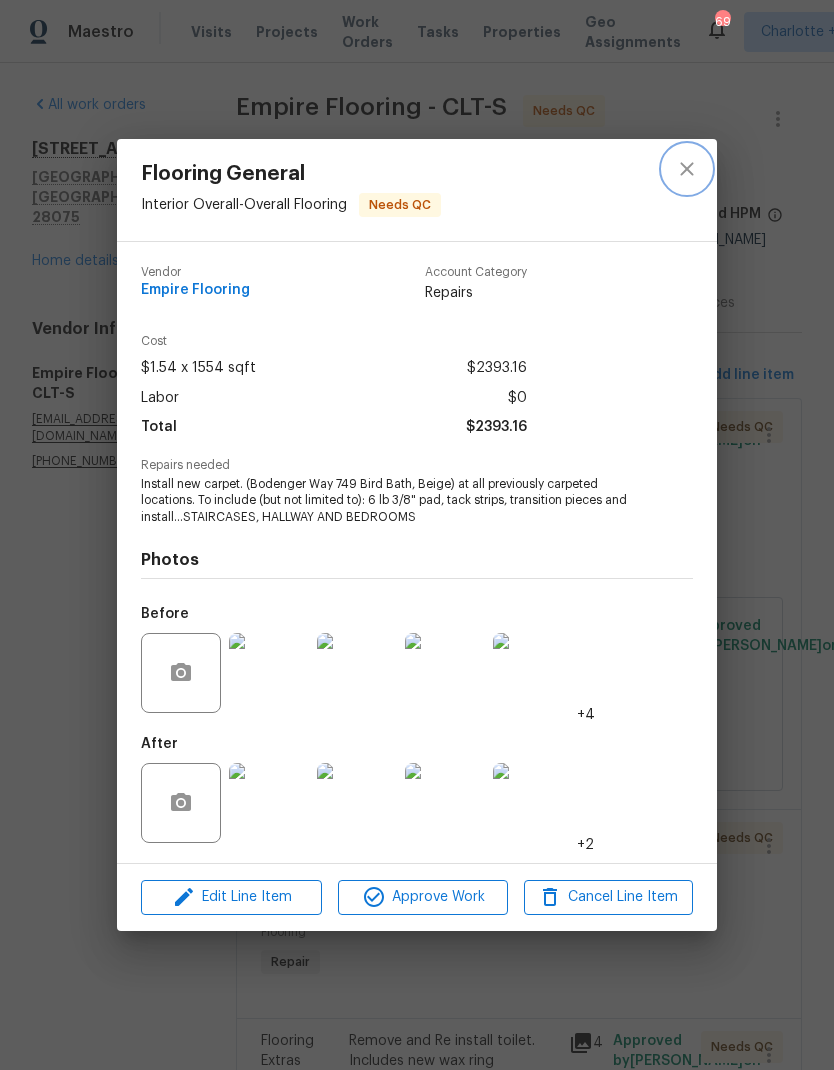 click at bounding box center (687, 169) 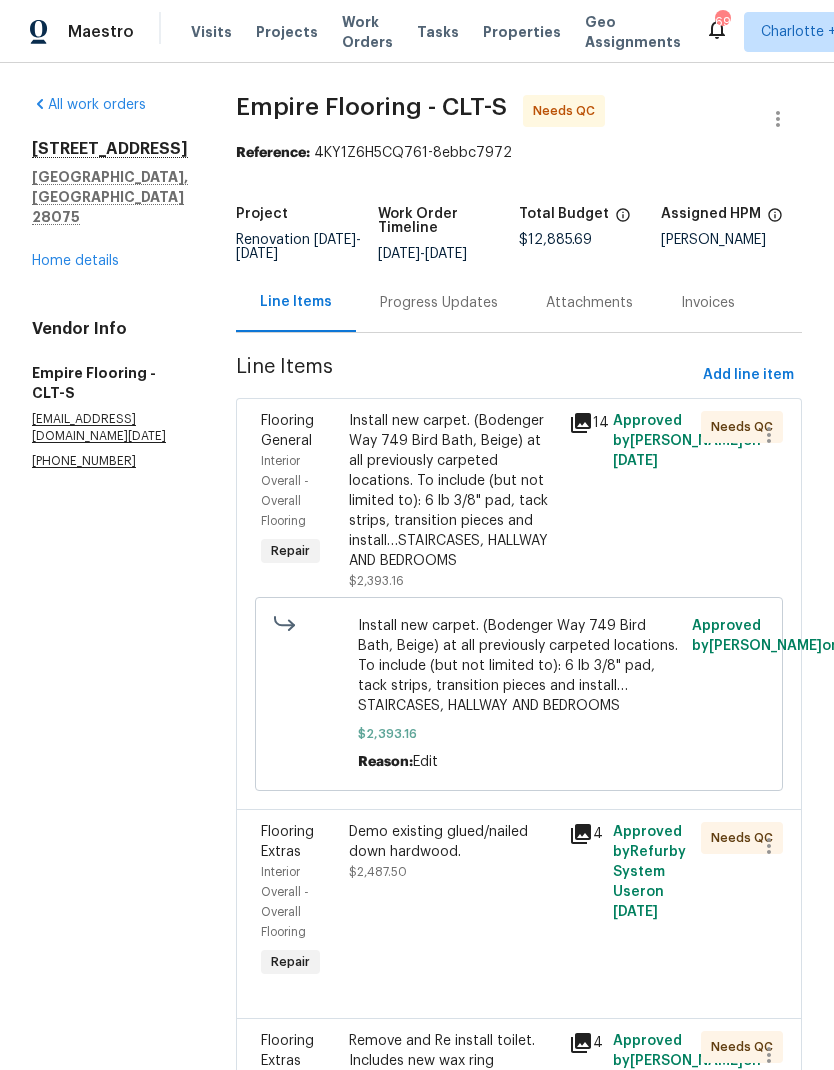 click on "Install new carpet. (Bodenger Way 749 Bird Bath, Beige) at all previously carpeted locations. To include (but not limited to): 6 lb 3/8" pad, tack strips, transition pieces and install…STAIRCASES, HALLWAY AND BEDROOMS" at bounding box center [453, 491] 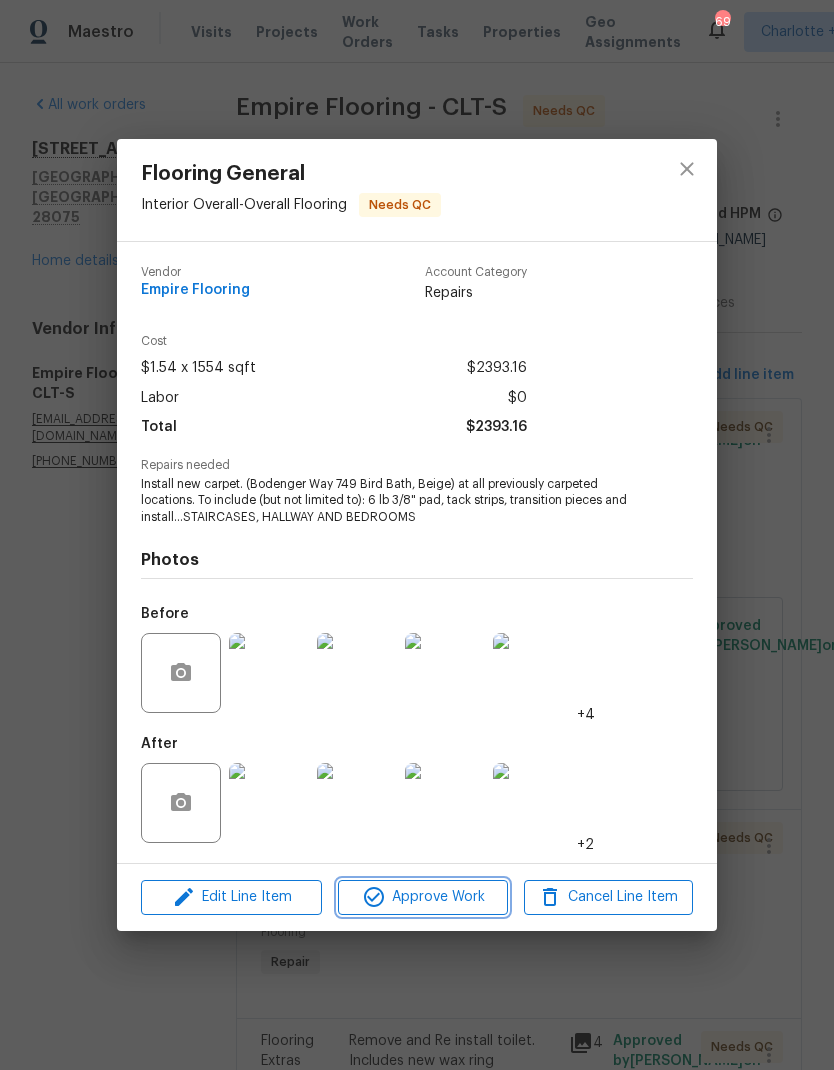 click on "Approve Work" at bounding box center (422, 897) 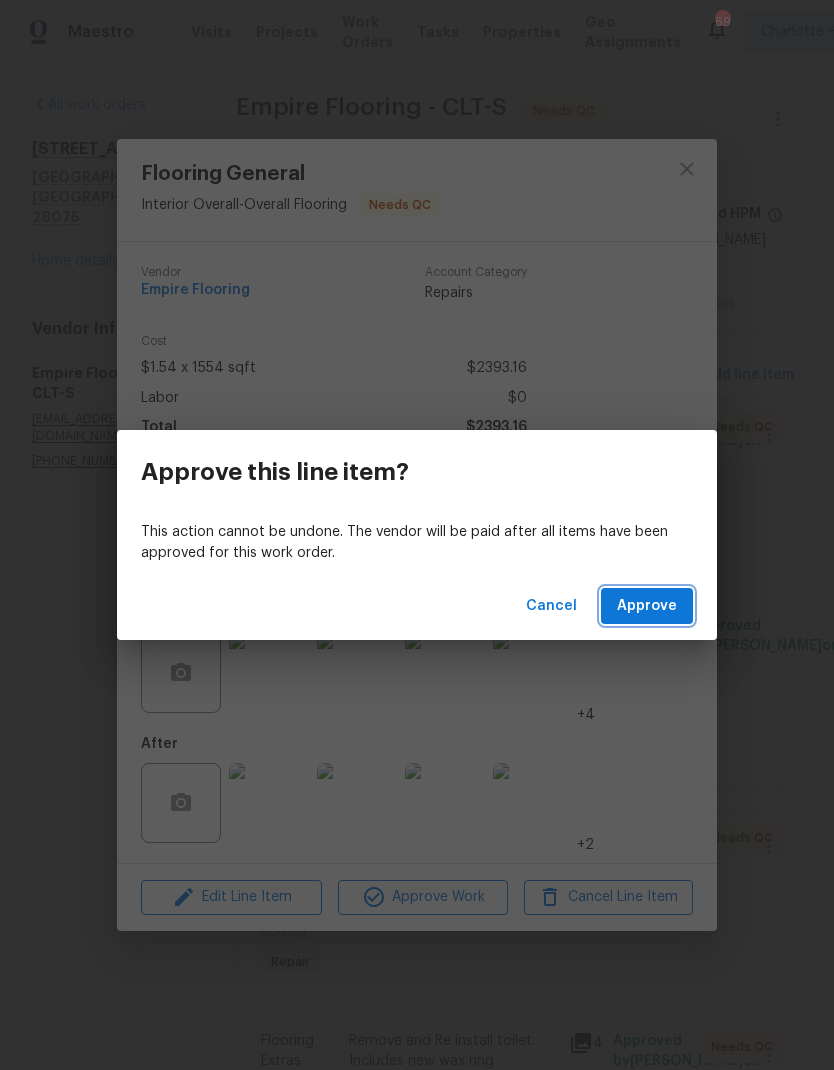 click on "Approve" at bounding box center [647, 606] 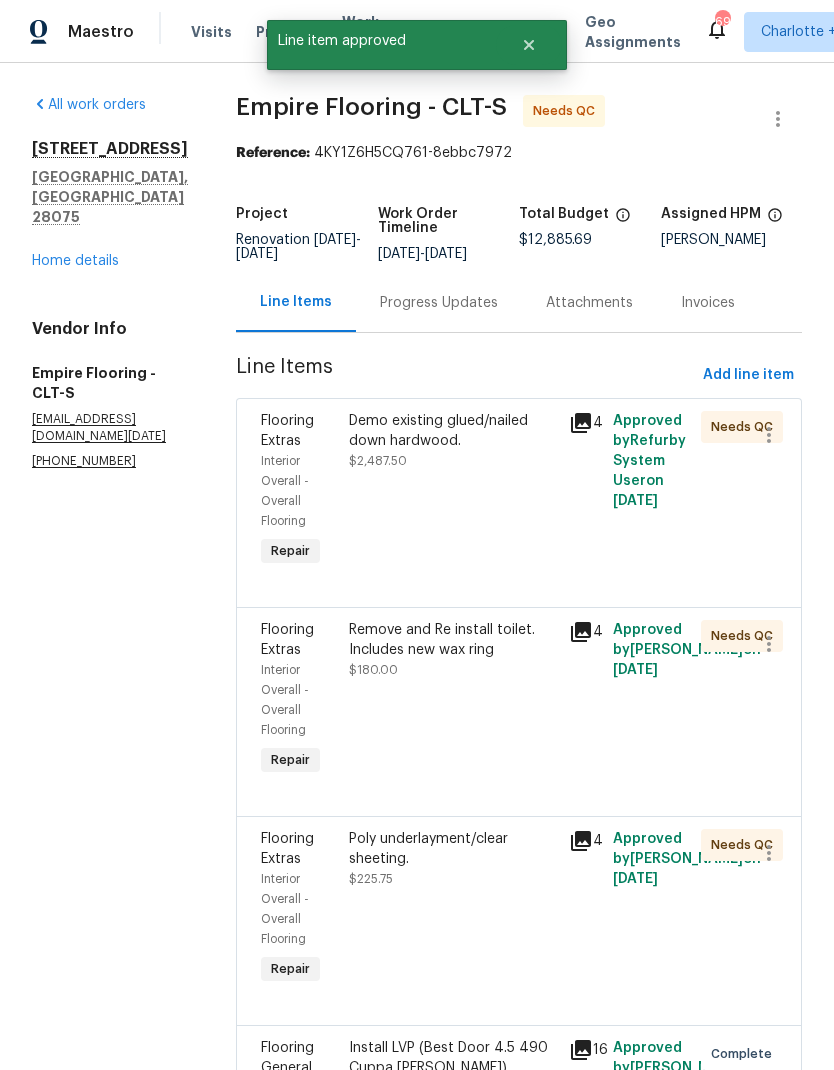 click on "Demo existing glued/nailed down hardwood. $2,487.50" at bounding box center [453, 441] 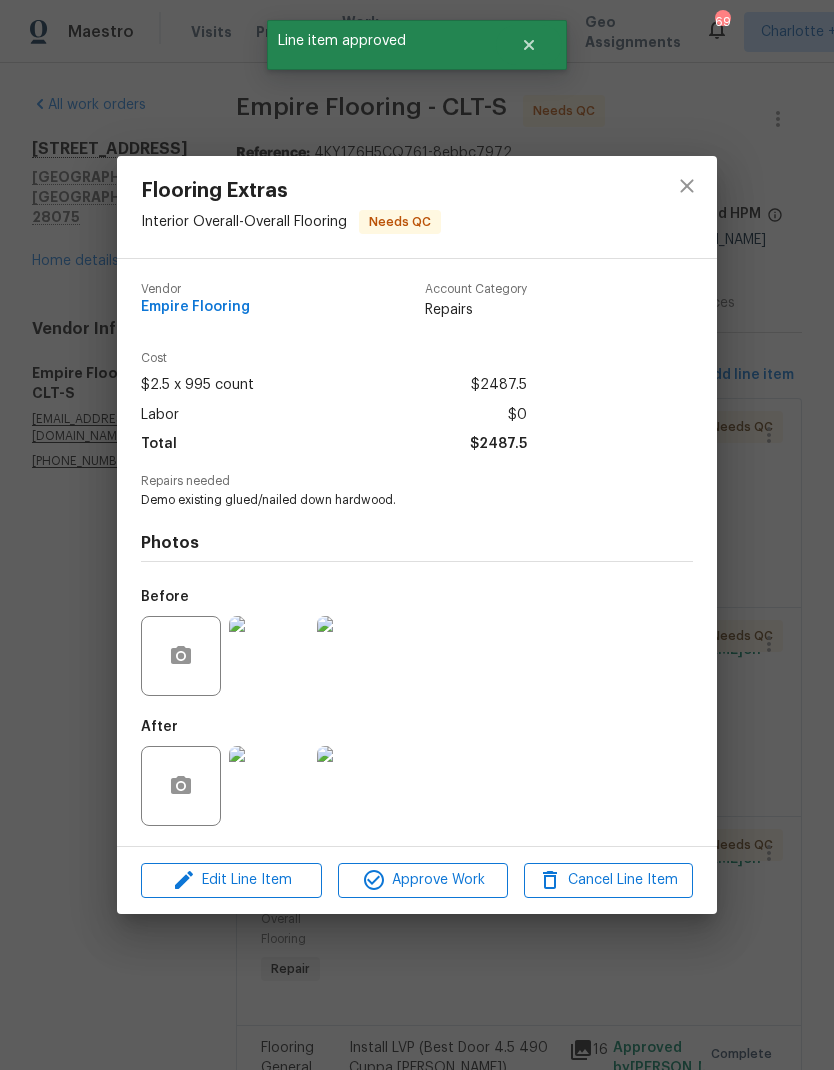 click at bounding box center [269, 786] 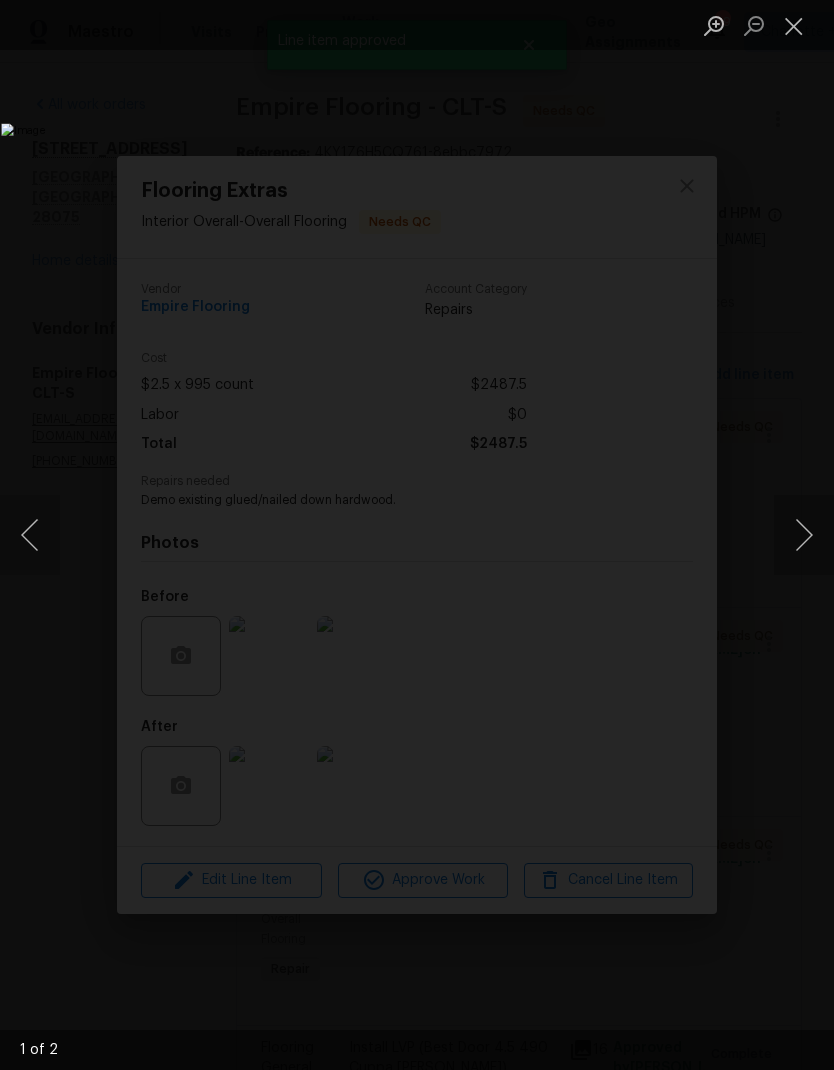 click at bounding box center (804, 535) 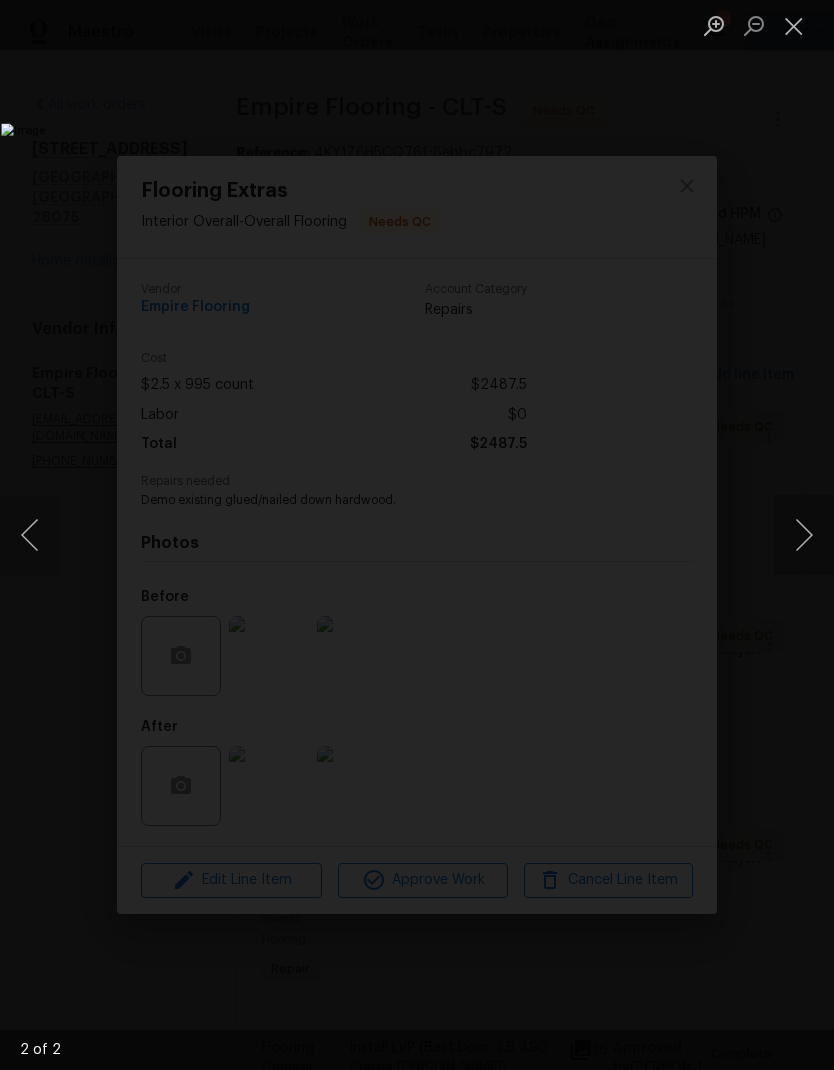 click at bounding box center [804, 535] 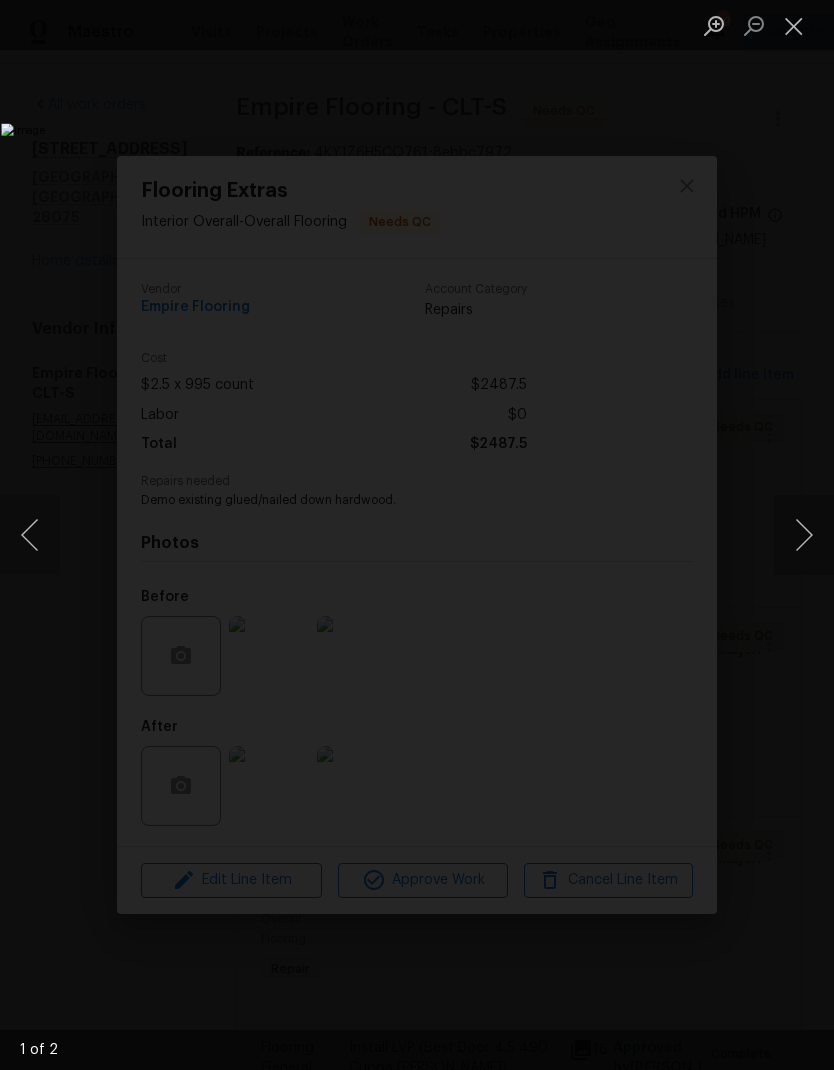 click at bounding box center [754, 25] 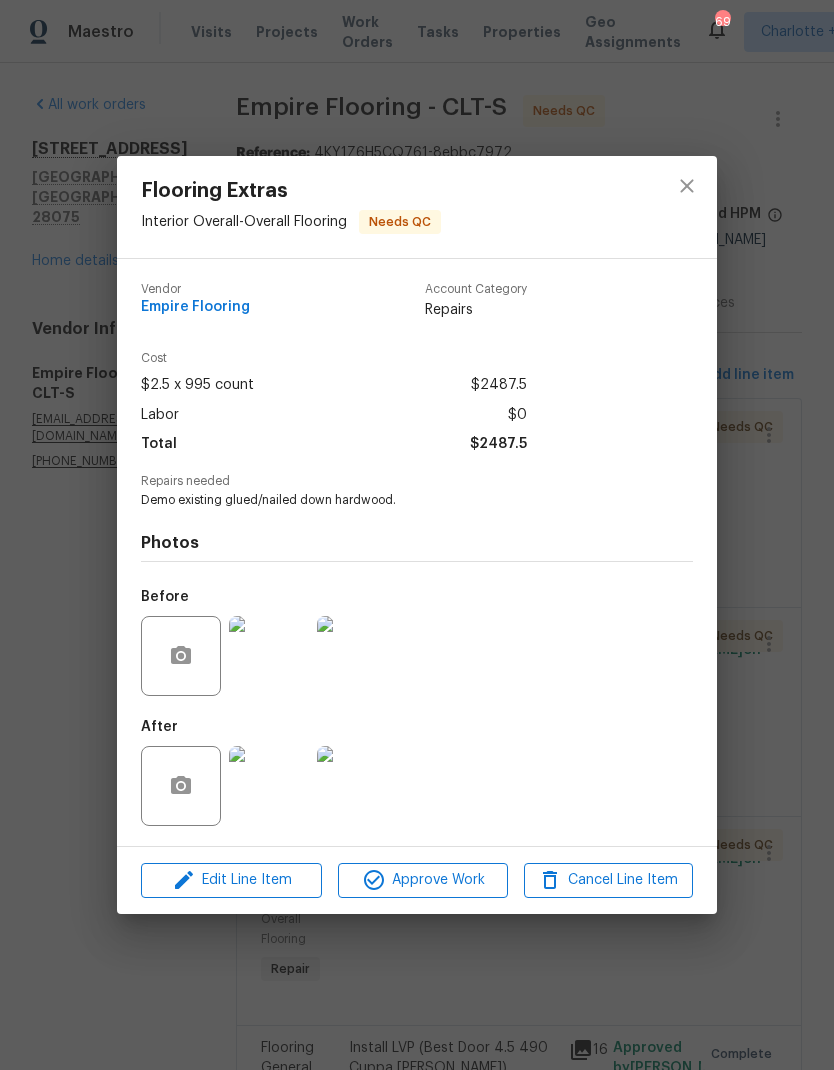 click at bounding box center (269, 656) 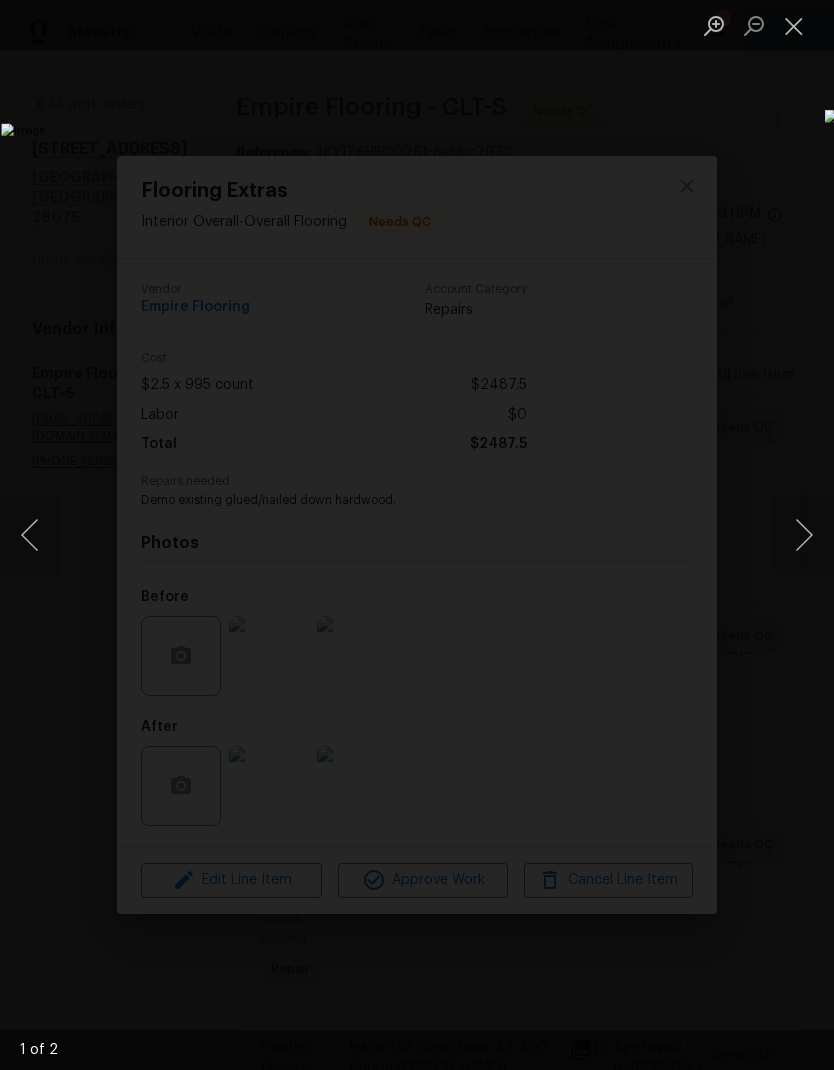 click at bounding box center (804, 535) 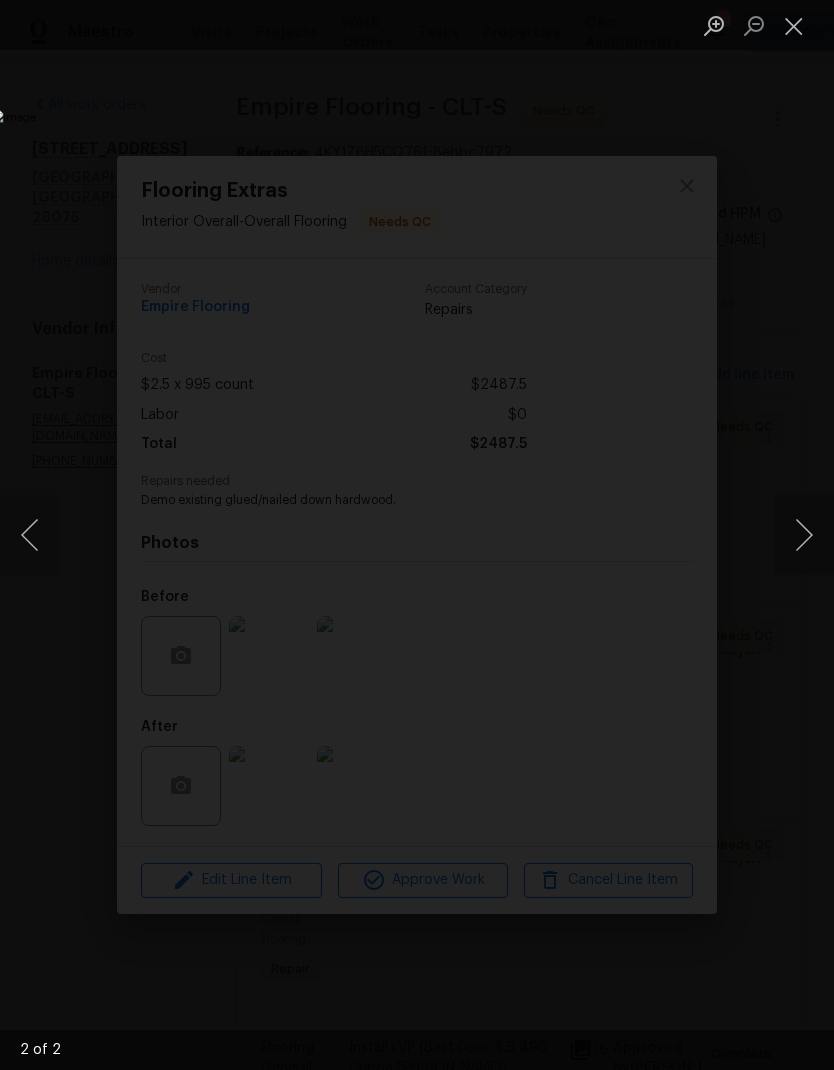 click at bounding box center (794, 25) 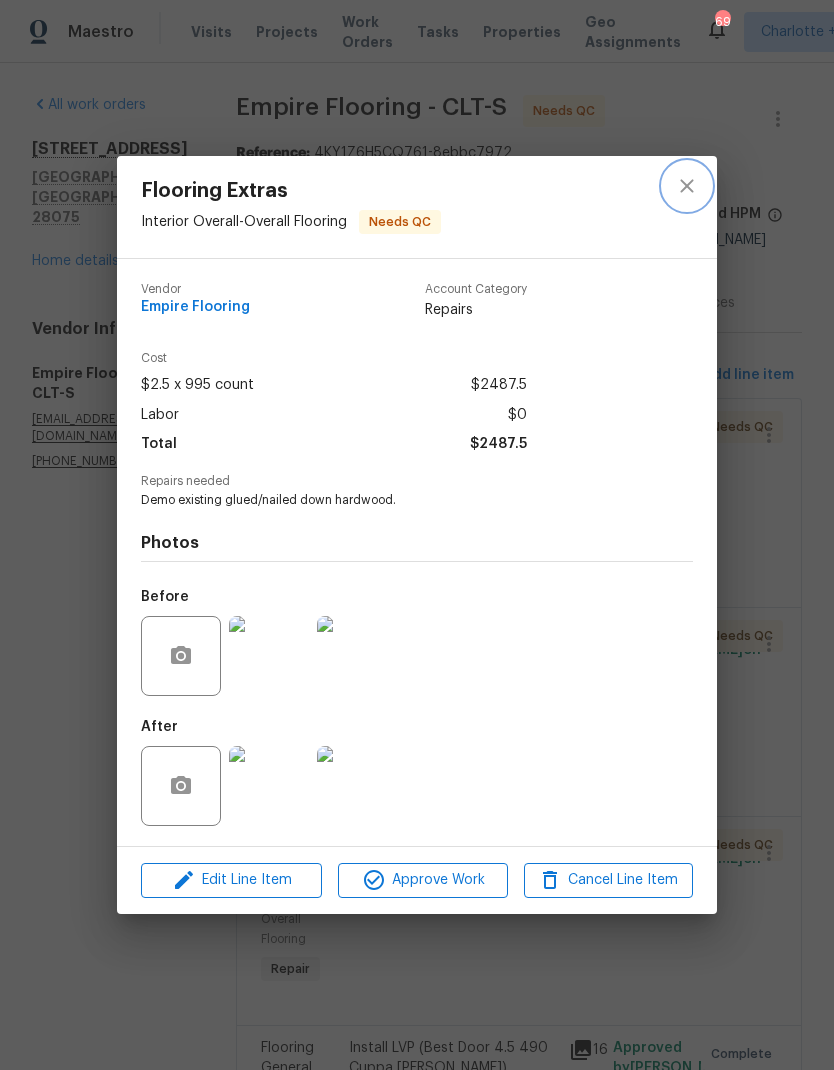 click 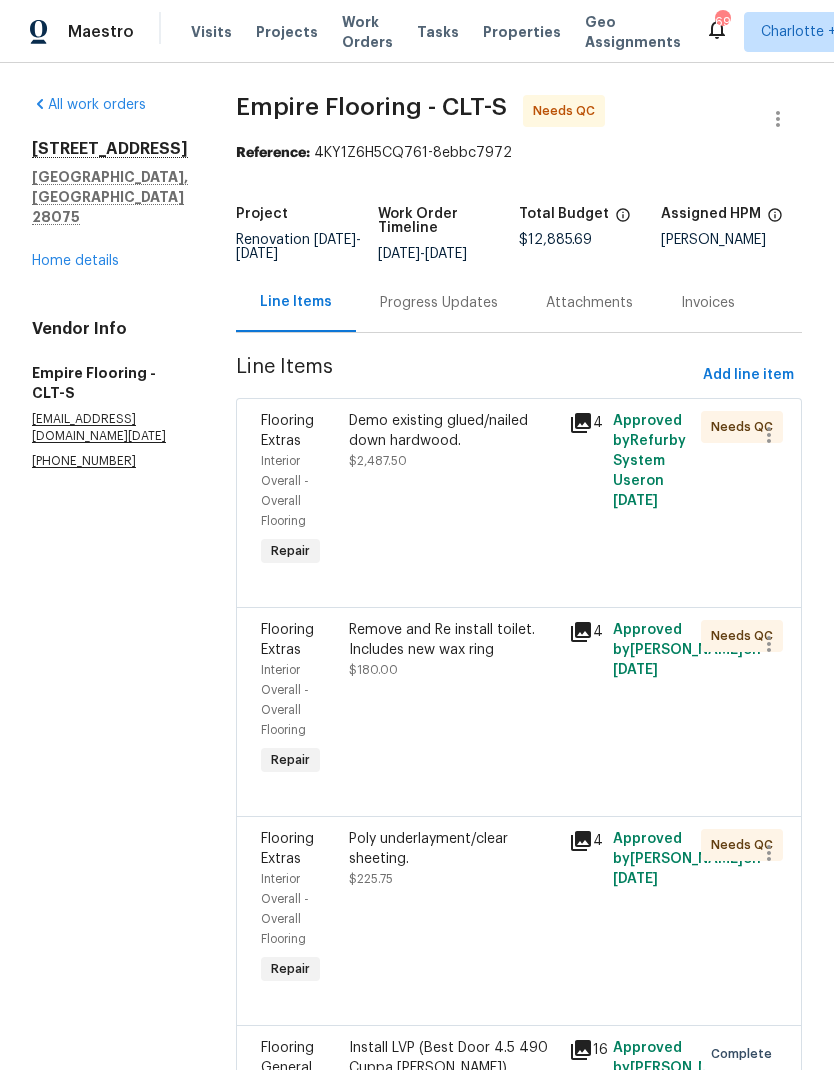 click on "Demo existing glued/nailed down hardwood." at bounding box center [453, 431] 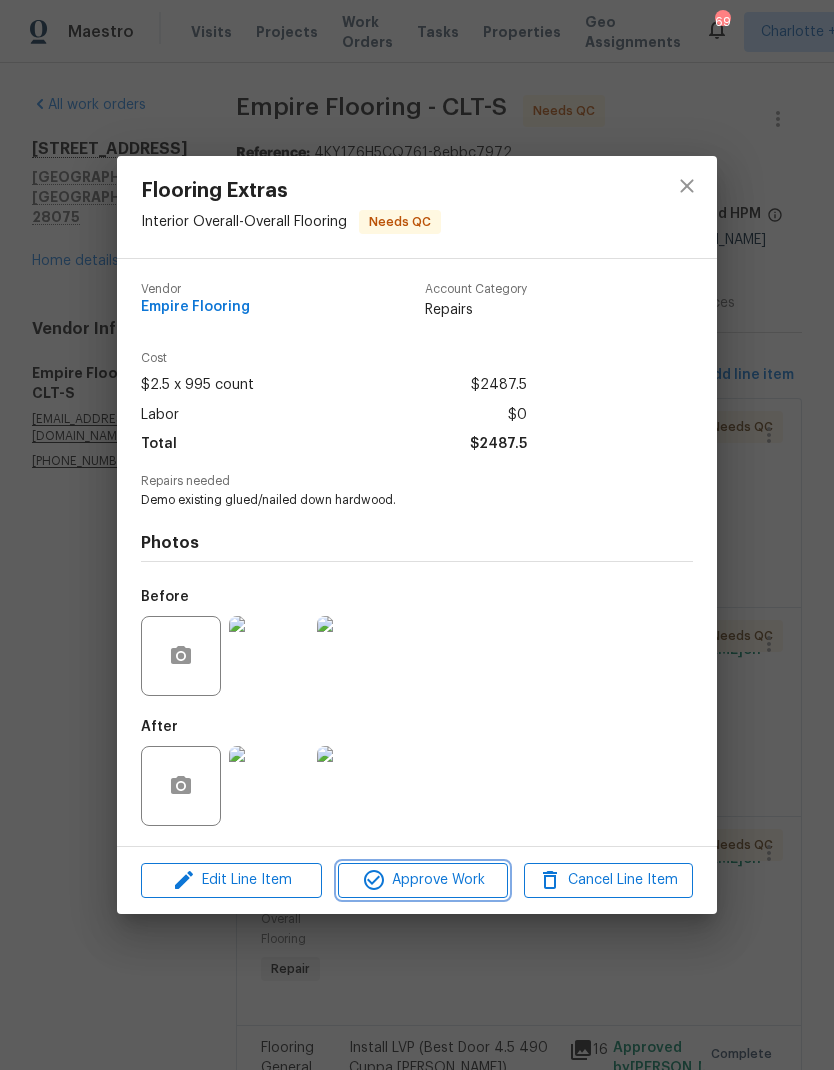 click on "Approve Work" at bounding box center [422, 880] 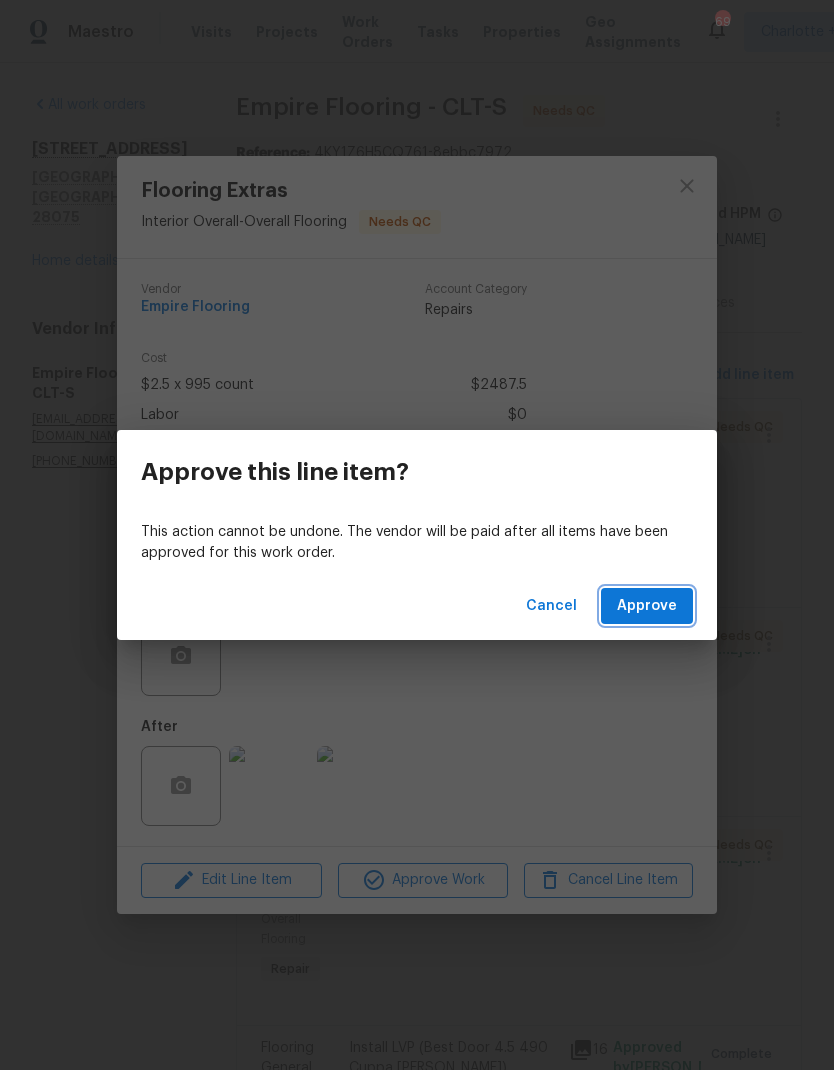 click on "Approve" at bounding box center [647, 606] 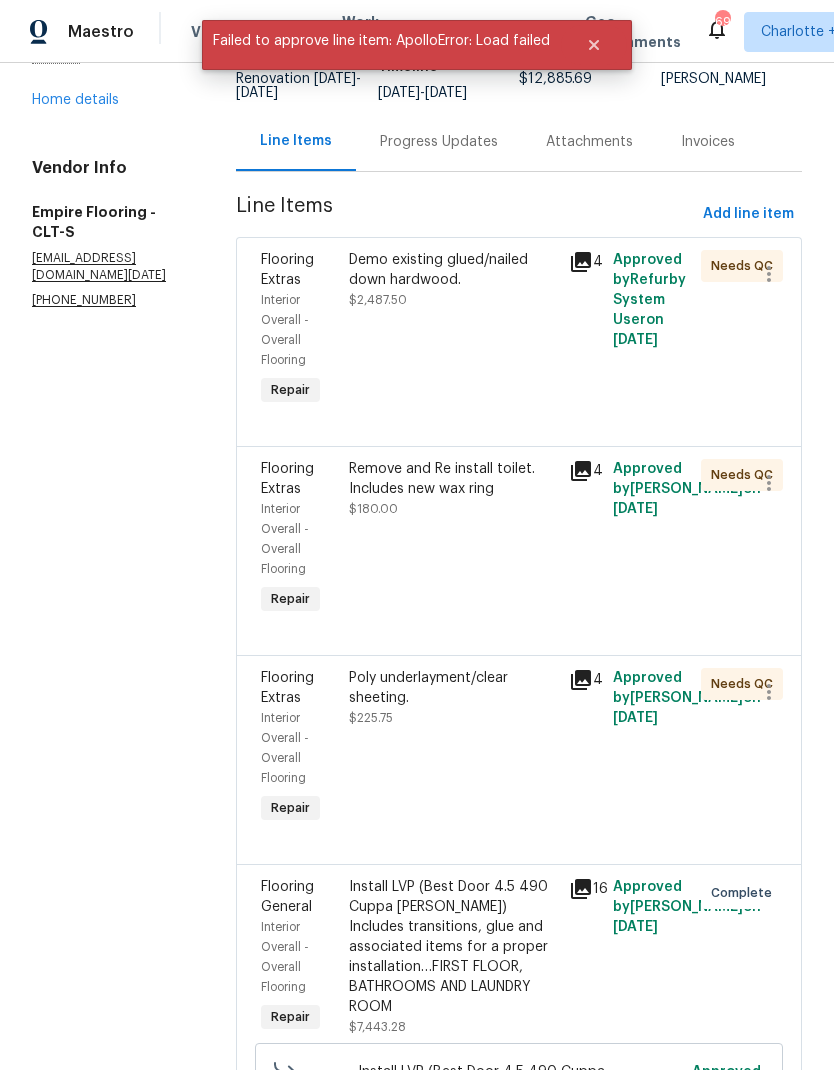 scroll, scrollTop: 183, scrollLeft: 0, axis: vertical 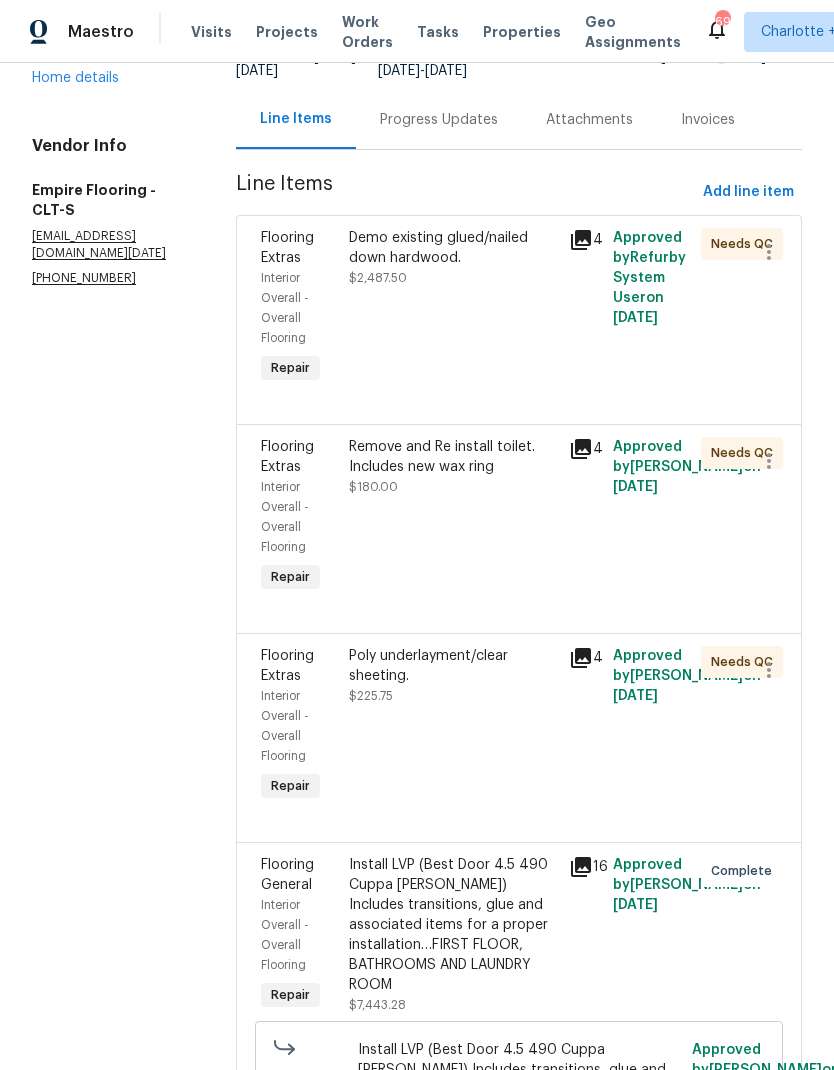 click on "Remove and Re install toilet. Includes new wax ring $180.00" at bounding box center [453, 517] 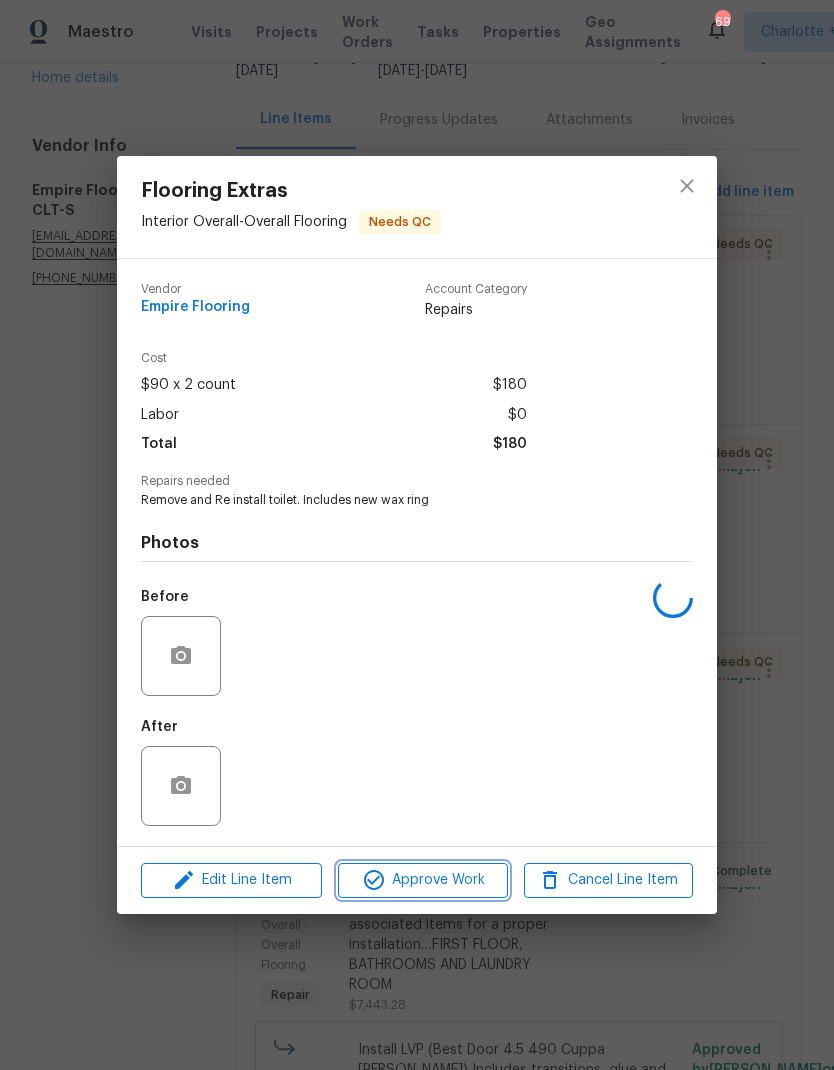 click on "Approve Work" at bounding box center [422, 880] 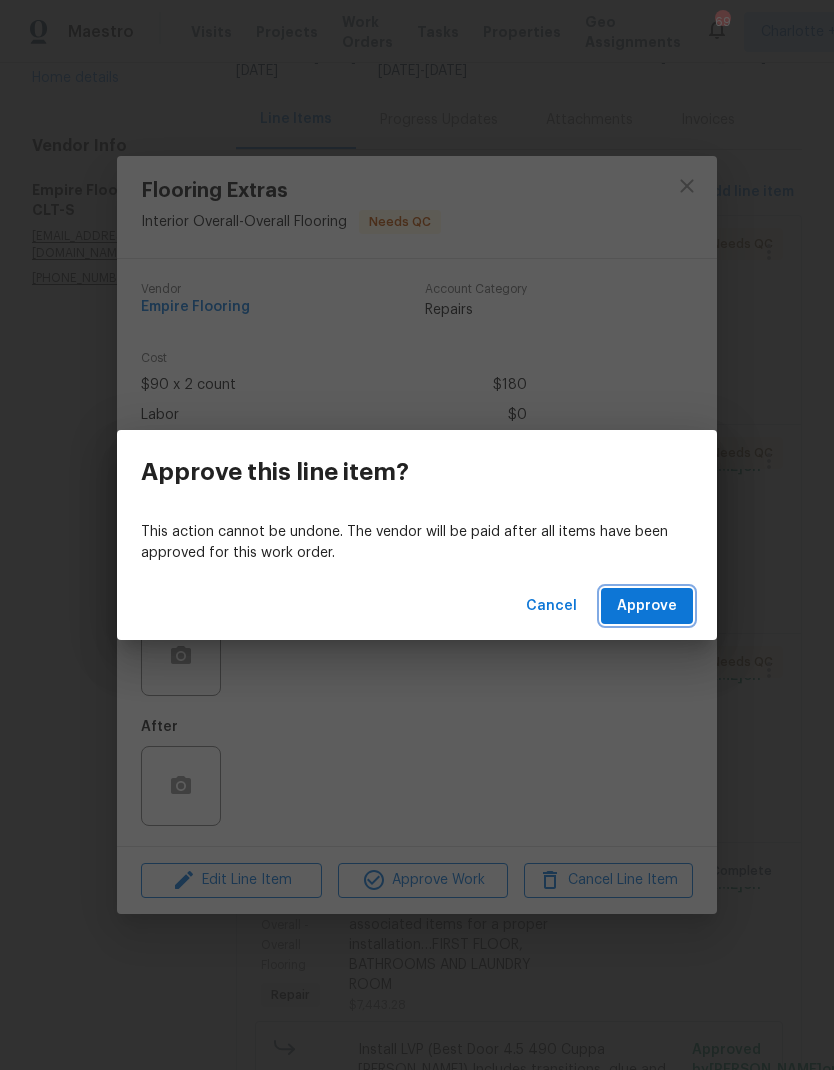 click on "Approve" at bounding box center [647, 606] 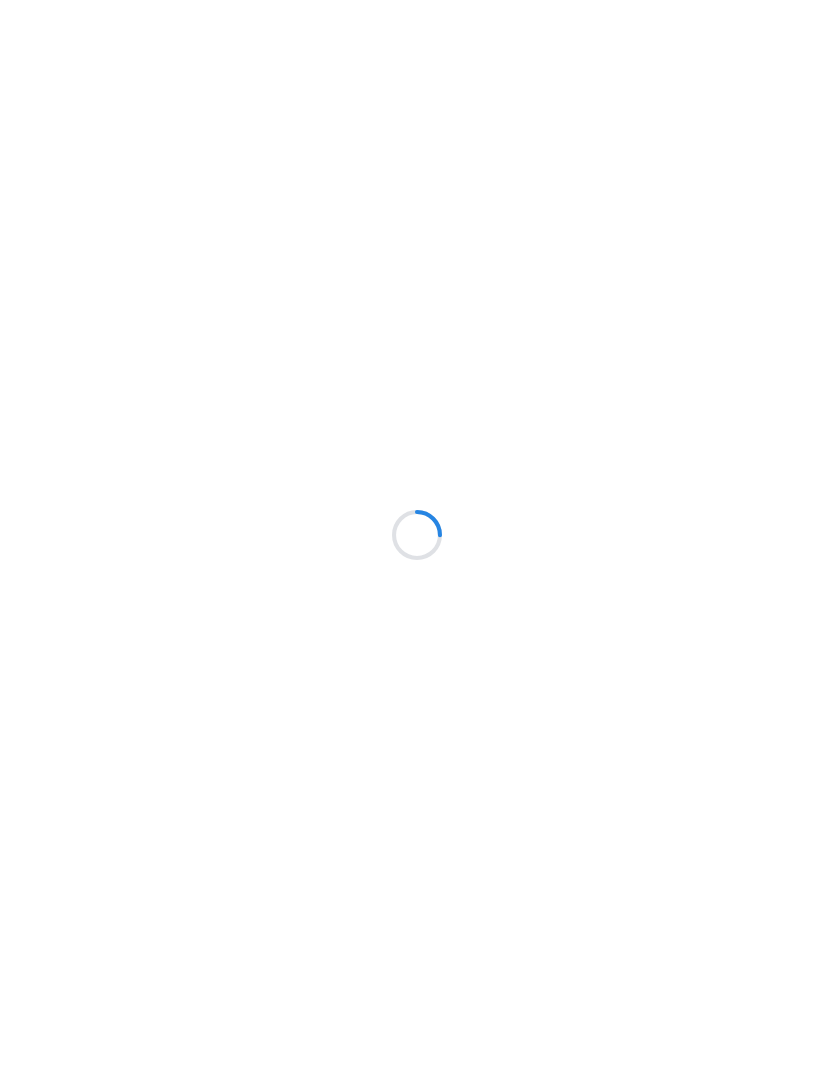 scroll, scrollTop: 0, scrollLeft: 0, axis: both 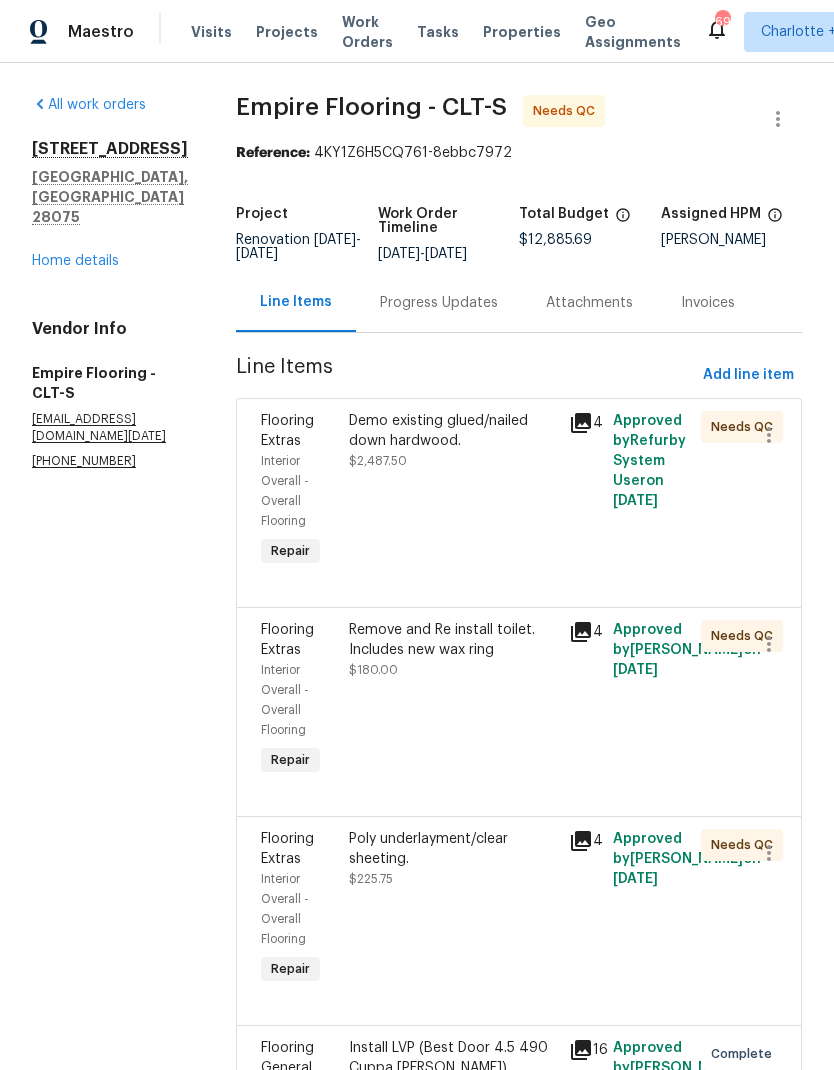 click on "Demo existing glued/nailed down hardwood." at bounding box center (453, 431) 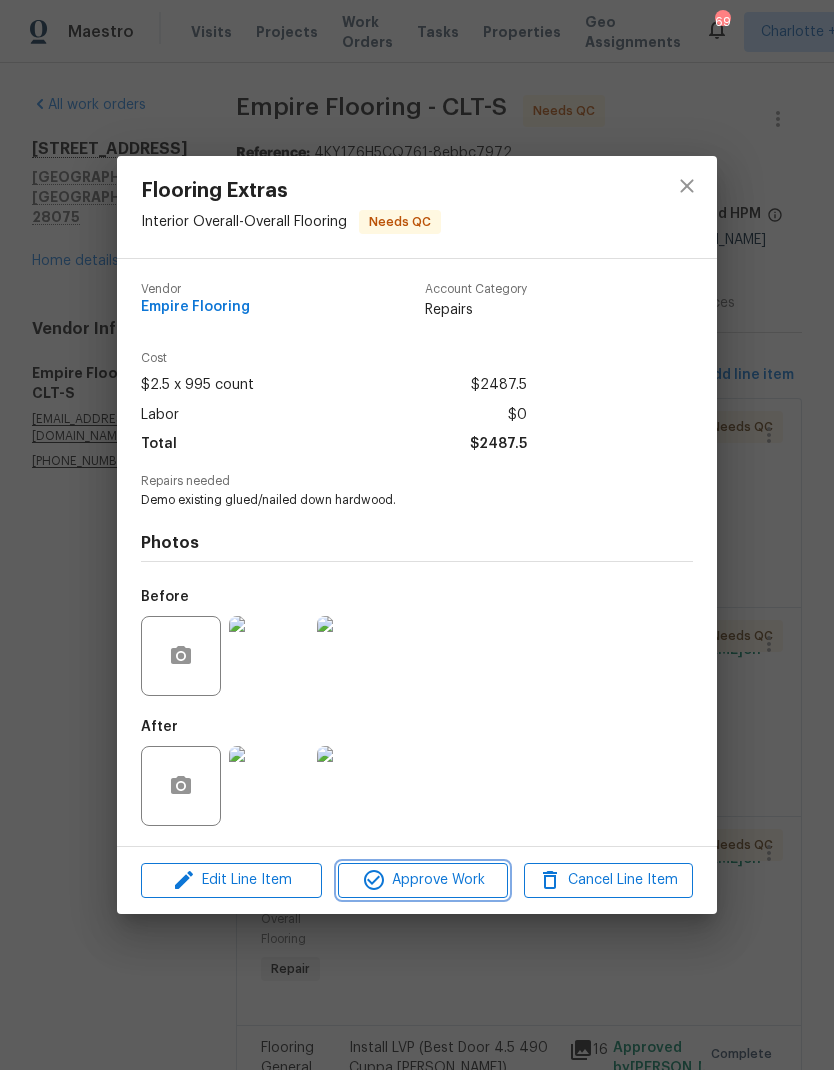 click on "Approve Work" at bounding box center (422, 880) 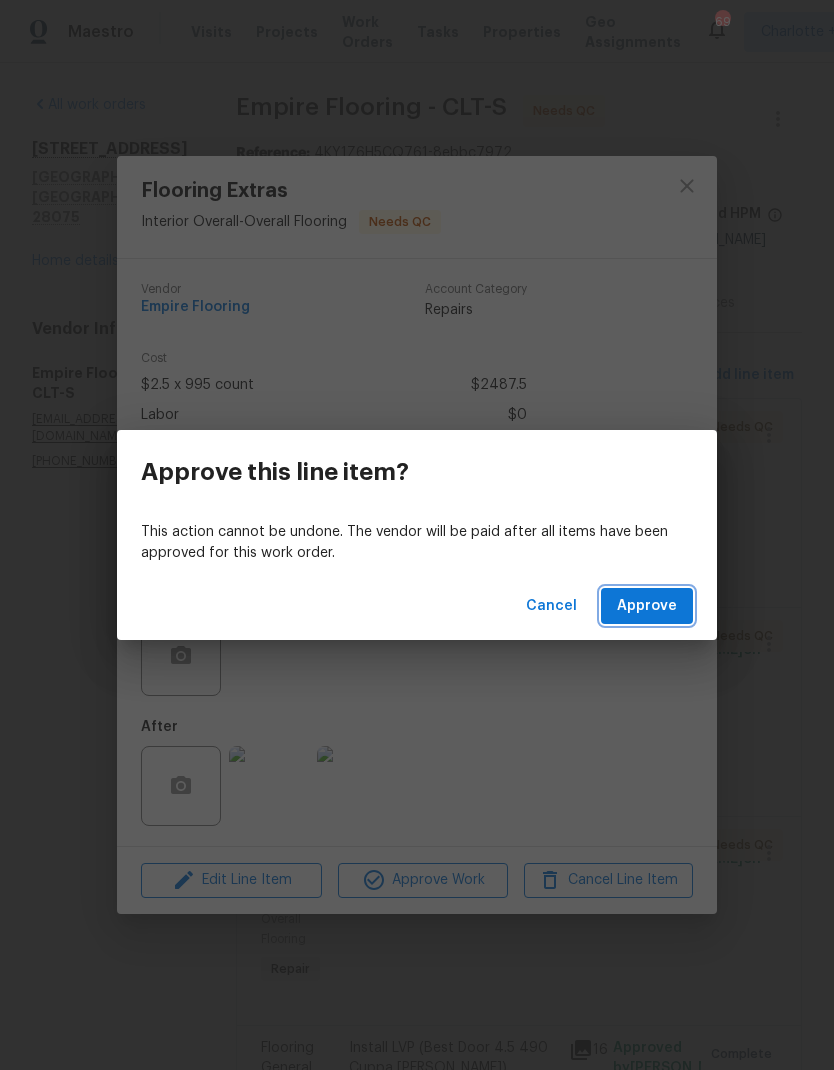 click on "Approve" at bounding box center (647, 606) 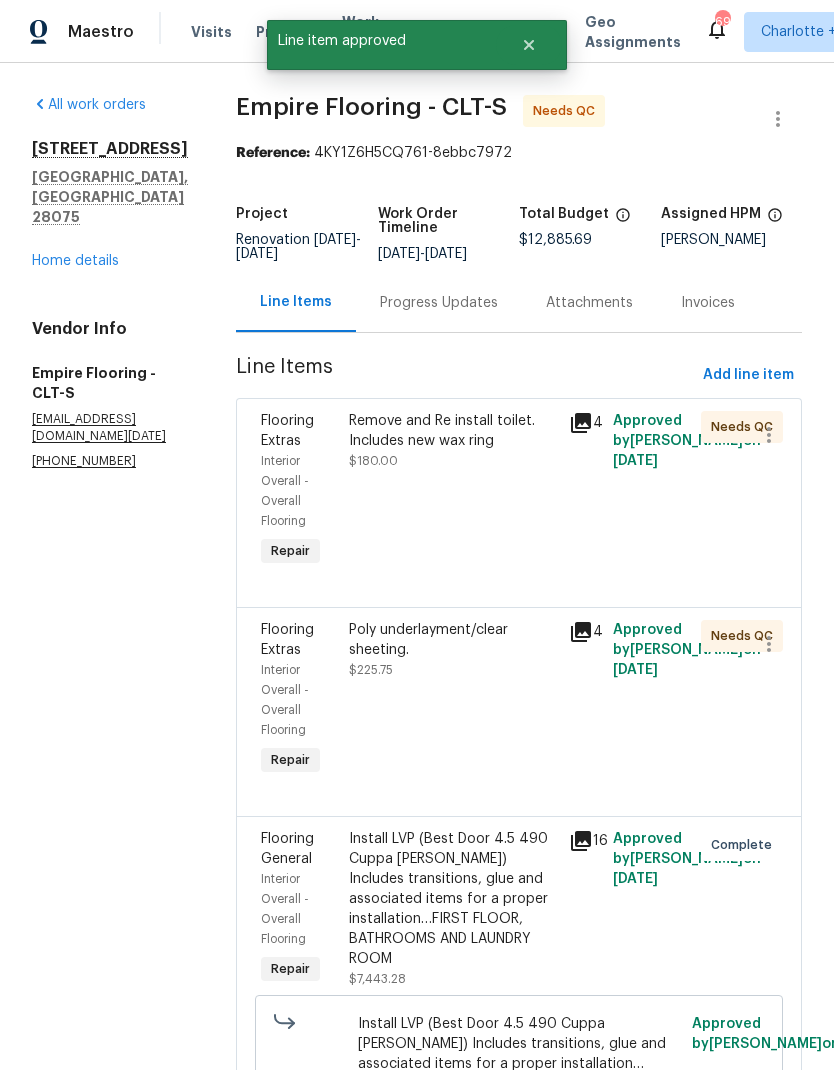 click on "Remove and Re install toilet. Includes new wax ring" at bounding box center (453, 431) 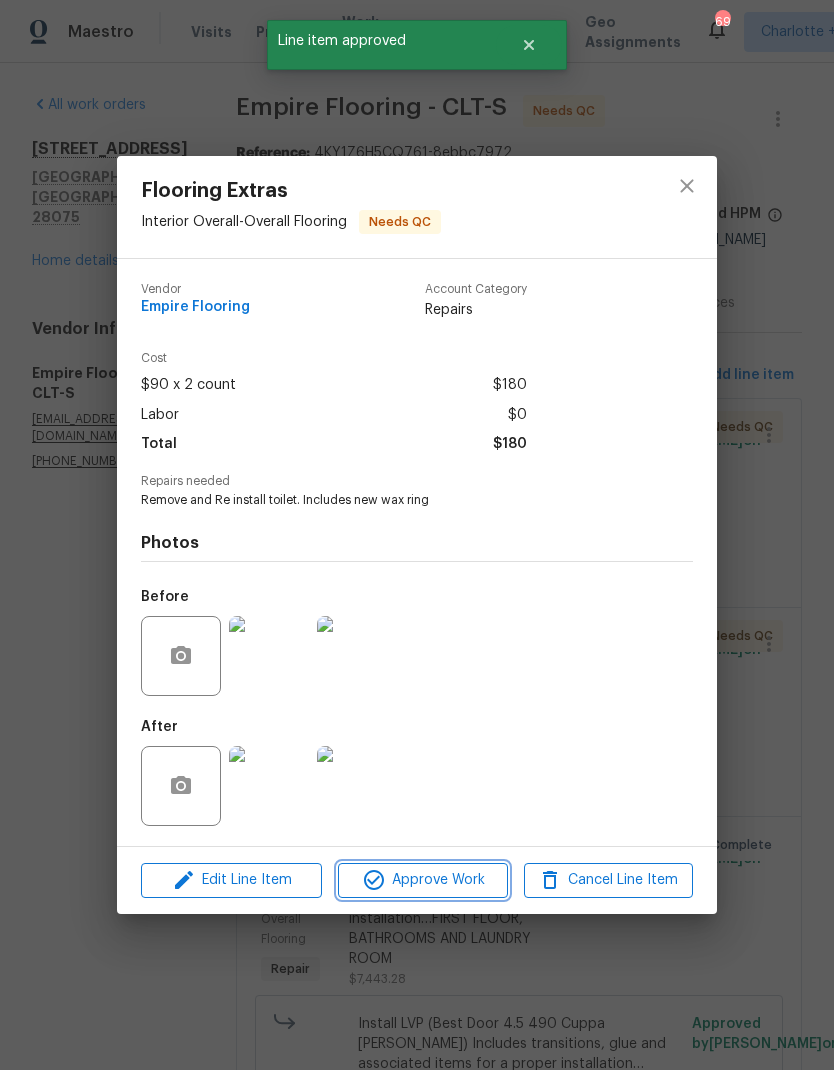 click on "Approve Work" at bounding box center (422, 880) 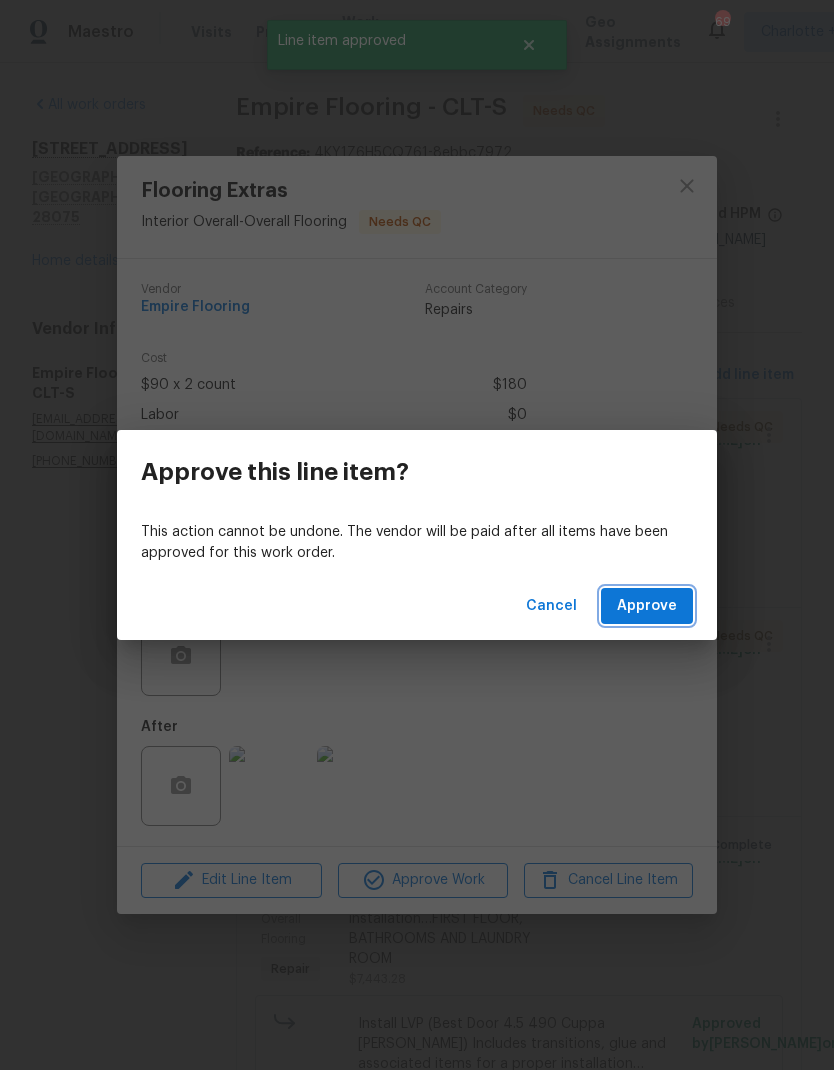 click on "Approve" at bounding box center [647, 606] 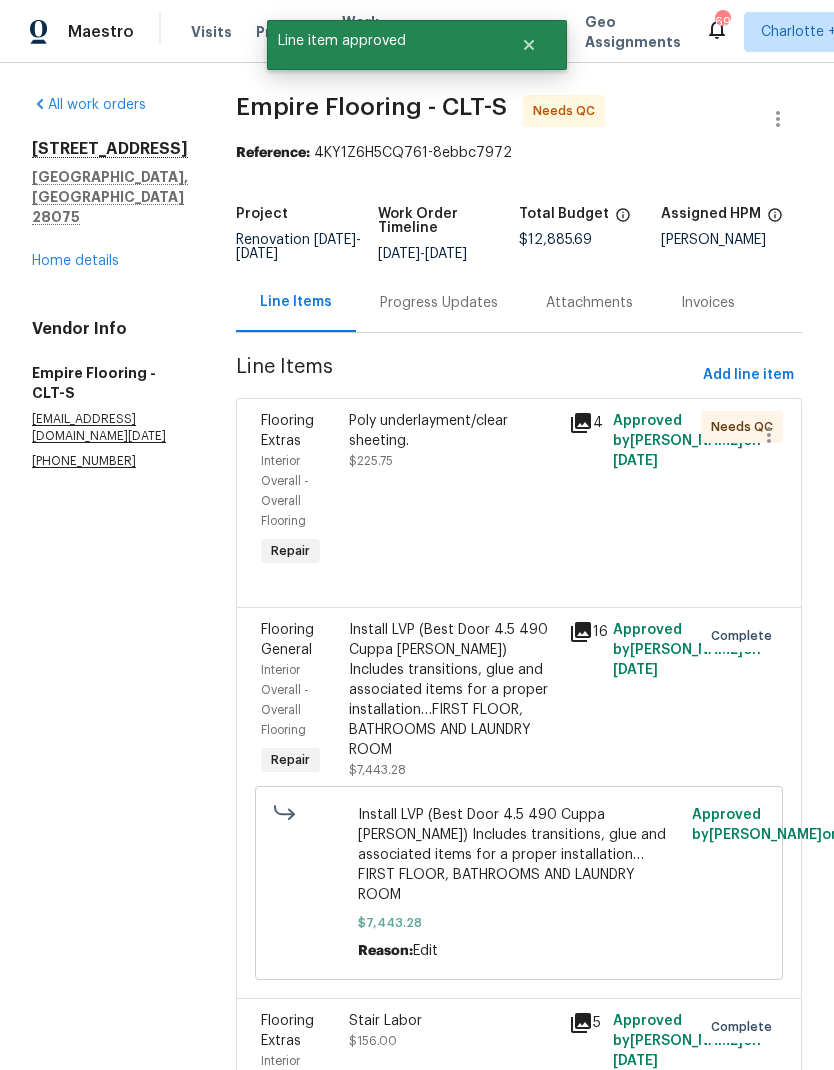 click on "Poly underlayment/clear sheeting." at bounding box center (453, 431) 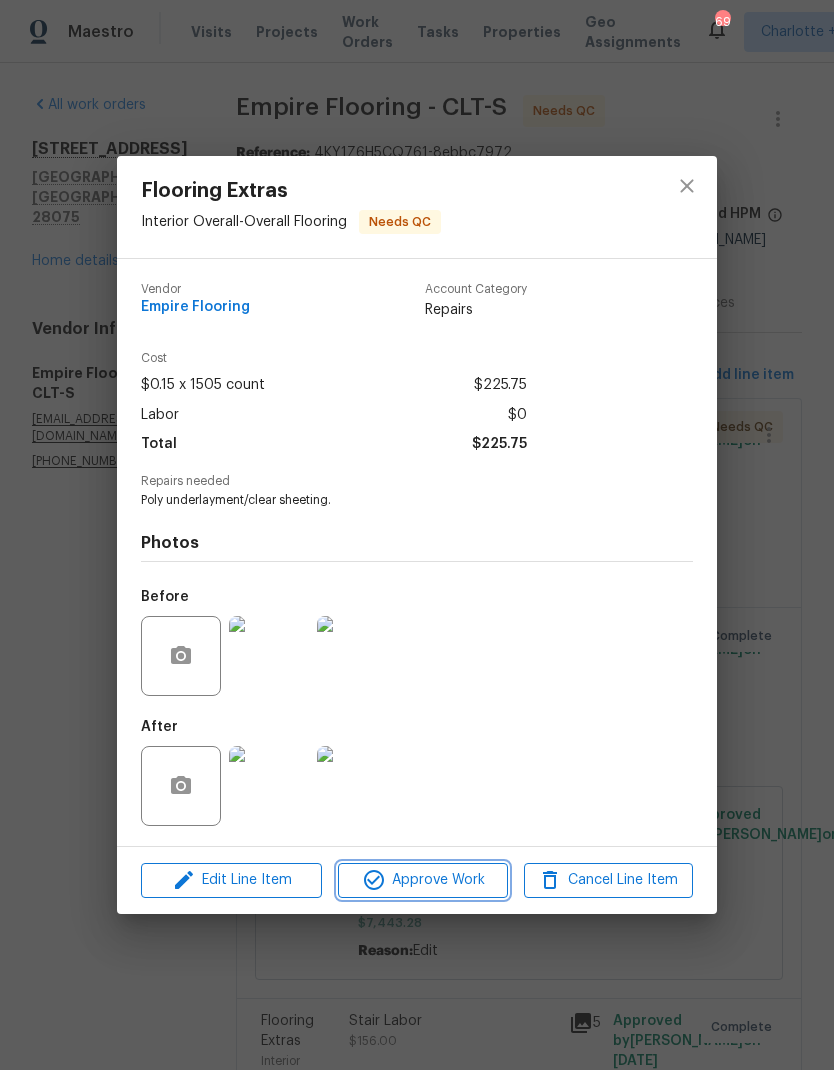 click on "Approve Work" at bounding box center [422, 880] 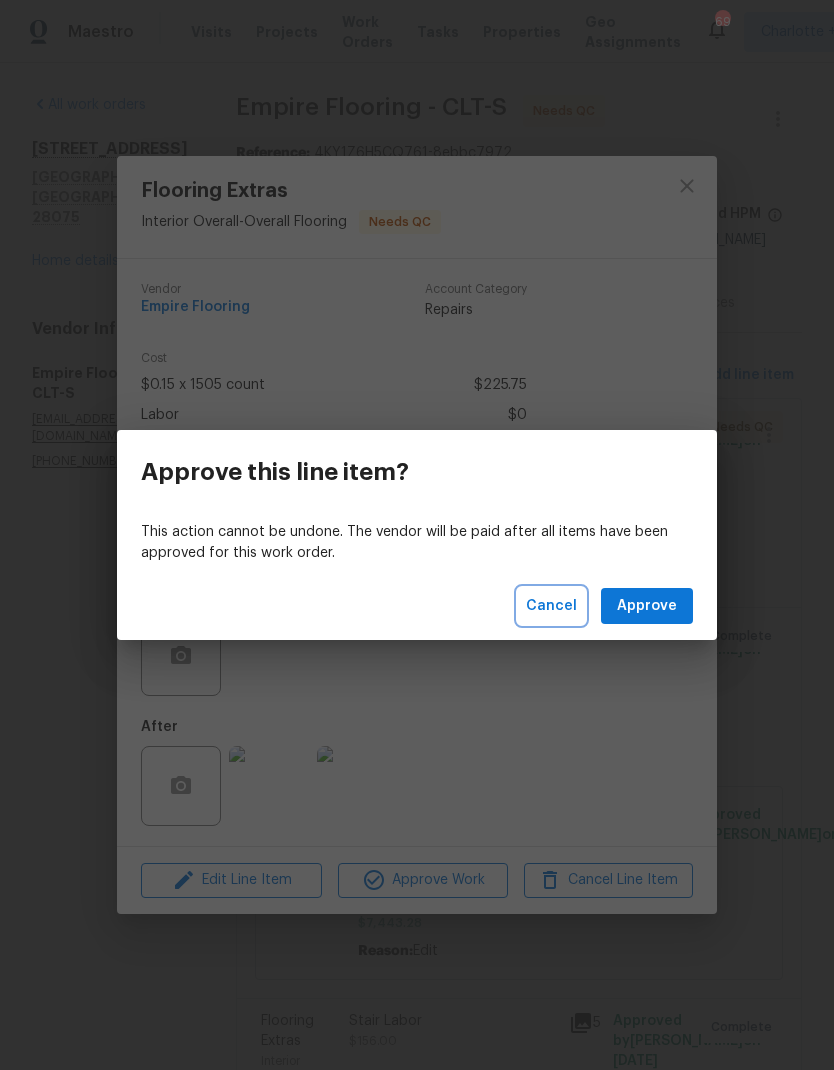 click on "Cancel" at bounding box center [551, 606] 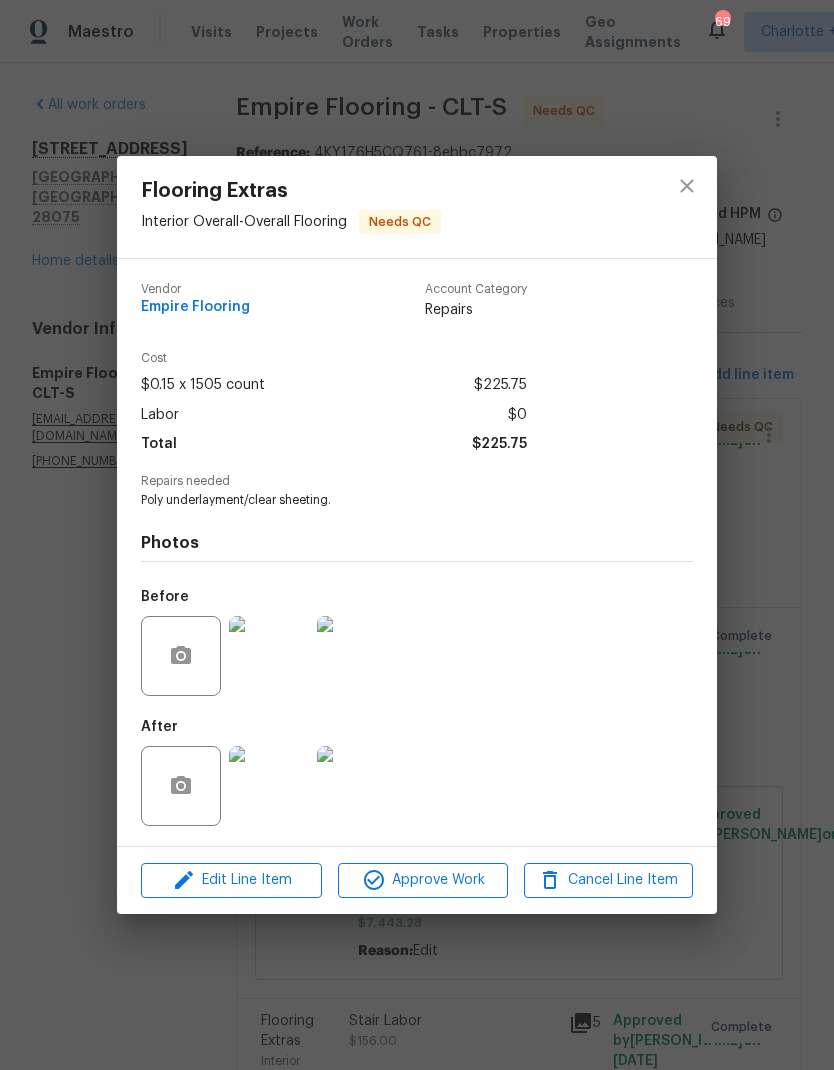 click at bounding box center (269, 786) 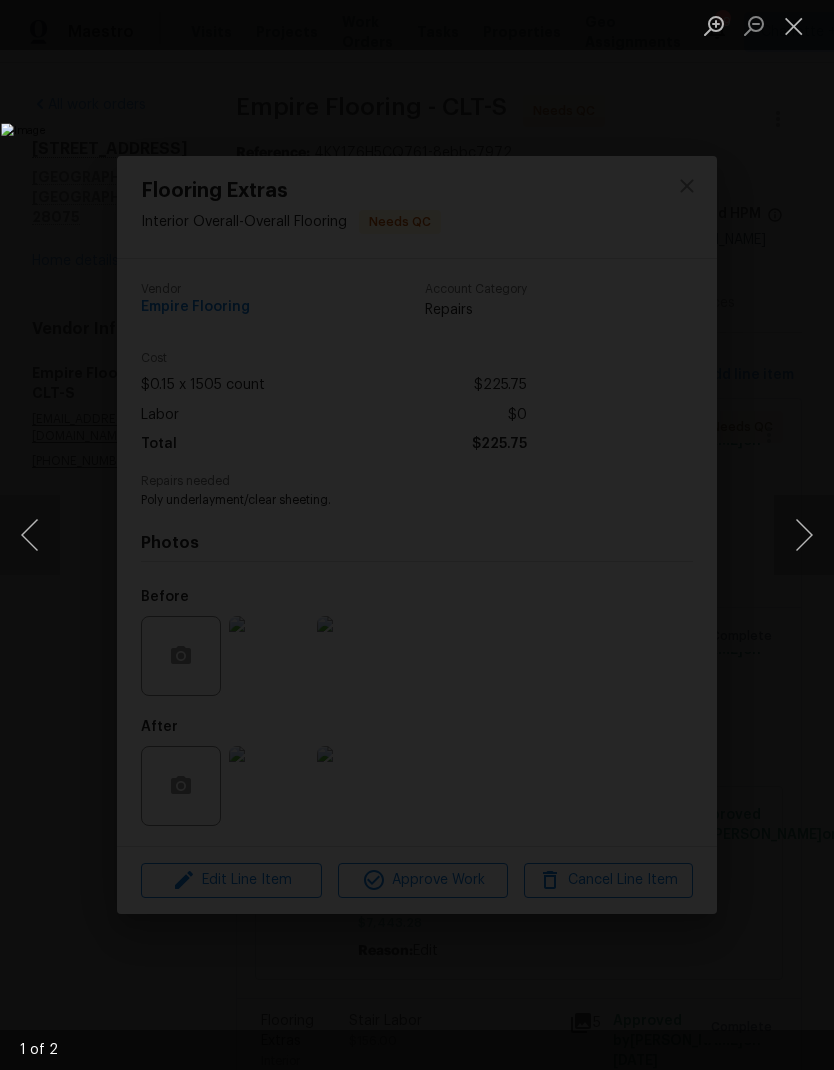 click at bounding box center (804, 535) 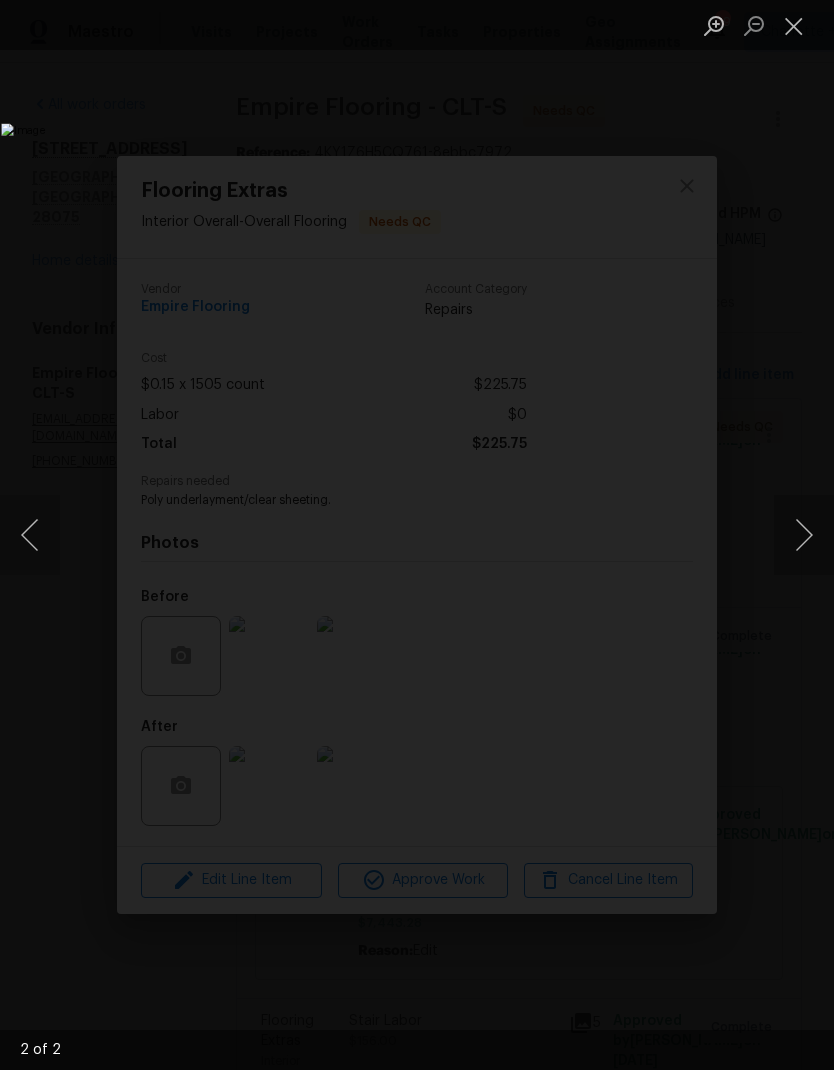 click at bounding box center [804, 535] 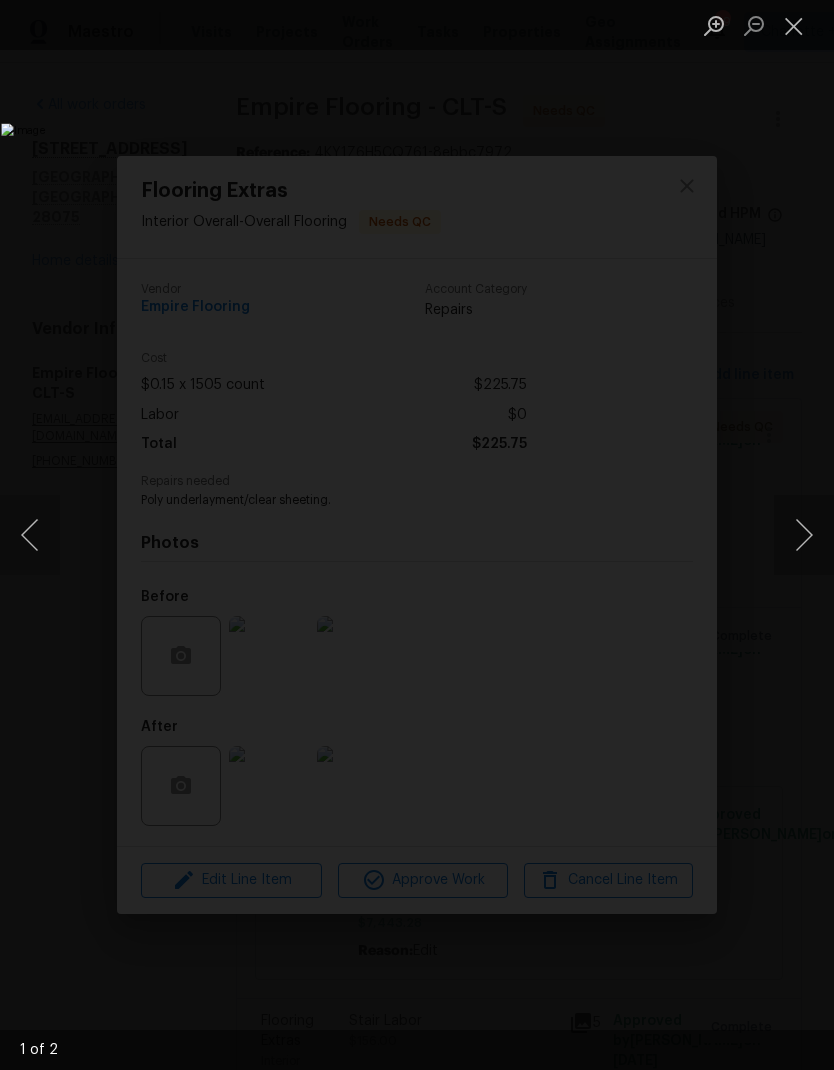 click at bounding box center [804, 535] 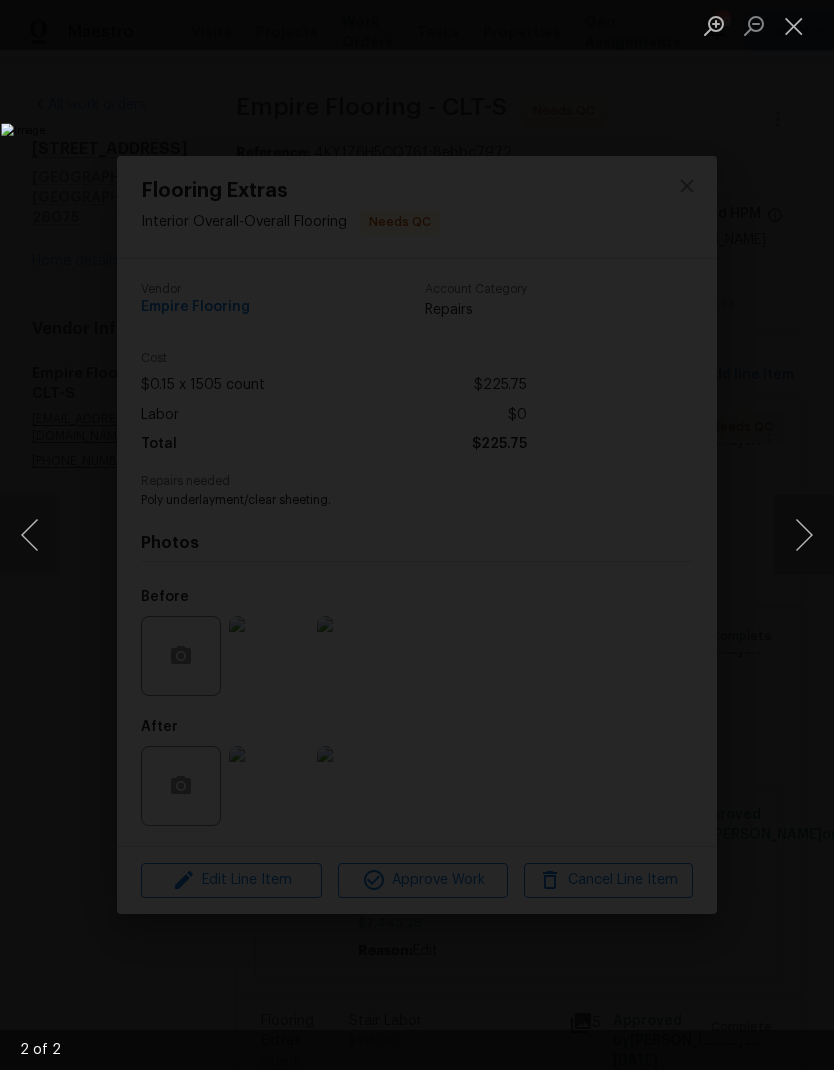 click at bounding box center [794, 25] 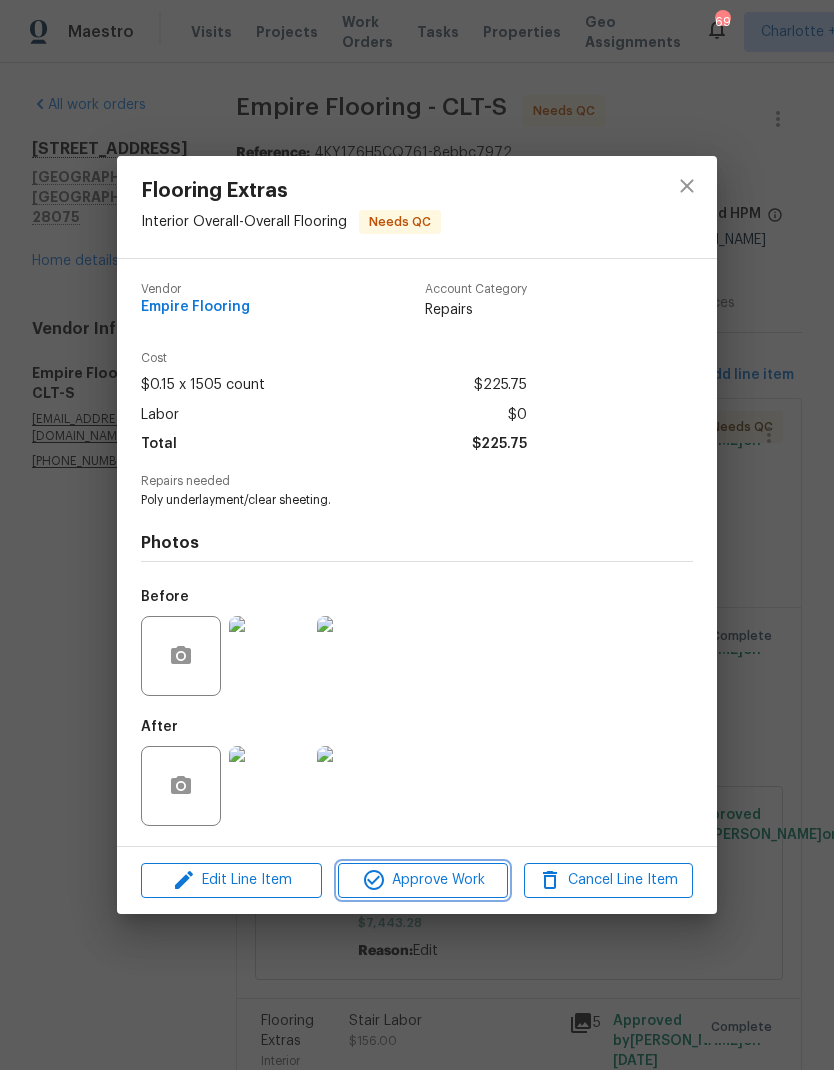 click on "Approve Work" at bounding box center [422, 880] 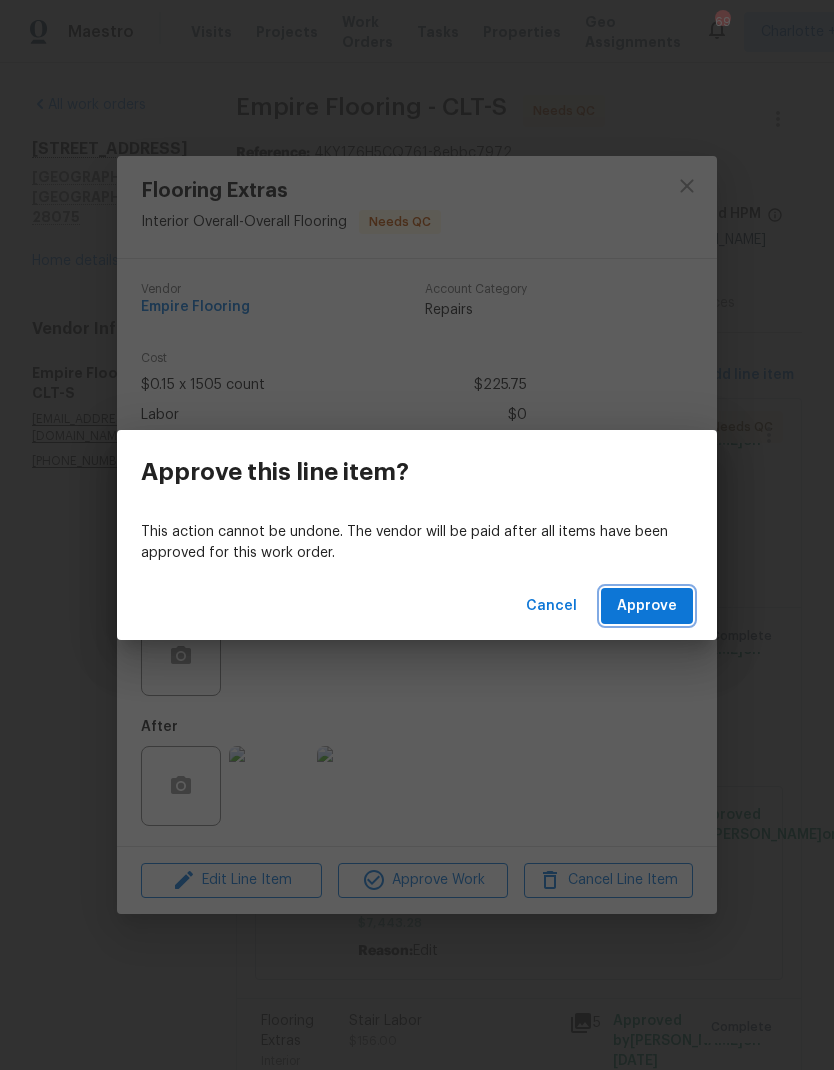 click on "Approve" at bounding box center (647, 606) 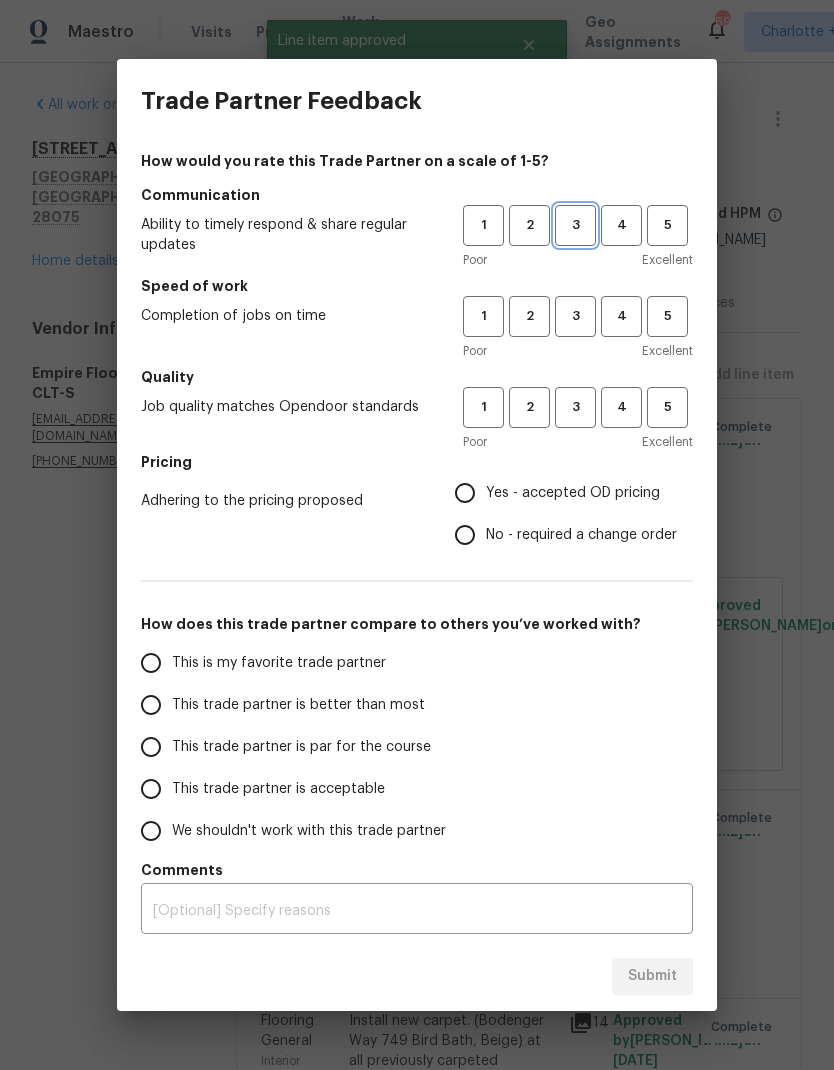 click on "3" at bounding box center (575, 225) 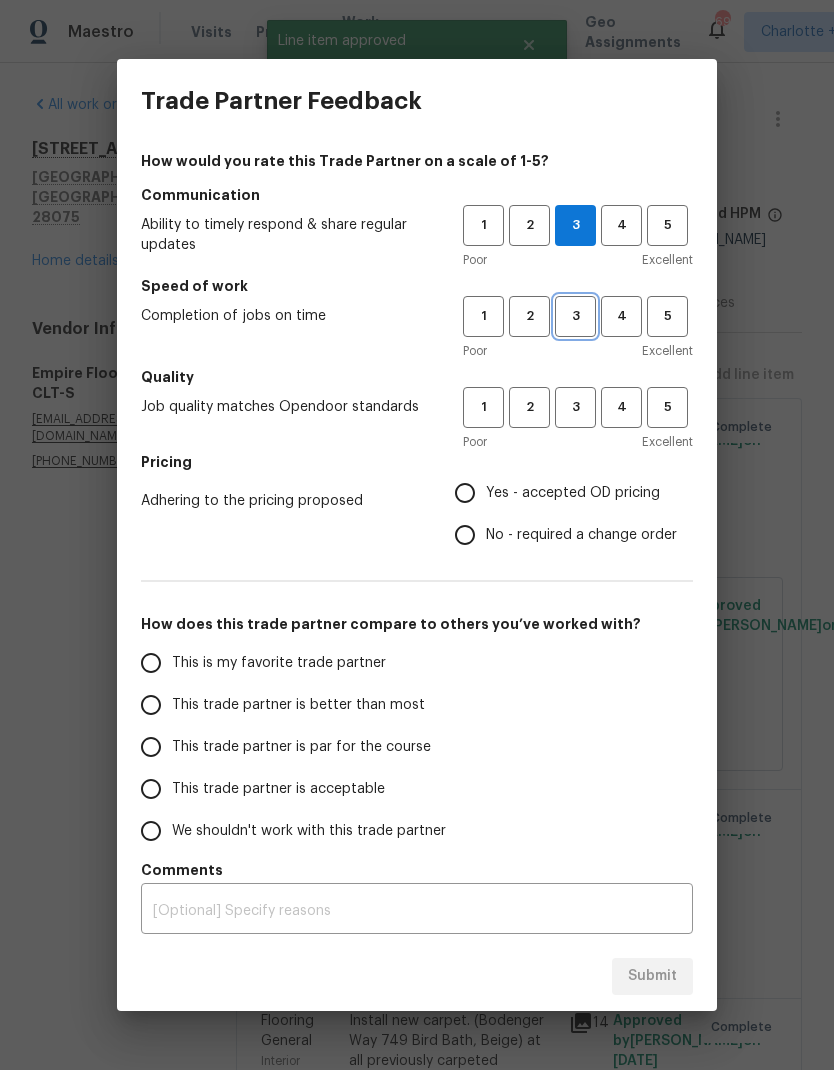 click on "3" at bounding box center (575, 316) 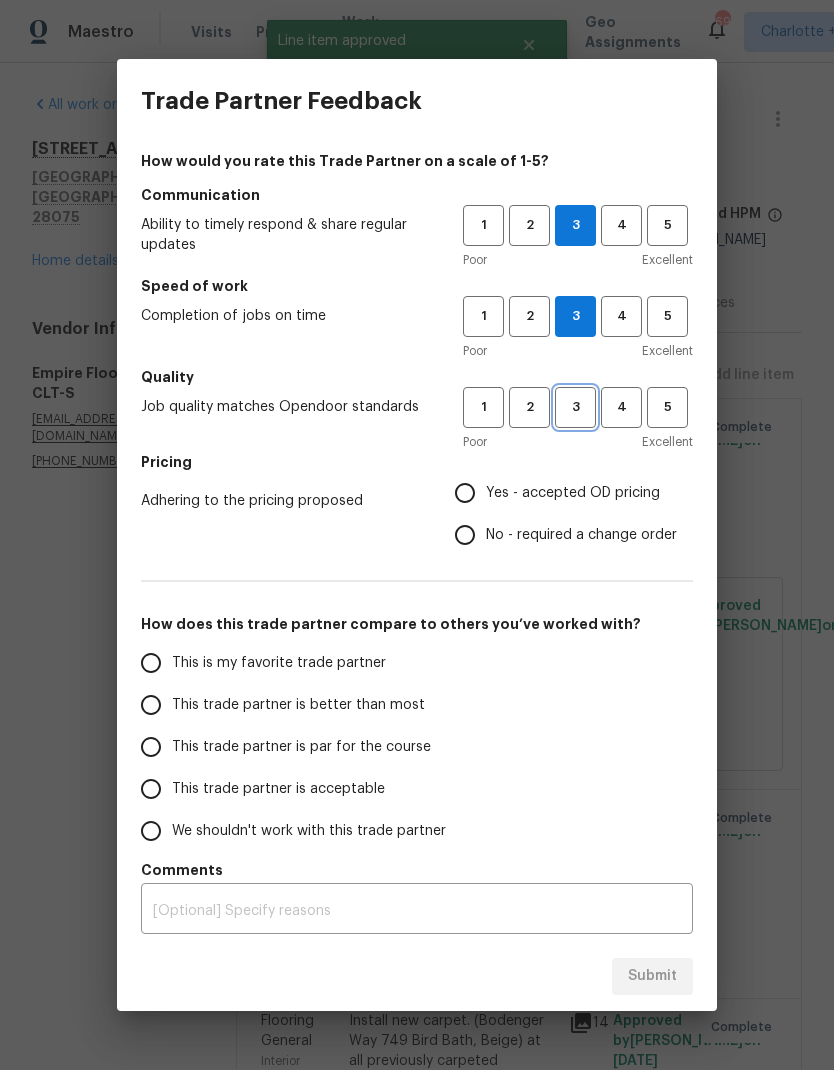 click on "3" at bounding box center [575, 407] 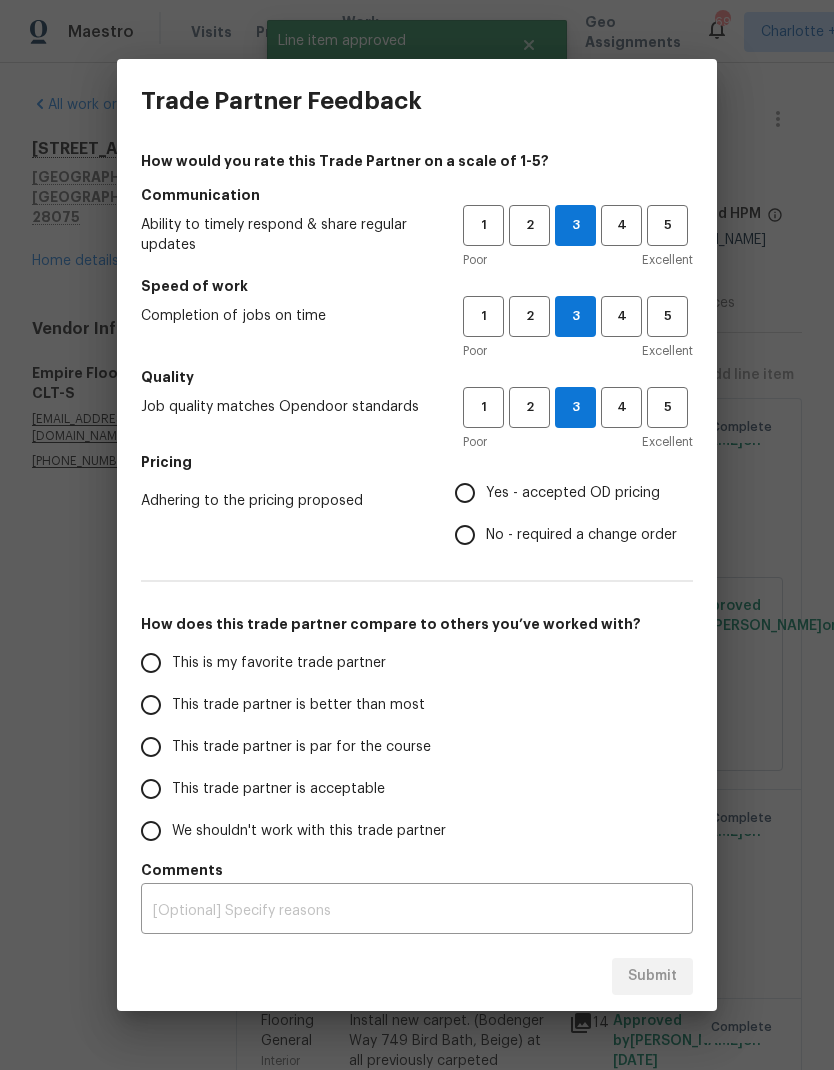 click on "No - required a change order" at bounding box center (465, 535) 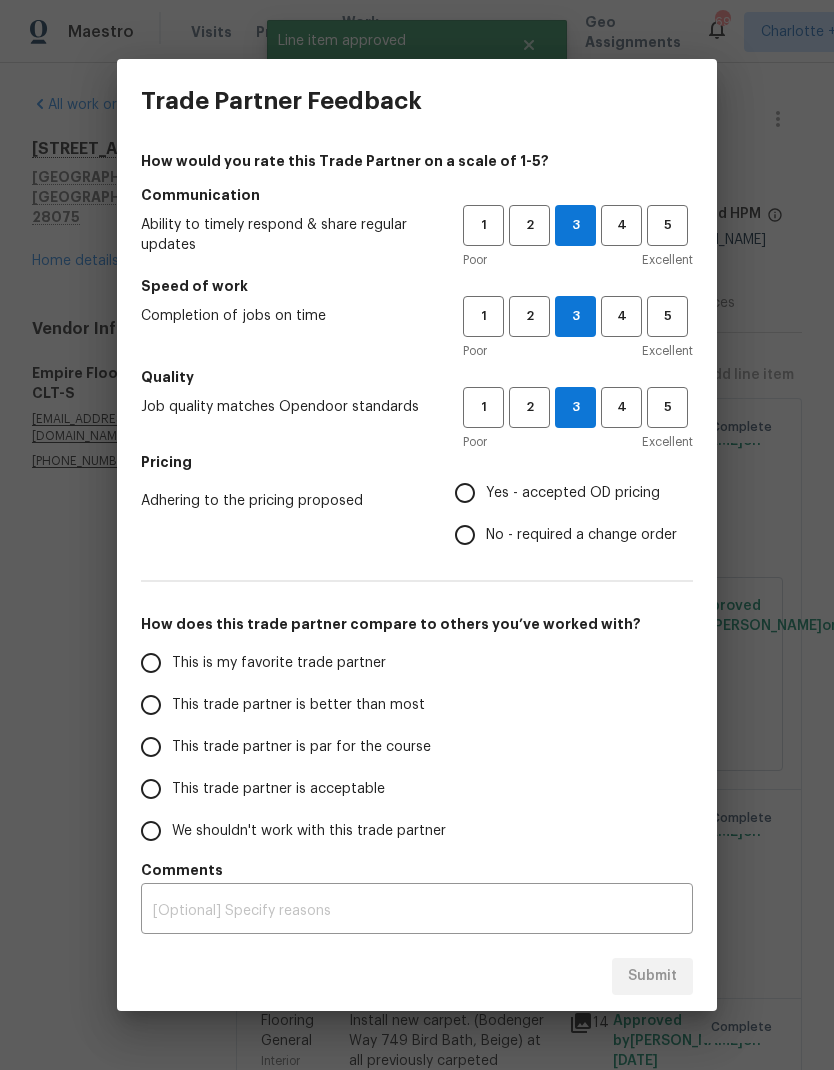 radio on "true" 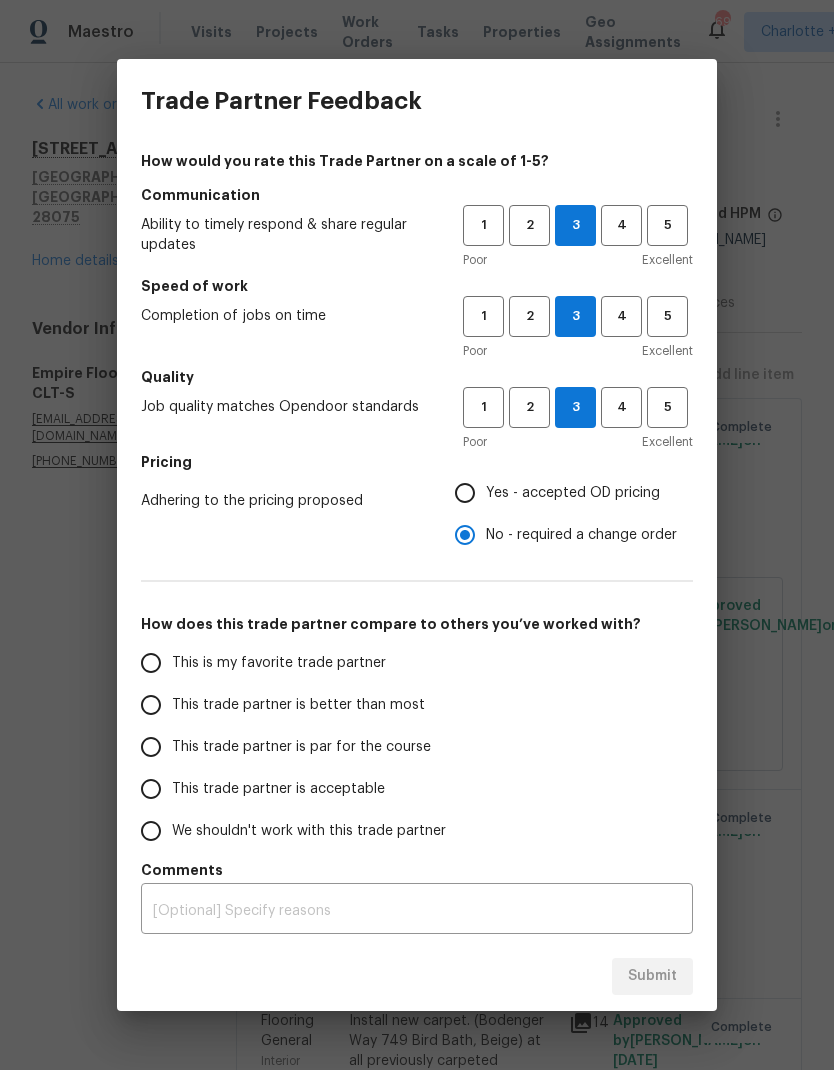 click on "This trade partner is par for the course" at bounding box center (151, 747) 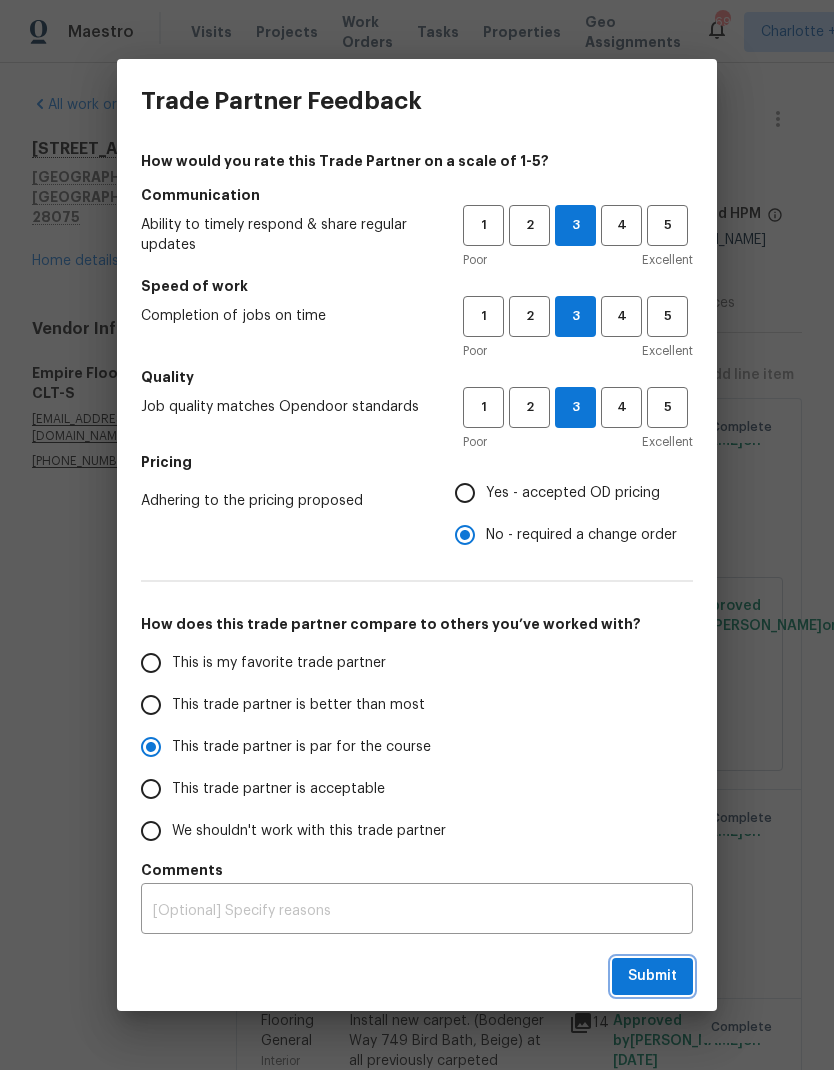click on "Submit" at bounding box center (652, 976) 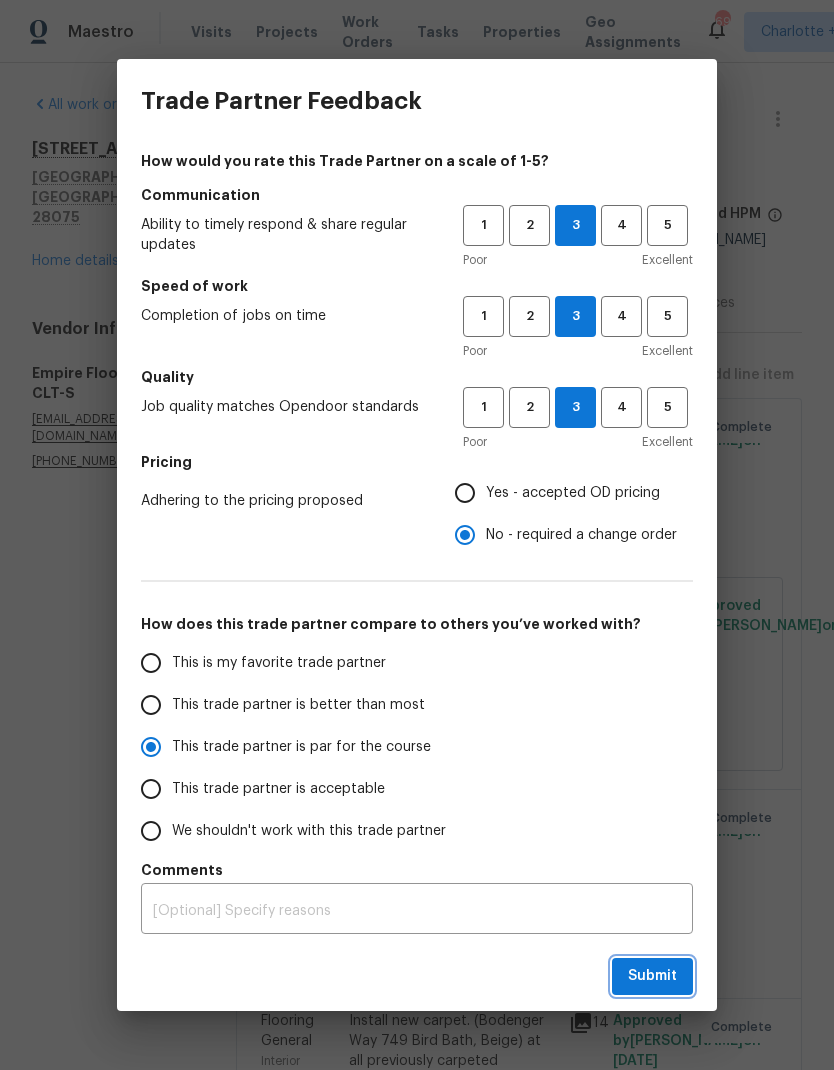 radio on "true" 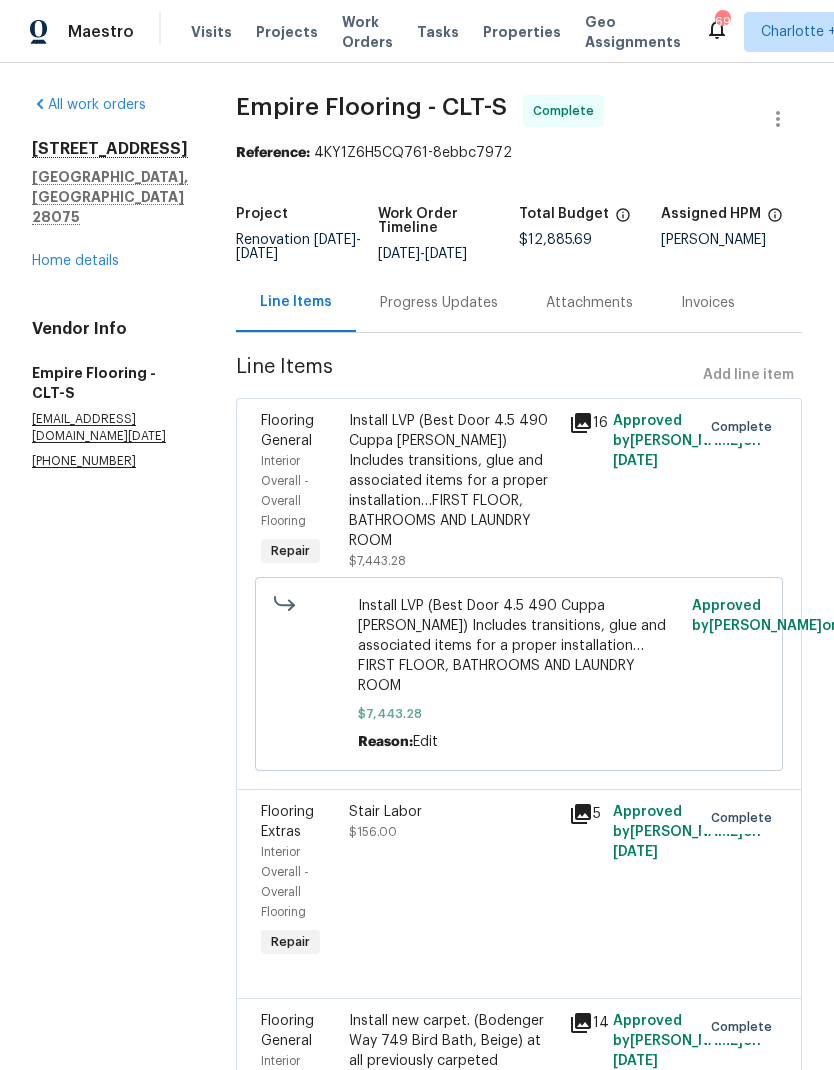 radio on "false" 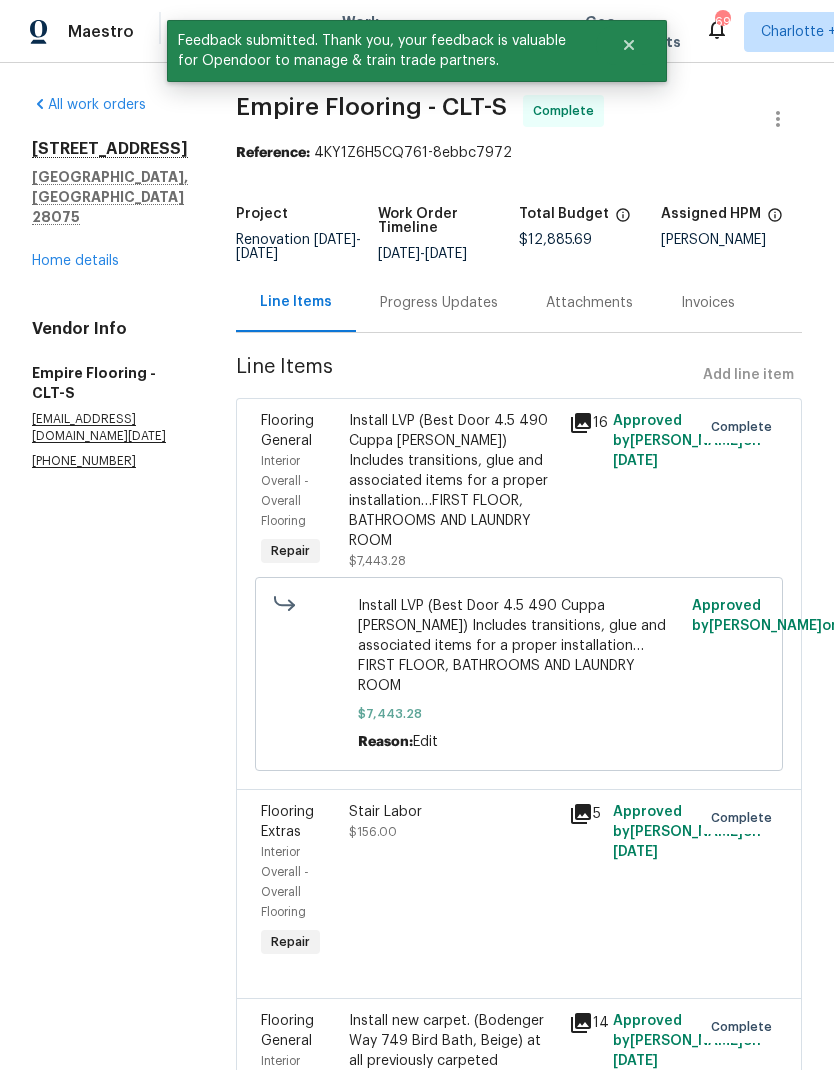 click on "Home details" at bounding box center [75, 261] 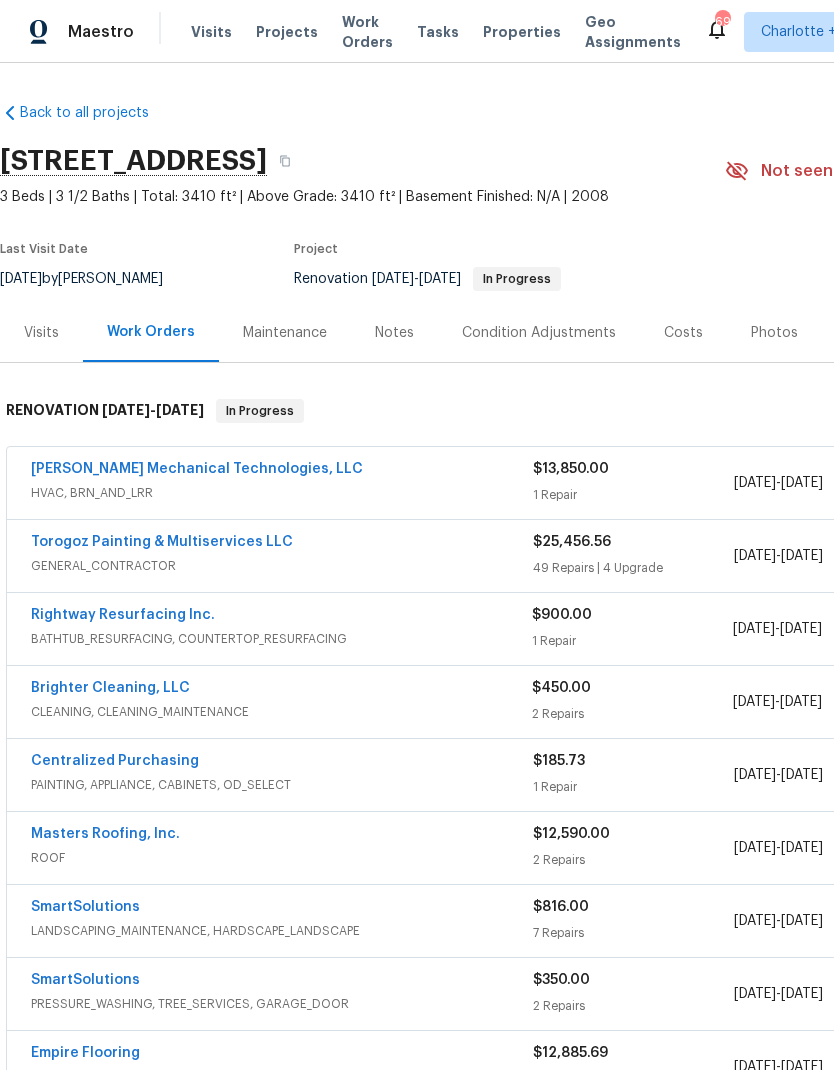 scroll, scrollTop: 0, scrollLeft: 0, axis: both 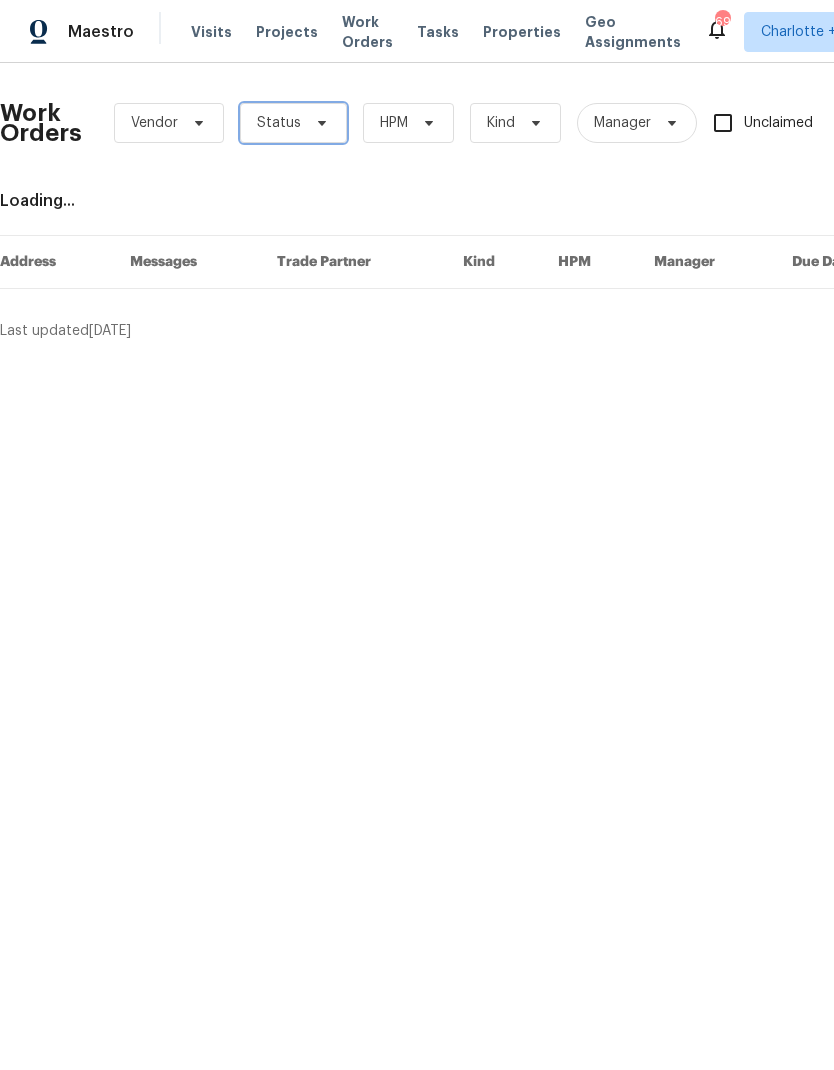 click 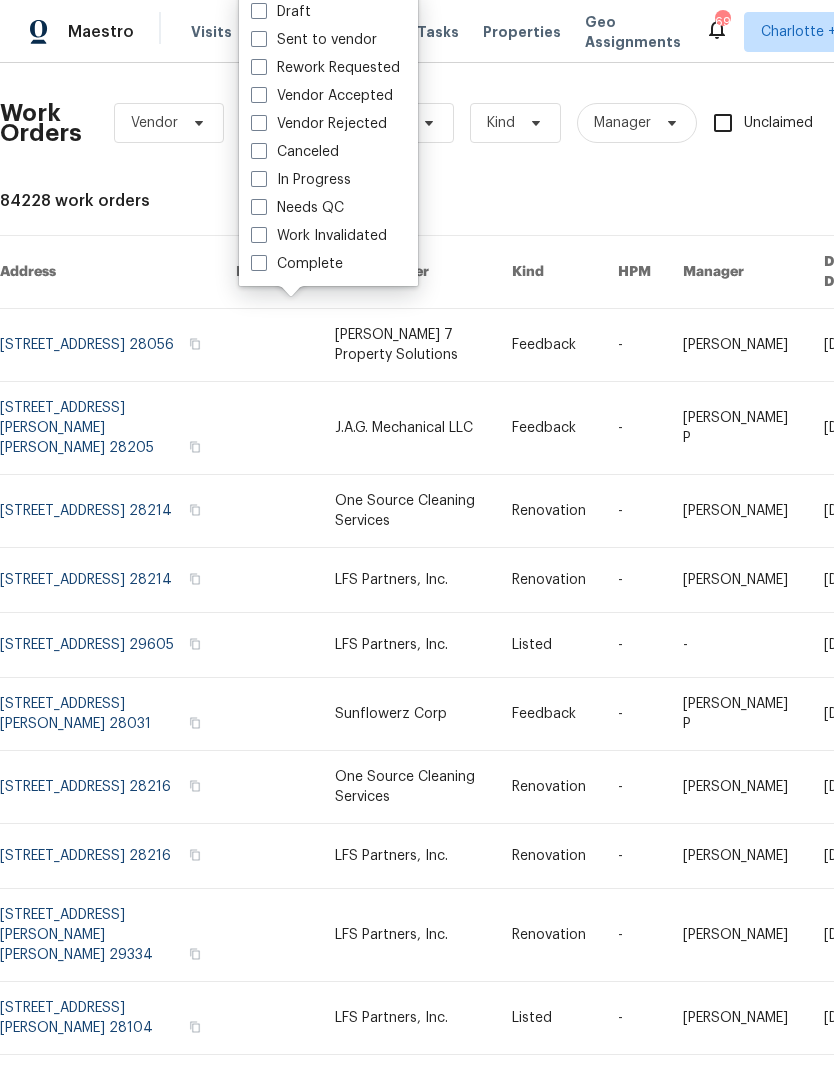 click on "Needs QC" at bounding box center (297, 208) 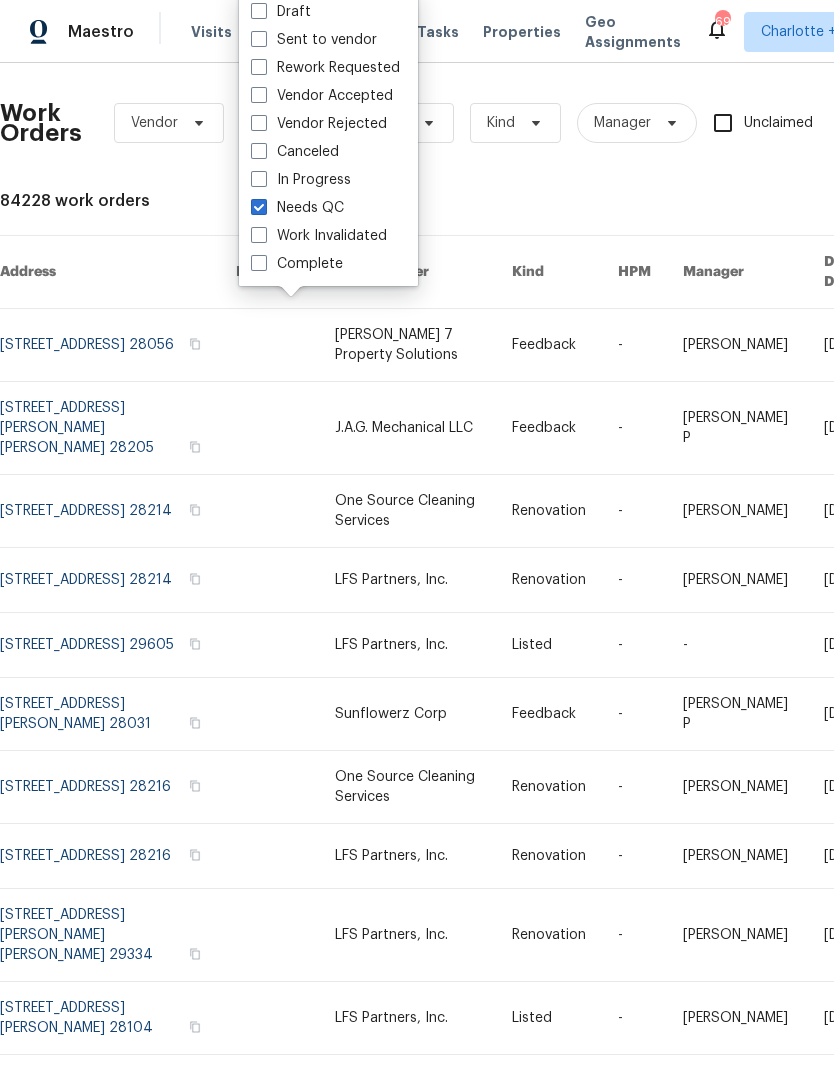 checkbox on "true" 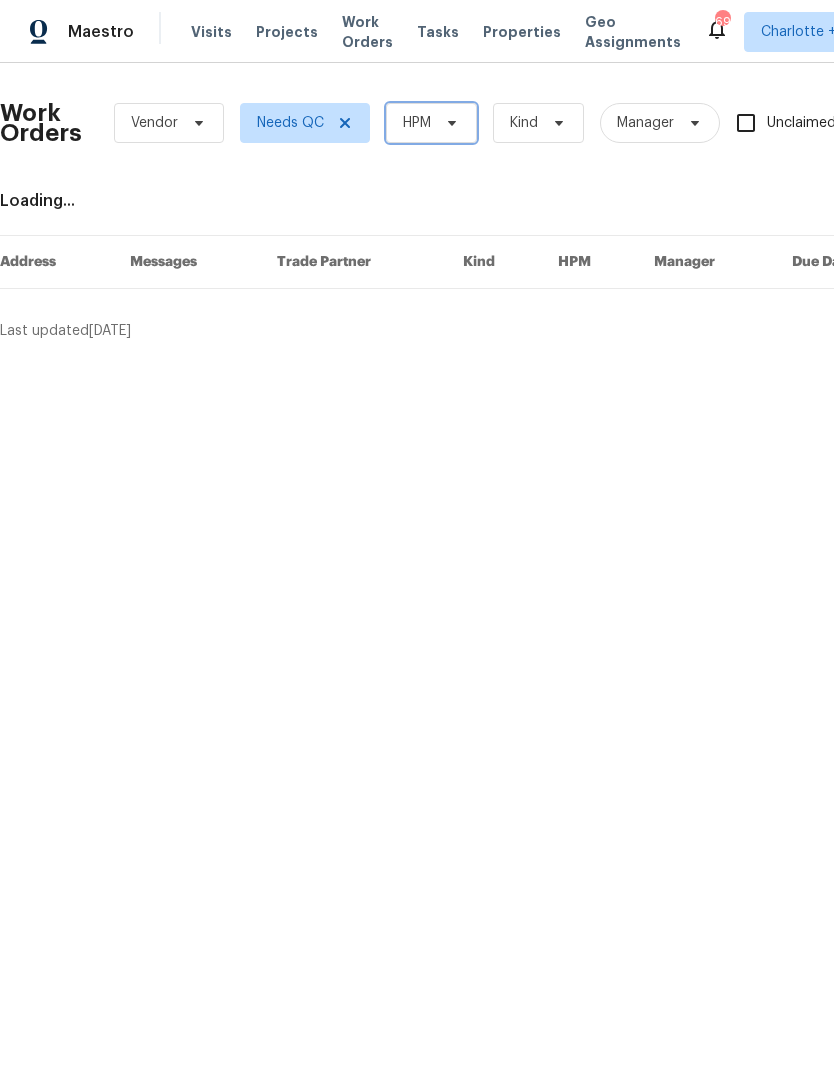 click on "HPM" at bounding box center [431, 123] 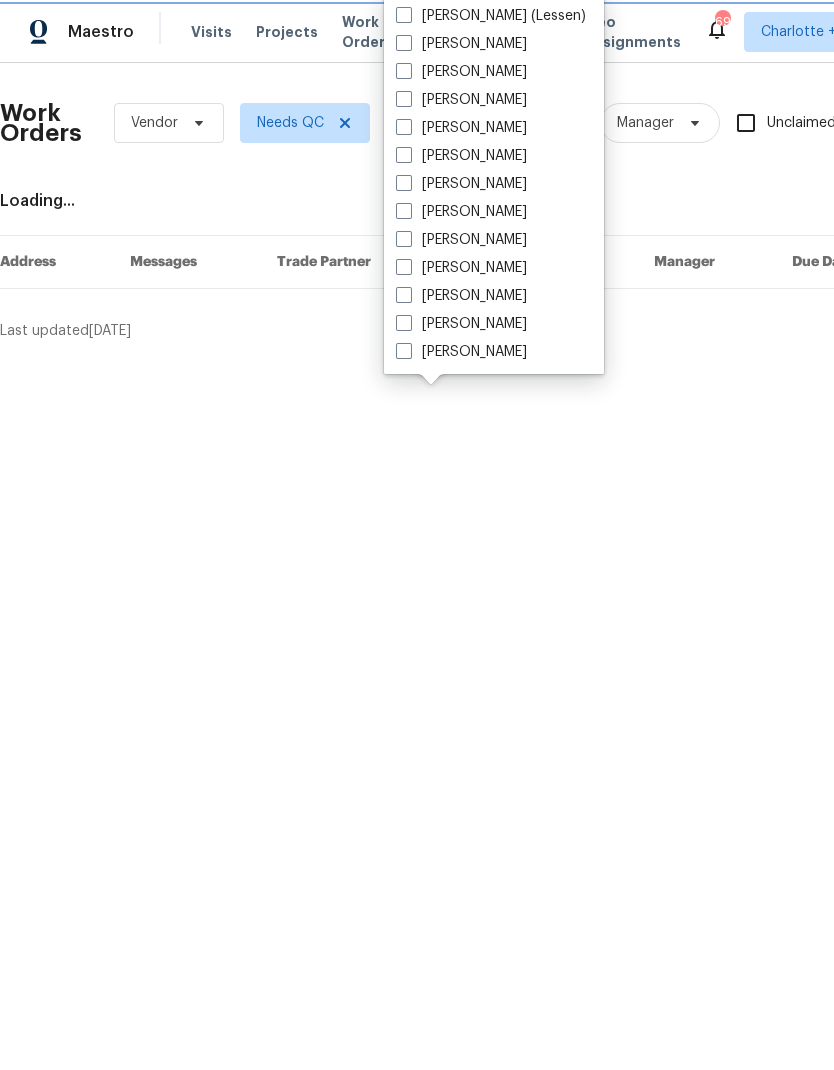 scroll, scrollTop: 472, scrollLeft: 0, axis: vertical 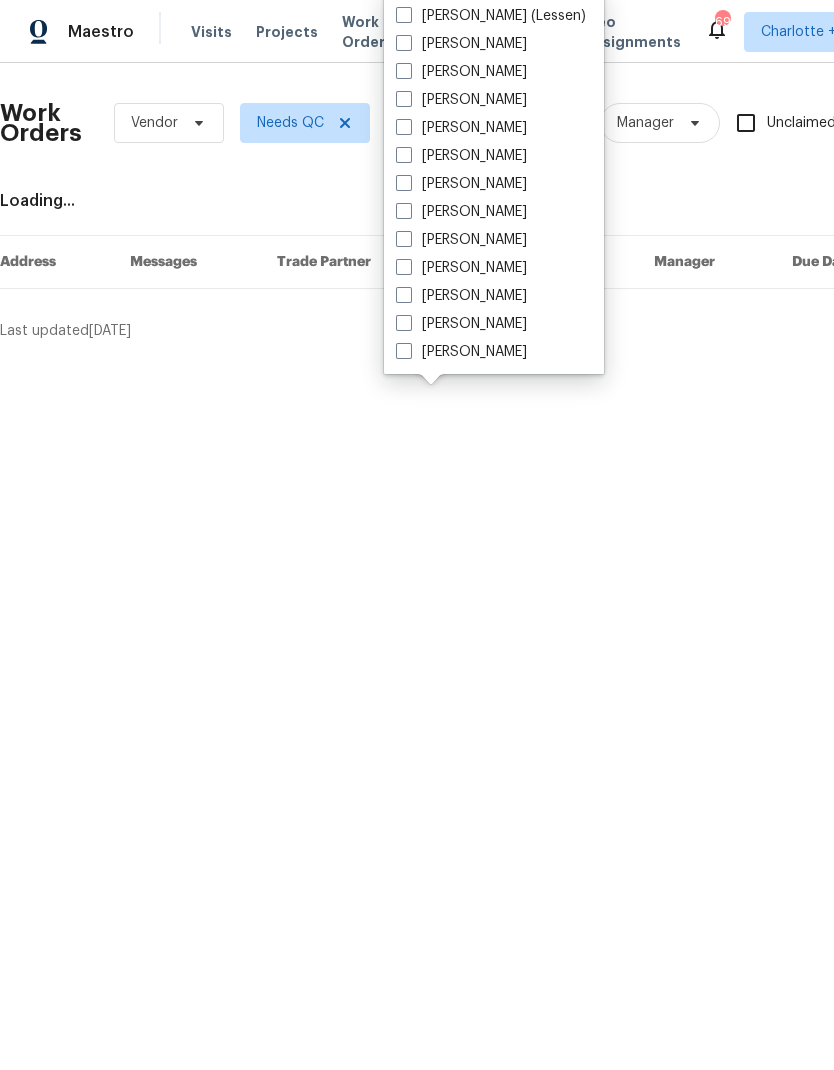 click on "Ryan Middleton" at bounding box center [461, 296] 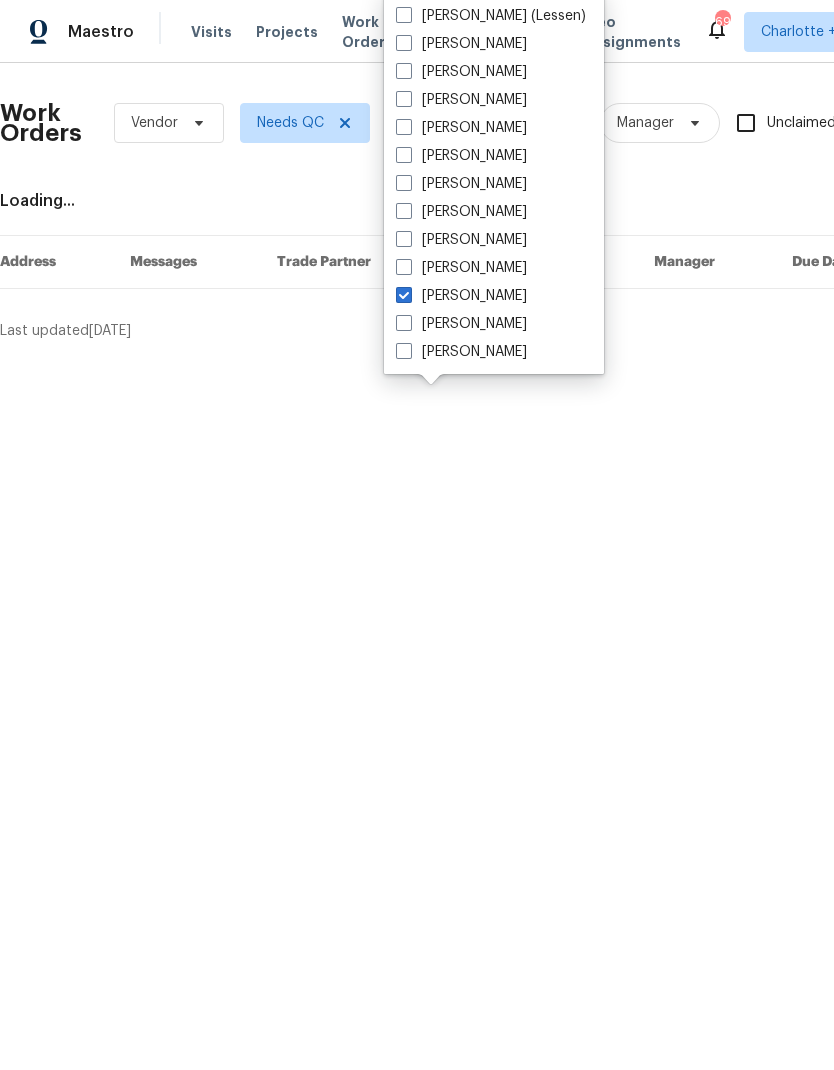 checkbox on "true" 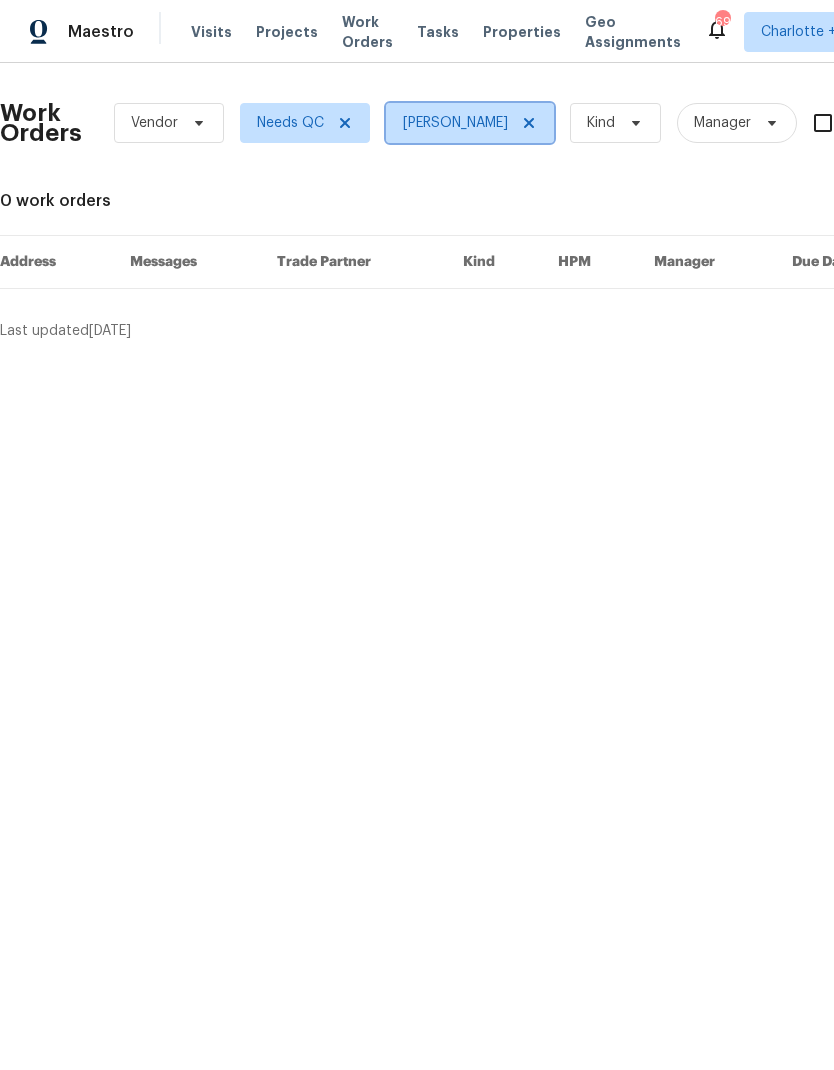 click 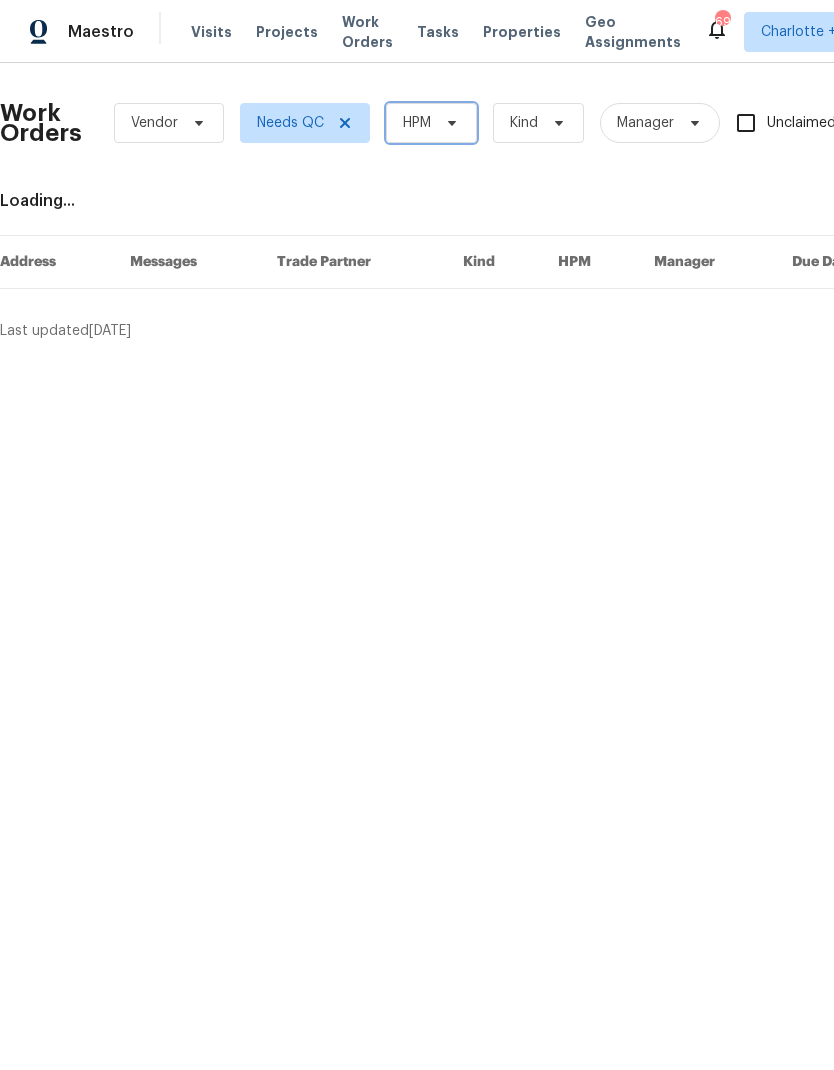 click 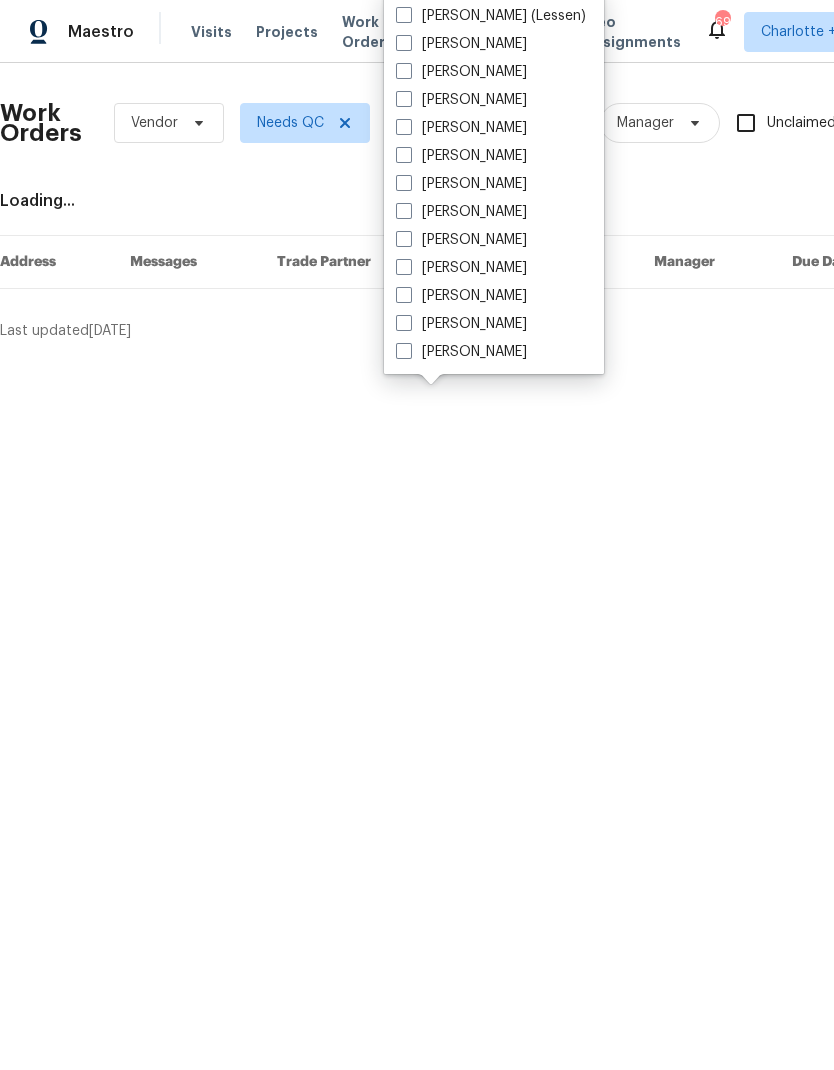 scroll, scrollTop: 472, scrollLeft: 0, axis: vertical 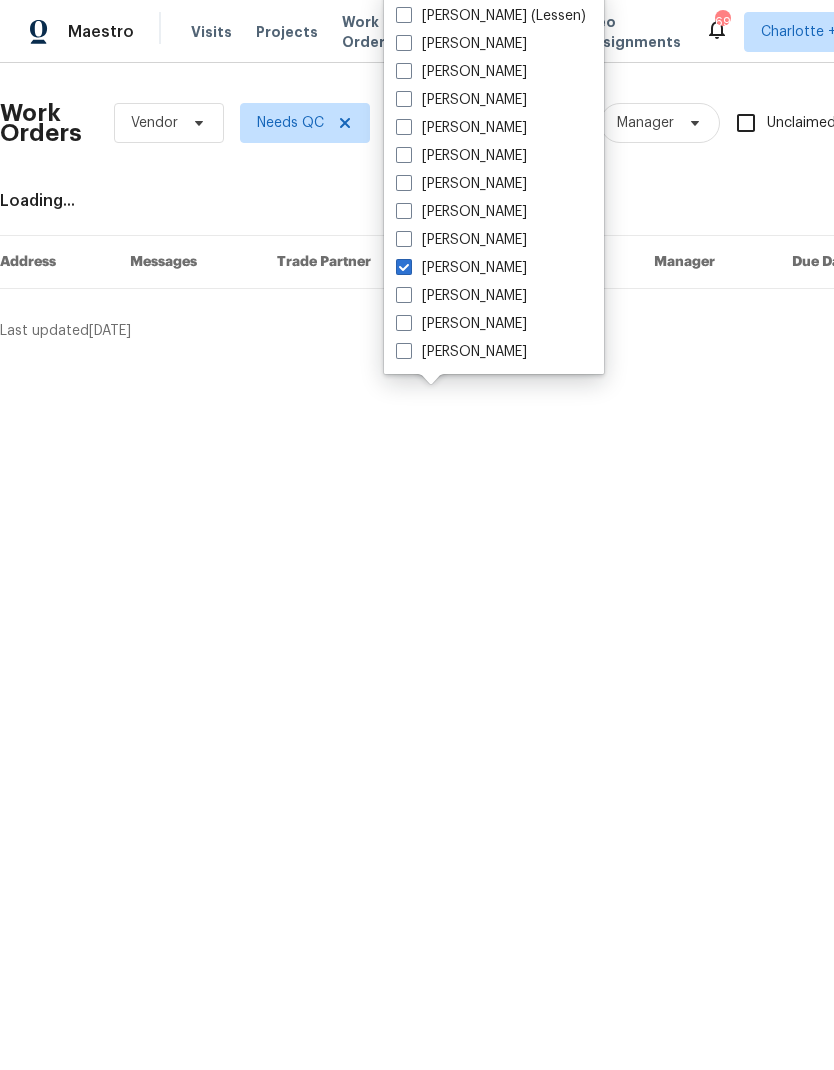 checkbox on "true" 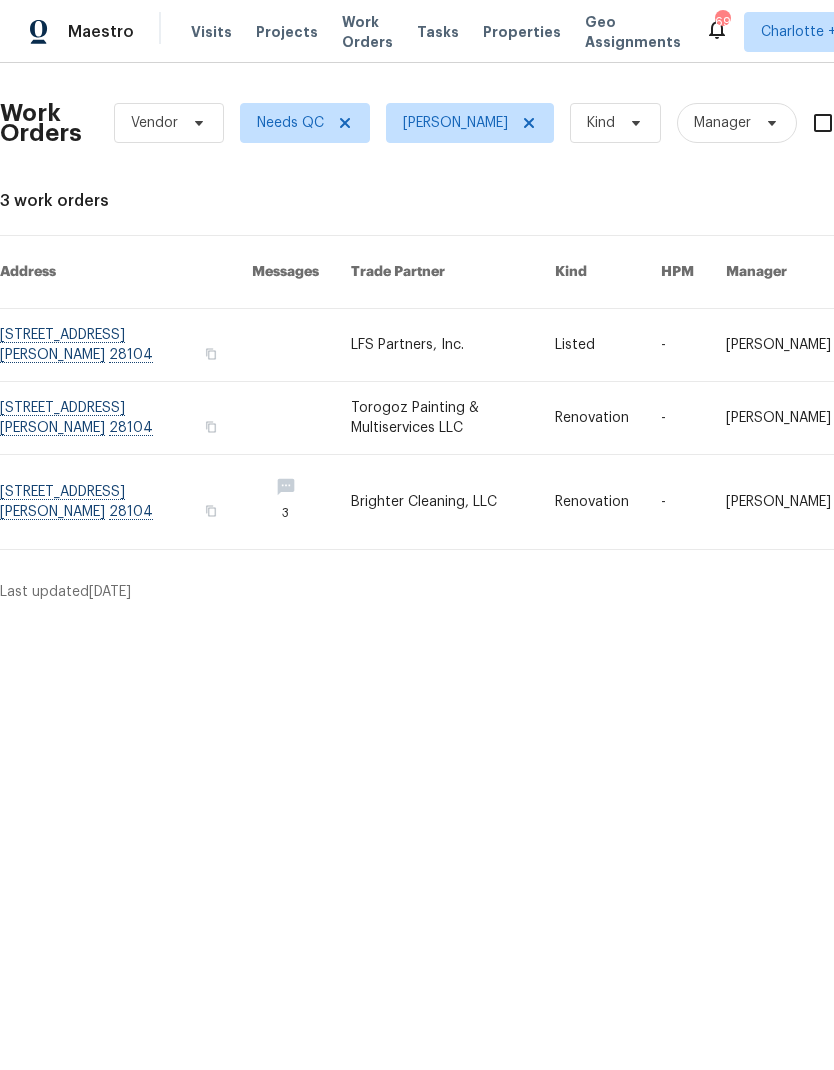 scroll, scrollTop: 0, scrollLeft: 0, axis: both 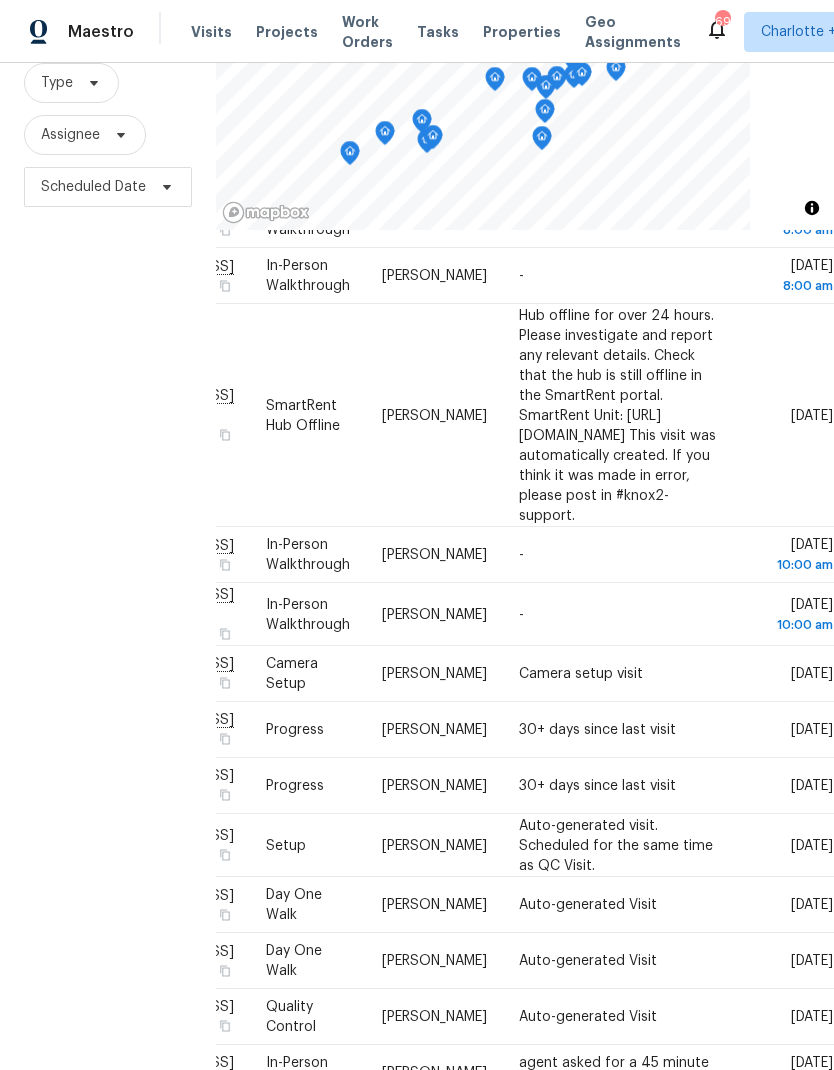 click on "Filters Reset ​ Type Assignee Scheduled Date" at bounding box center (108, 508) 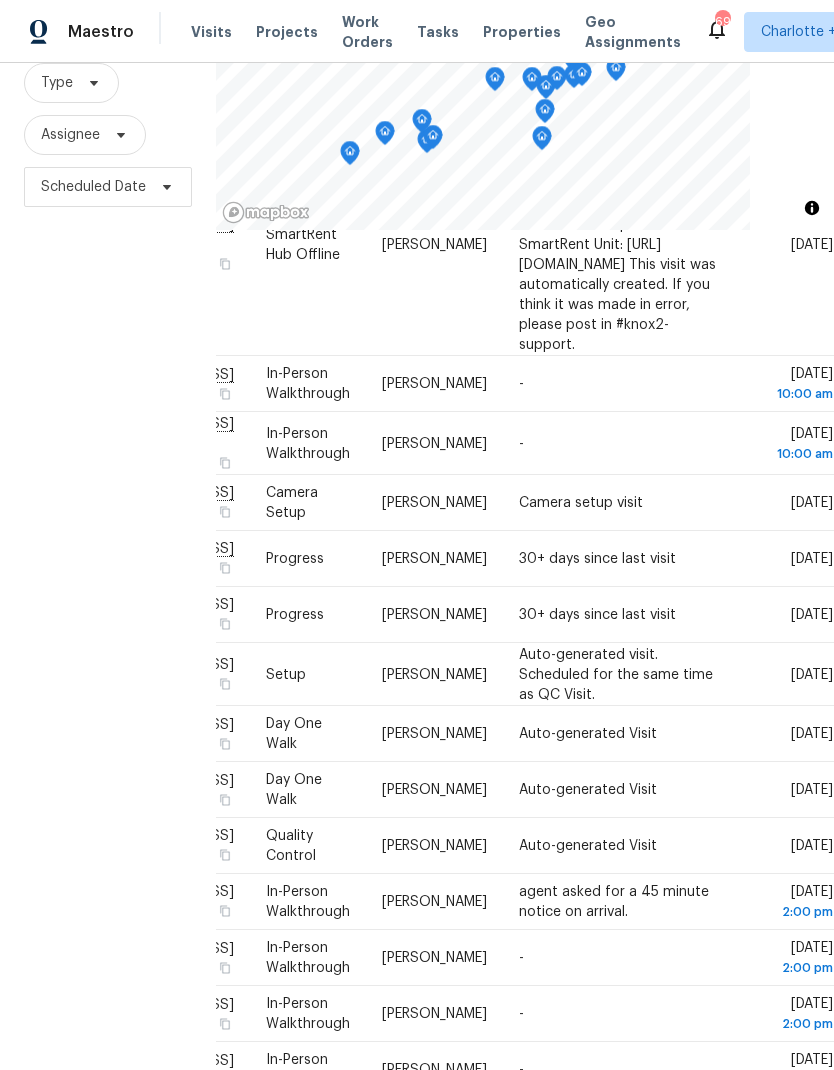 click on "Filters Reset ​ Type Assignee Scheduled Date" at bounding box center [108, 508] 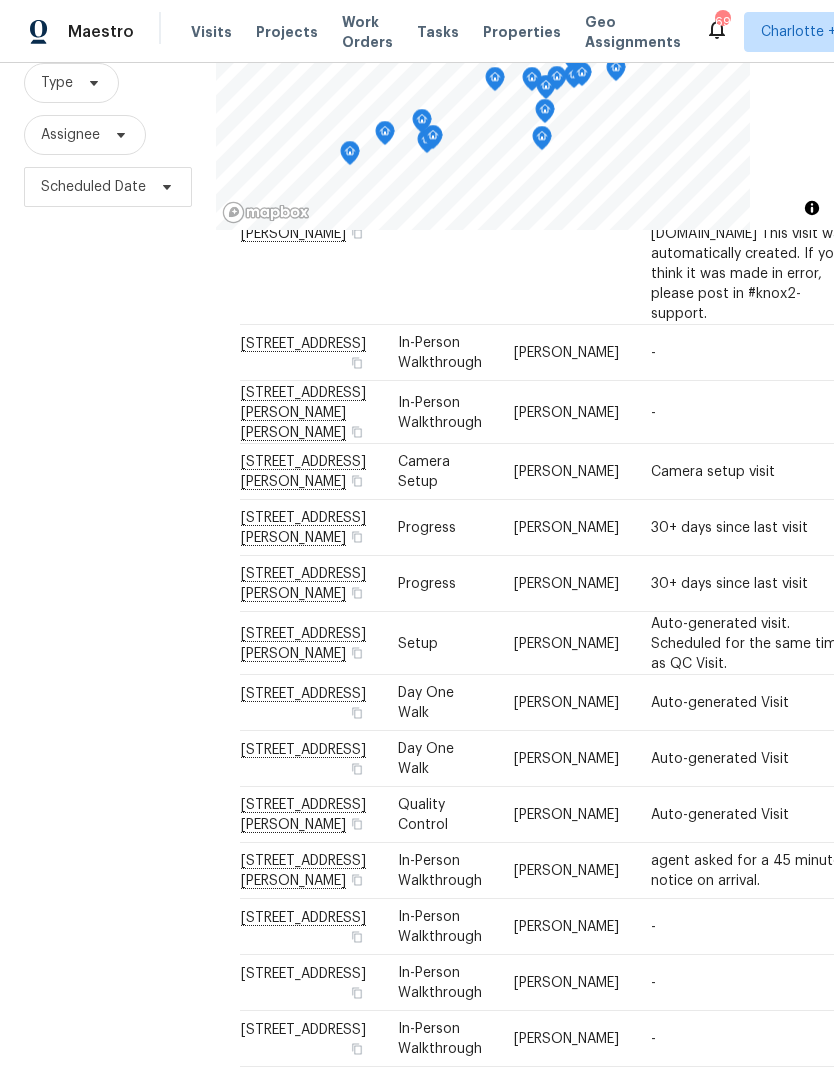 scroll, scrollTop: 558, scrollLeft: -1, axis: both 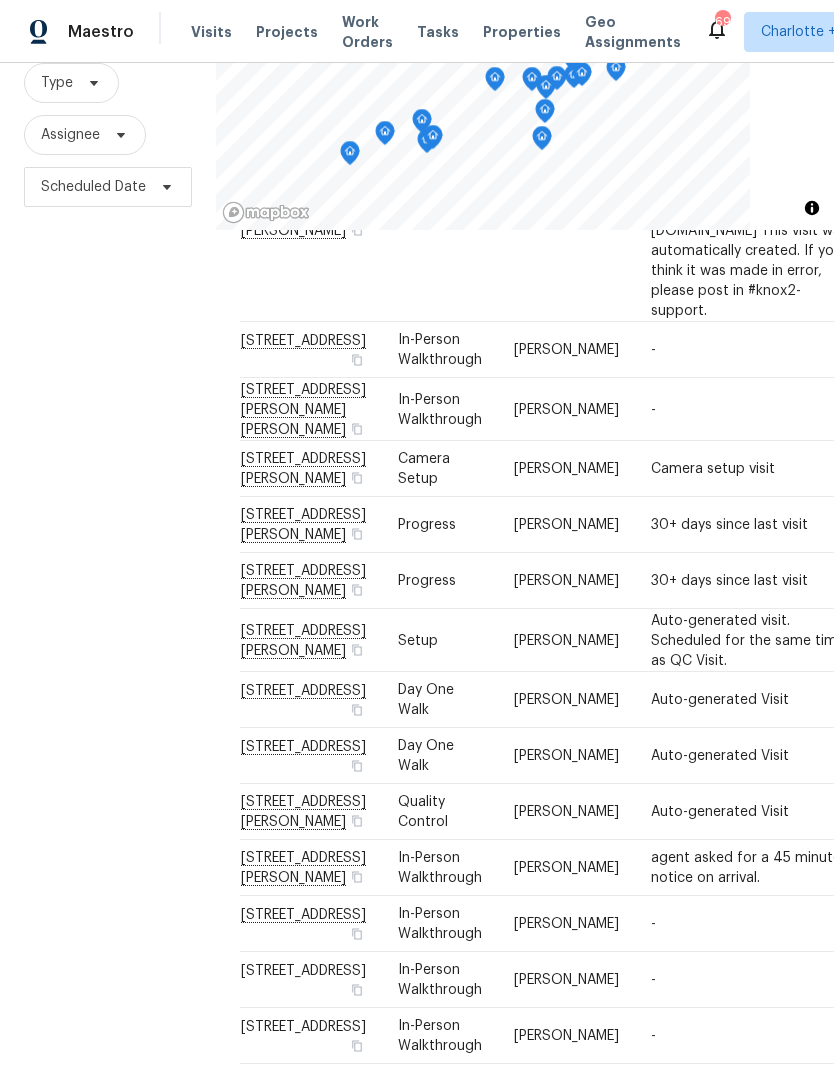 click on "Filters Reset ​ Type Assignee Scheduled Date" at bounding box center [108, 508] 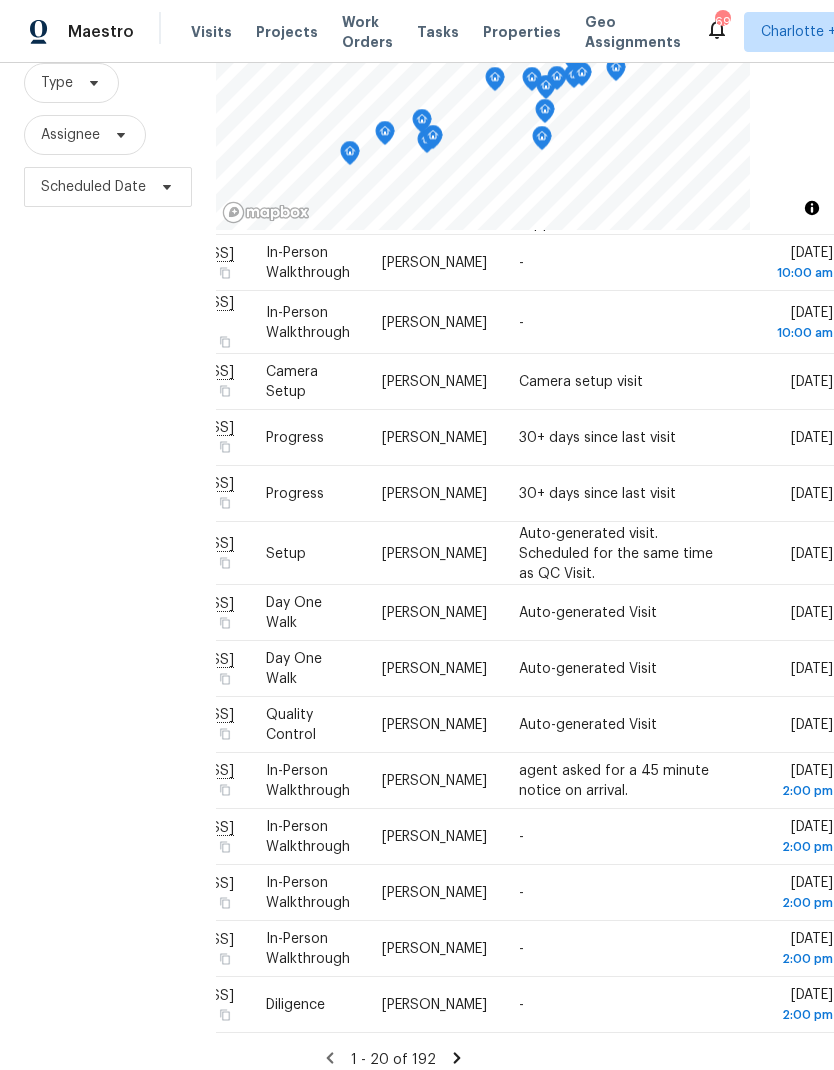 click on "Filters Reset ​ Type Assignee Scheduled Date" at bounding box center (108, 508) 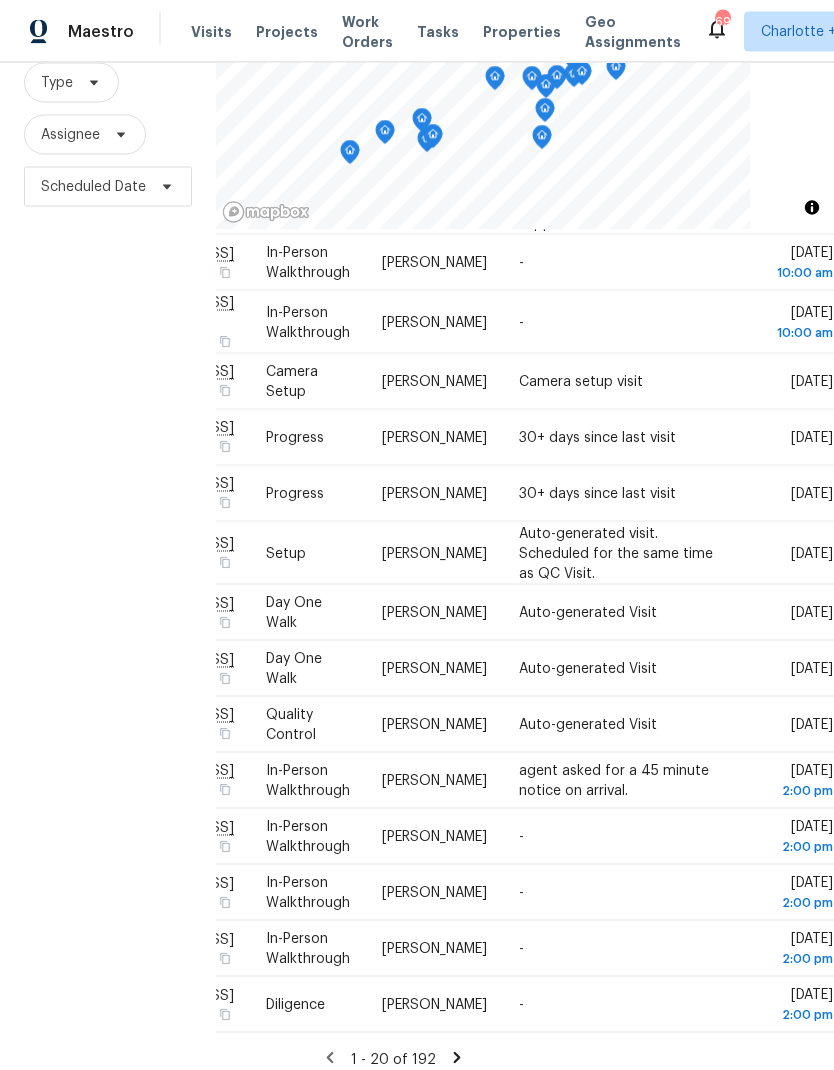 scroll, scrollTop: 80, scrollLeft: 0, axis: vertical 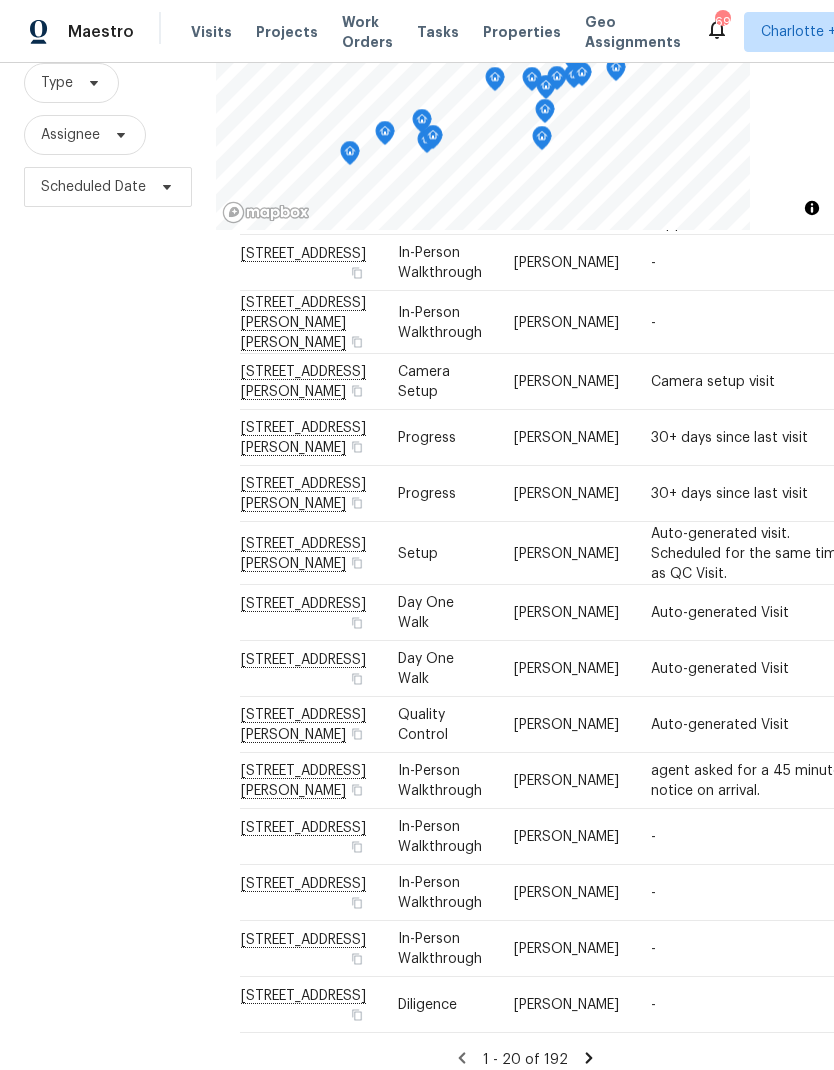 click on "Filters Reset ​ Type Assignee Scheduled Date" at bounding box center [108, 508] 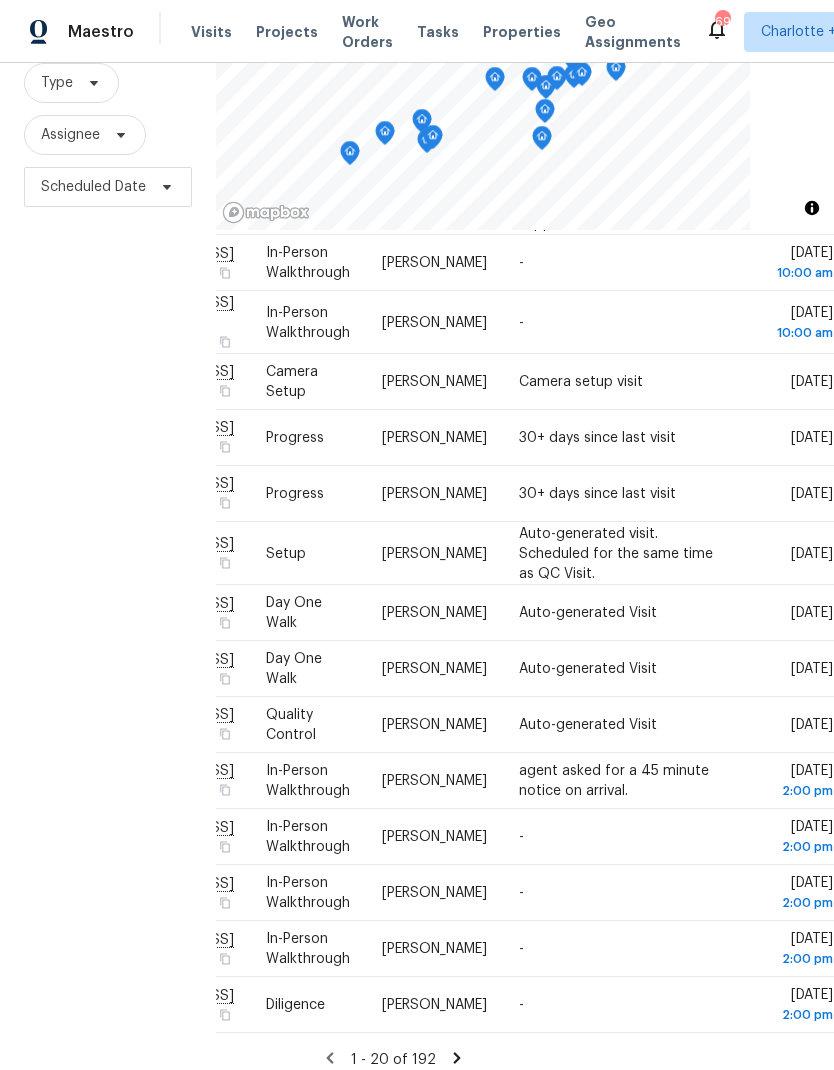 click on "Filters Reset ​ Type Assignee Scheduled Date" at bounding box center [108, 508] 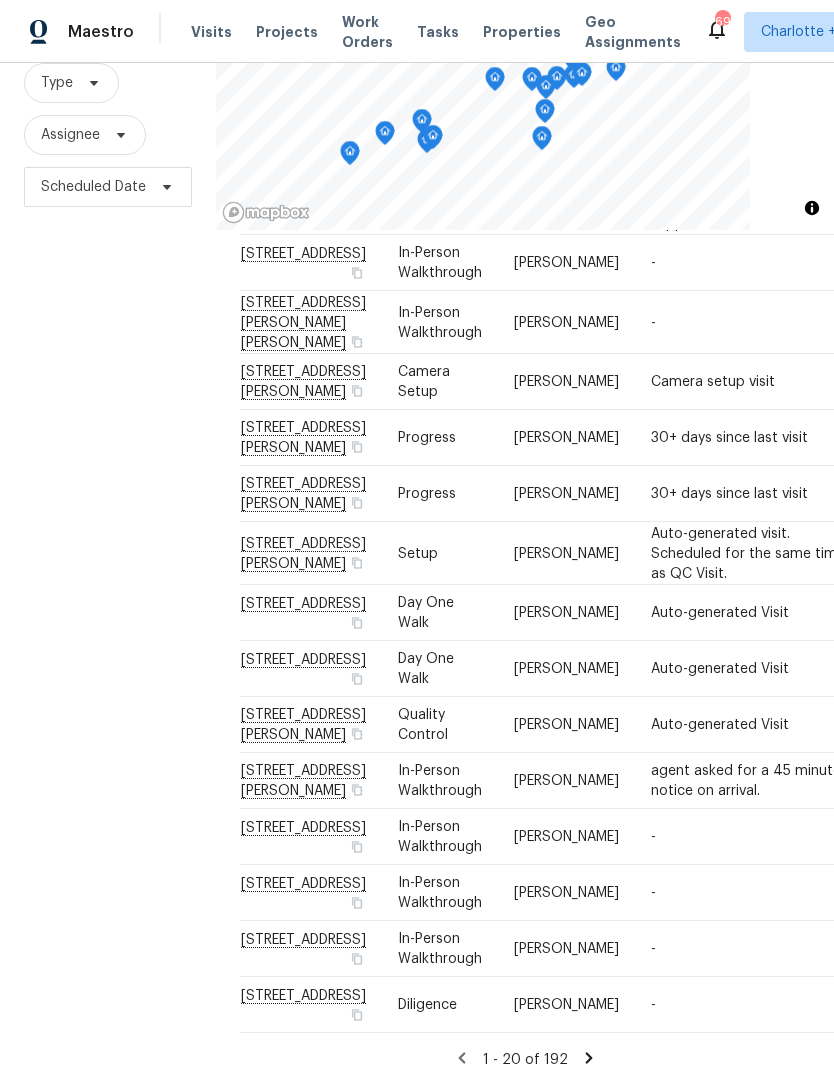scroll, scrollTop: 826, scrollLeft: 0, axis: vertical 